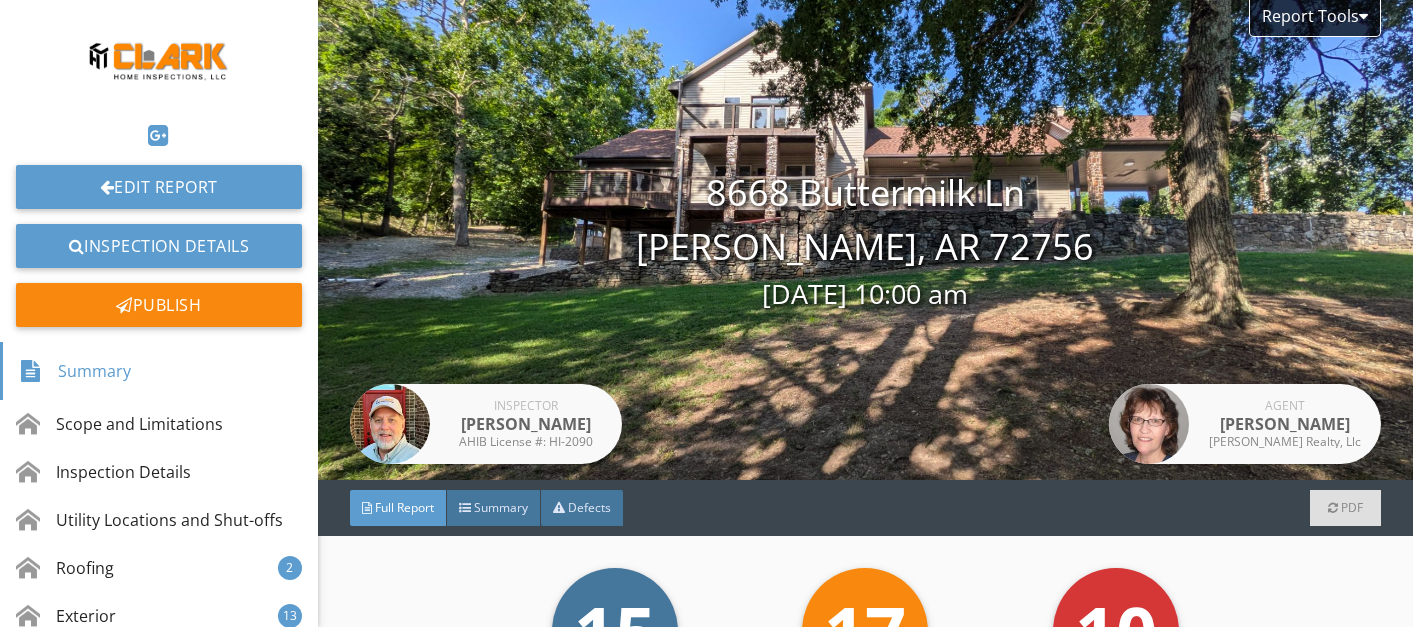 scroll, scrollTop: 0, scrollLeft: 0, axis: both 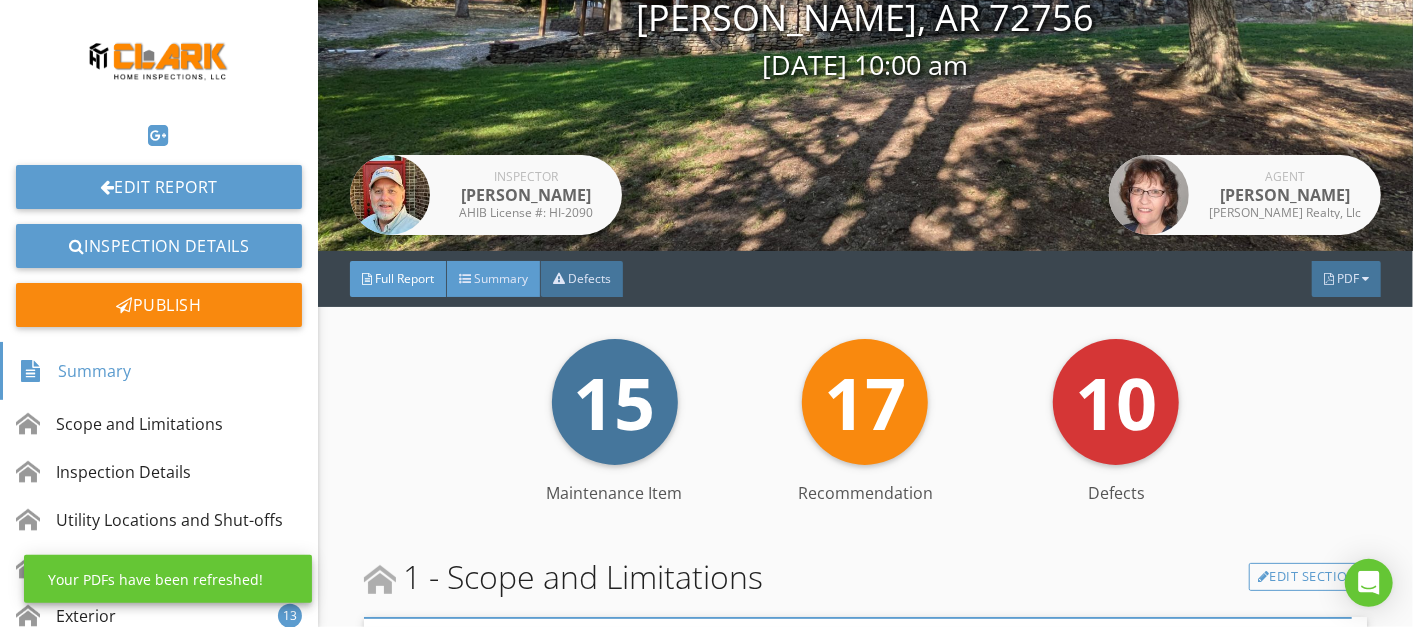 click on "Summary" at bounding box center [501, 278] 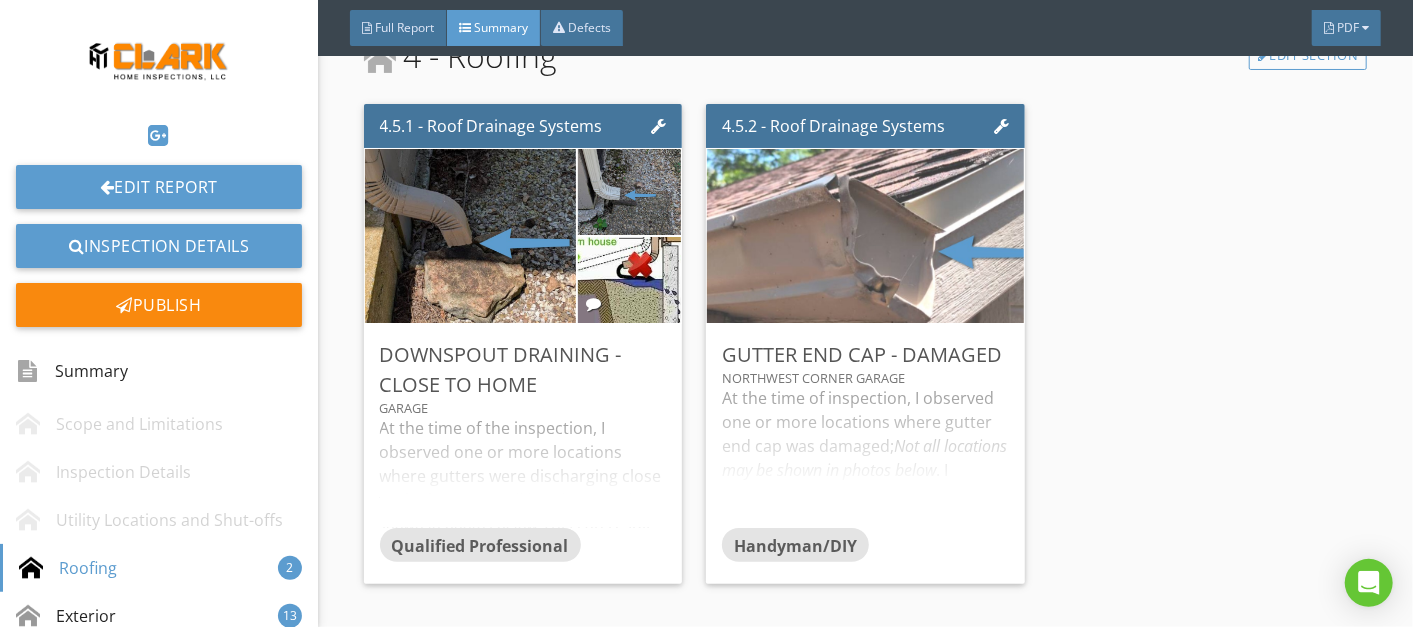 scroll, scrollTop: 508, scrollLeft: 0, axis: vertical 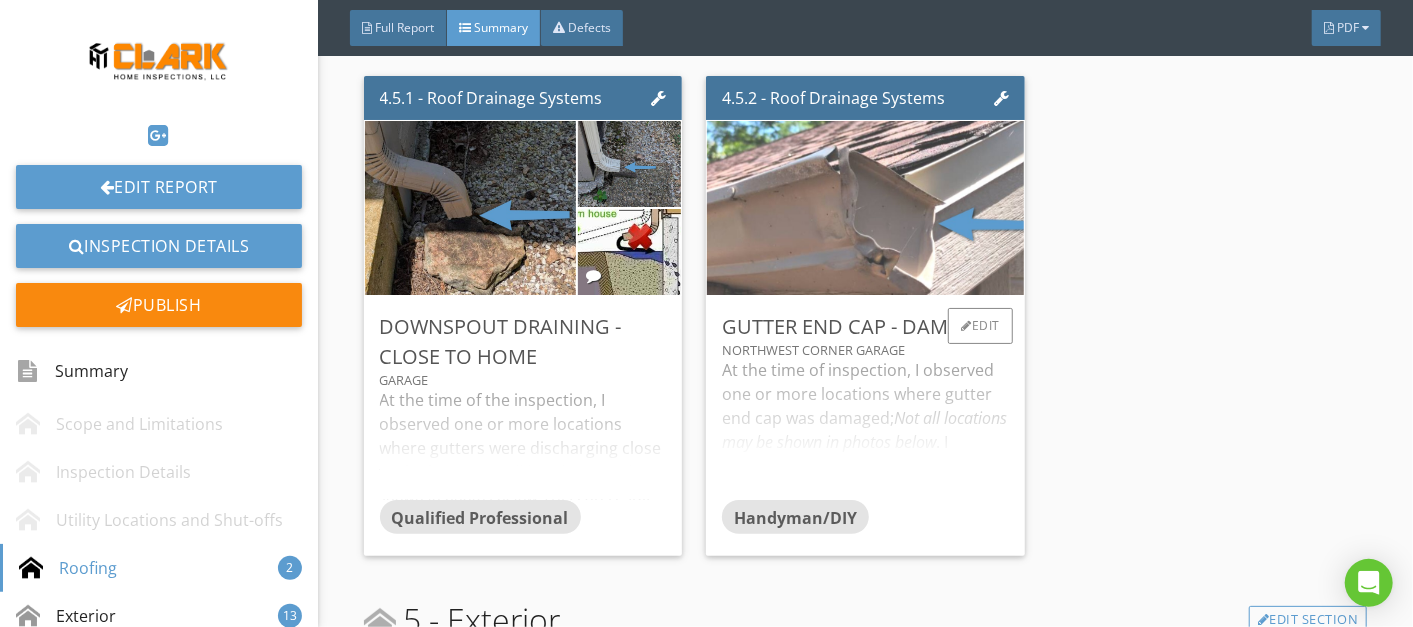 click on "At the time of inspection, I observed one or more locations where gutter end cap was damaged;  Not all locations may be shown in photos below . I recommend a qualified professional/handyman, repair and/or replace end caps where needed." at bounding box center [865, 429] 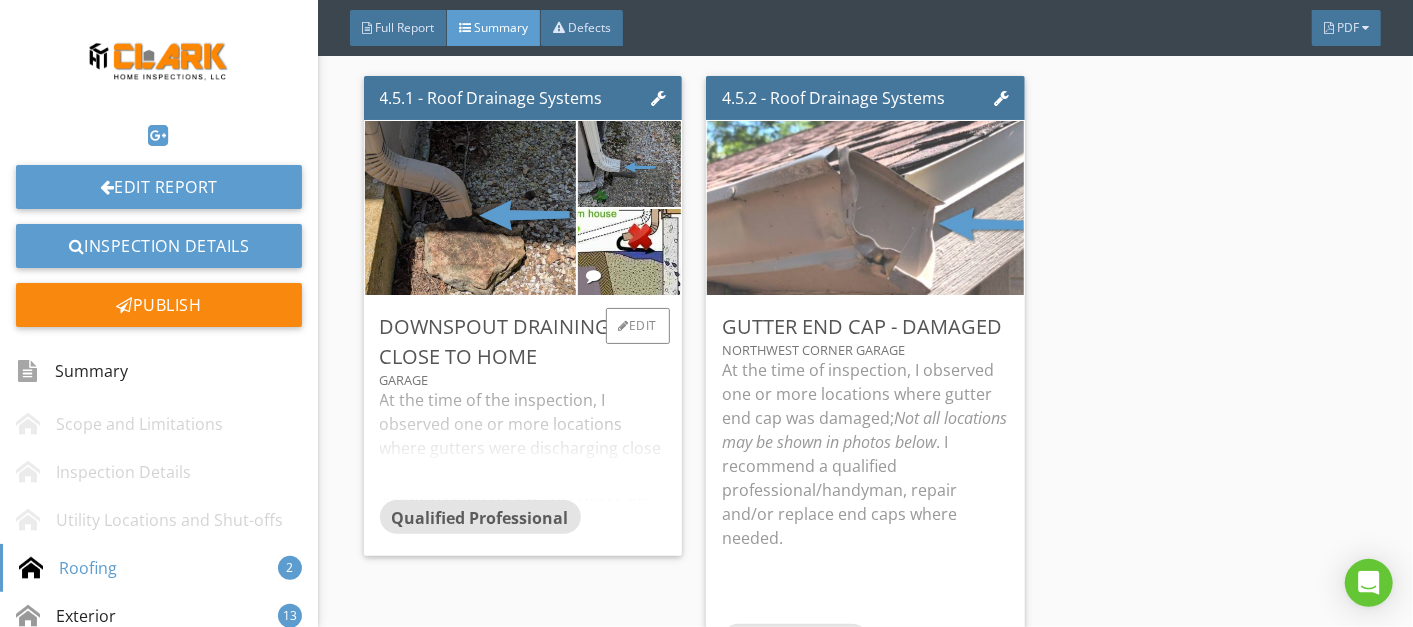 click on "At the time of the inspection, I observed one or more locations where gutters were discharging close to the home;  Not all locations may be shown in photos below.  This can result in moisture penetration into the foundation causing damage to the structure because of constantly wet soil. The recommended distance for a surface extension of a downspout is a minimum of 4 feet from the home. I recommend the homeowner examine  ALL  downspouts and extend the downspouts where needed." at bounding box center (523, 444) 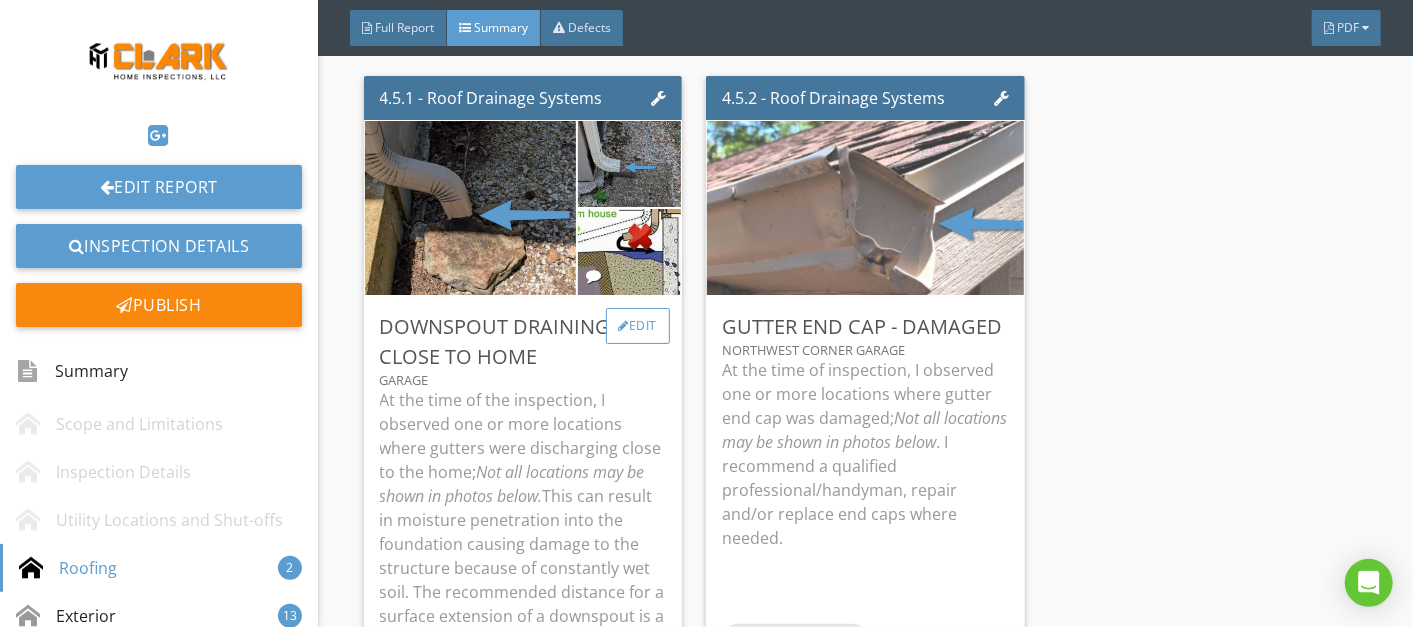 click on "Edit" at bounding box center (638, 326) 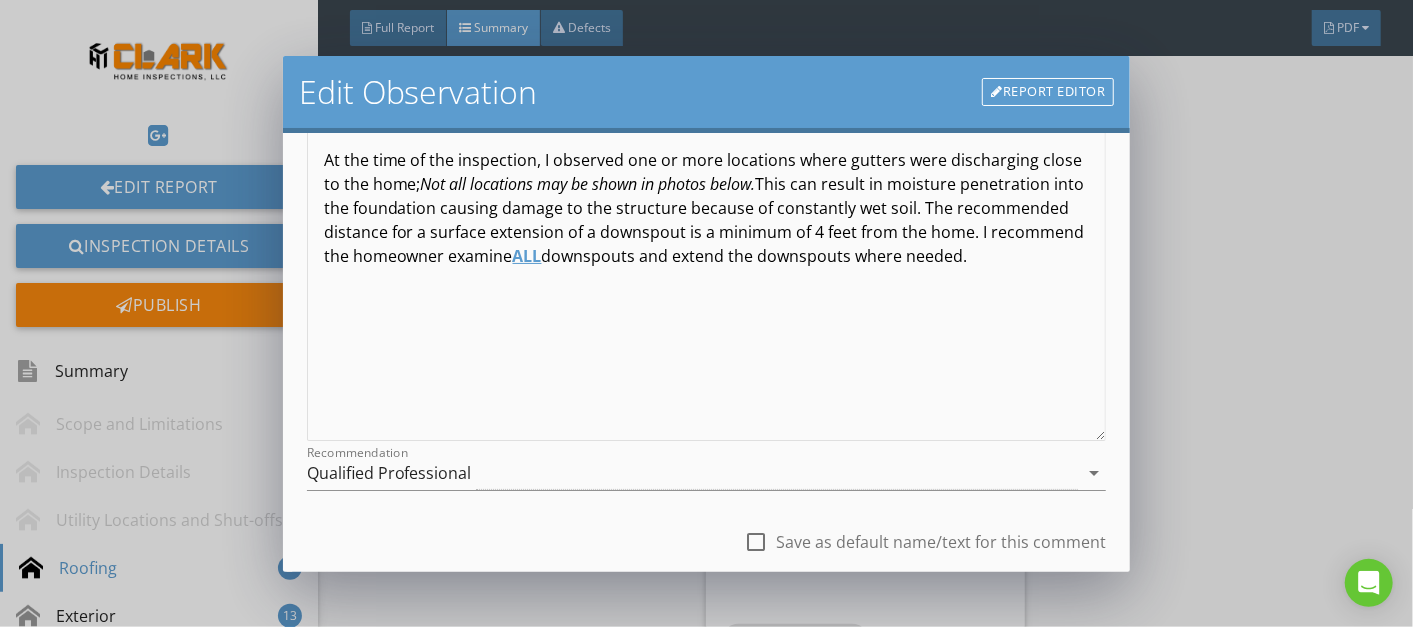 scroll, scrollTop: 224, scrollLeft: 0, axis: vertical 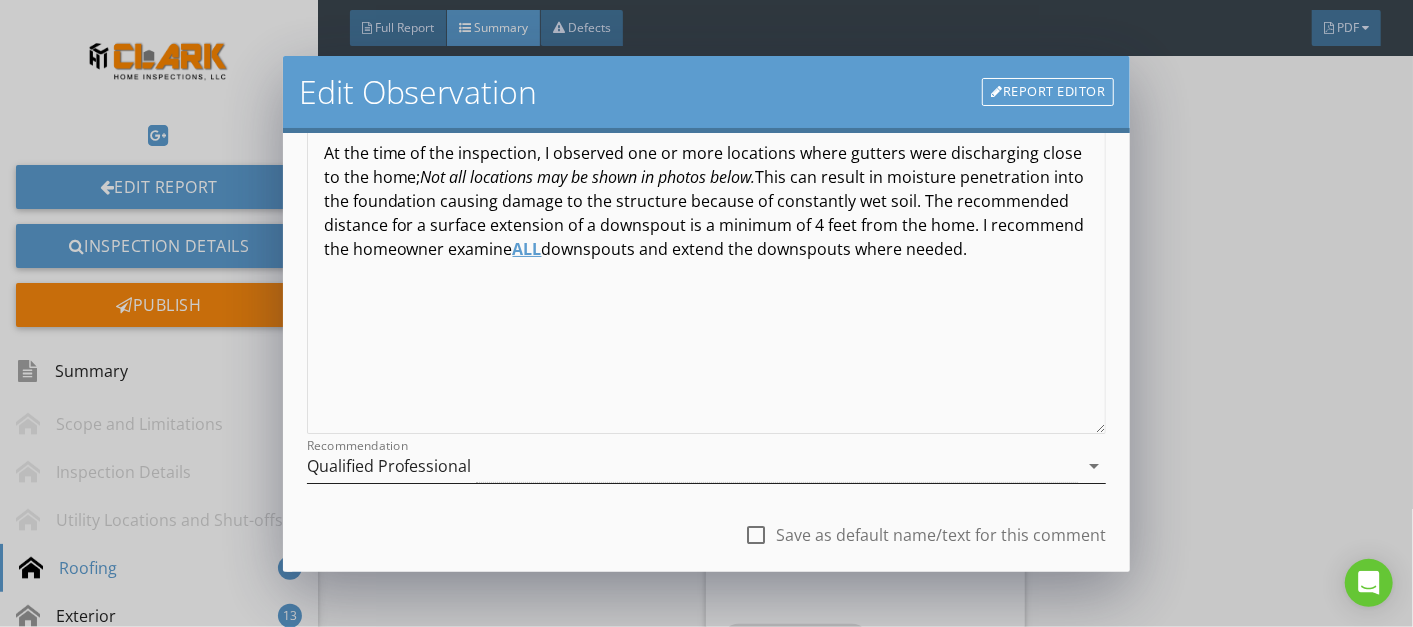 click on "arrow_drop_down" at bounding box center (1094, 466) 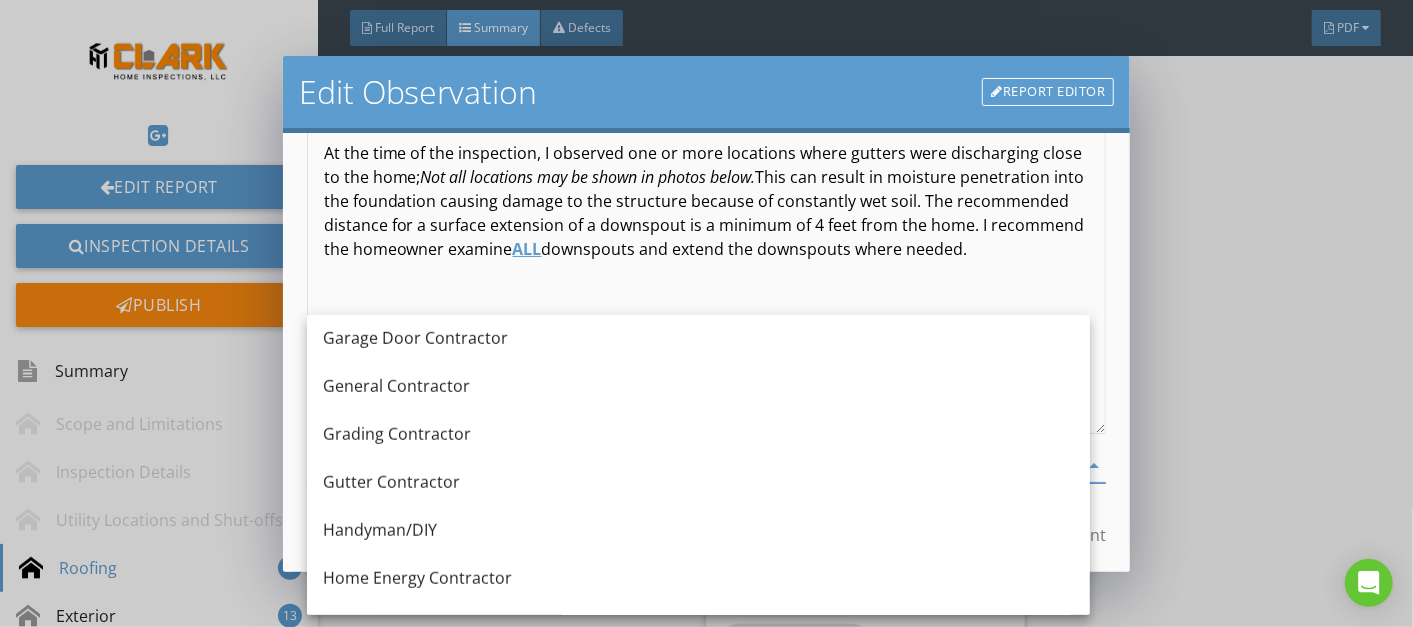 scroll, scrollTop: 986, scrollLeft: 0, axis: vertical 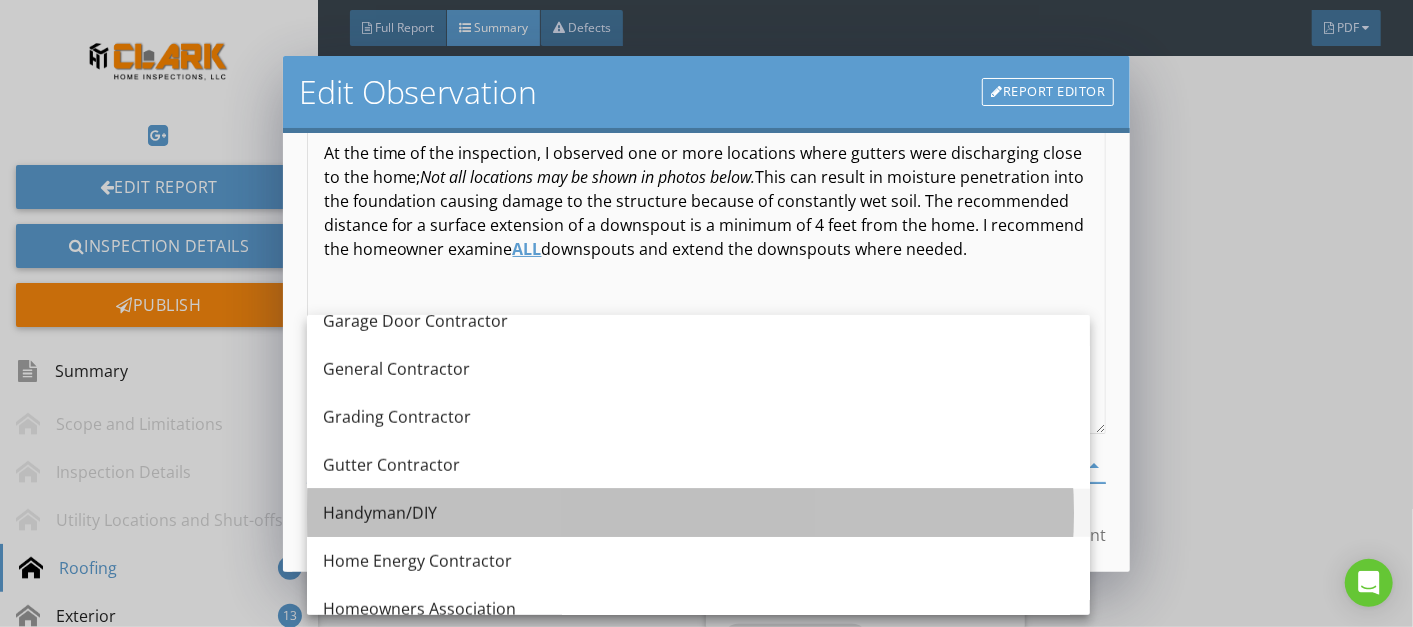 click on "Handyman/DIY" at bounding box center (698, 513) 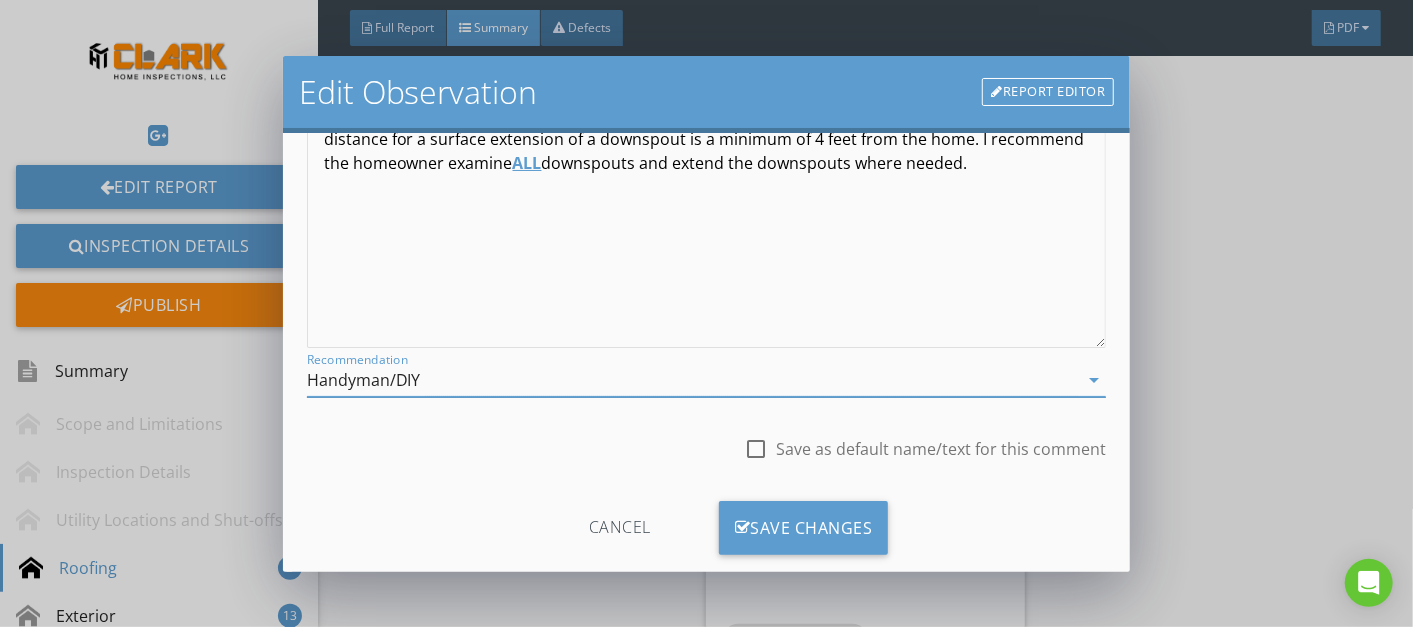 scroll, scrollTop: 337, scrollLeft: 0, axis: vertical 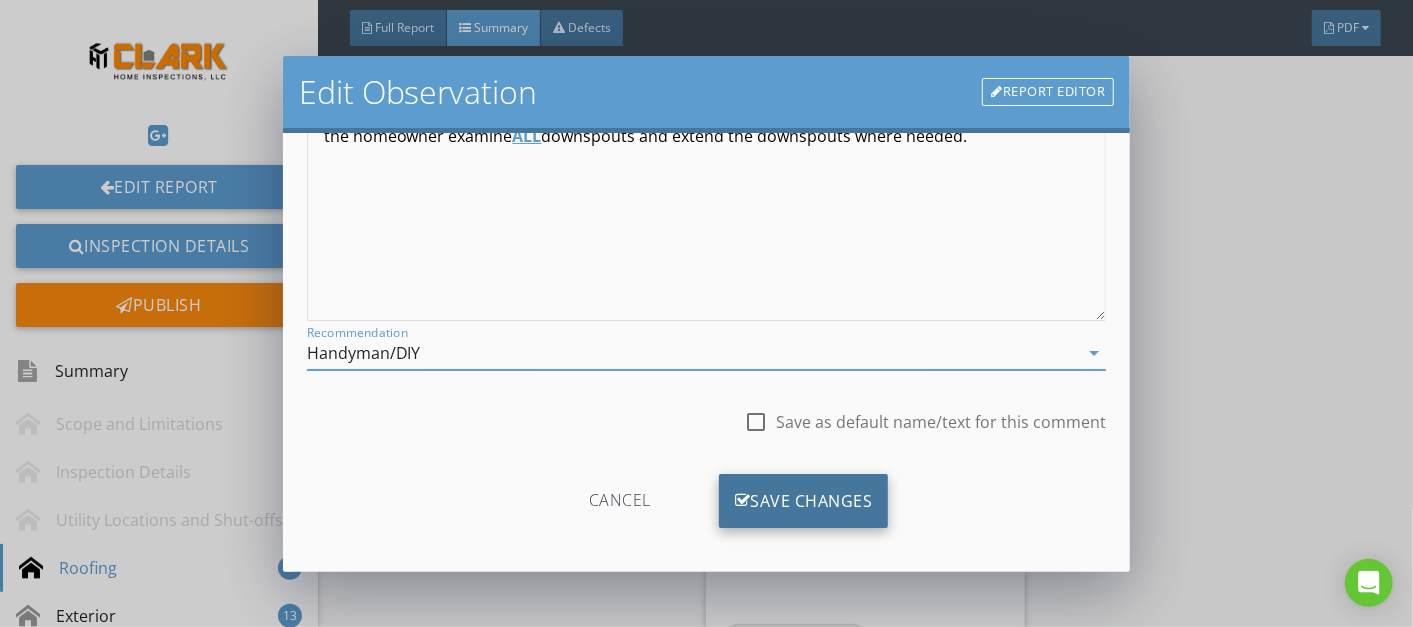 click on "Save Changes" at bounding box center (804, 501) 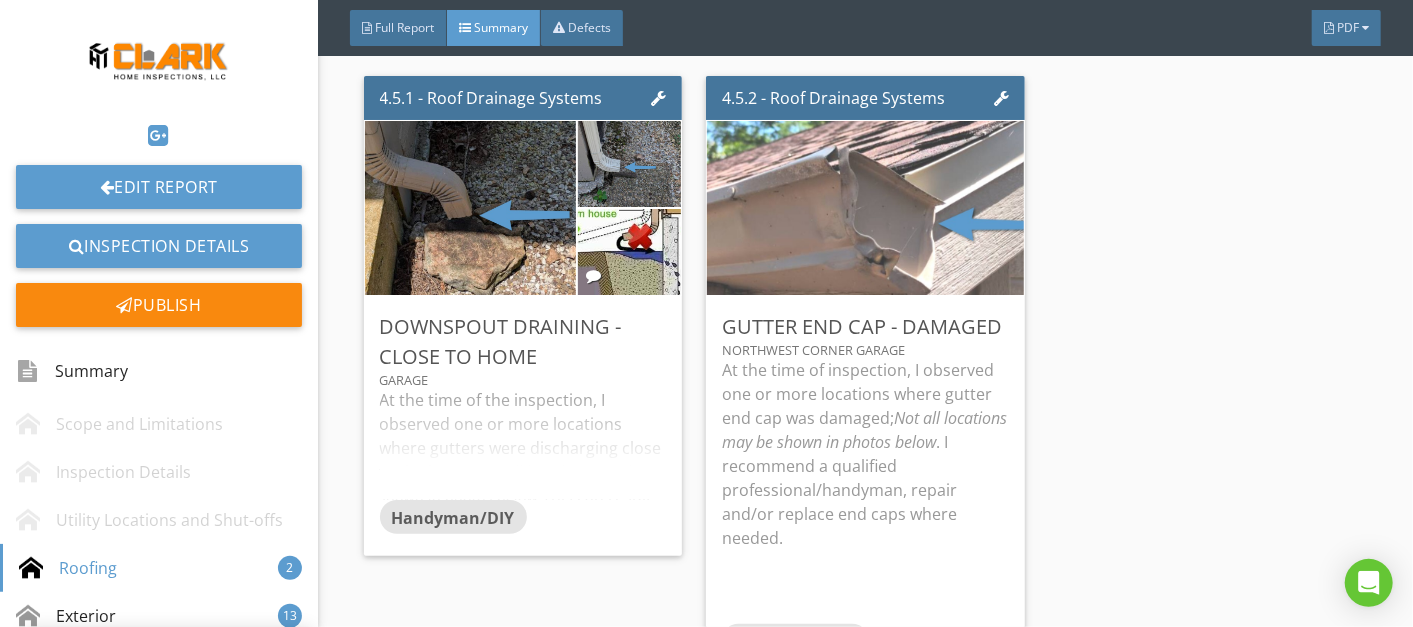 scroll, scrollTop: 110, scrollLeft: 0, axis: vertical 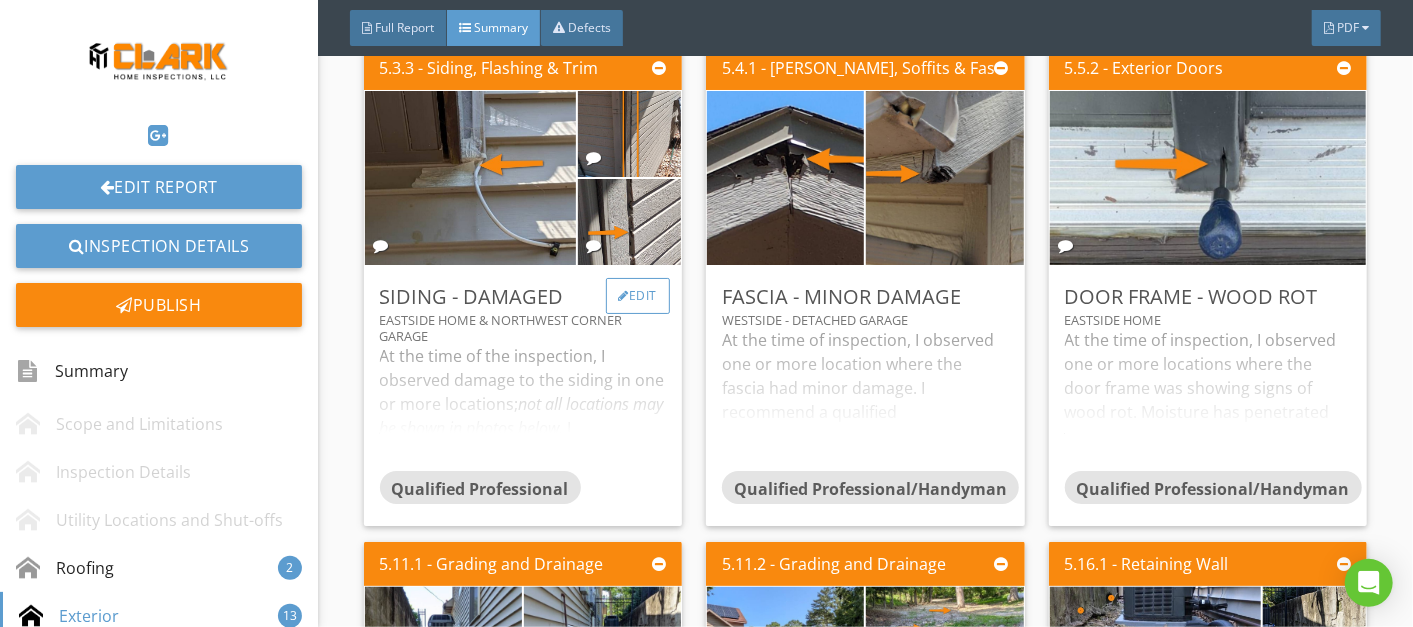 click on "Edit" at bounding box center (638, 296) 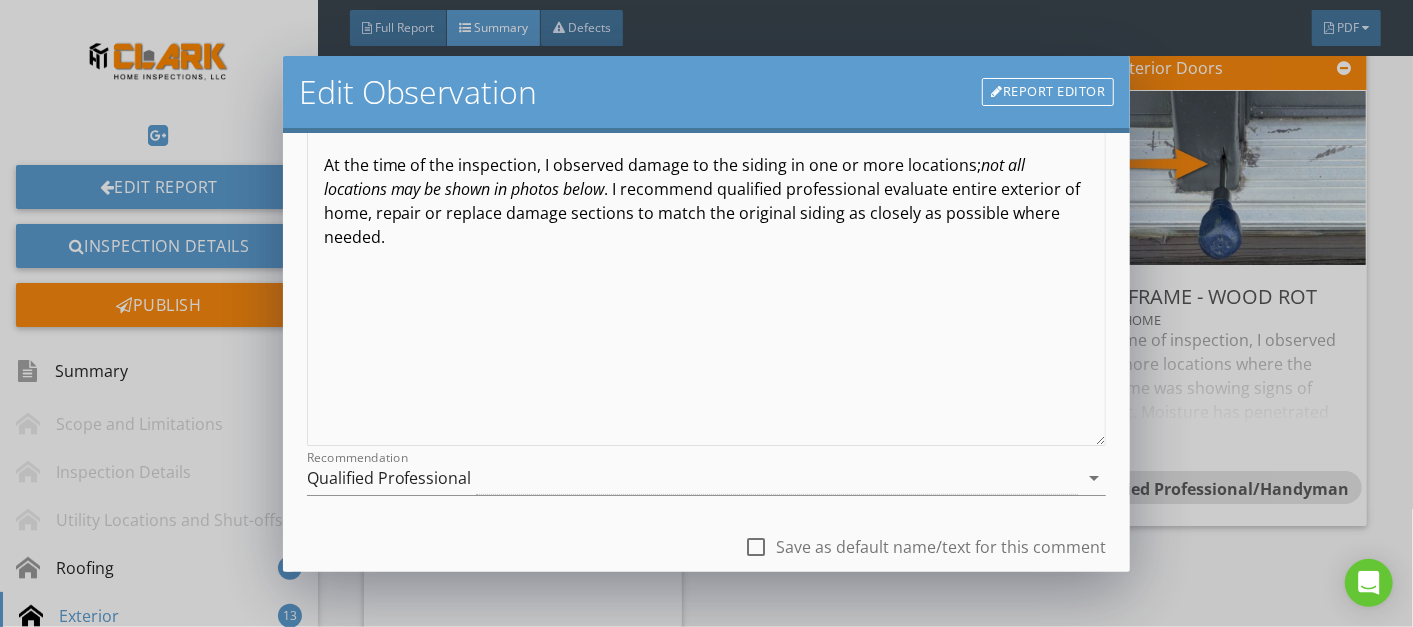 scroll, scrollTop: 211, scrollLeft: 0, axis: vertical 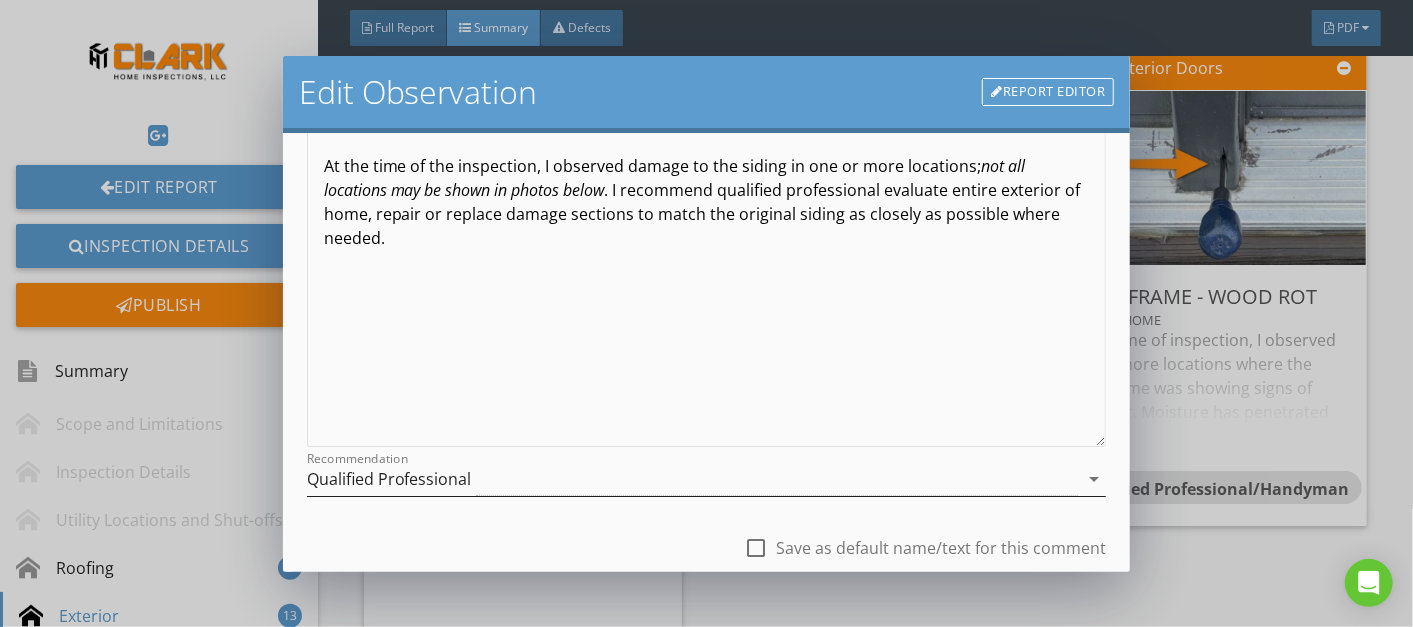 click on "arrow_drop_down" at bounding box center [1094, 479] 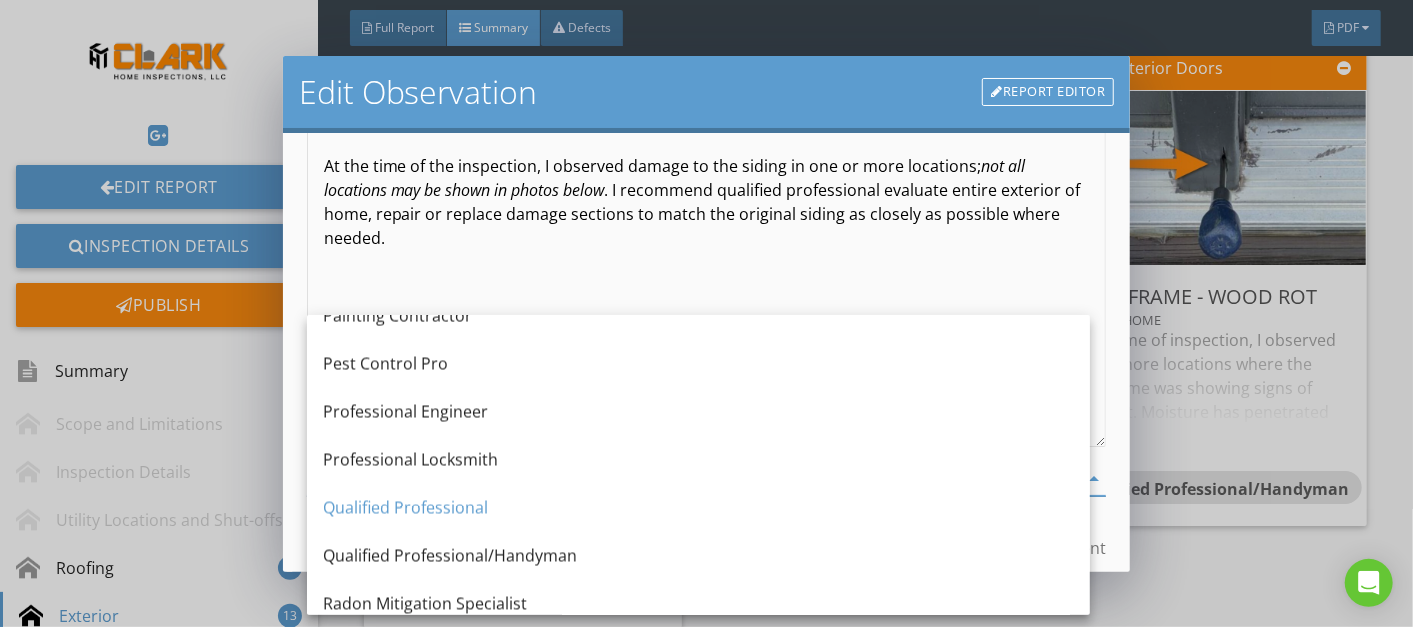 scroll, scrollTop: 2112, scrollLeft: 0, axis: vertical 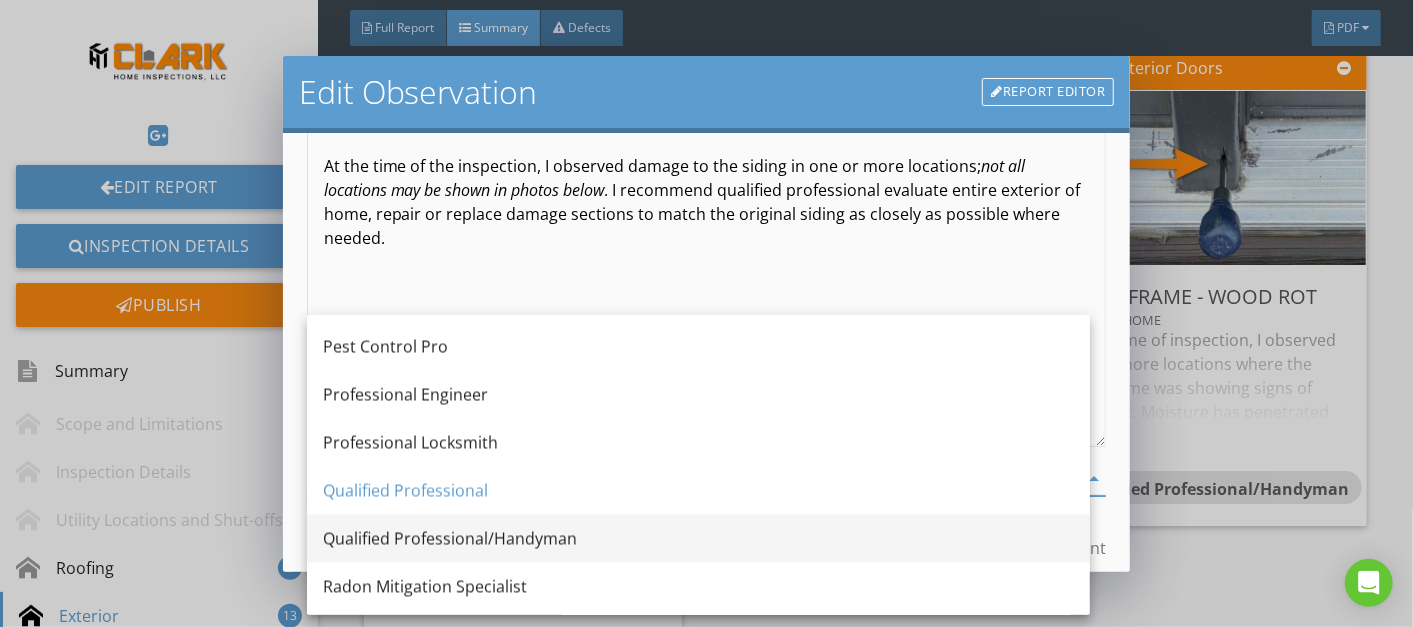 click on "Qualified Professional/Handyman" at bounding box center (698, 539) 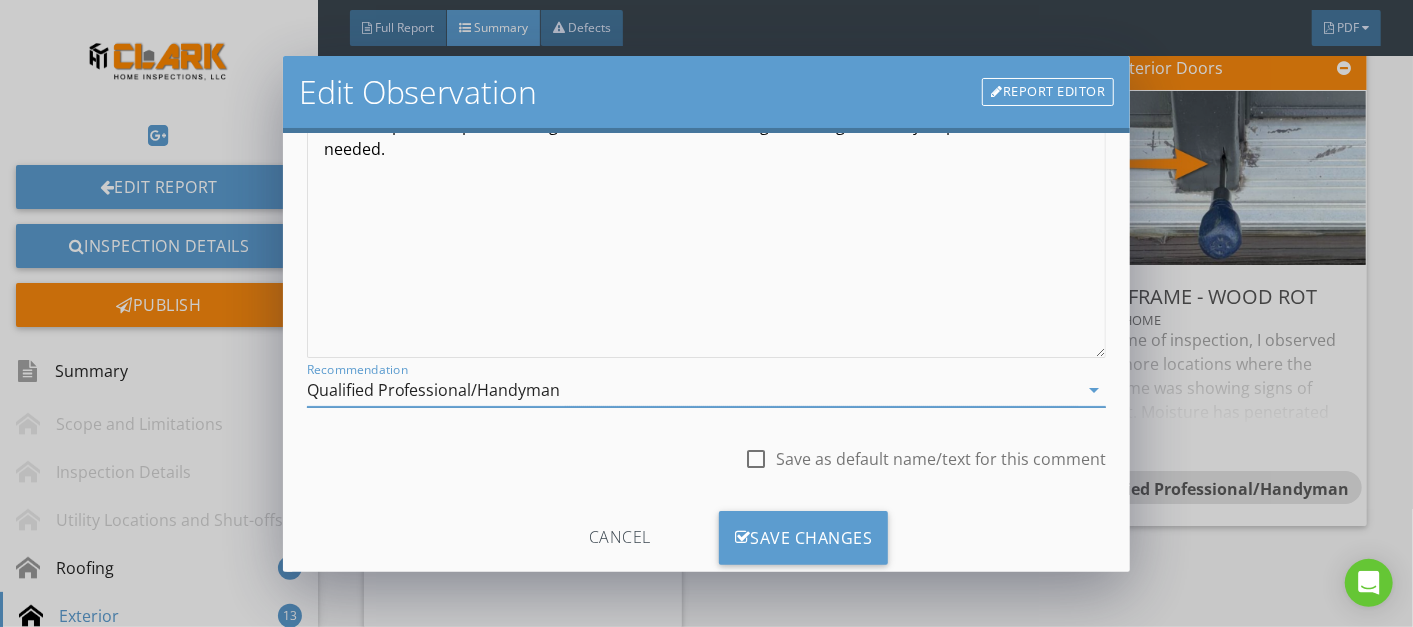 scroll, scrollTop: 314, scrollLeft: 0, axis: vertical 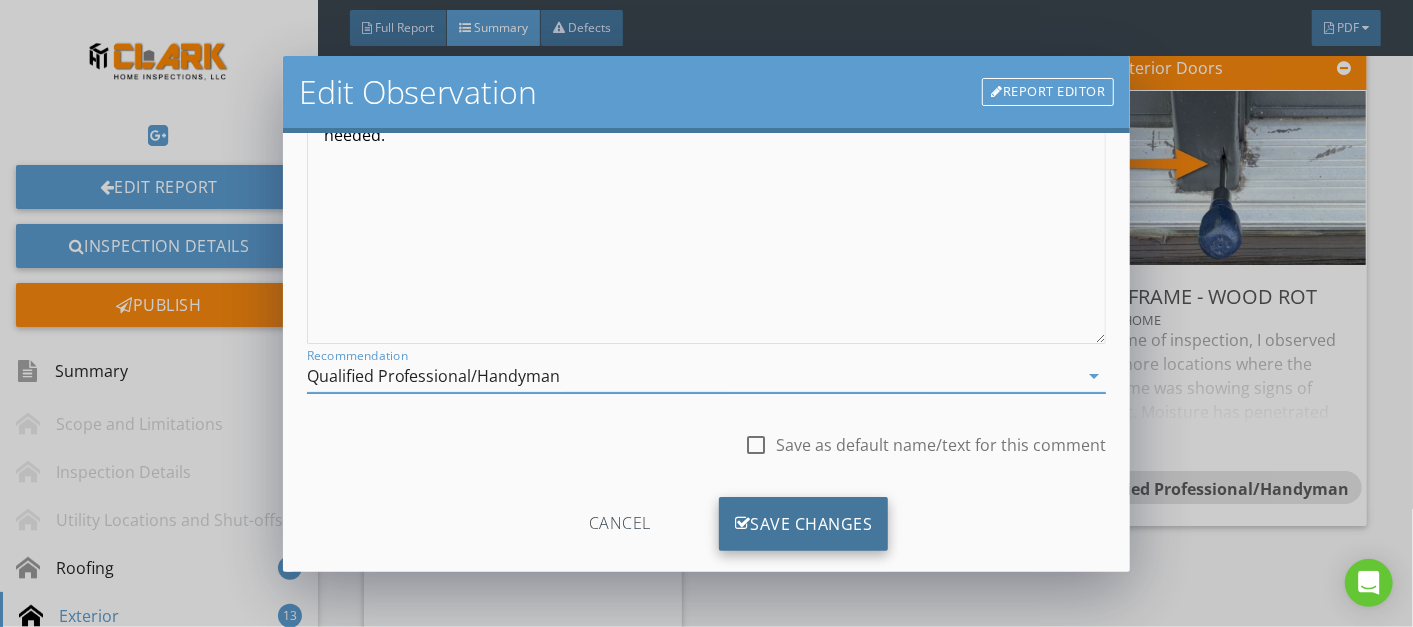 click on "Save Changes" at bounding box center [804, 524] 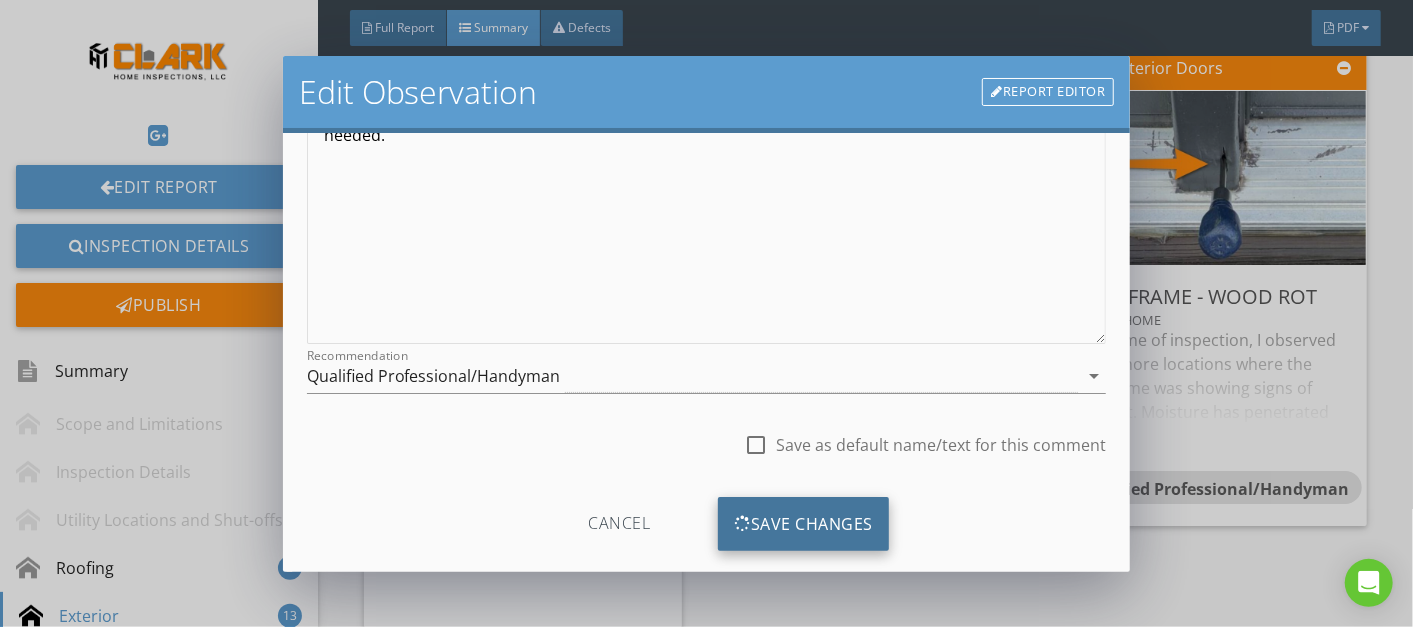 scroll, scrollTop: 110, scrollLeft: 0, axis: vertical 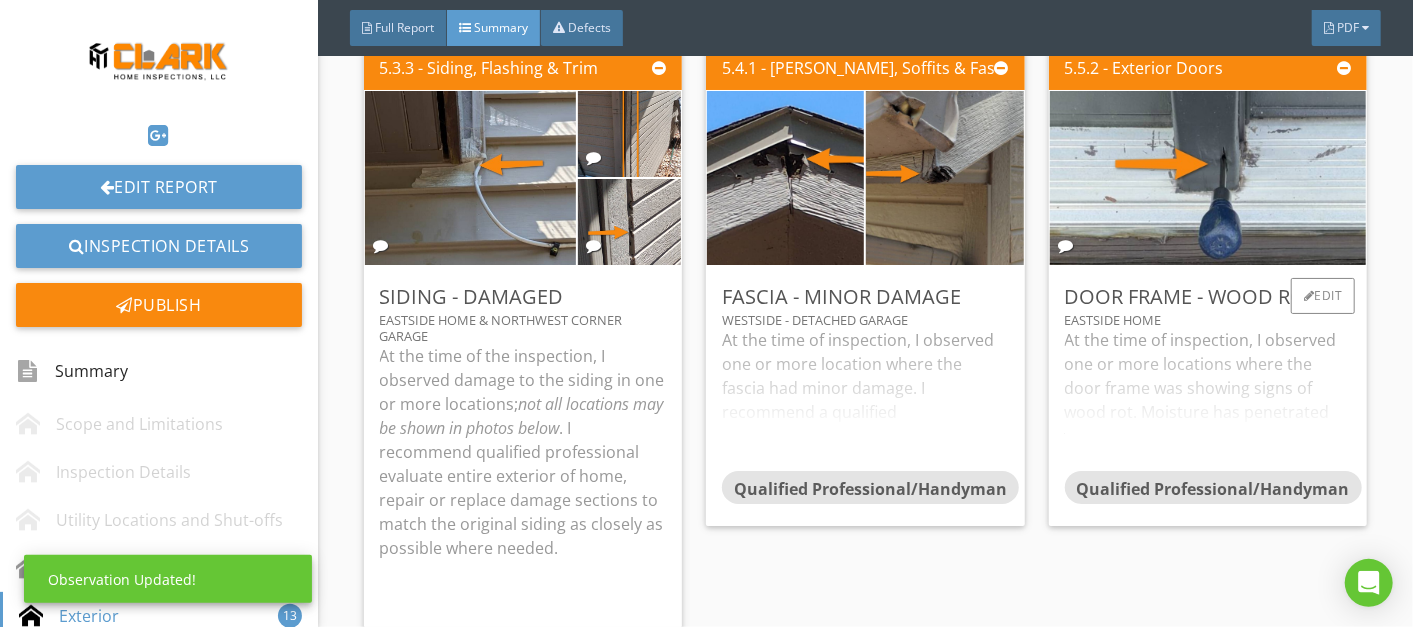 click on "At the time of inspection, I observed one or more locations where the door frame was showing signs of wood rot. Moisture has penetrated the wood if not repaired, it will continue to deteriorate allowing moisture to compromise the door frame. I recommend a qualified professional/handyman examine, repair and/or replace door and door frame if needed." at bounding box center (1208, 399) 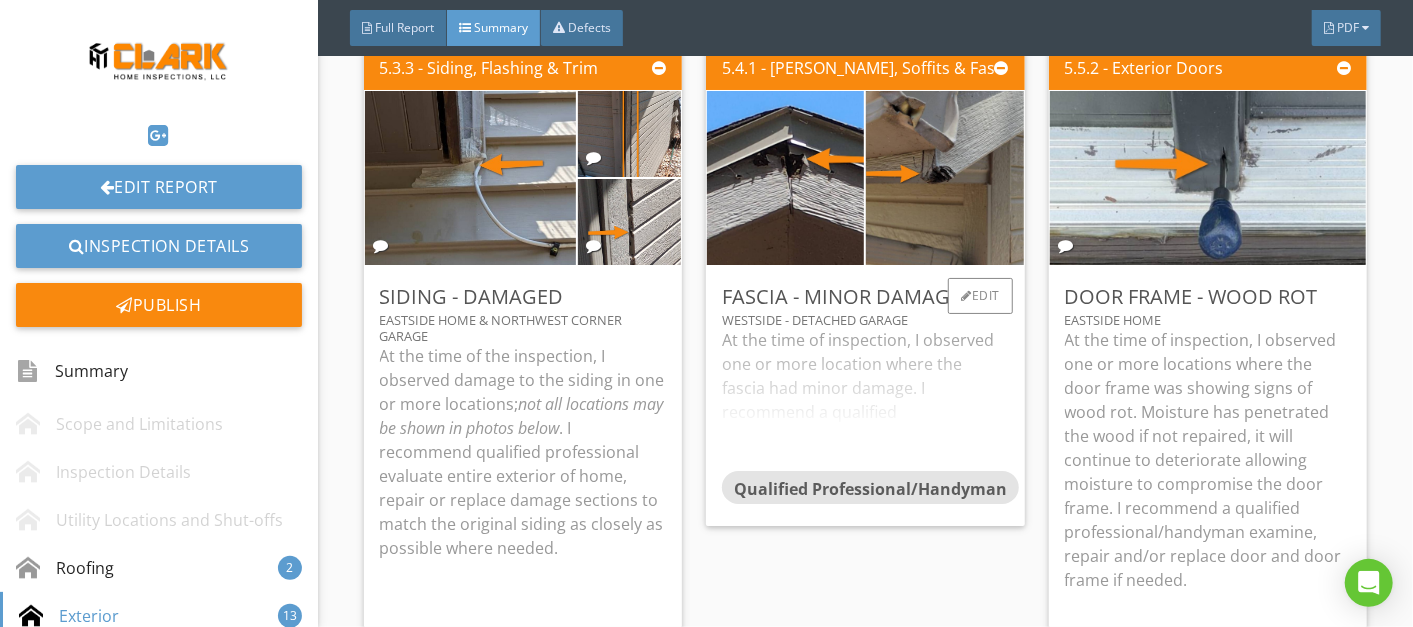 click on "At the time of inspection, I observed one or more location where the fascia had minor damage. I recommend a qualified professional/handyman examine affected area repair and/or replace damage fascia if needed." at bounding box center (865, 399) 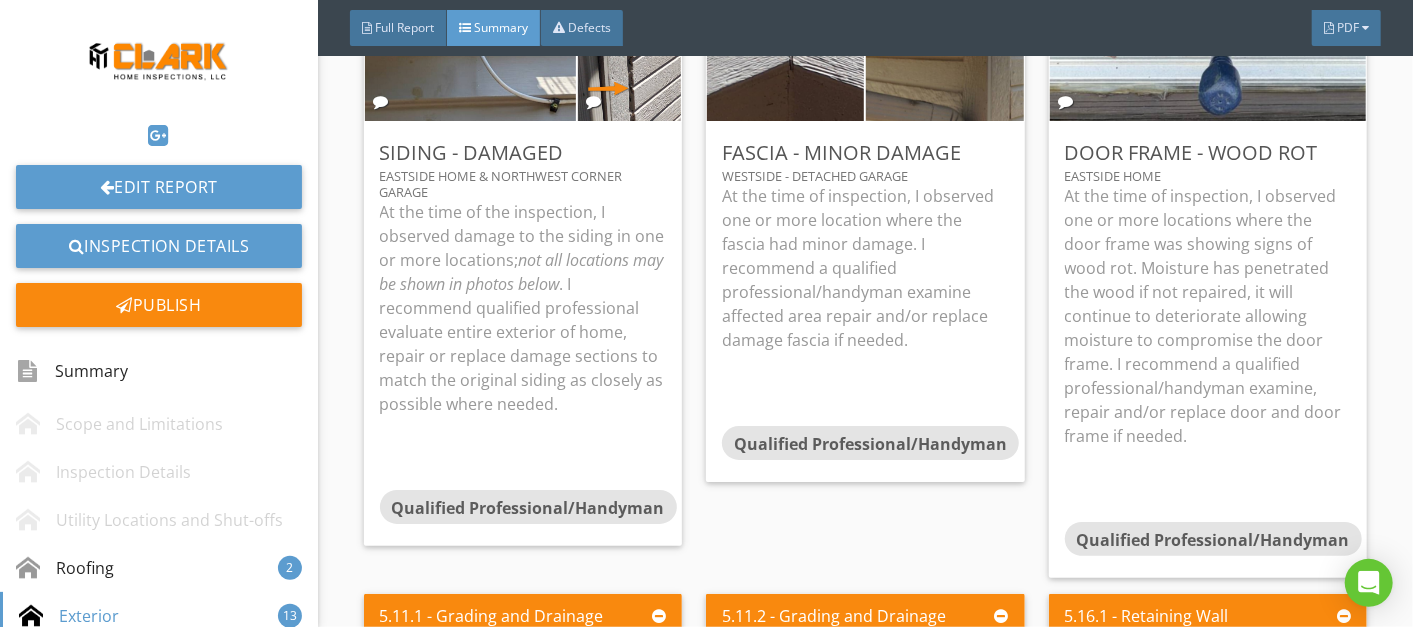 scroll, scrollTop: 1382, scrollLeft: 0, axis: vertical 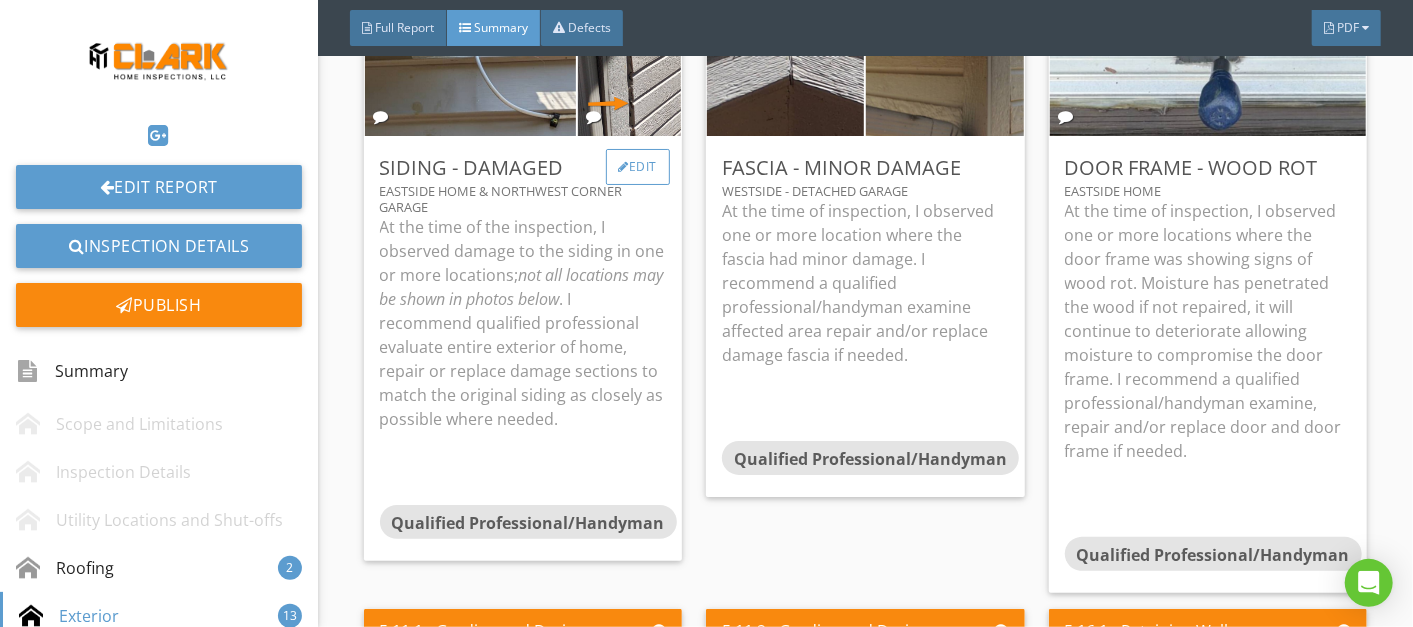 click on "Edit" at bounding box center (638, 167) 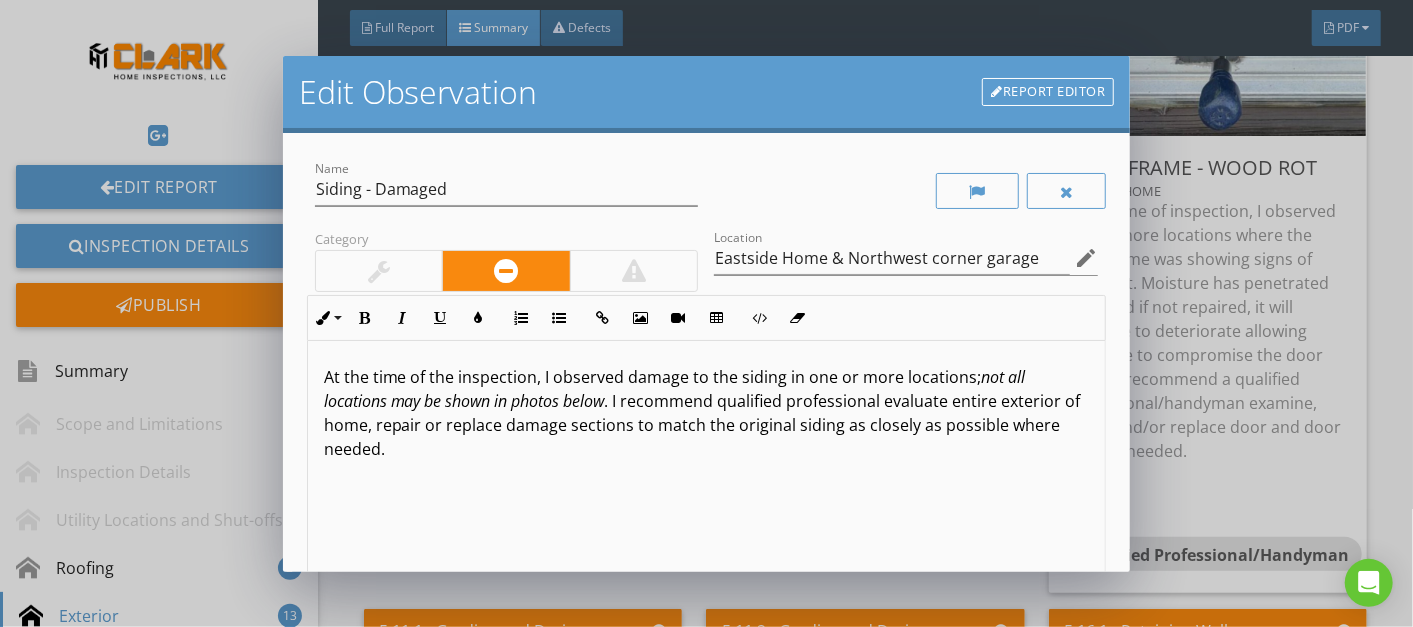 click on "At the time of the inspection, I observed damage to the siding in one or more locations;  n ot all locations may be shown in photos below . I recommend qualified professional evaluate entire exterior of home, repair or replace damage sections to match the original siding as closely as possible where needed." at bounding box center (707, 413) 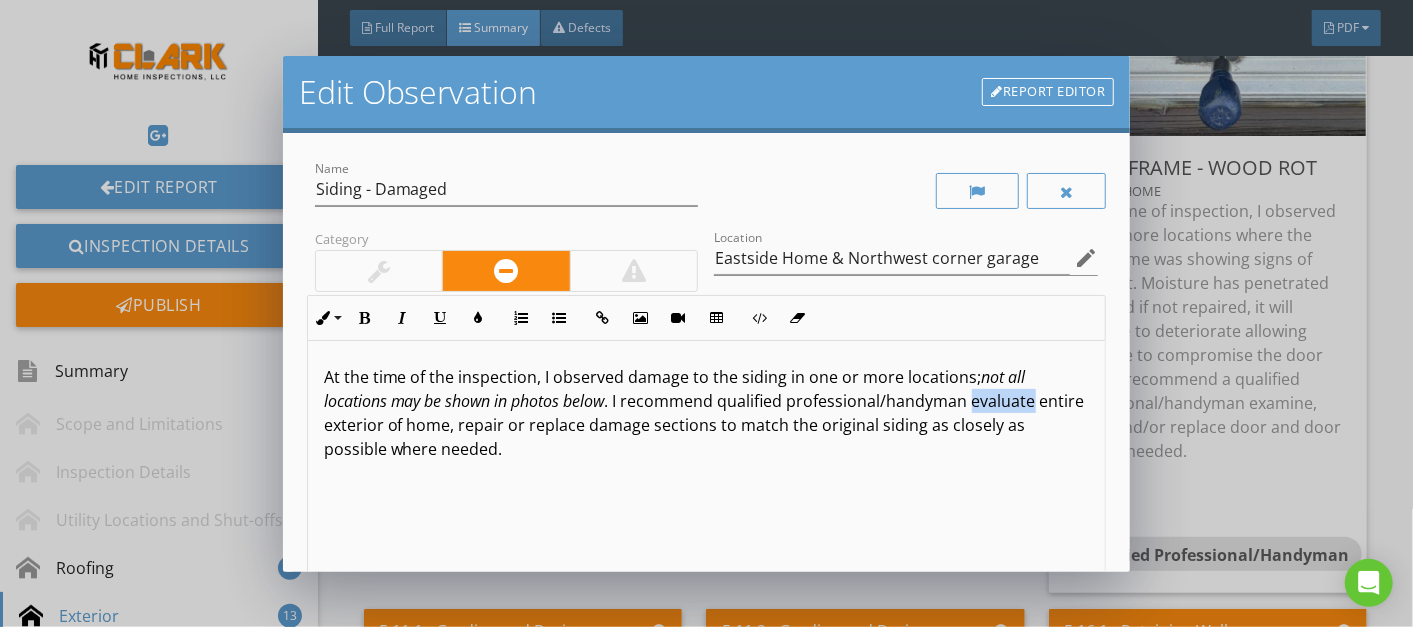 drag, startPoint x: 973, startPoint y: 397, endPoint x: 1036, endPoint y: 398, distance: 63.007935 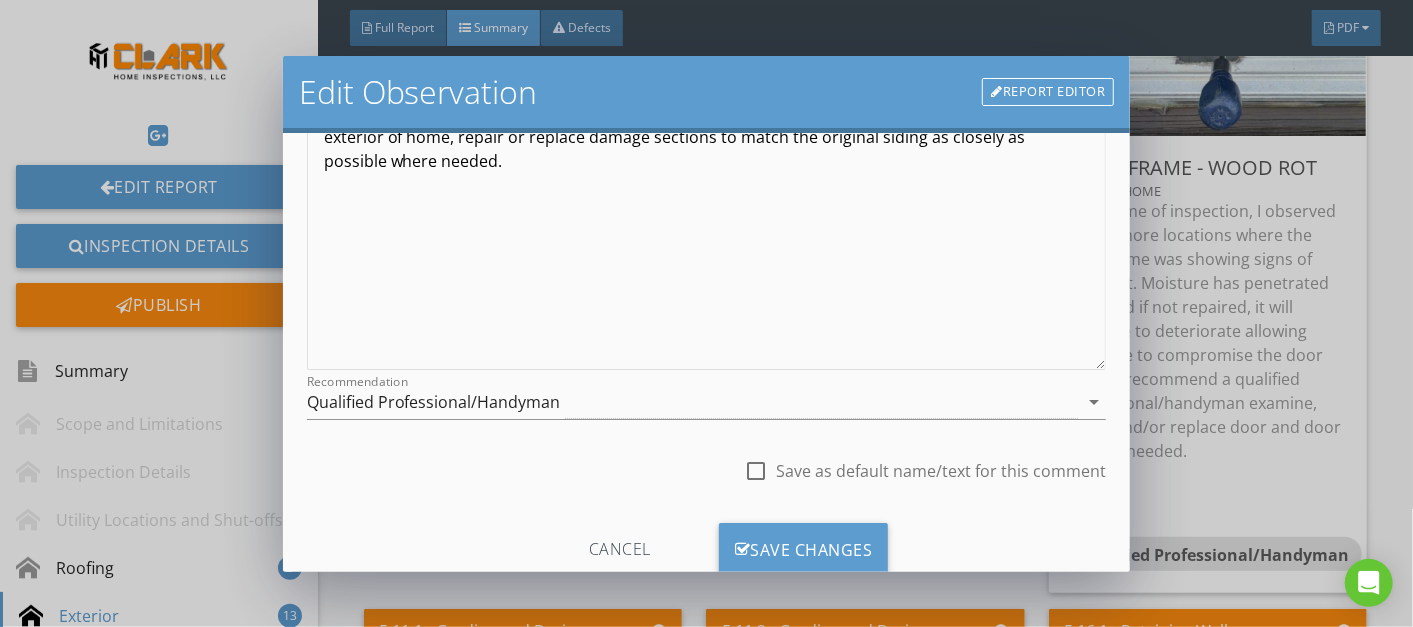 scroll, scrollTop: 286, scrollLeft: 0, axis: vertical 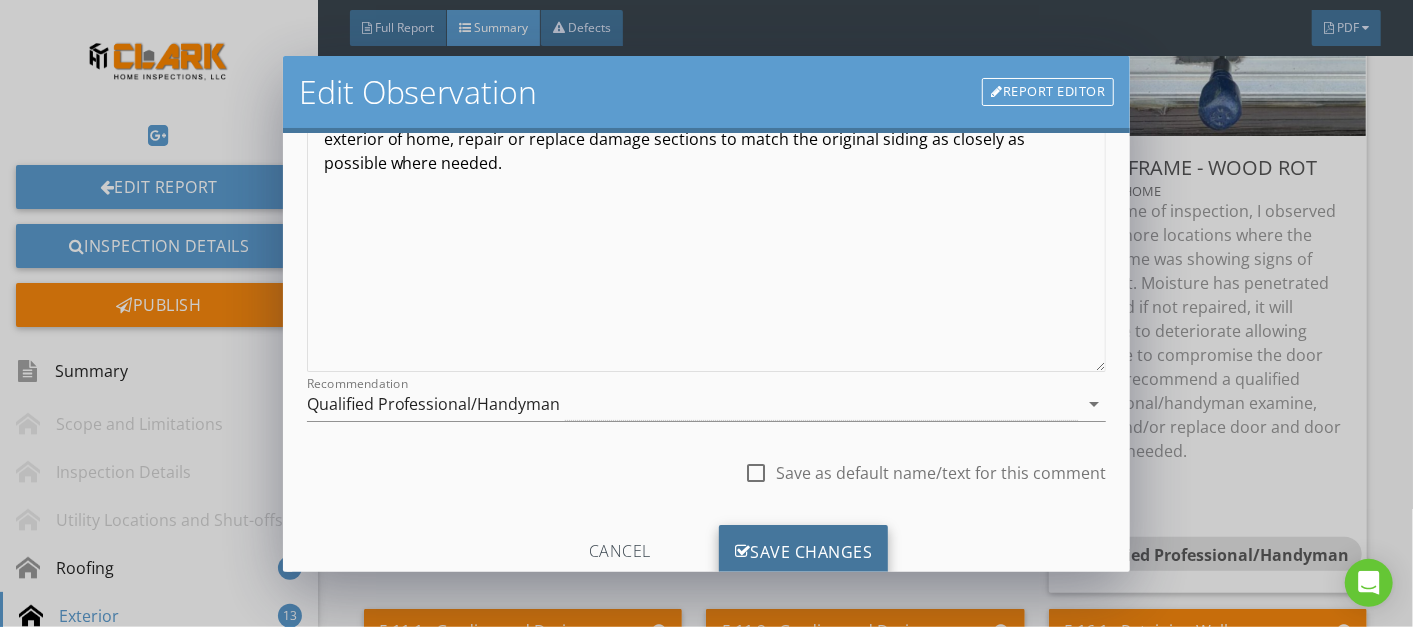 click on "Save Changes" at bounding box center (804, 552) 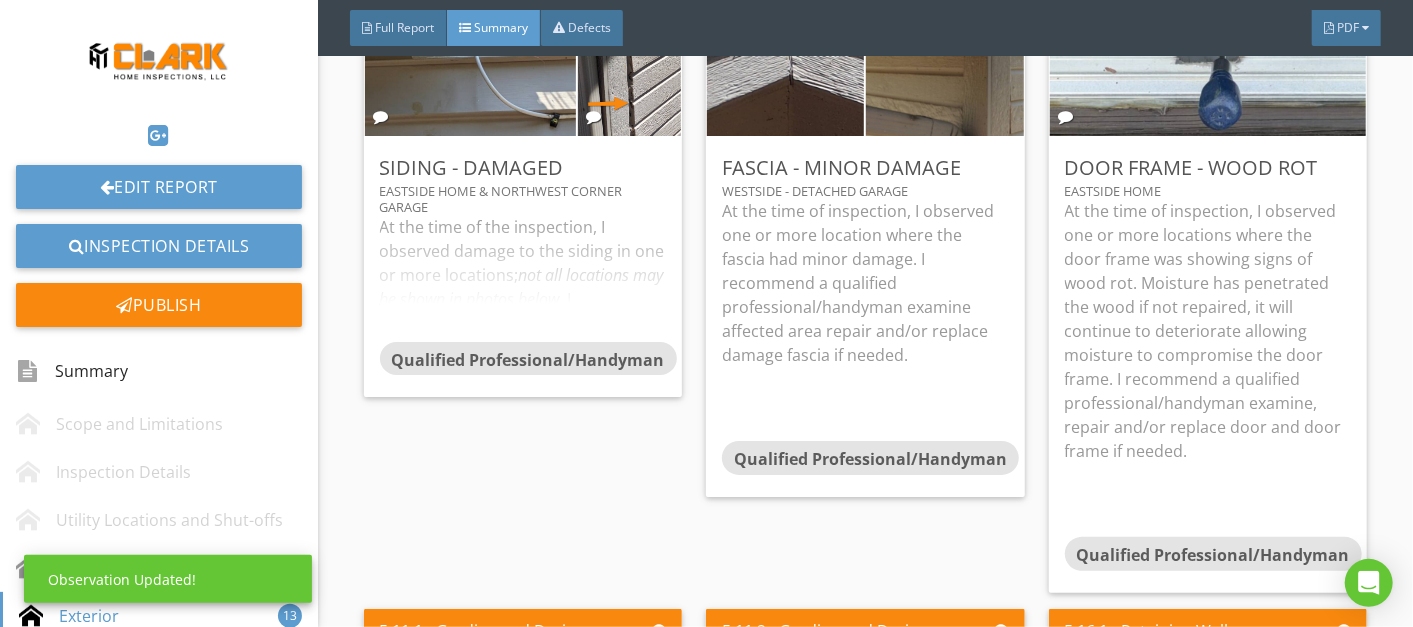 scroll, scrollTop: 110, scrollLeft: 0, axis: vertical 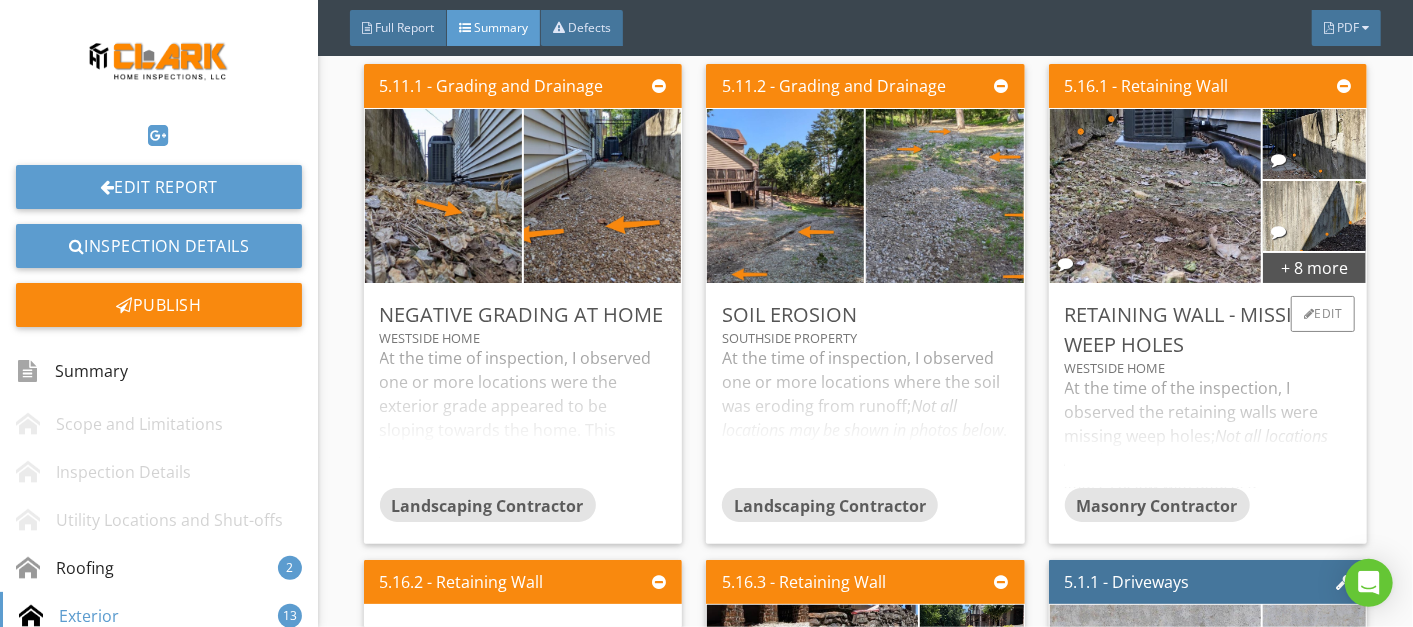 click on "At the time of the inspection, I observed the retaining walls were missing weep holes;  Not all locations may be shown in photos below, see images below with attached explanation.  After further examination I observed multiple issues due to missing weep holes the retaining wall has vertical cracks, wall is beginning to lean outward and the parge coat is cracking and breaking off. Weep holes are essential for retaining walls to prevent water damage and structural failure. Weep holes allow water to drain from behind the wall, relieving hydrostatic pressure. I recommend a qualified professional do a thorough examination of  ALL  retaining walls on property determine next course of action/repairs using best building practices." at bounding box center (1208, 432) 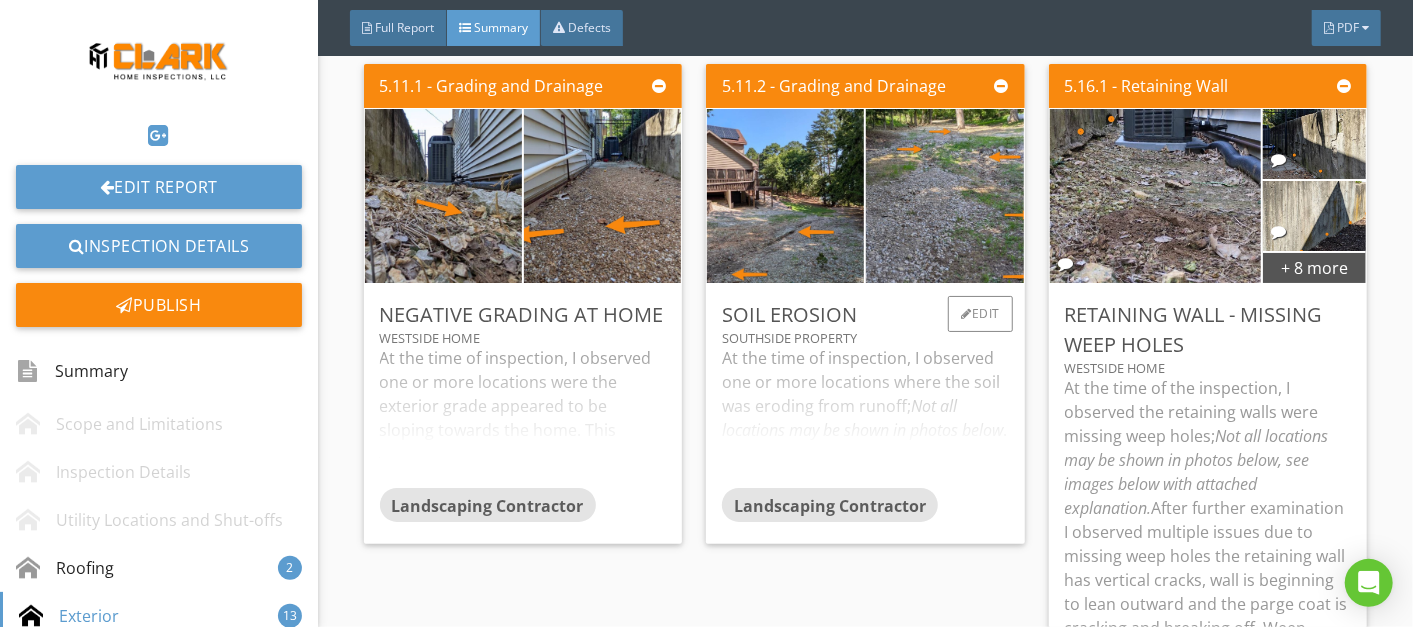 click on "At the time of inspection, I observed one or more locations where the soil was eroding from runoff;  Not all locations may be shown in photos below . I recommend a qualified professional do a thorough examination of the affected area and determine next course of action/repairs." at bounding box center [865, 417] 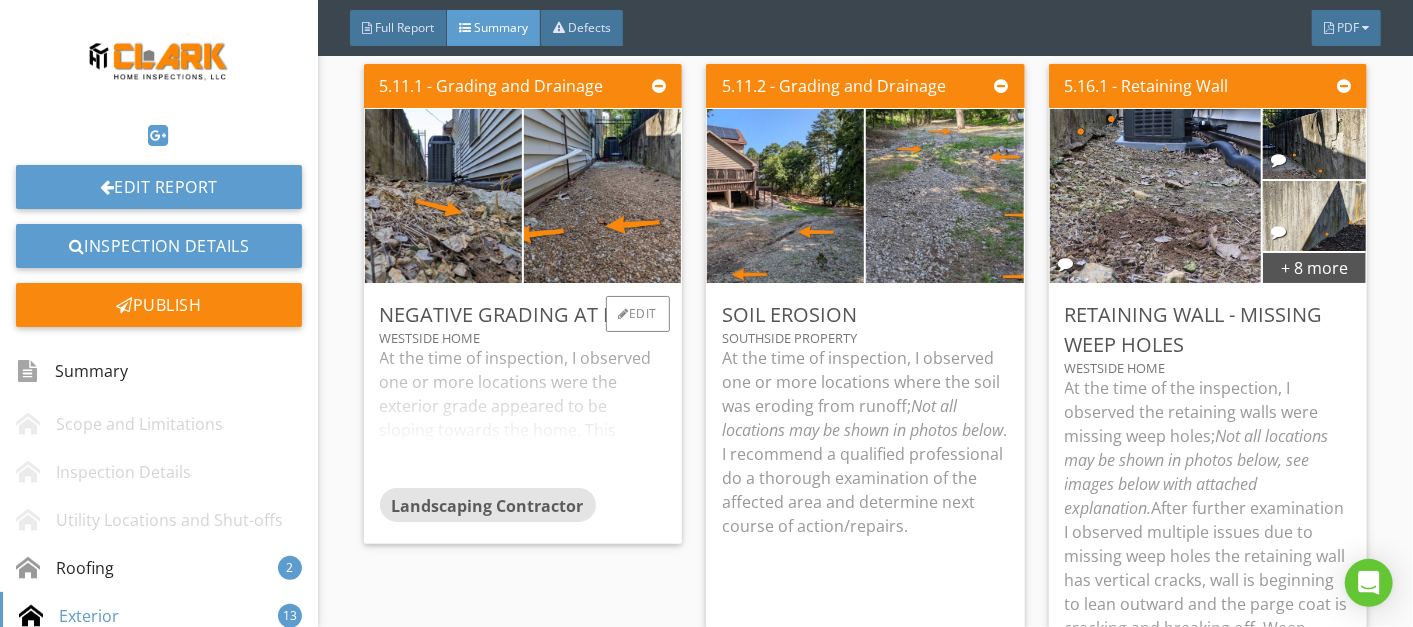 click on "At the time of inspection, I observed one or more locations were the exterior grade appeared to be sloping towards the home. This allows water to be directed towards the foundation and increases the risk of moisture intrusion. The drainage strategy of the foundation is important, and the minimum recommend slope is 1/2" per foot. I recommend a qualified professional do a thorough examination of the affected area and determine next course of action/repairs." at bounding box center (523, 417) 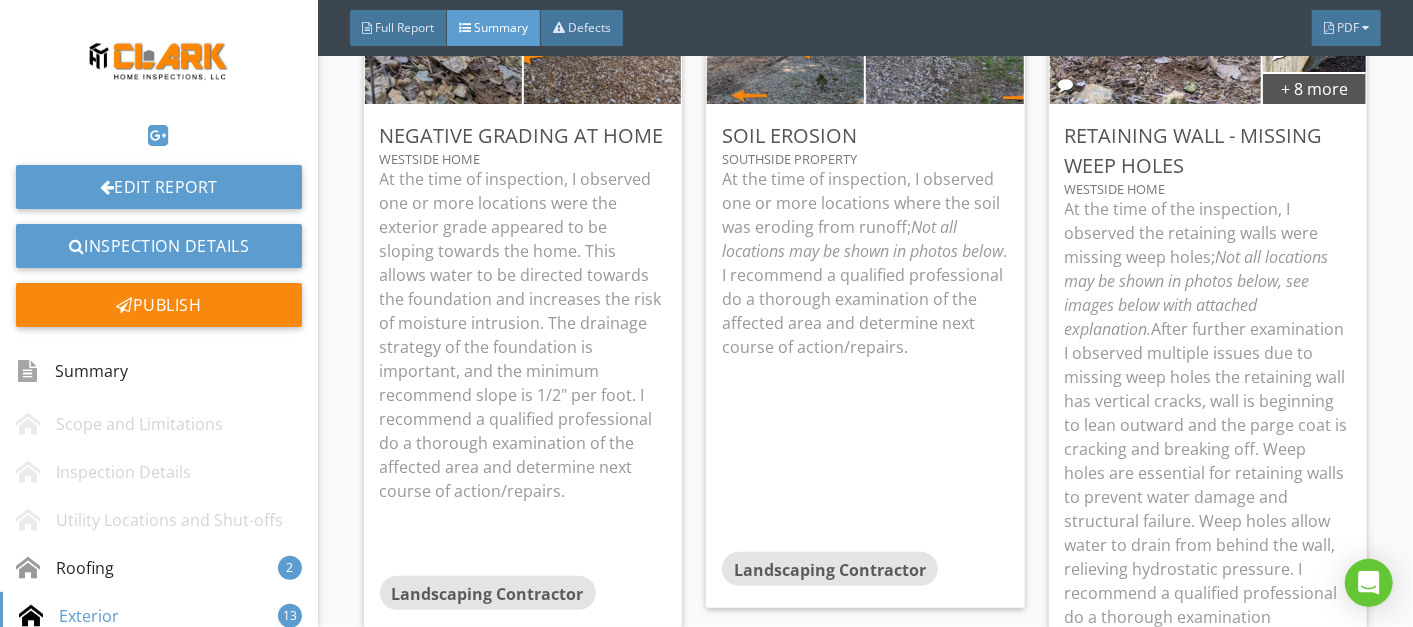 scroll, scrollTop: 2137, scrollLeft: 0, axis: vertical 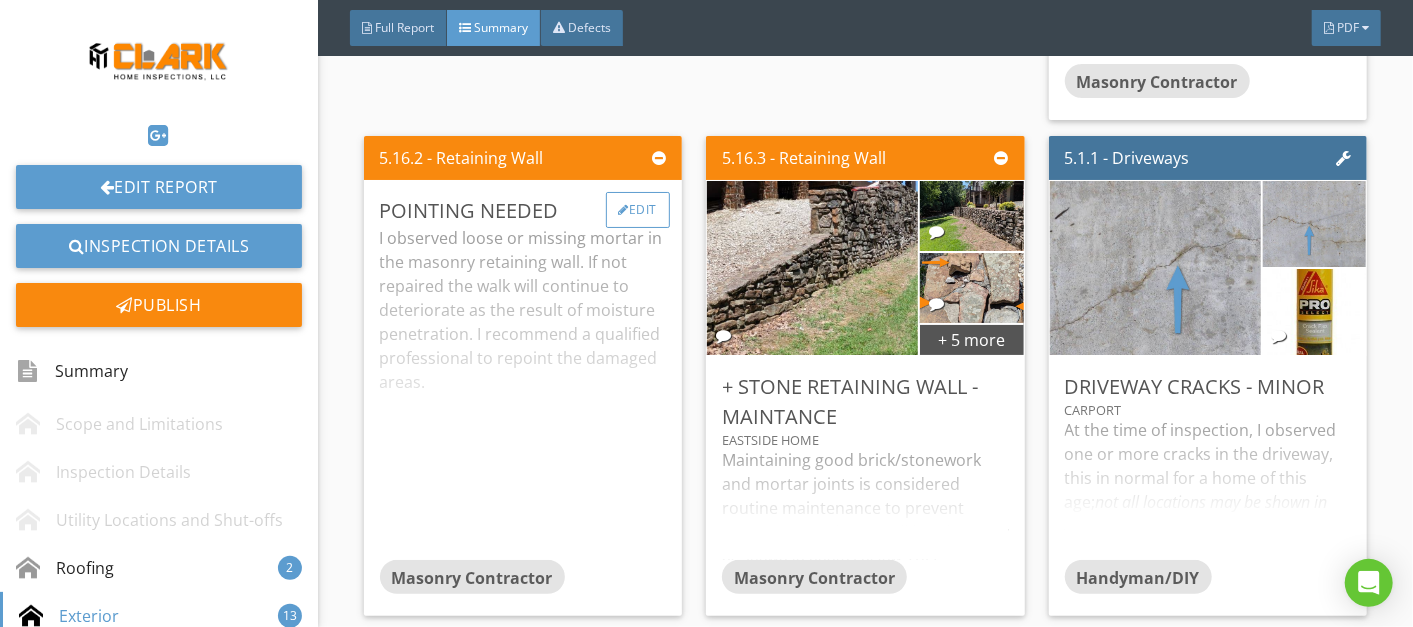 click on "Edit" at bounding box center [638, 210] 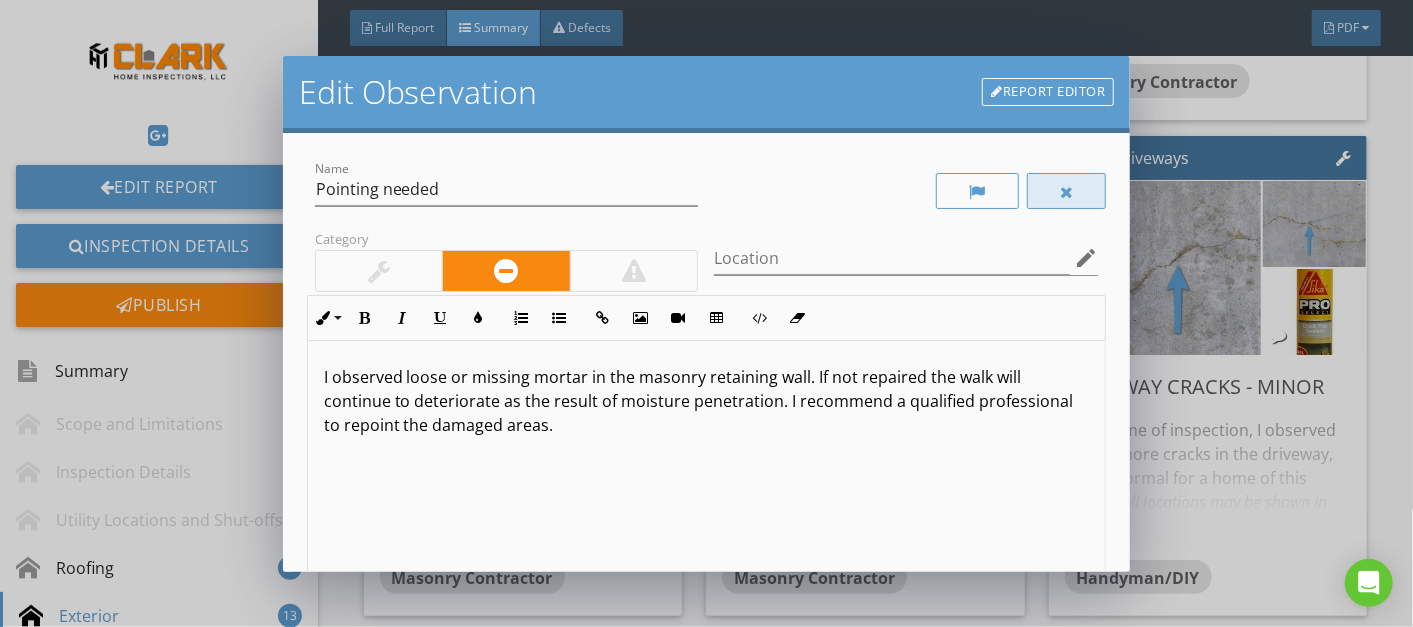 click at bounding box center [1067, 191] 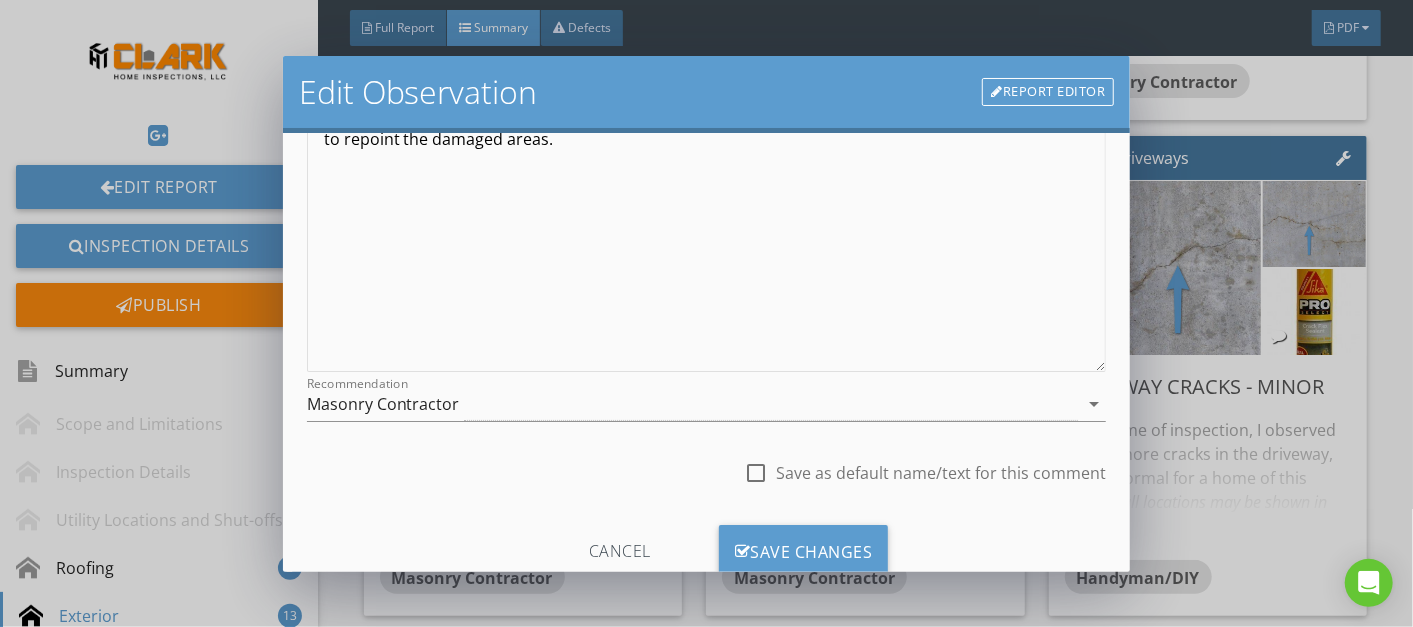 scroll, scrollTop: 300, scrollLeft: 0, axis: vertical 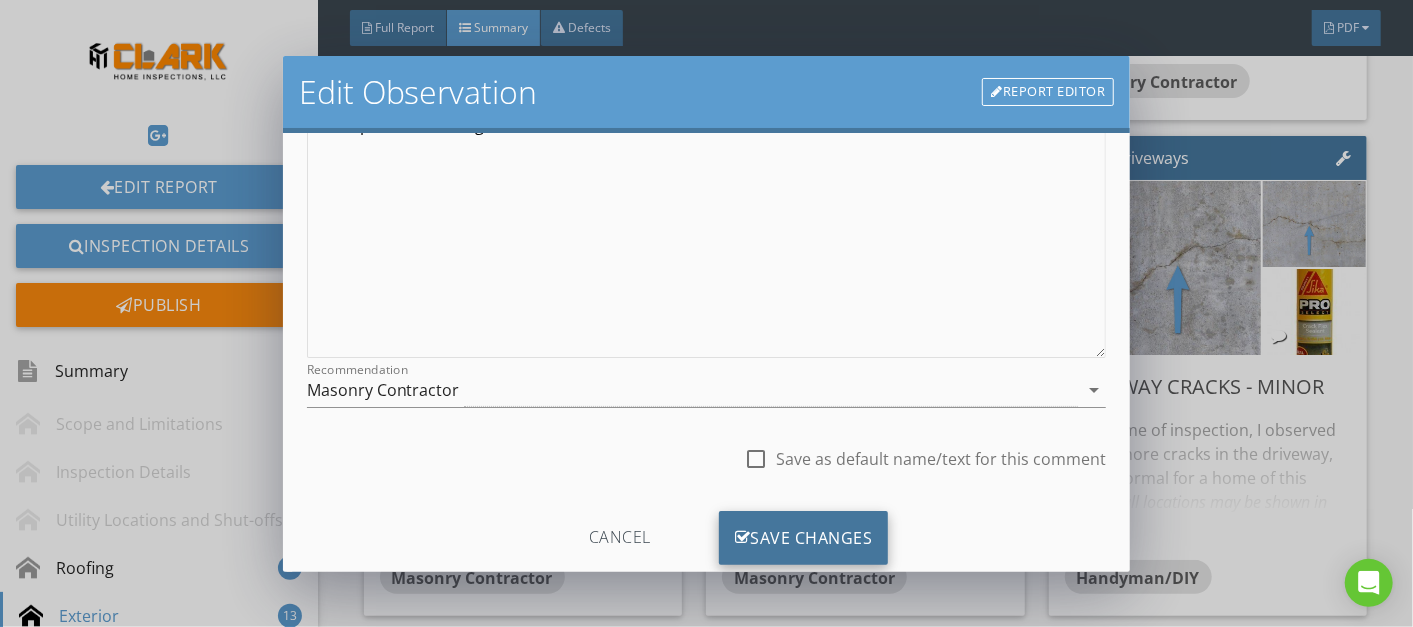click on "Save Changes" at bounding box center [804, 538] 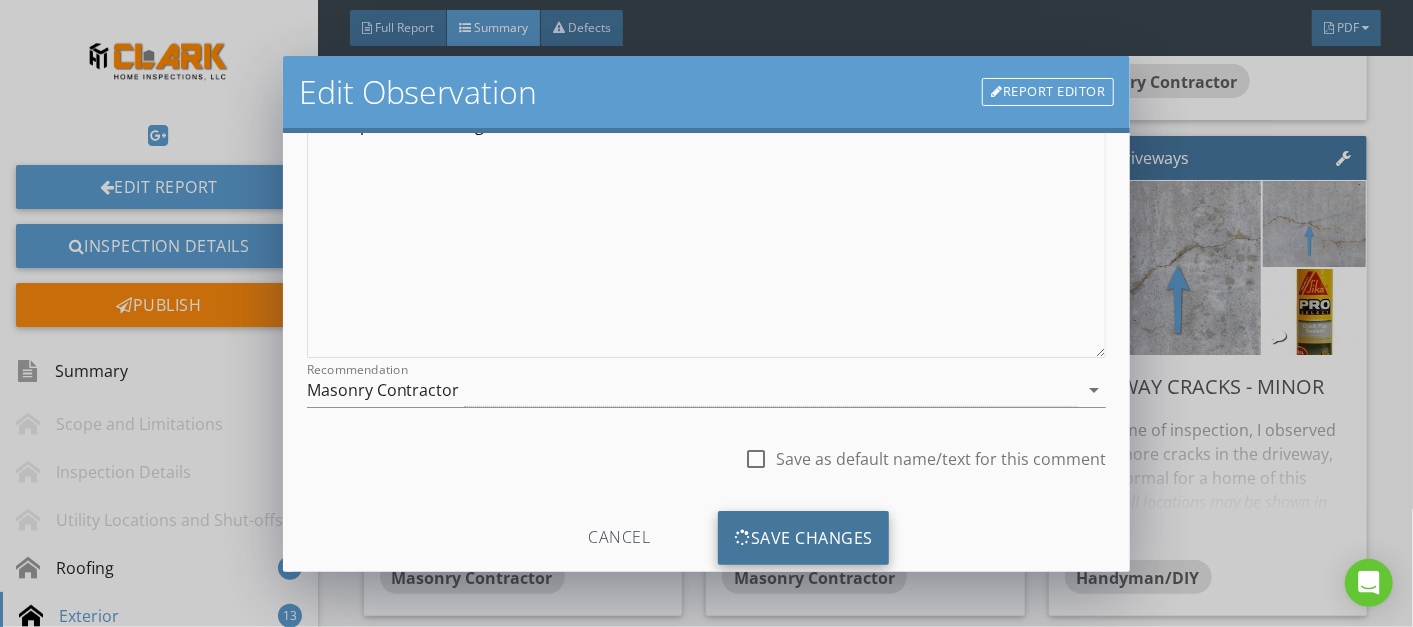 scroll, scrollTop: 110, scrollLeft: 0, axis: vertical 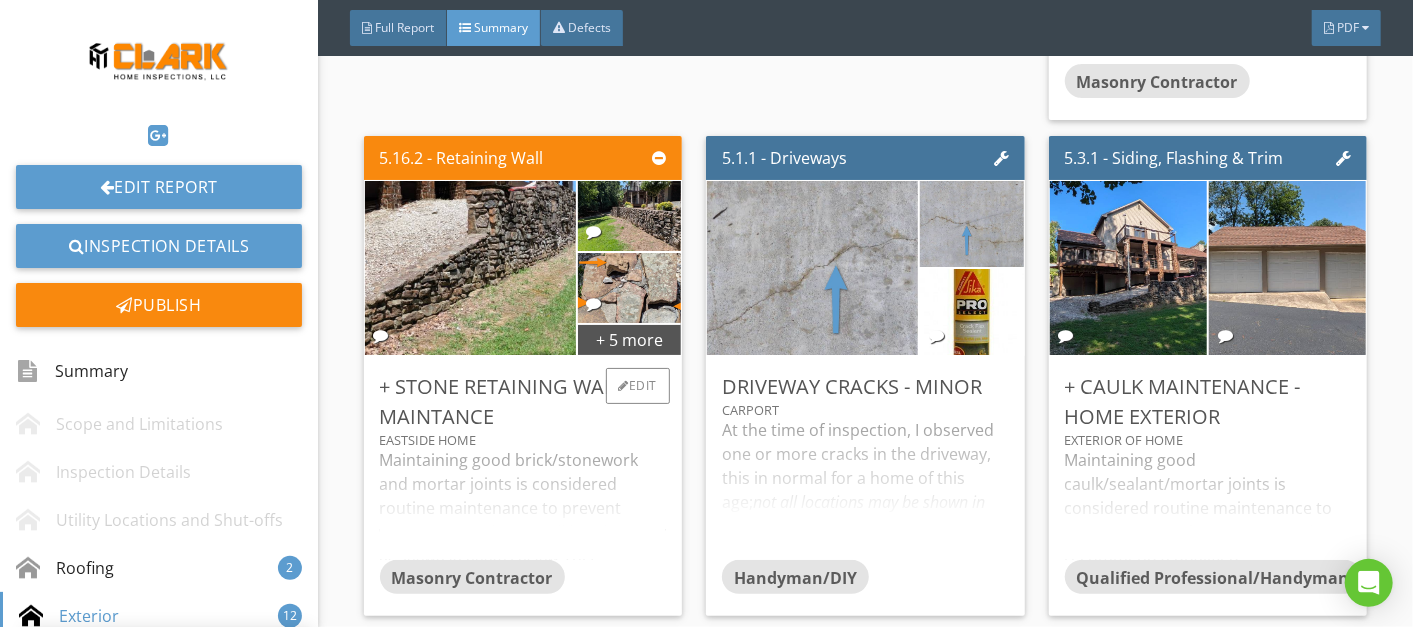 click on "Maintaining good brick/stonework and mortar joints is considered routine maintenance to prevent water penetration;  n ot all locations may be shown in photos below.  This condition allows for moisture to penetrate between and behind the brick/stone causing further damage from freezing and thawing cycle. I recommend a qualified professional do a thorough examination of the brick/stone retaining wall make recommendations, prep brick/stonework repair and repoint mortar joints where needed." at bounding box center (523, 504) 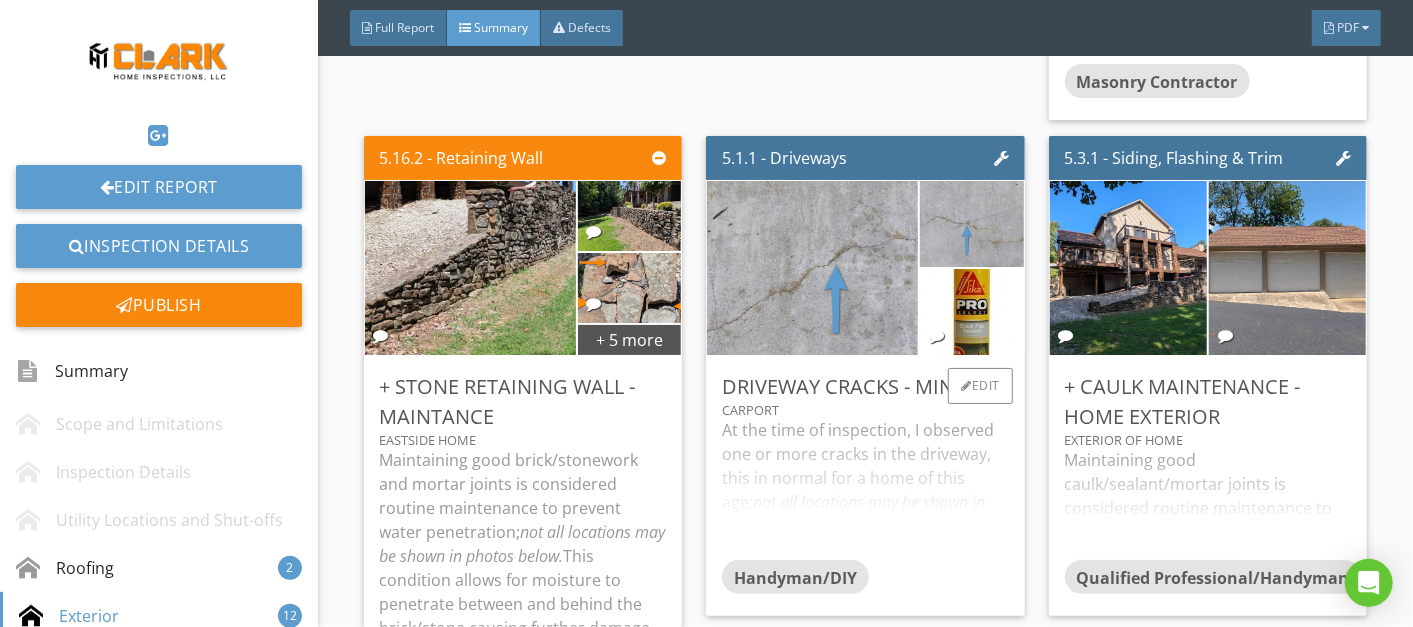 click on "At the time of inspection, I observed one or more cracks in the driveway, this in normal for a home of this age;  not all locations may be shown in photos below.  We want to prevent water intrusion and freeze-thaw cycles I recommend a qualified professional/handyman prep concrete and seal all cracks with appropriate material to prevent further damage." at bounding box center [865, 489] 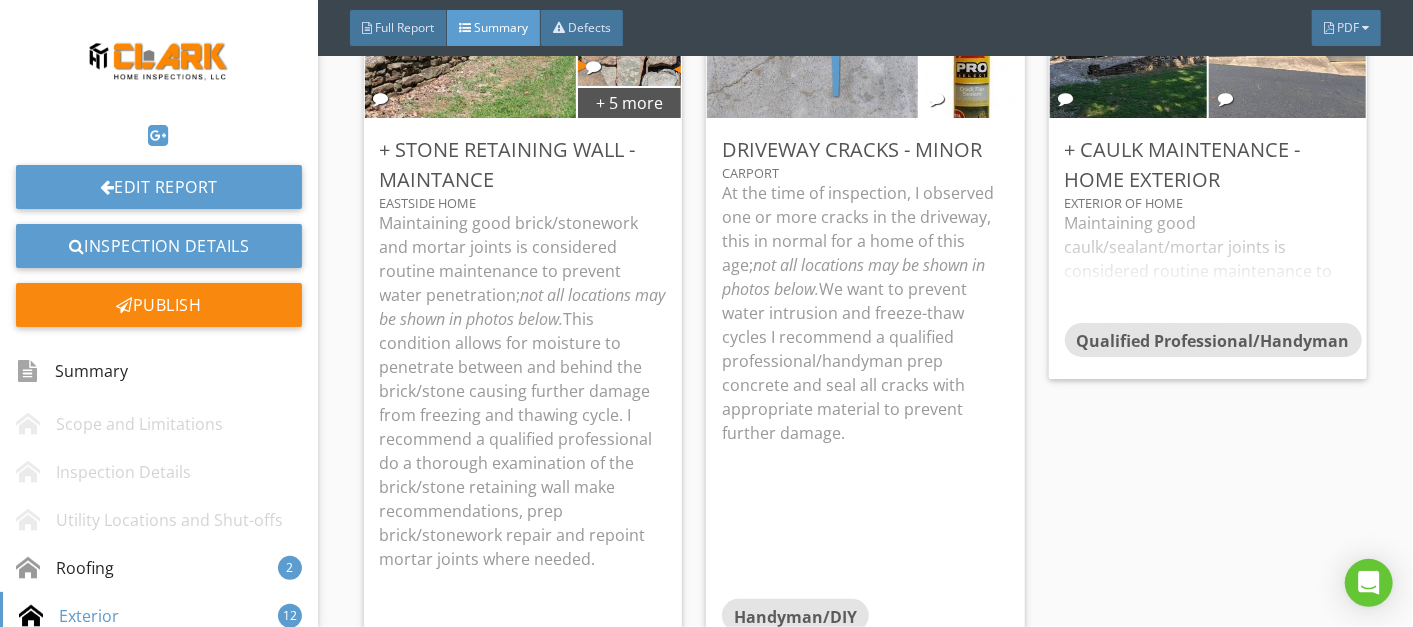 scroll, scrollTop: 3032, scrollLeft: 0, axis: vertical 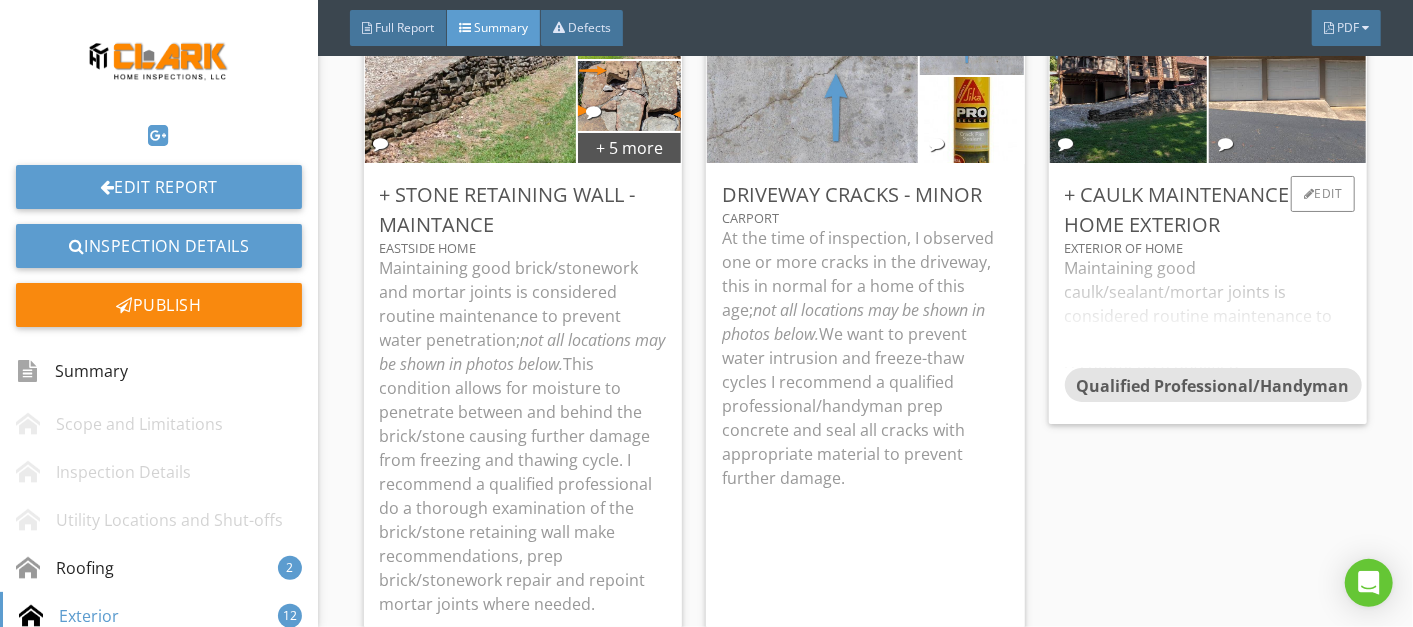 click on "Maintaining good caulk/sealant/mortar joints is considered routine maintenance to prevent pest and water penetration. I recommend a qualified professional/handyman do a thorough examination of the exterior of home, repair, seal holes, gaps around siding, doors and windows to prevent pest and water penetration." at bounding box center (1208, 312) 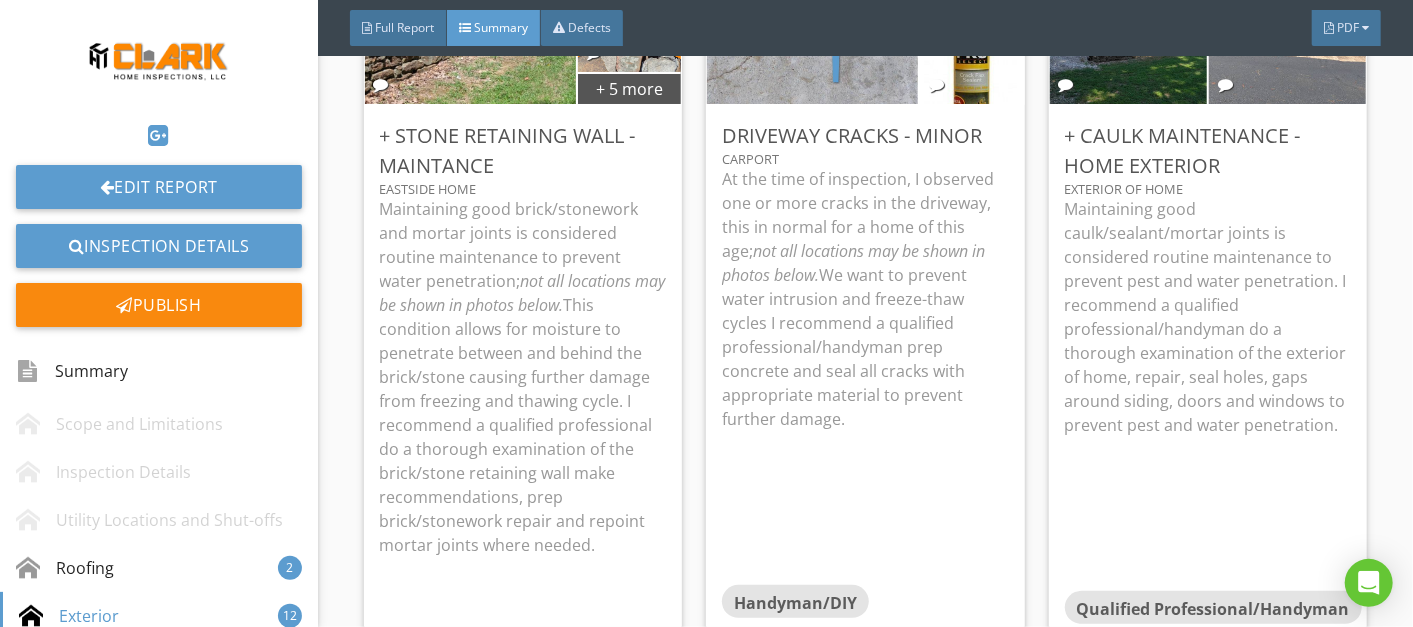 scroll, scrollTop: 3047, scrollLeft: 0, axis: vertical 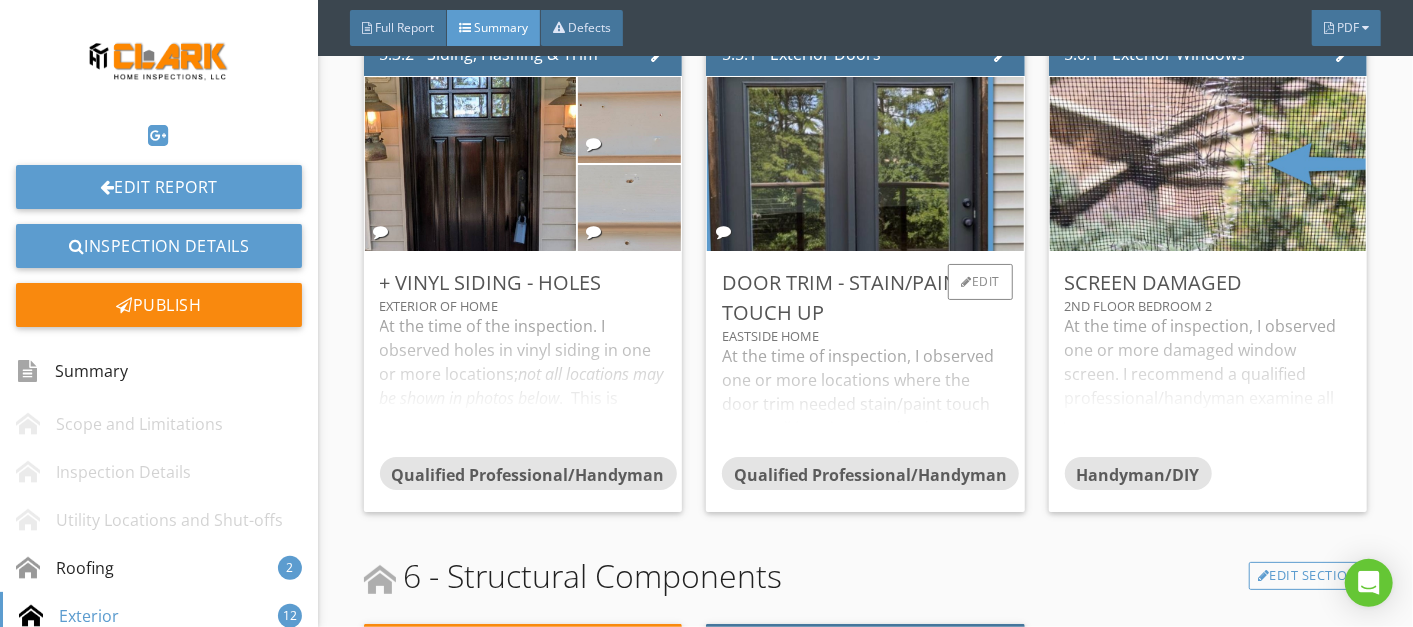 click on "At the time of inspection, I observed one or more locations where the door trim needed stain/paint touch up;  not all locations may be shown in photos below . I recommend a qualified professional/handyman, repair and touch up stain/paint where needed." at bounding box center [865, 400] 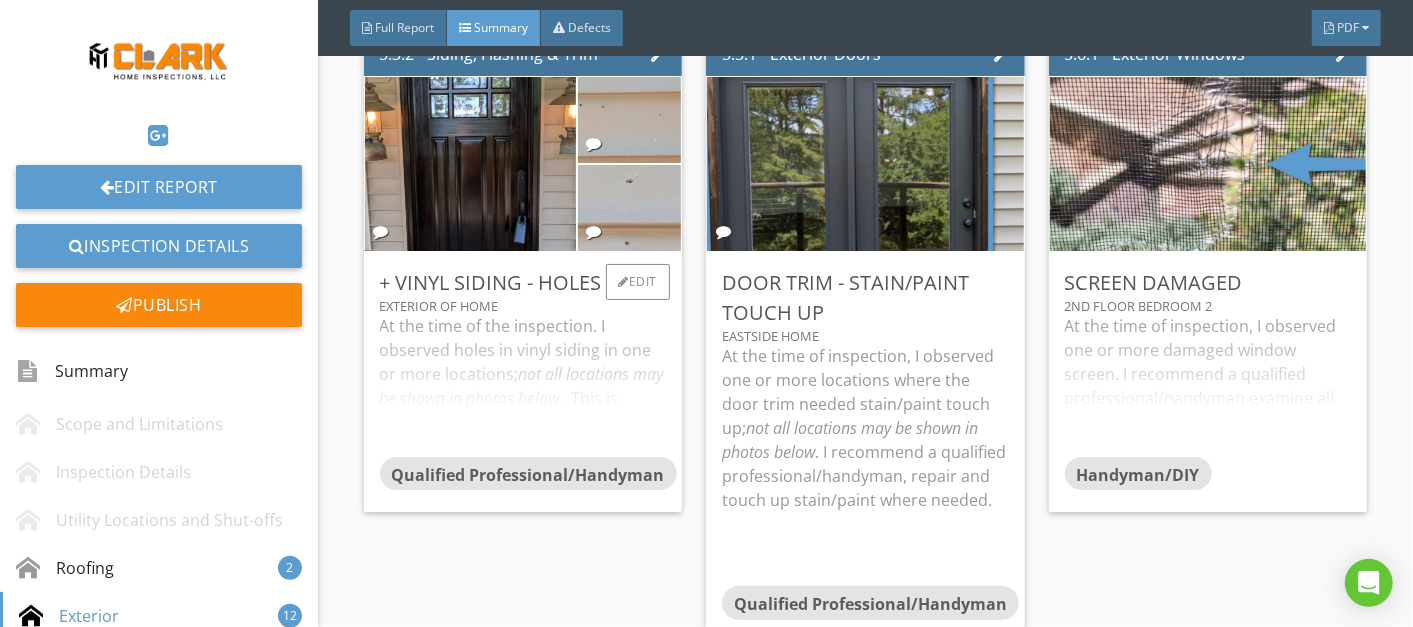 click on "At the time of the inspection. I observed holes in vinyl siding in one or more locations;  not all locations may be shown in photos below .  This is primarily a cosmetic issue, but it does provide an entry point for moisture and pest intrusion. I recommend a qualified professional/handyman do a thorough examination of the exterior of home, repair and/or replace siding if needed." at bounding box center (523, 385) 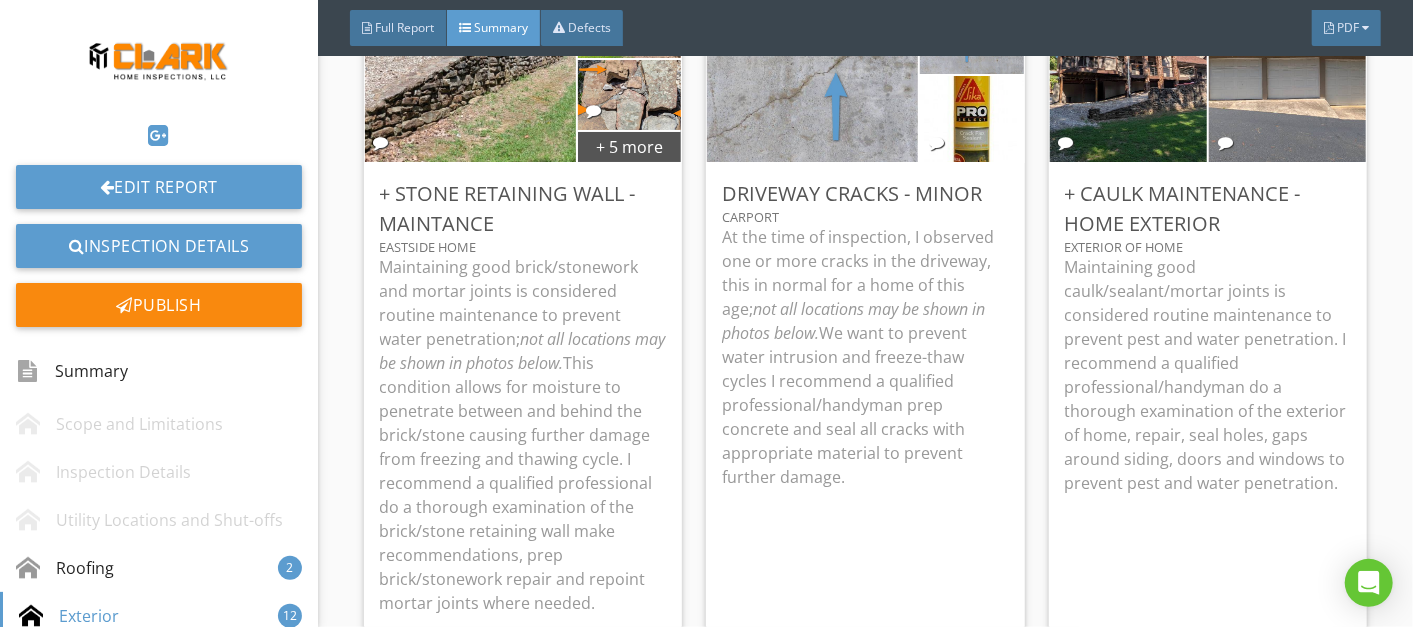 scroll, scrollTop: 2988, scrollLeft: 0, axis: vertical 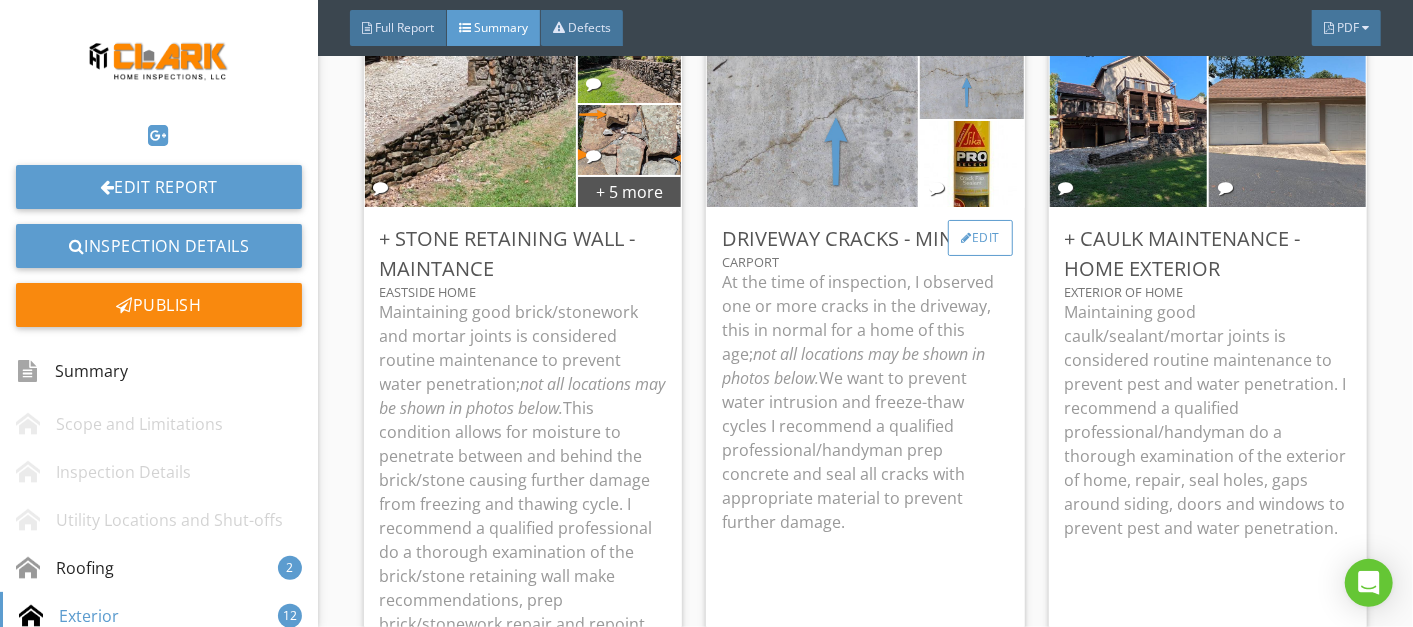 click on "Edit" at bounding box center [980, 238] 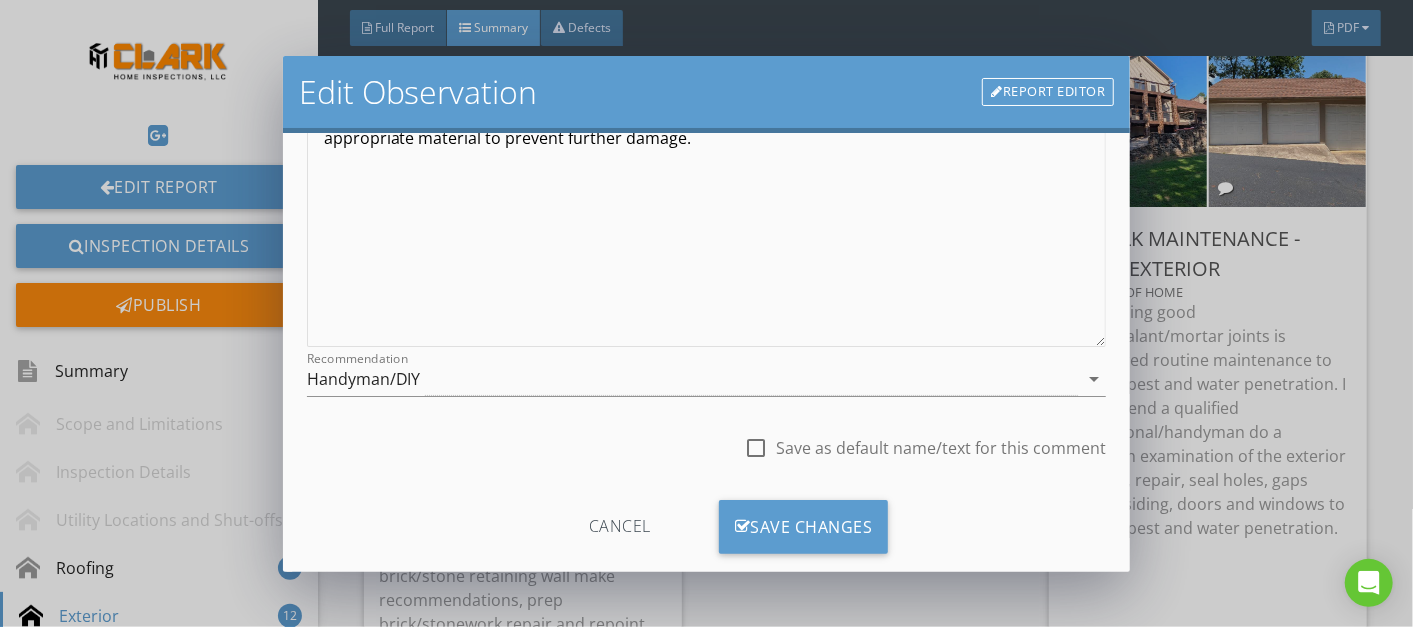 scroll, scrollTop: 316, scrollLeft: 0, axis: vertical 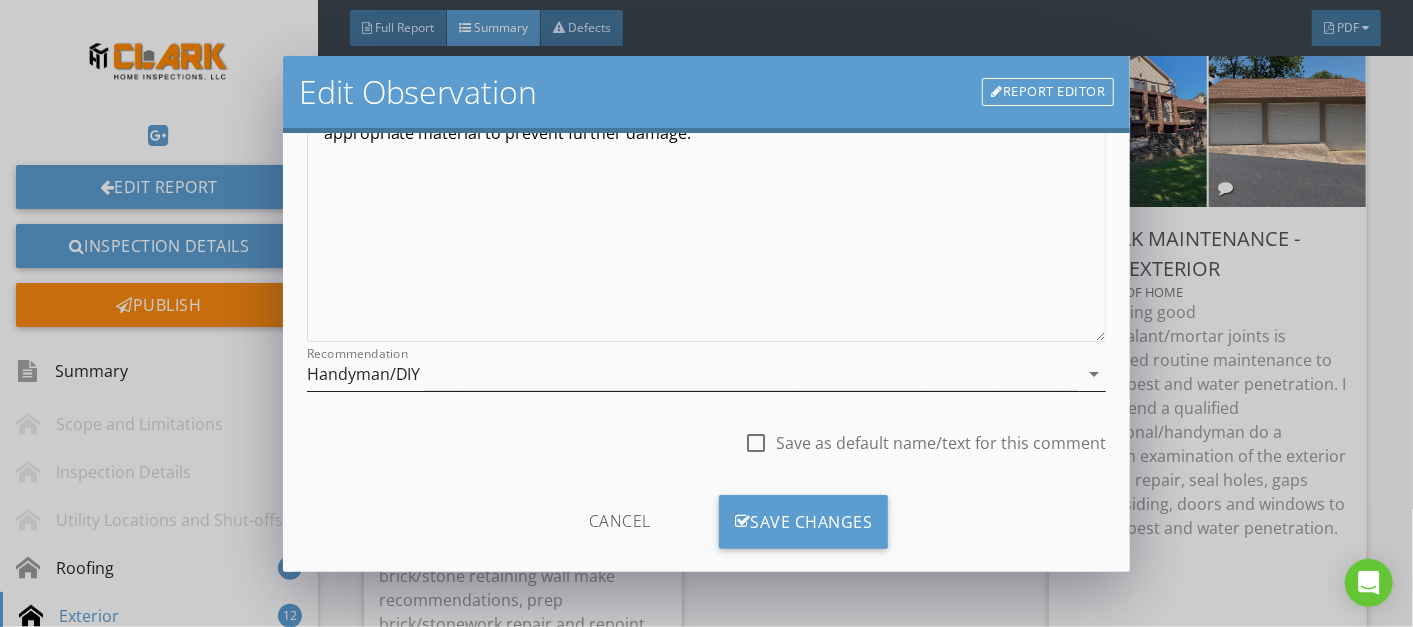 click on "arrow_drop_down" at bounding box center (1094, 374) 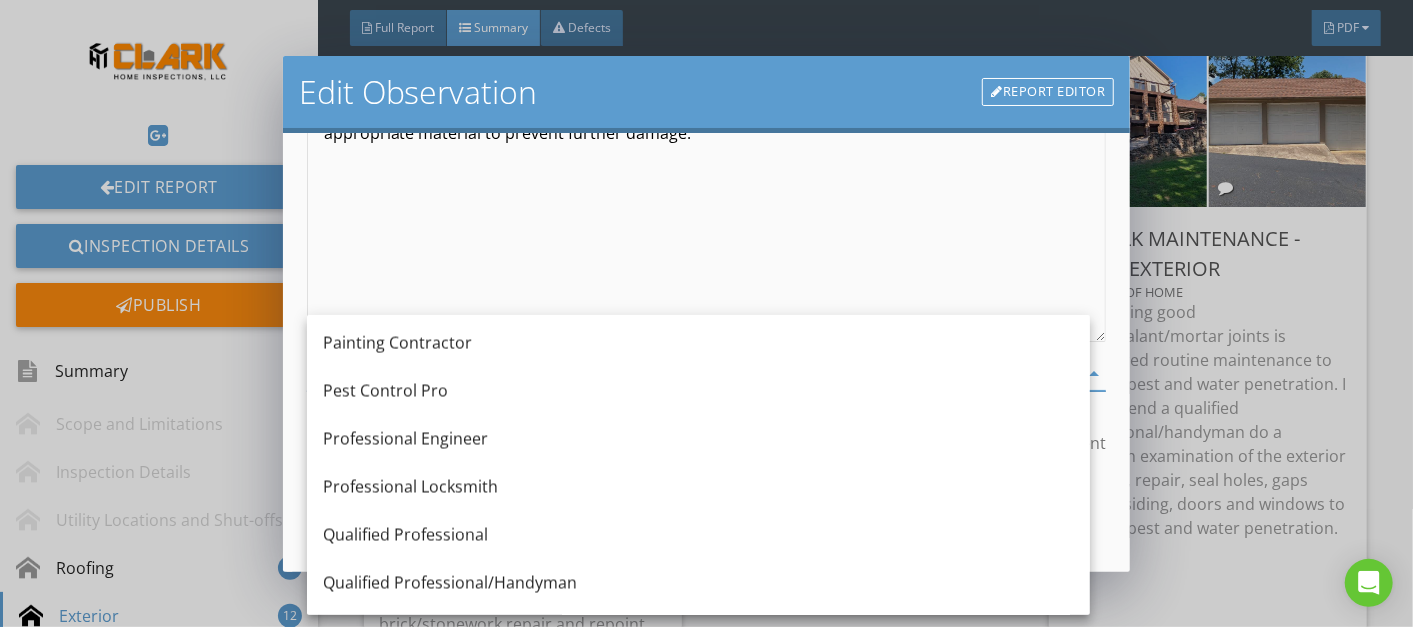 scroll, scrollTop: 2138, scrollLeft: 0, axis: vertical 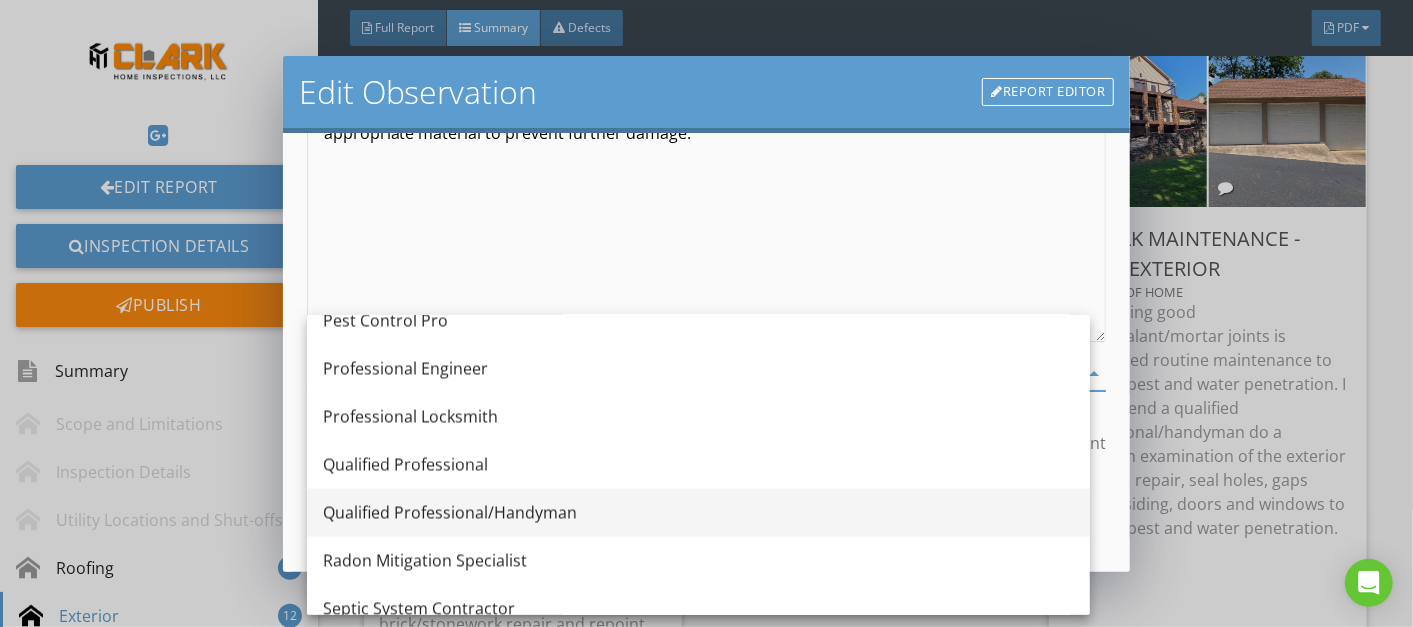click on "Qualified Professional/Handyman" at bounding box center [698, 513] 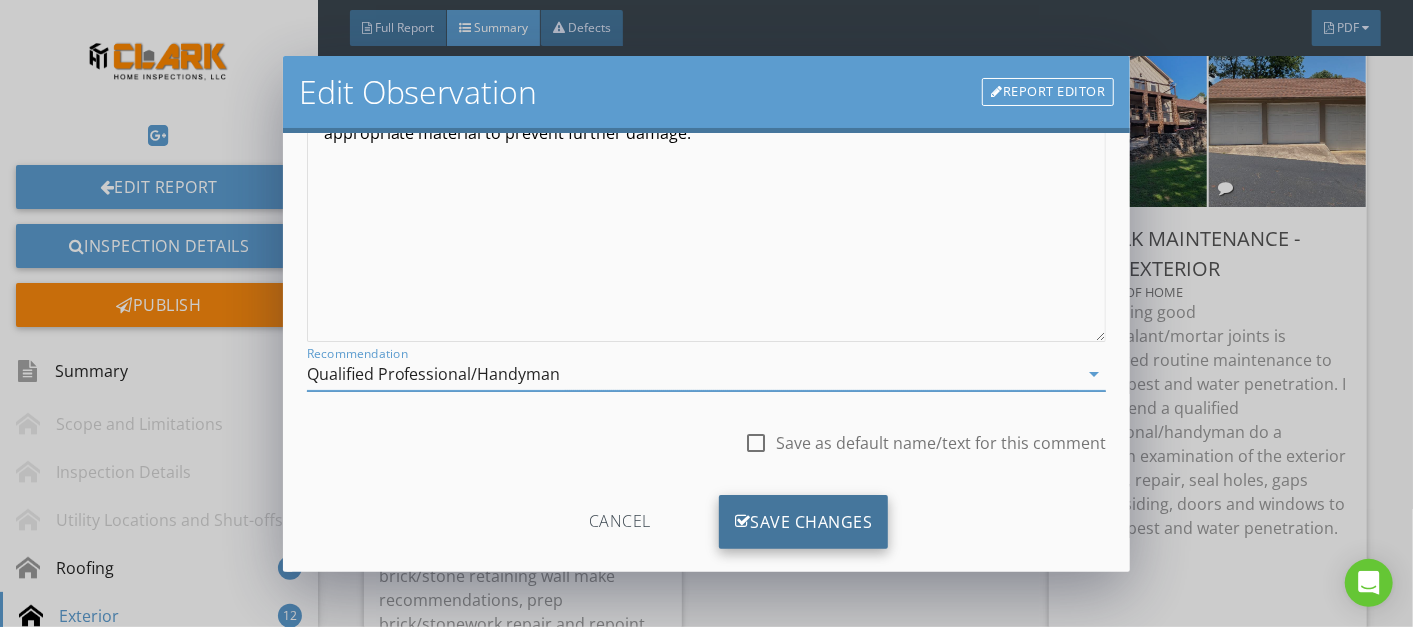 click on "Save Changes" at bounding box center (804, 522) 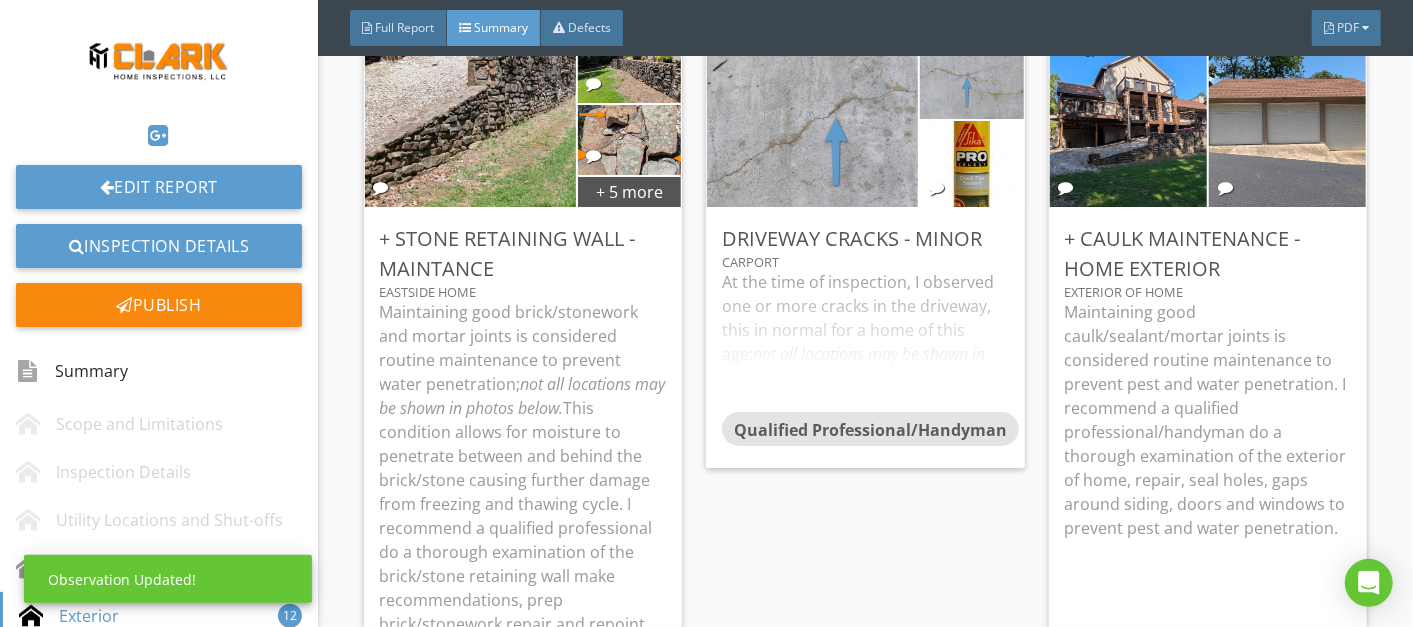 scroll, scrollTop: 110, scrollLeft: 0, axis: vertical 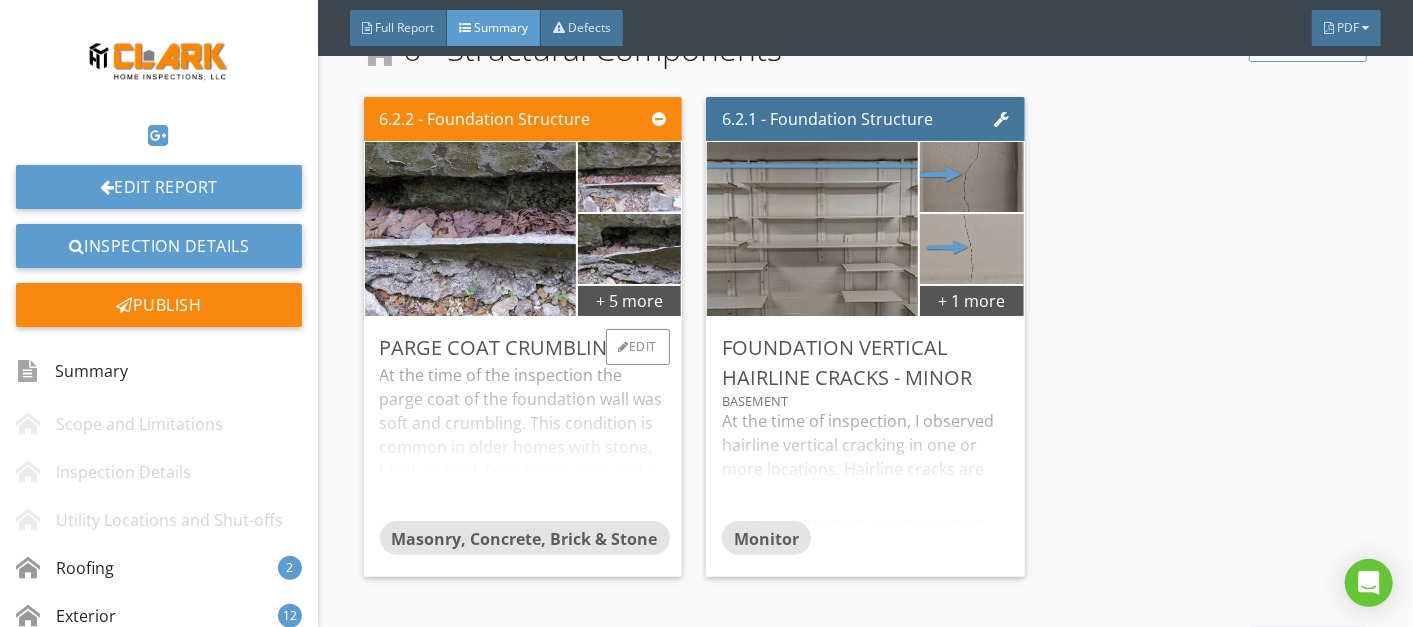 click on "At the time of the inspection the parge coat of the foundation wall was soft and crumbling. This condition is common in older homes with stone, block or brick foundation walls and is most likely due to moisture penetration. If left unaddressed the wall could become compromised. I recommend a qualified professional to evaluate and repair." at bounding box center [523, 442] 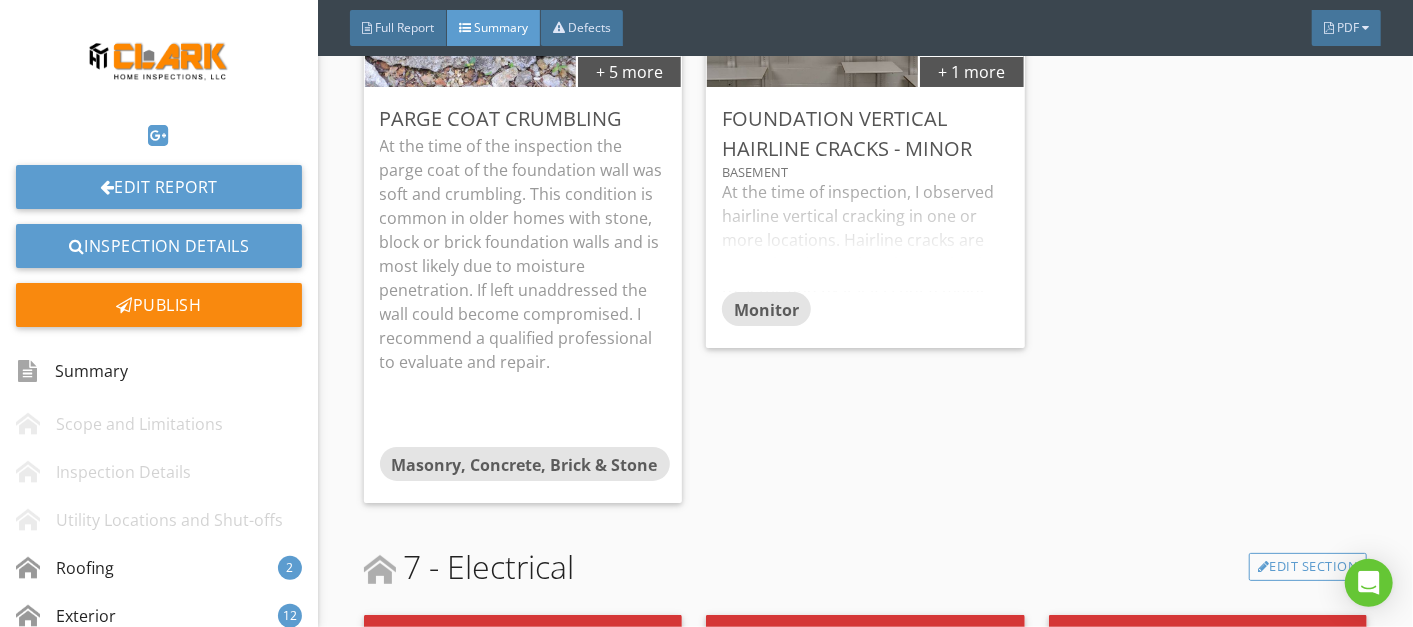 scroll, scrollTop: 4508, scrollLeft: 0, axis: vertical 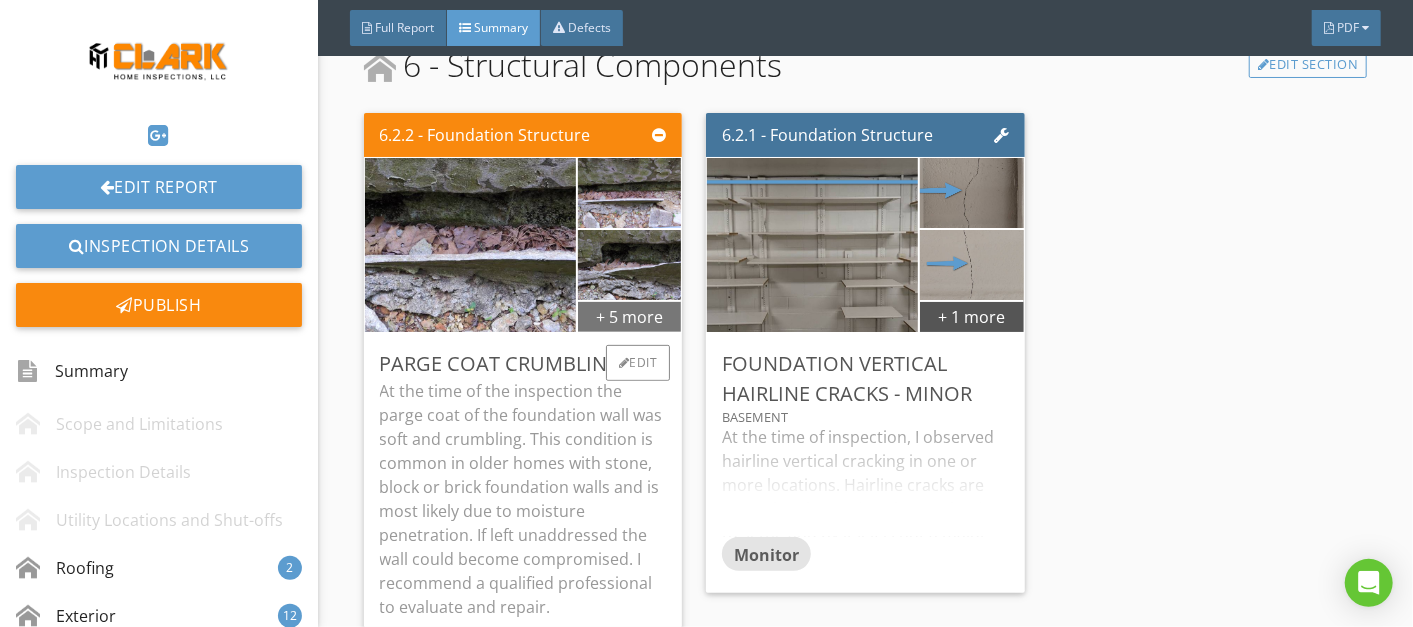 click on "+ 5 more" at bounding box center (630, 316) 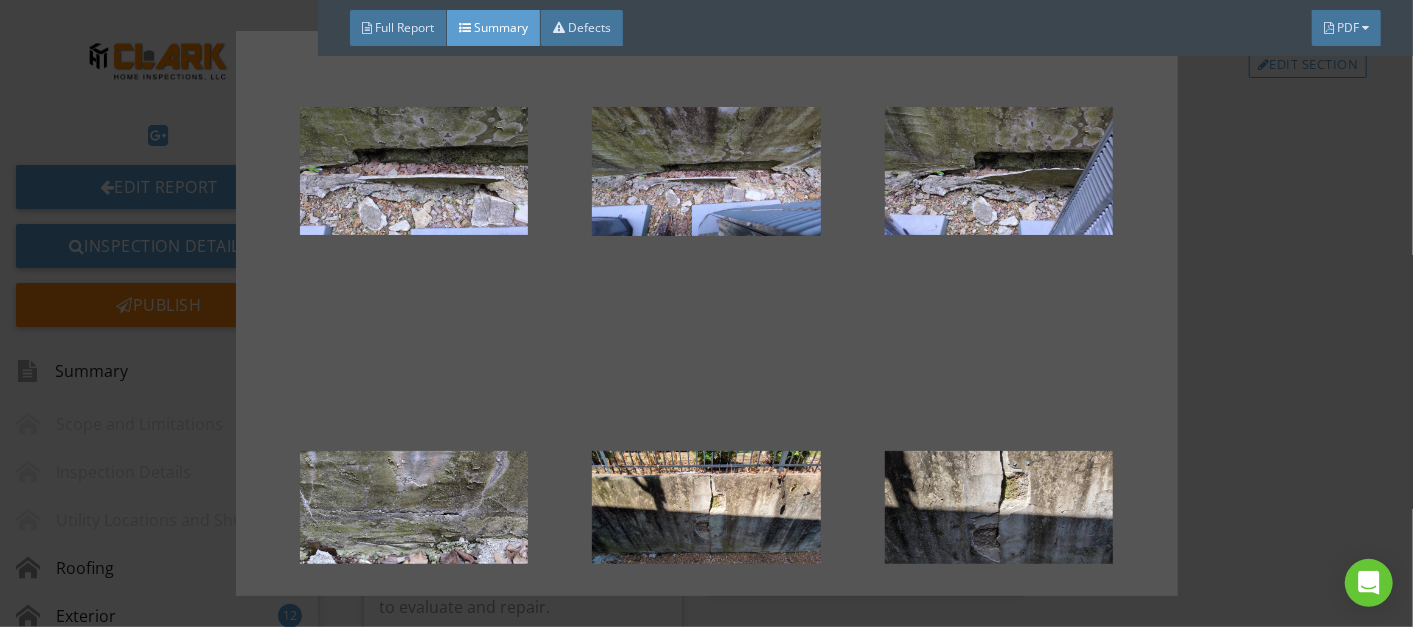 scroll, scrollTop: 0, scrollLeft: 0, axis: both 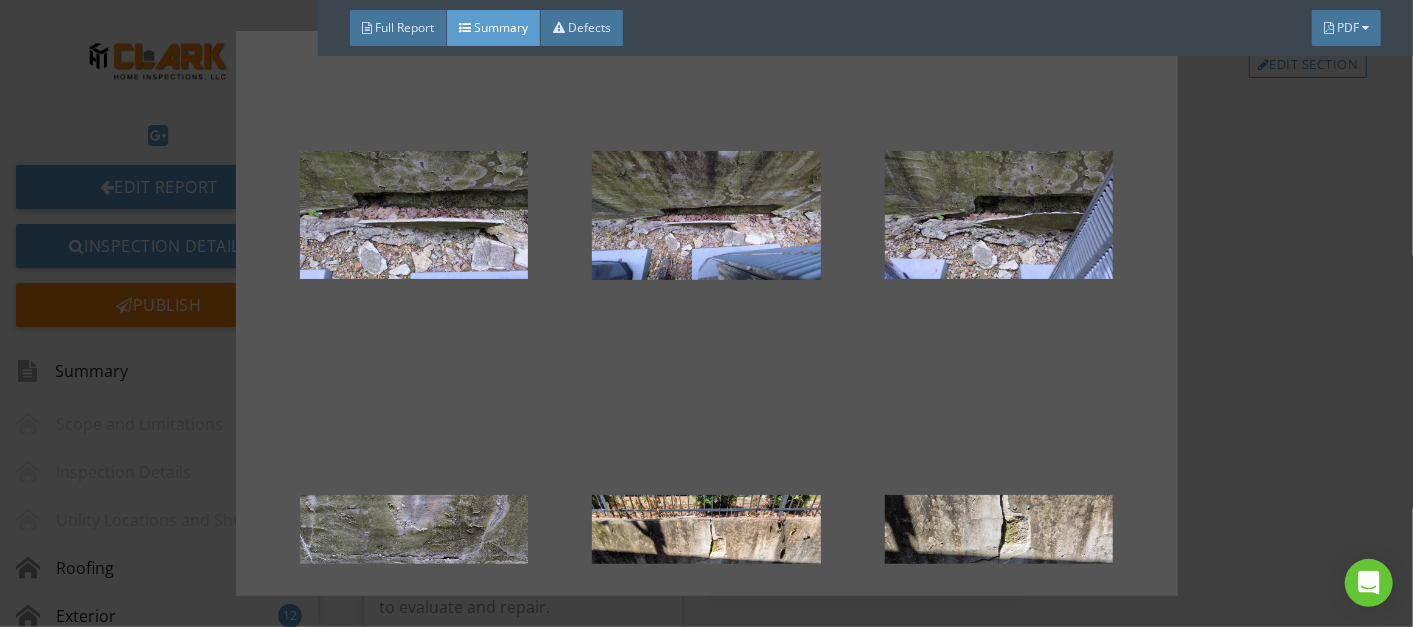 click at bounding box center [706, 313] 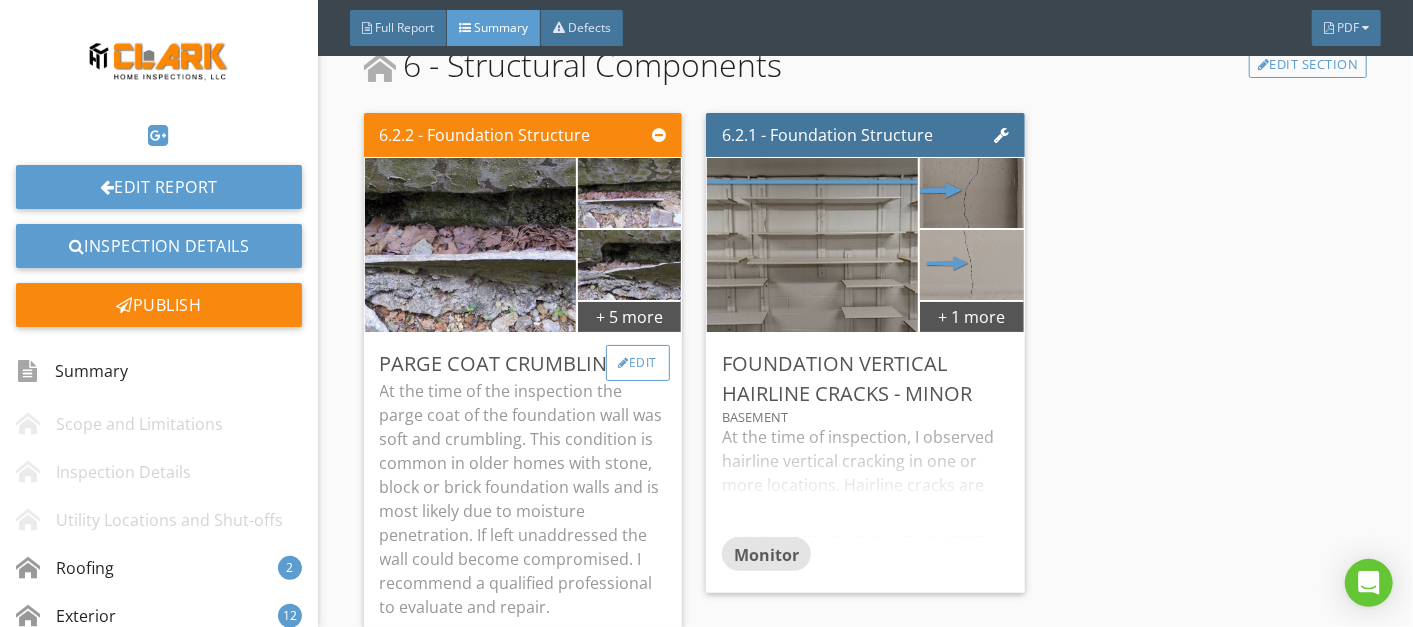 click on "Edit" at bounding box center (638, 363) 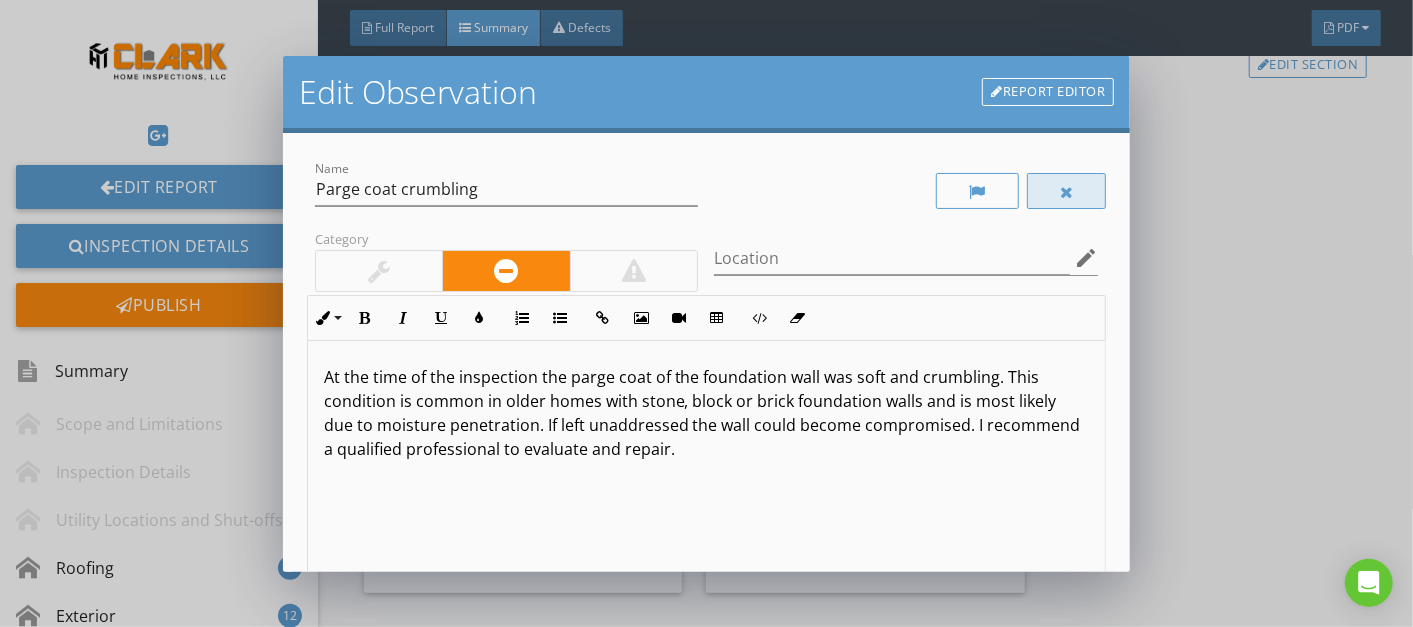 click at bounding box center [1067, 192] 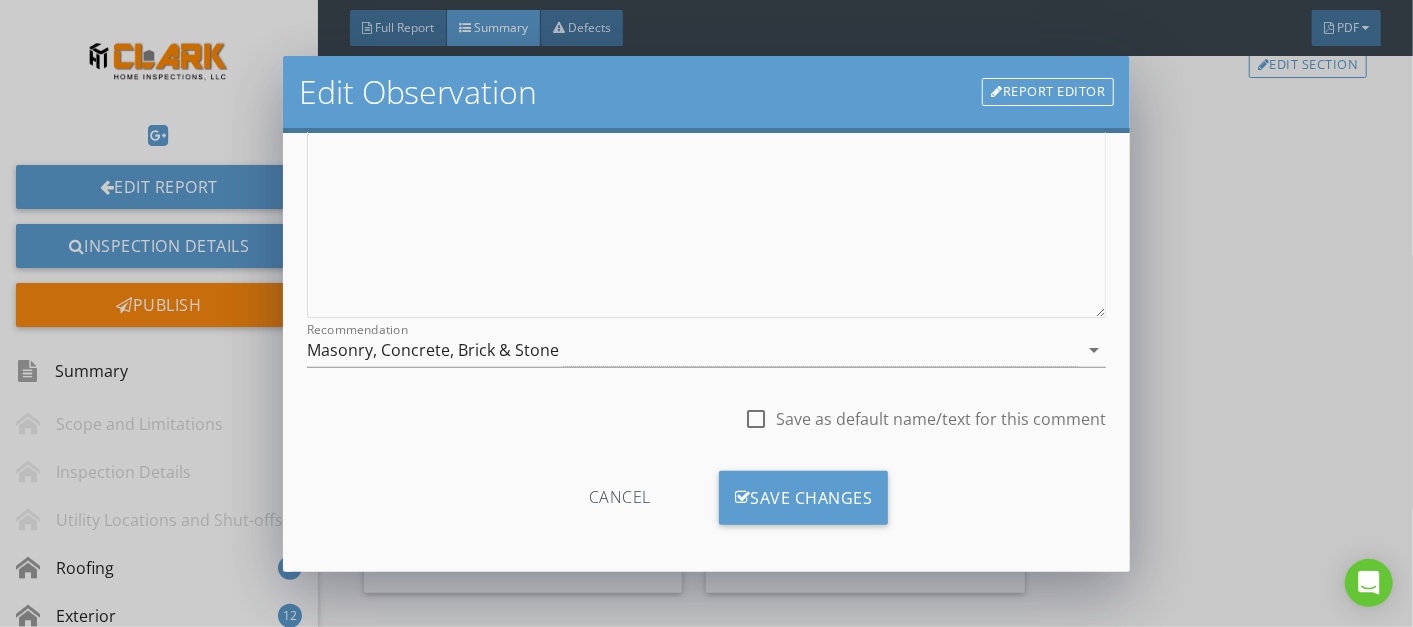 scroll, scrollTop: 346, scrollLeft: 0, axis: vertical 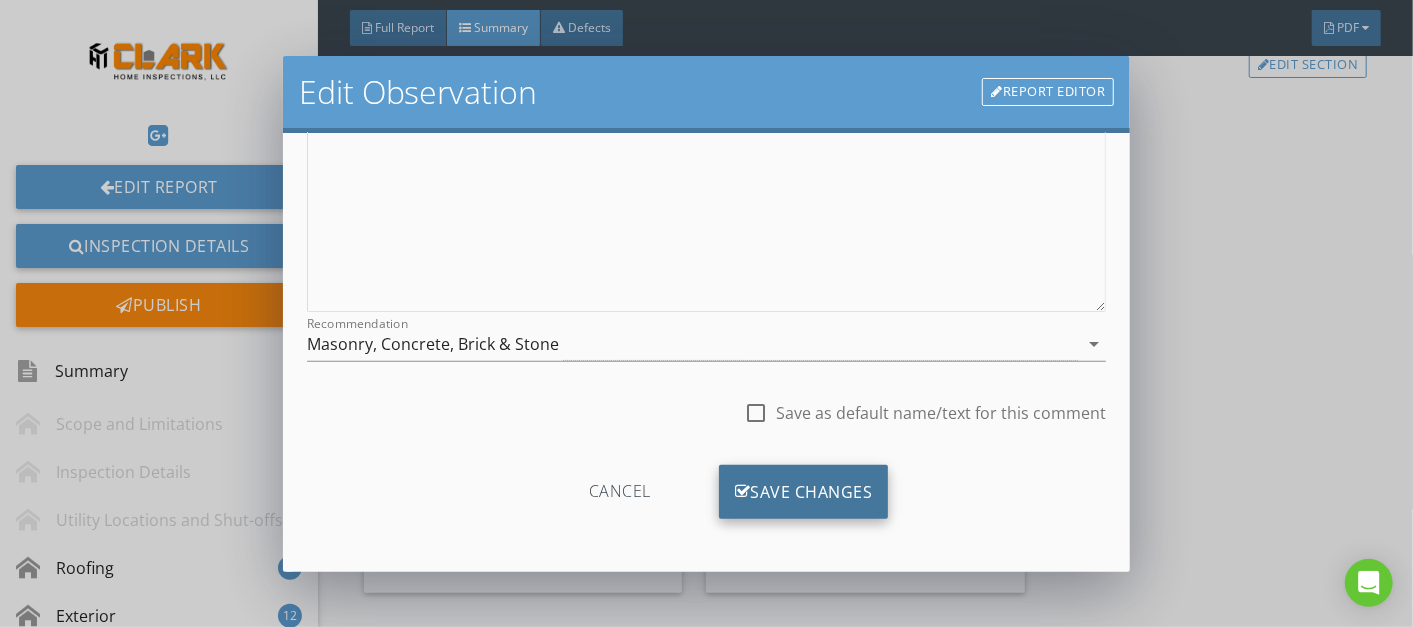 click on "Save Changes" at bounding box center [804, 492] 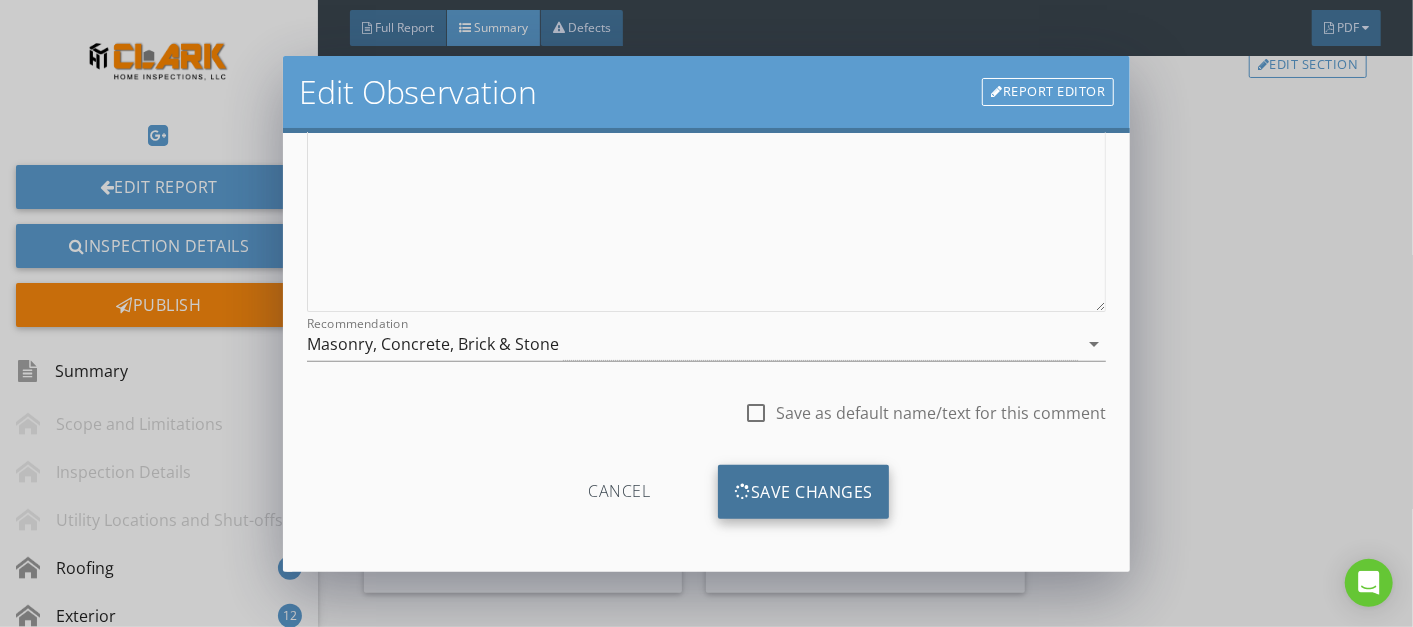 scroll, scrollTop: 110, scrollLeft: 0, axis: vertical 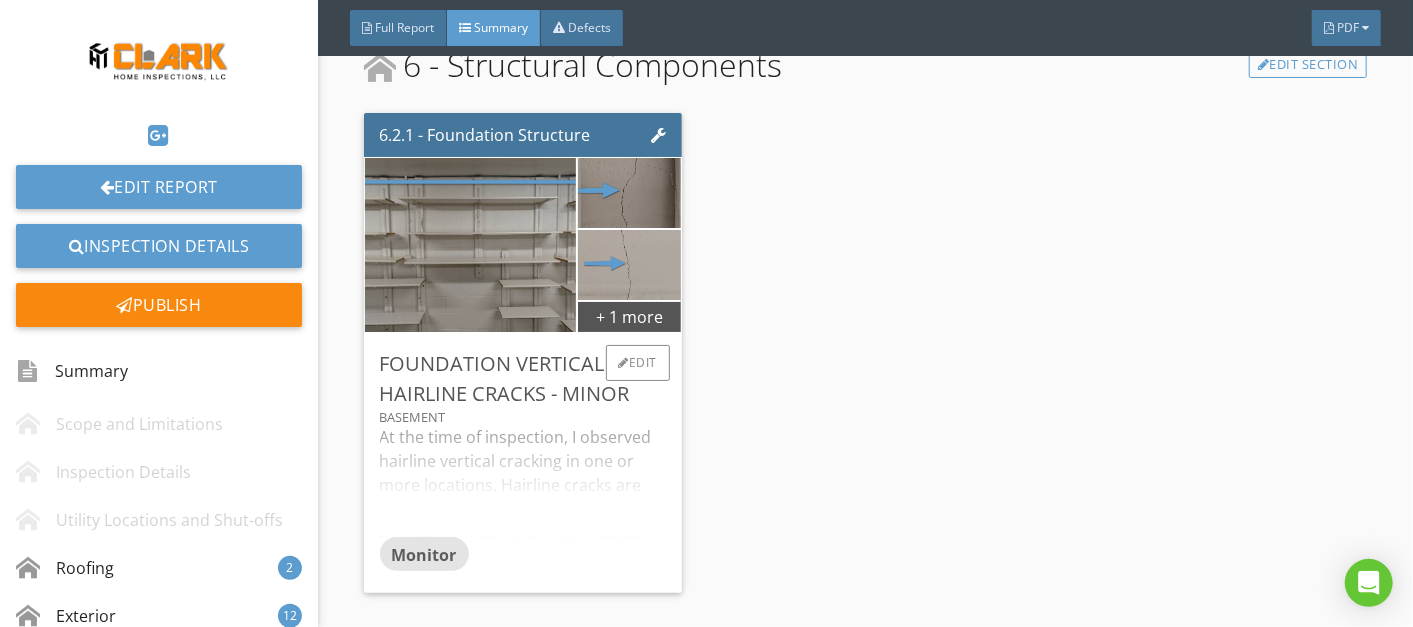click on "At the time of inspection, I observed hairline vertical cracking in one or more locations. Hairline cracks are natural and over time, homes begin to settle and by itself is not a major cause for concern for a home of this age. I recommend sealing the cracks with appropriate material. NOTE:  Small cracks in the brick exterior walls less than 1/16 of an inch are considered hairline cracks. If you see the cracks change and begin to grow in size, I recommend a qualified professional evaluate and determine next course action and make appropriate repairs." at bounding box center (523, 481) 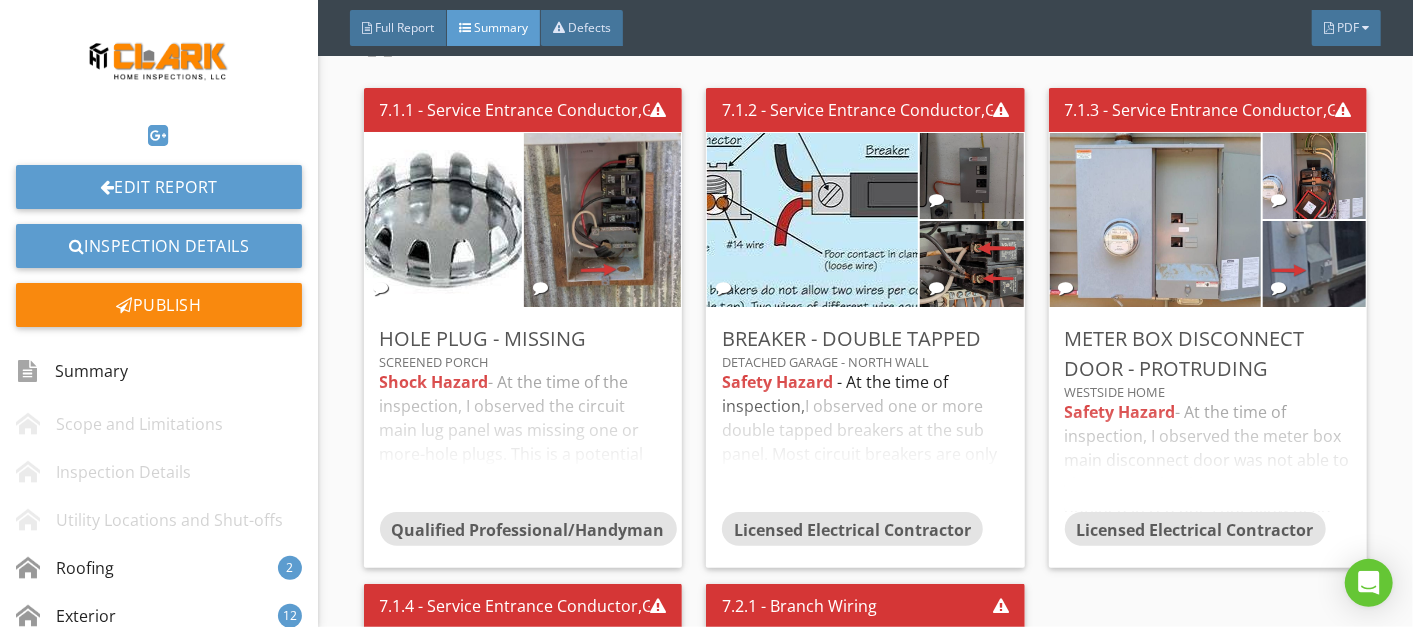 scroll, scrollTop: 5517, scrollLeft: 0, axis: vertical 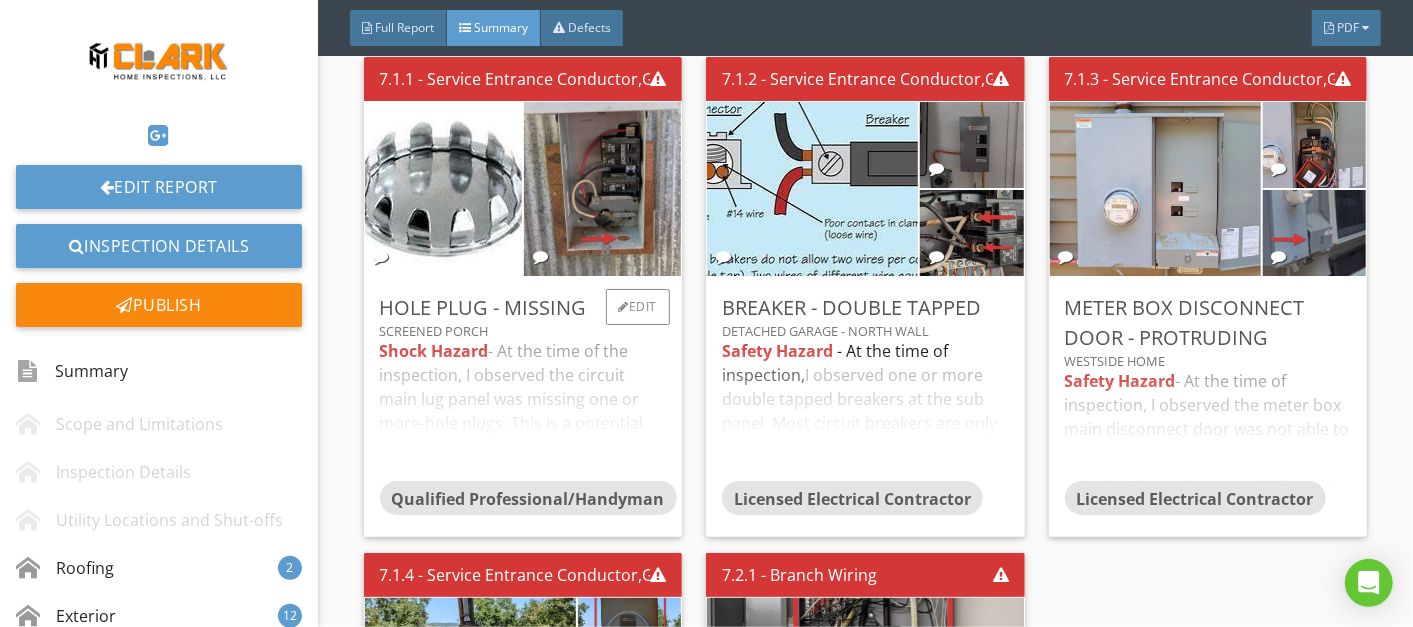 click on "Shock Hazard  - At the time of the inspection, I observed the circuit main lug panel was missing one or more-hole plugs. This is a potential shock hazard. I recommend a qualified professional/handyman install hole plug where needed." at bounding box center [523, 410] 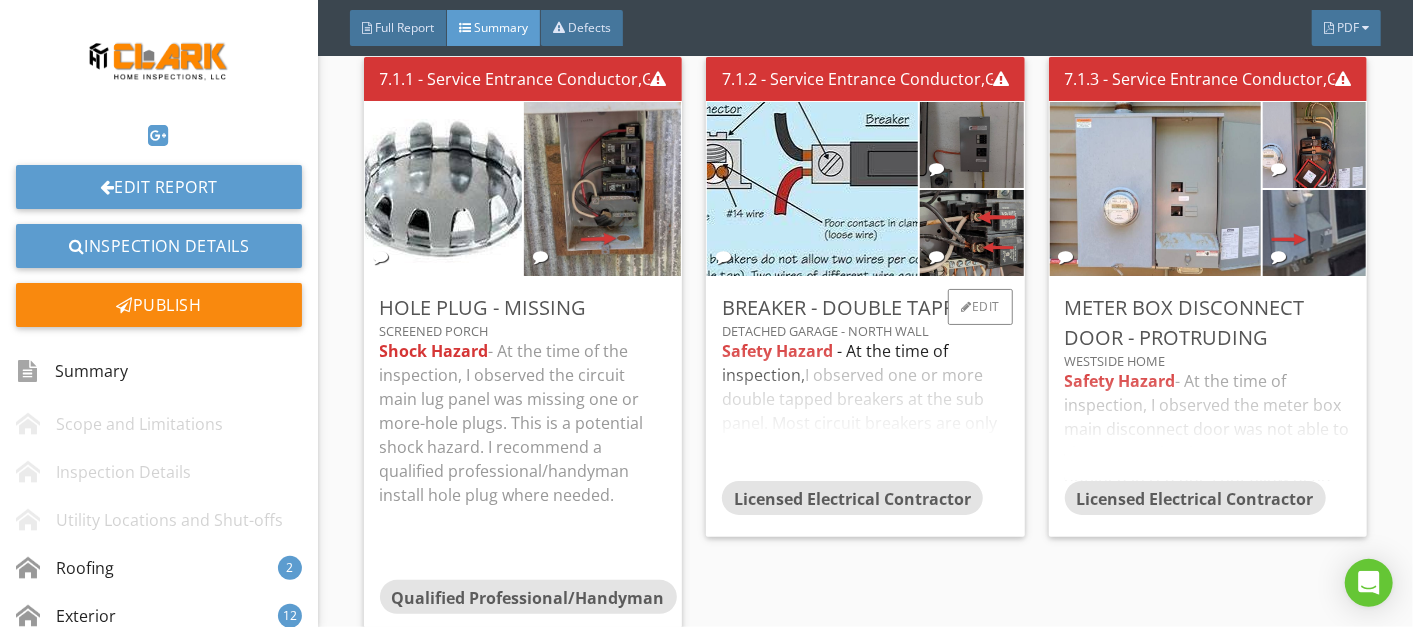 click on "Safety Hazard   - At the time of inspection,  I observed one or more double tapped breakers at the sub panel. Most circuit breakers are only designed for 1 conductor (wire) to be connected at the lug. This condition prevents a reliable connection which can lead to arcing and/or fire an intermittent or overdrawn circuit. I recommend a licensed electrician do a thorough examination of the sub panel, repair and replace any damaged components where needed using electrical best practice guidelines." at bounding box center (865, 410) 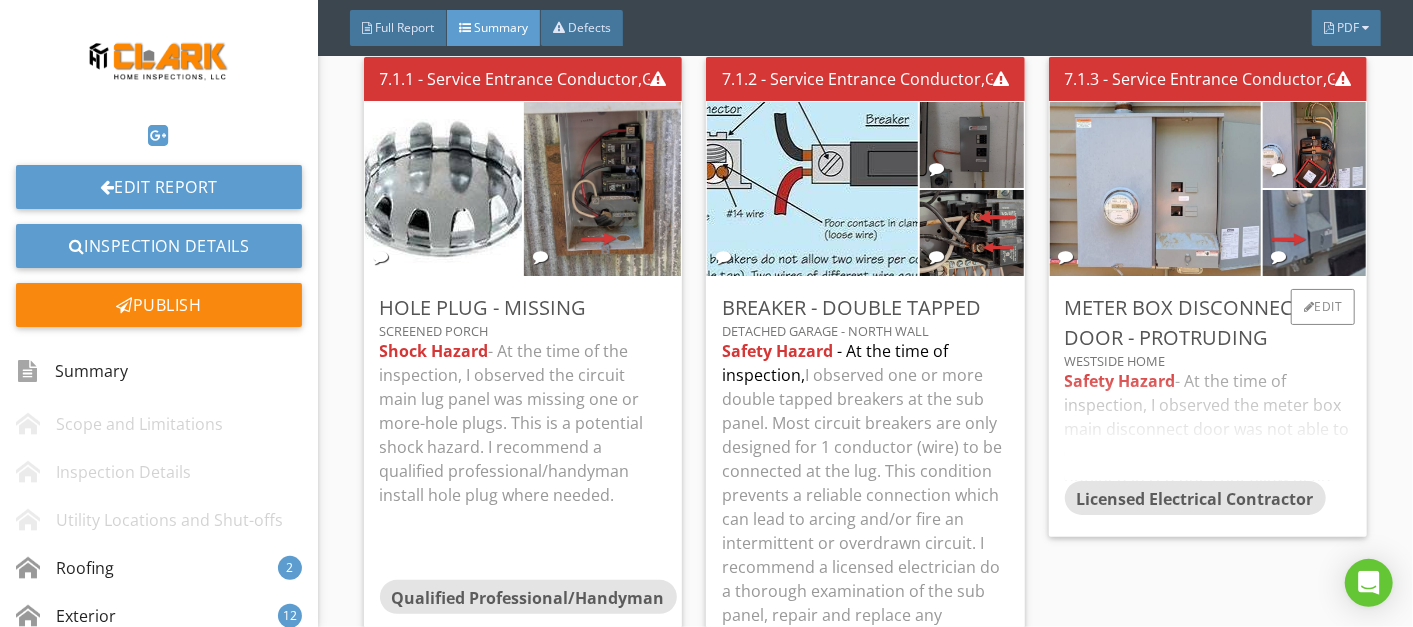 click on "Safety Hazard  - At the time of inspection, I observed the meter box main disconnect door was not able to close properly. The surge protector outlined in red does not allow dead front cover to lay flat and therefore the door will not close or latch properly to prevent pest and water intrusion. I recommend a licensed electrician do a thorough examination determine next course of action/repairs prior to closing using electrical best practice guidelines." at bounding box center (1208, 425) 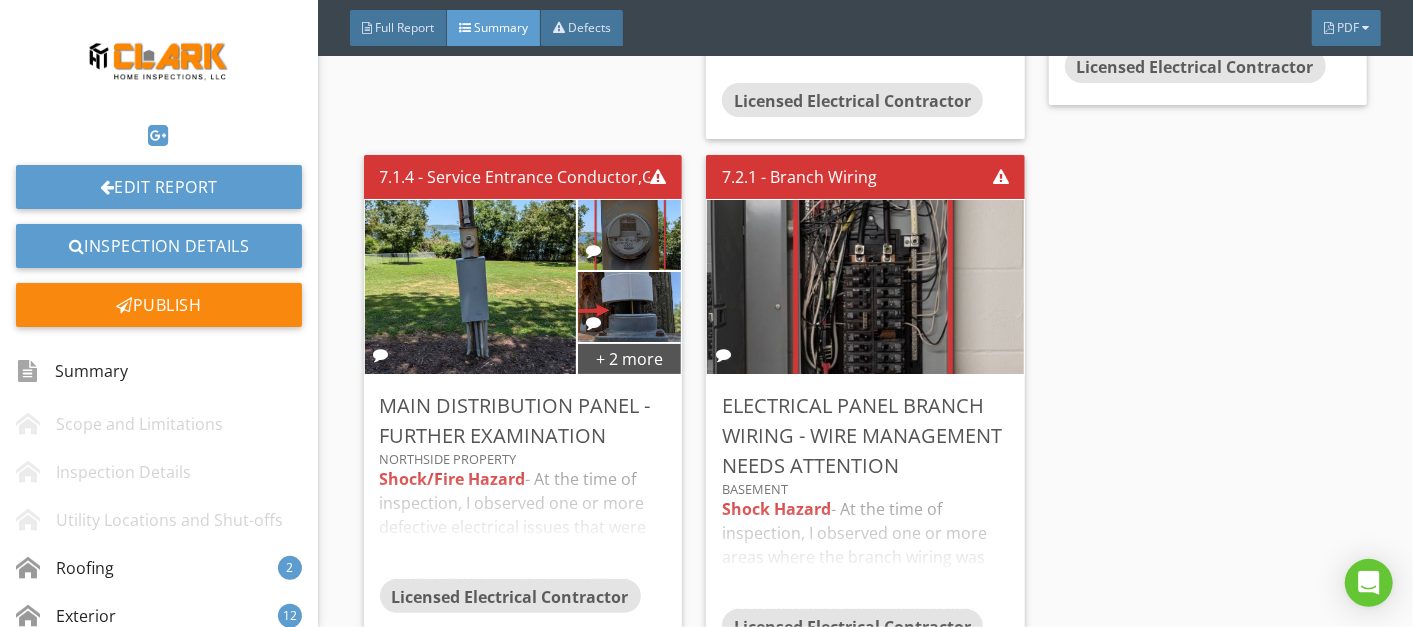 scroll, scrollTop: 6351, scrollLeft: 0, axis: vertical 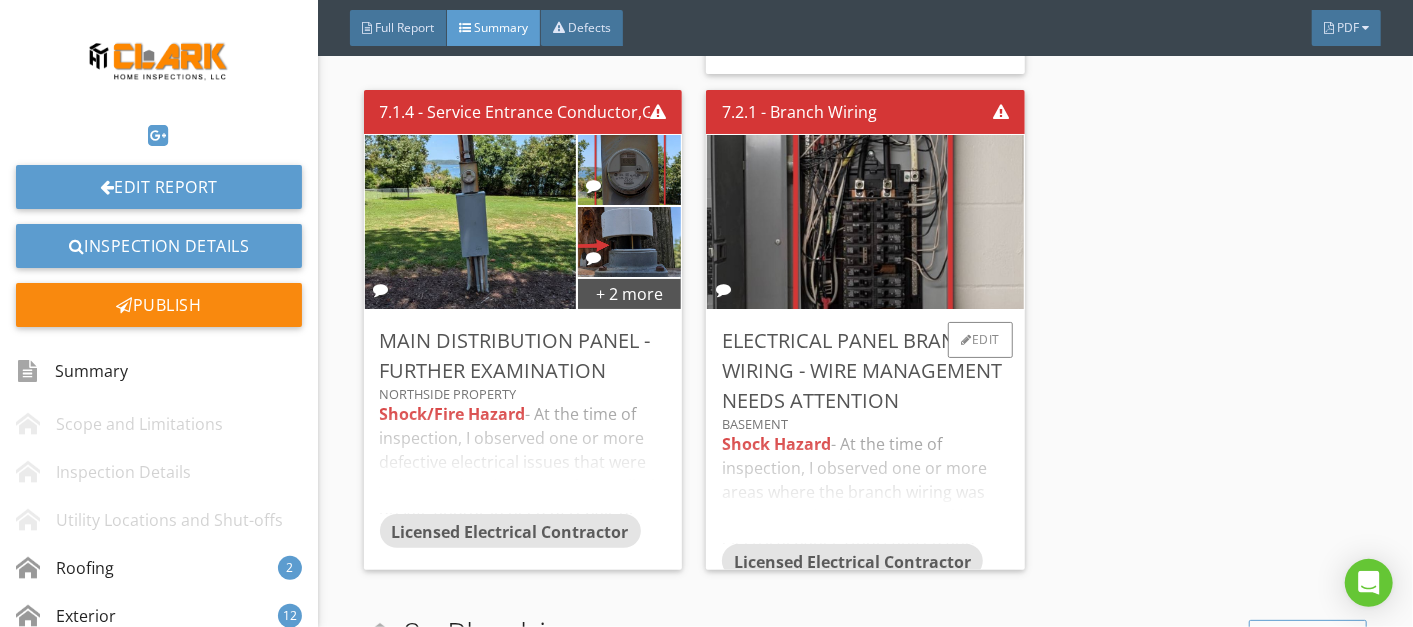 click on "Shock Hazard  - At the time of inspection, I observed one or more areas where the branch wiring was unorganized and unsupported in electrical panel. Unorganized and unsupported branch wiring in an electrical panel can be a potential shock hazard. Exposed wiring, faulty grounding, neglected maintenance, and environmental factors can contribute to the risk of shock. I recommend a licensed electrician do a thorough examination of all the electrical panels and repair using electrical best practice guidelines." at bounding box center (865, 488) 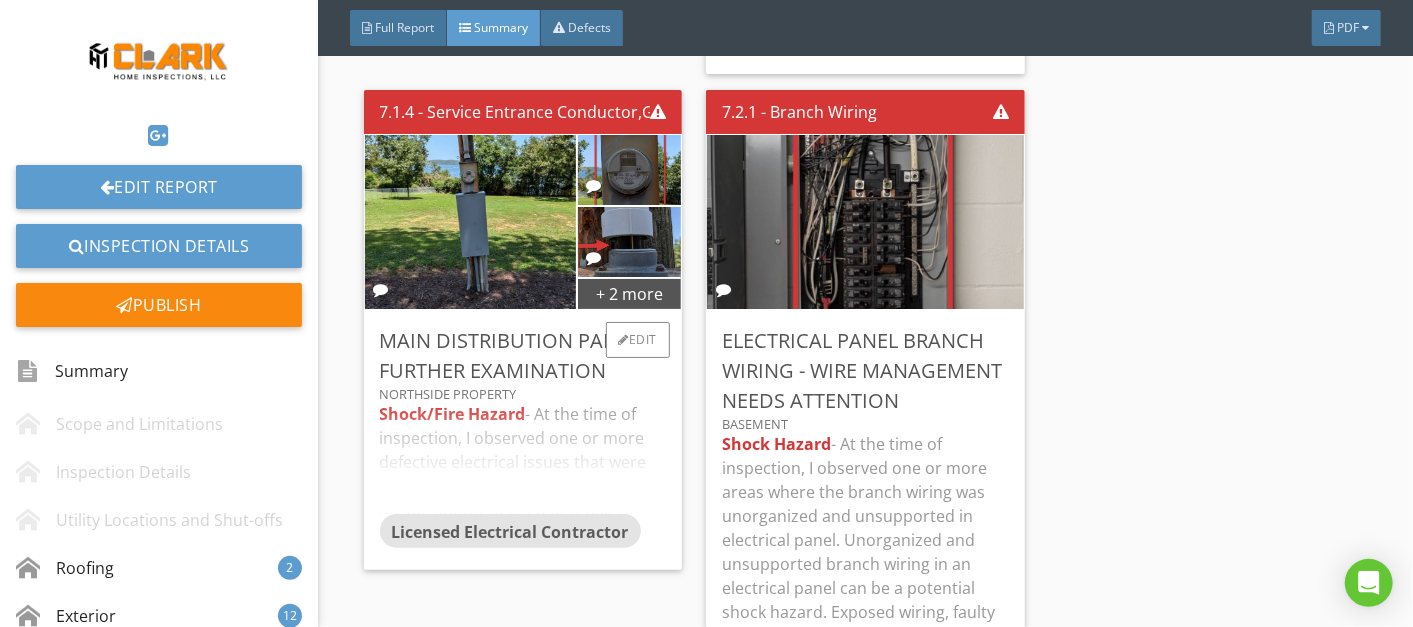 click on "Shock/Fire Hazard  - At the time of inspection, I observed one or more defective electrical issues that were either outdated, incorrectly installed, unsafe and/or in need of repair or replacement;  not all locations may be shown in photos below, see images below with attached explanations.  These issues are potential shock/fire hazard and do not meet present best practices. I recommend a licensed electrician do a thorough examination of the entire electrical system immediately, determine next course of action/repairs and replace any damaged components if needed prior to closing using electrical best practice guidelines." at bounding box center (523, 458) 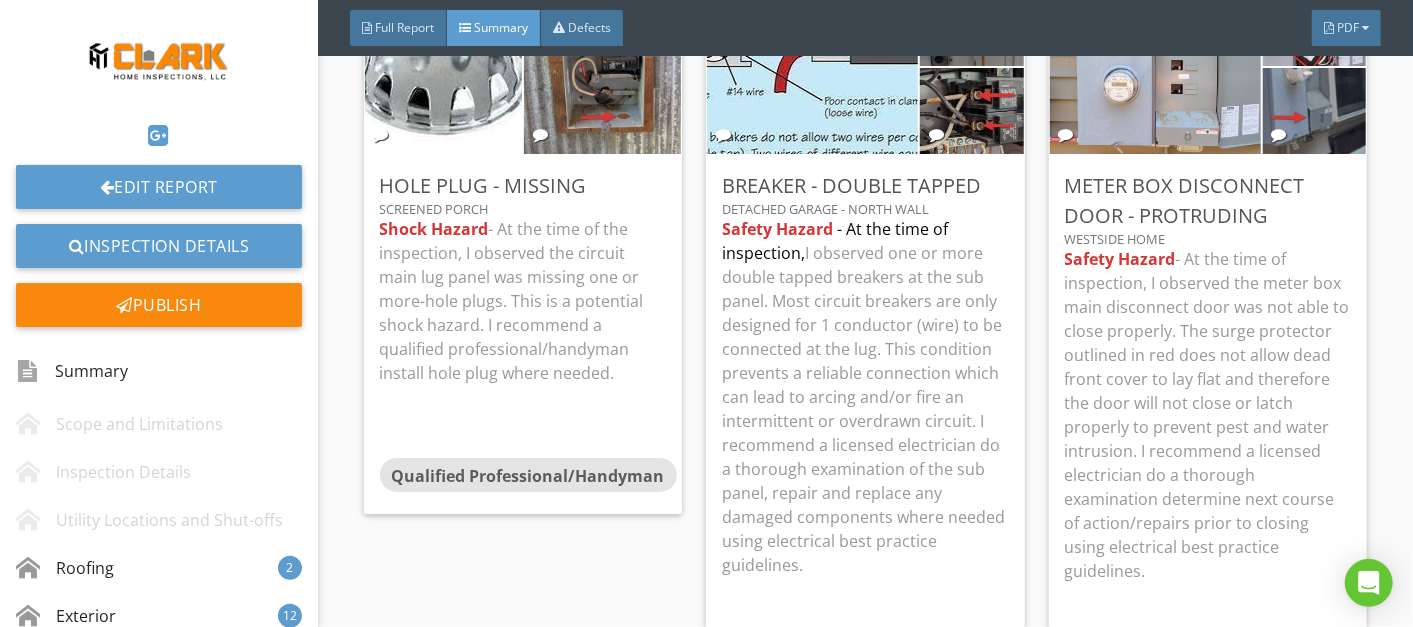 scroll, scrollTop: 5557, scrollLeft: 0, axis: vertical 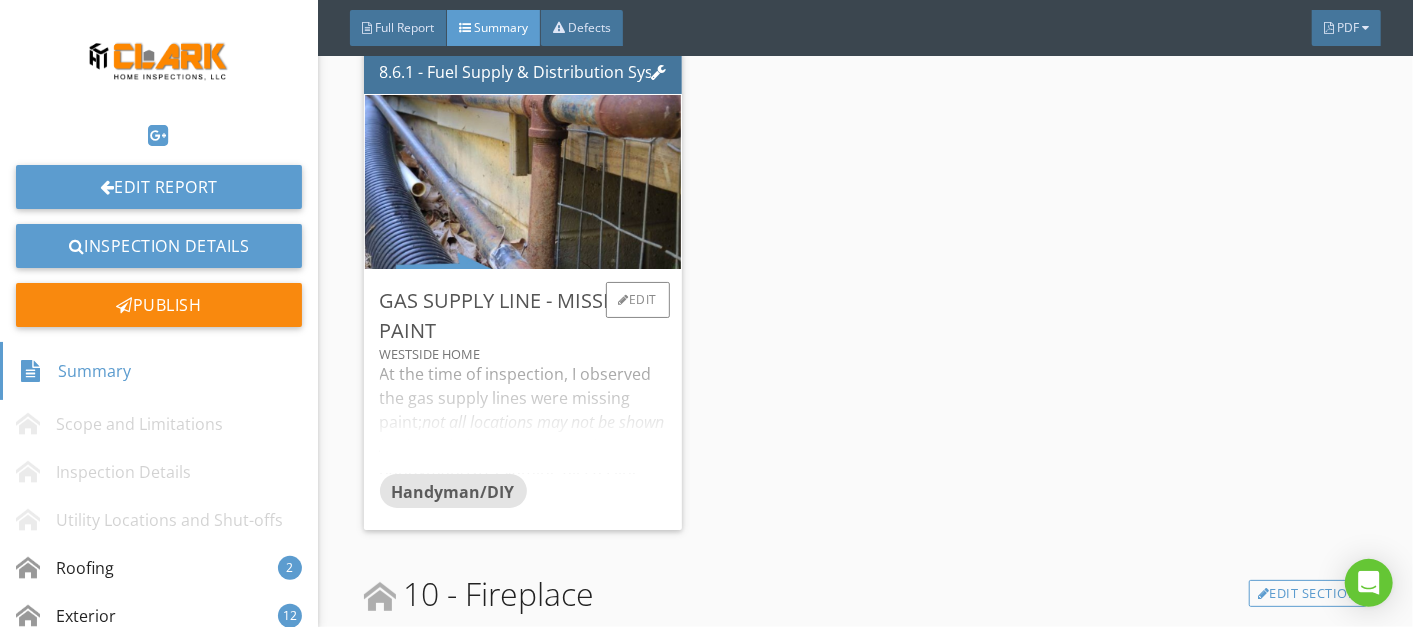 click on "At the time of inspection, I observed the gas supply lines were missing paint;  not all locations may not be shown in photos below . I recommend a handyman/DIY examine all gas line and paint gas supply lines with rust resistant paint to protection against corrosion." at bounding box center (523, 418) 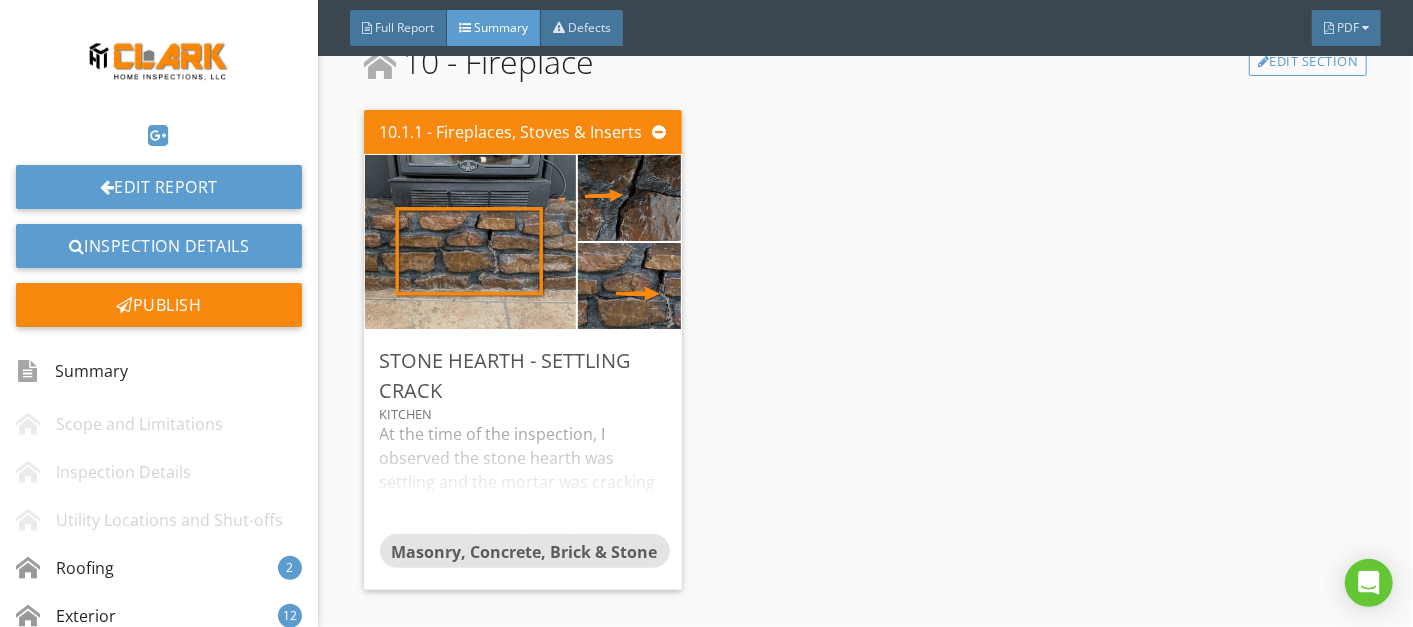 scroll, scrollTop: 8146, scrollLeft: 0, axis: vertical 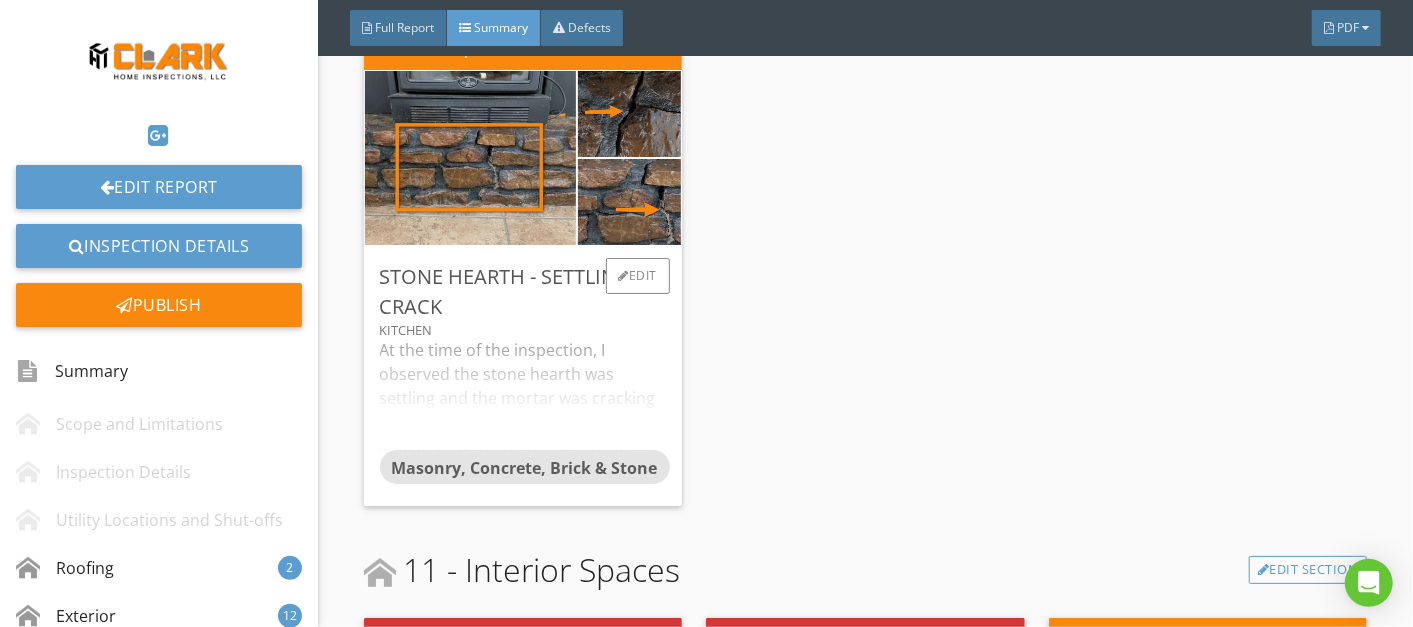 click on "At the time of the inspection, I observed the stone hearth was settling and the mortar was cracking in one or more areas. Cracks do not appear to be active at the time of inspection.  I recommend a qualified professional examine, prep cracks and repair with appropriate joint material." at bounding box center [523, 394] 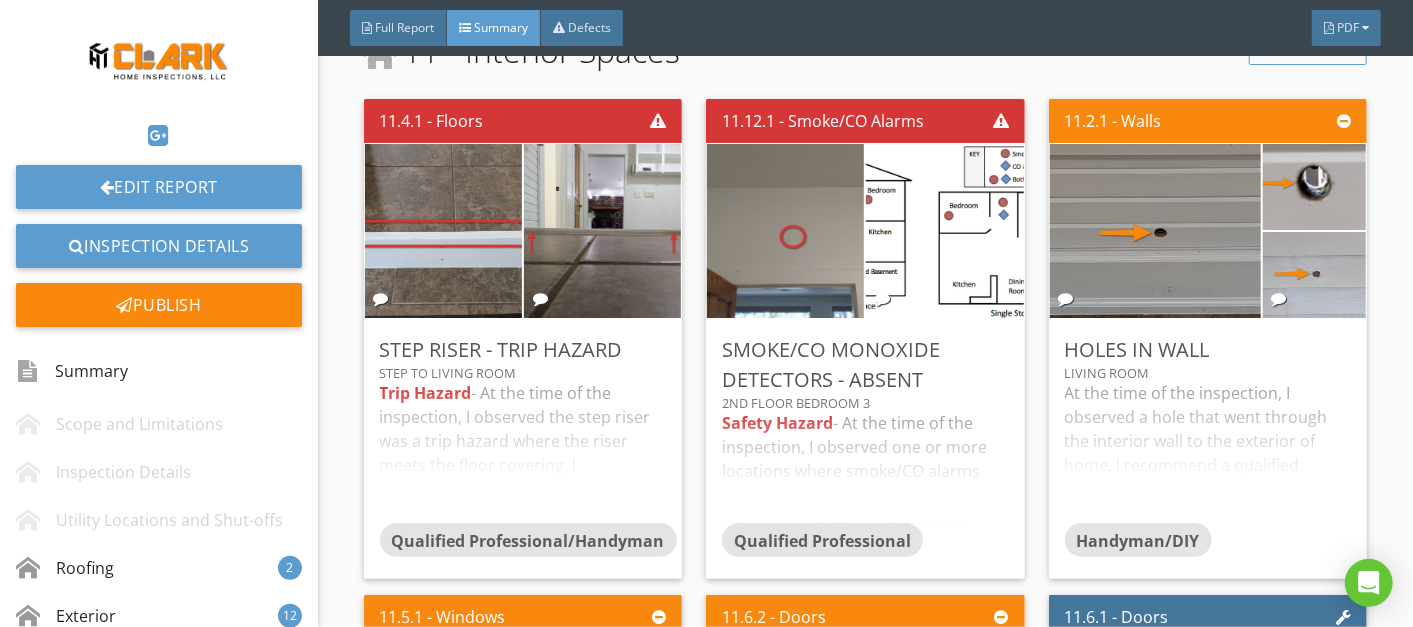 scroll, scrollTop: 8791, scrollLeft: 0, axis: vertical 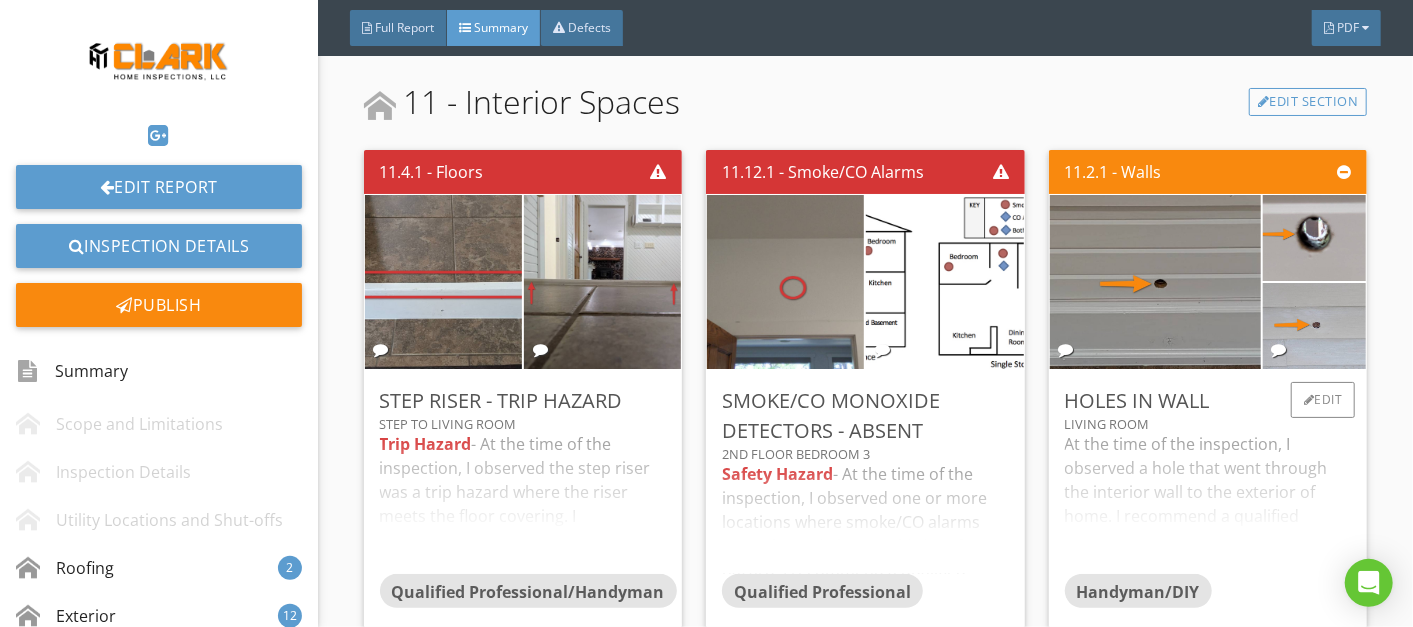 click on "At the time of the inspection, I observed a hole that went through the interior wall to the exterior of home. I recommend a qualified professional/handyman repair holes in walls and match finish/texture with surrounding areas where needed." at bounding box center (1208, 503) 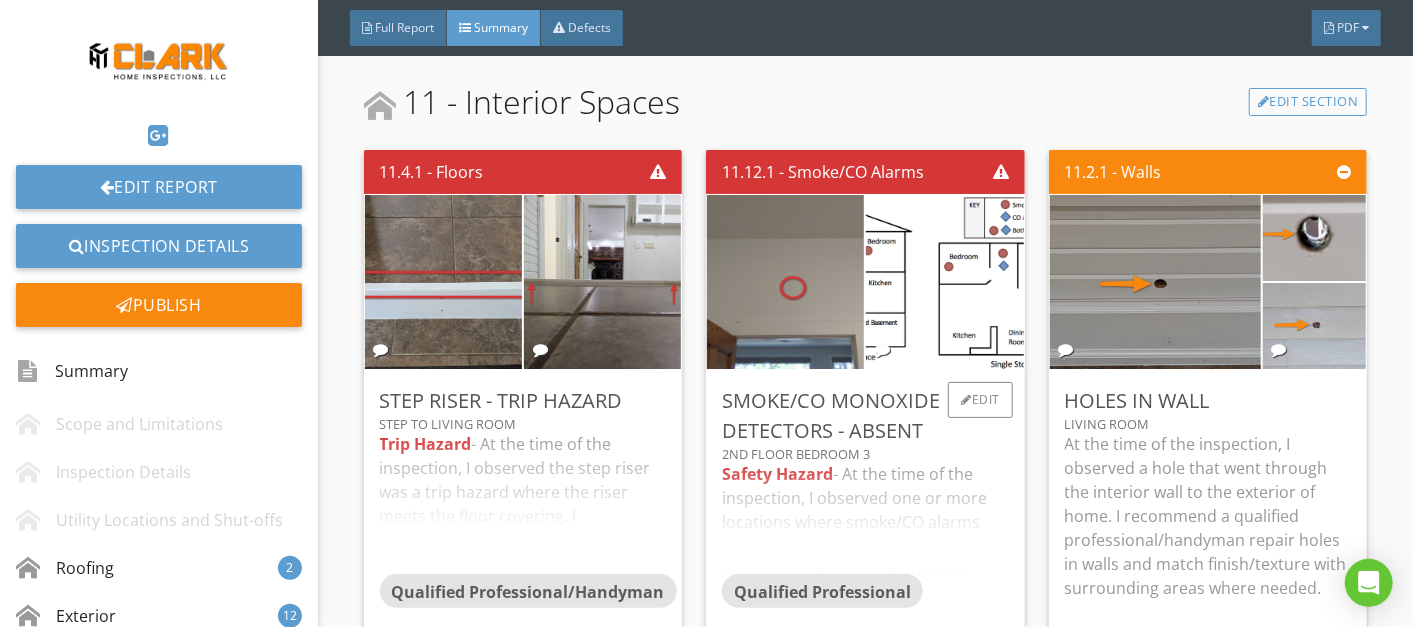 click on "Safety Hazard  - At the time of the inspection, I observed one or more locations where smoke/CO alarms were absent in home. This is safety hazard. I recommend a qualified professional examine all interior rooms and install smoke/CO alarms where needed." at bounding box center (865, 518) 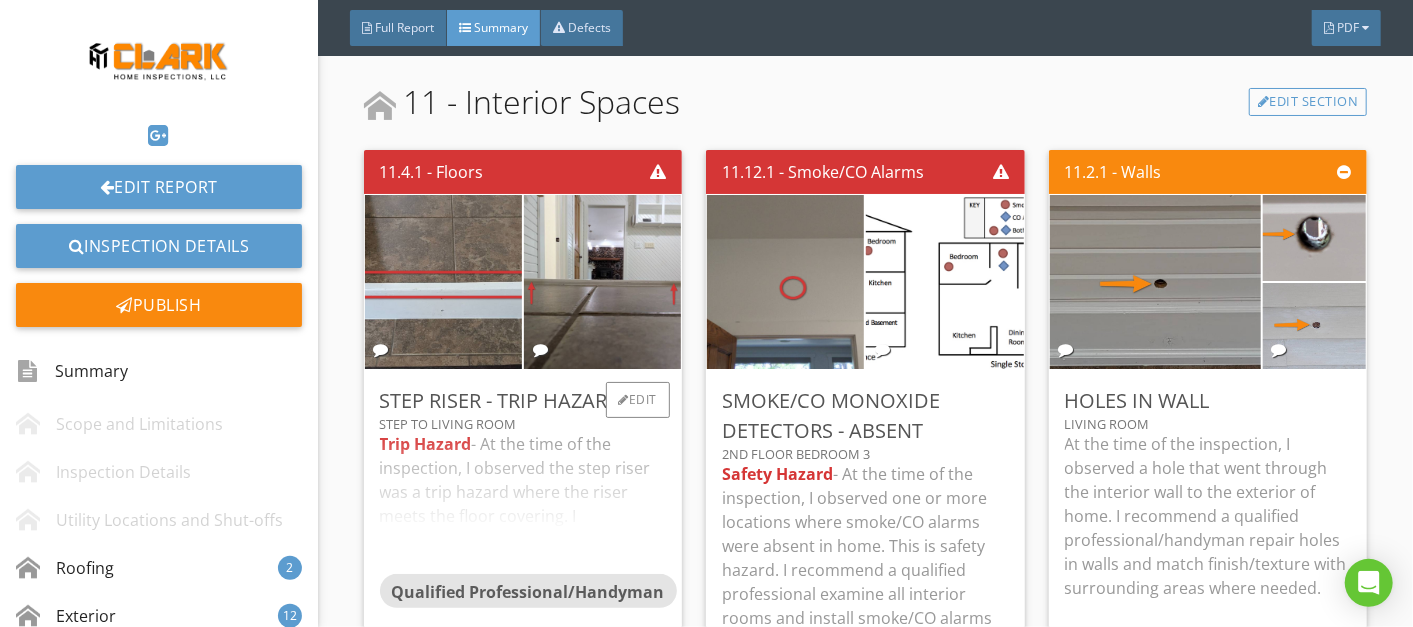 click on "Trip Hazard  - At the time of the inspection, I observed the step riser was a trip hazard where the riser meets the floor covering. I recommend a qualified professional/handyman trim the step riser for a smooth transition between riser and floor covering." at bounding box center (523, 503) 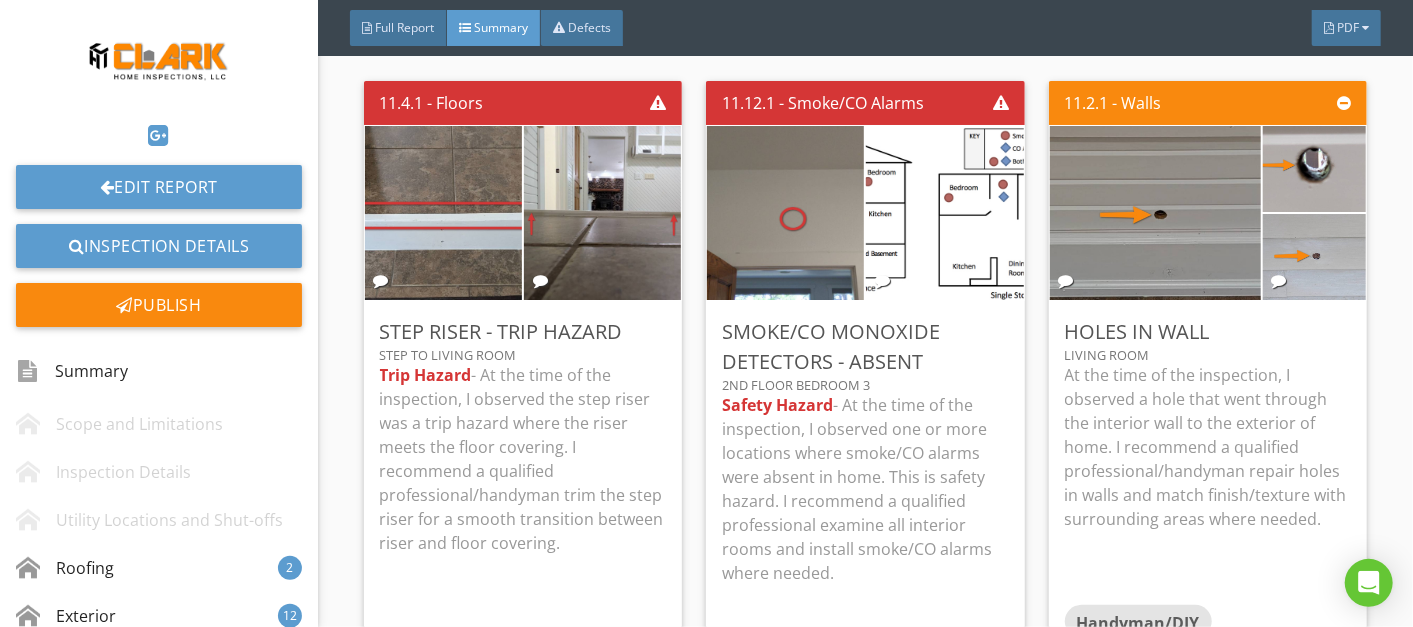 scroll, scrollTop: 8877, scrollLeft: 0, axis: vertical 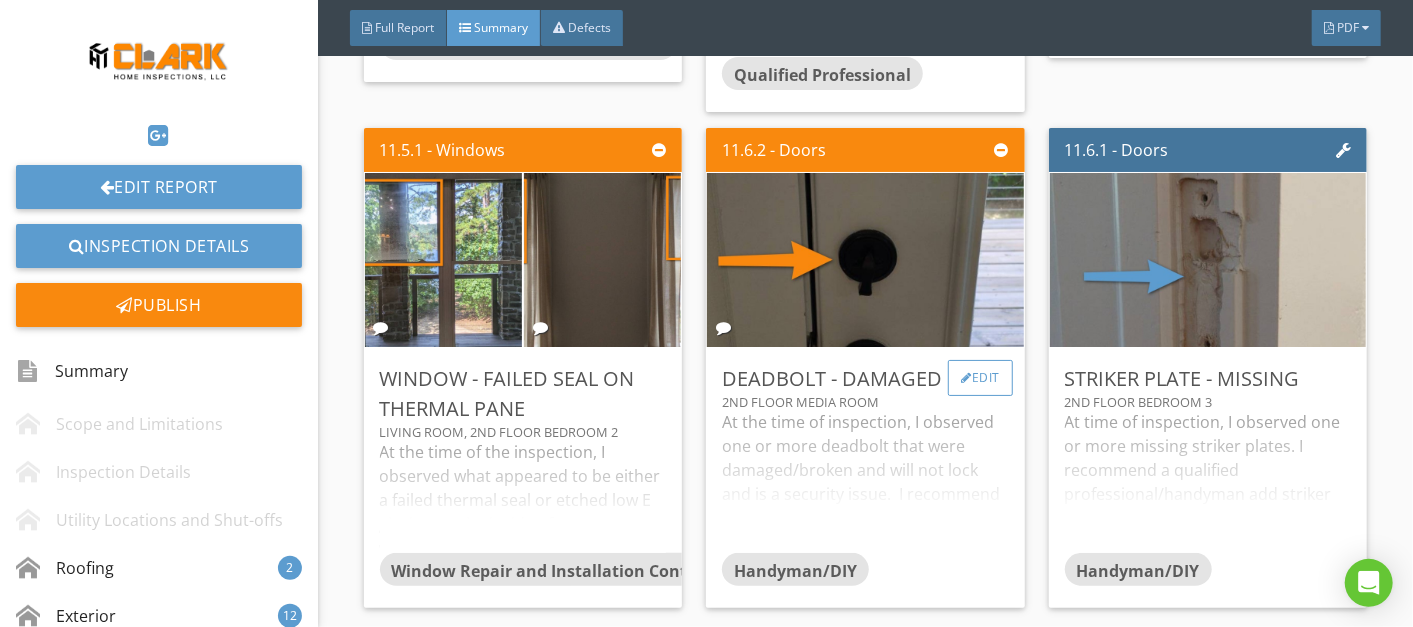 click on "Edit" at bounding box center [980, 378] 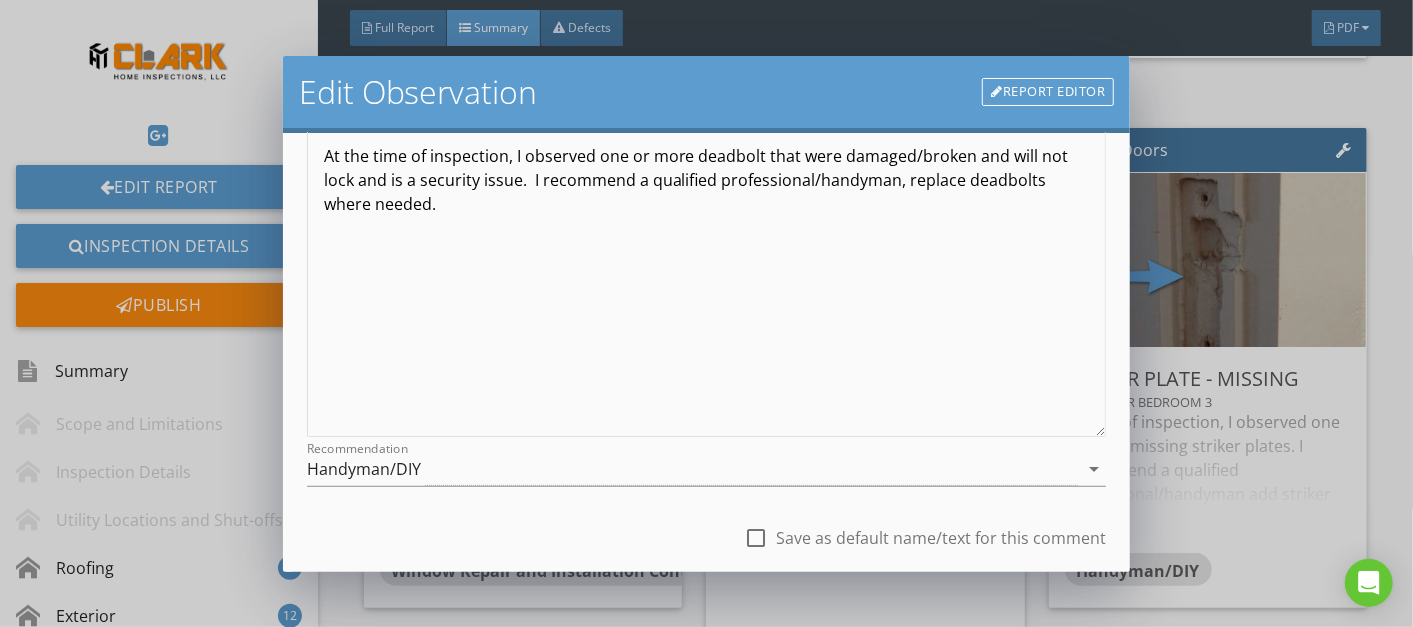 scroll, scrollTop: 225, scrollLeft: 0, axis: vertical 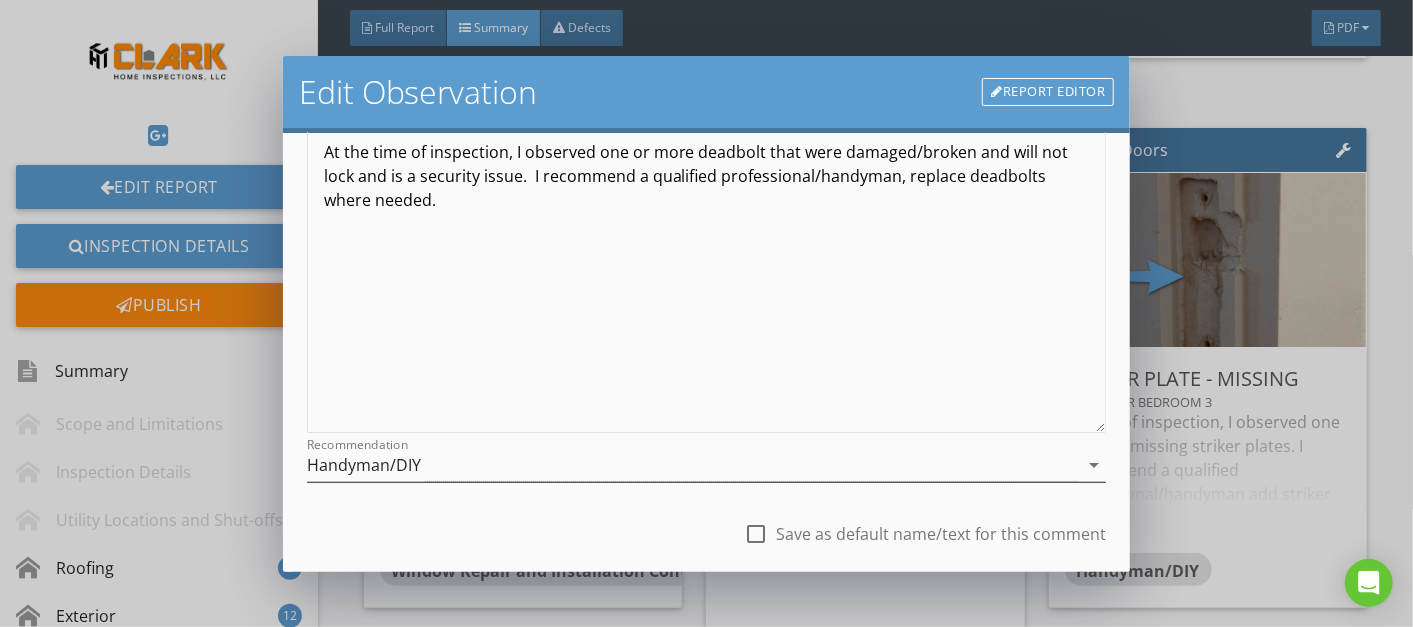 click on "arrow_drop_down" at bounding box center [1094, 465] 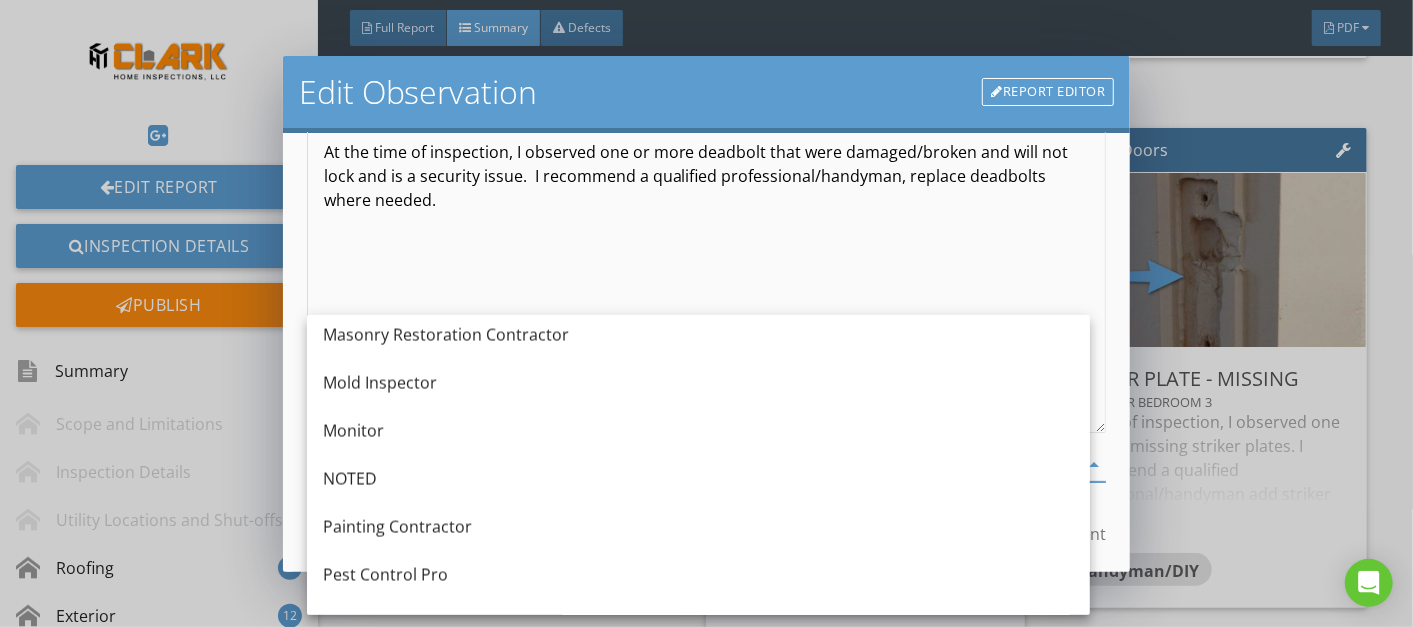 scroll, scrollTop: 2005, scrollLeft: 0, axis: vertical 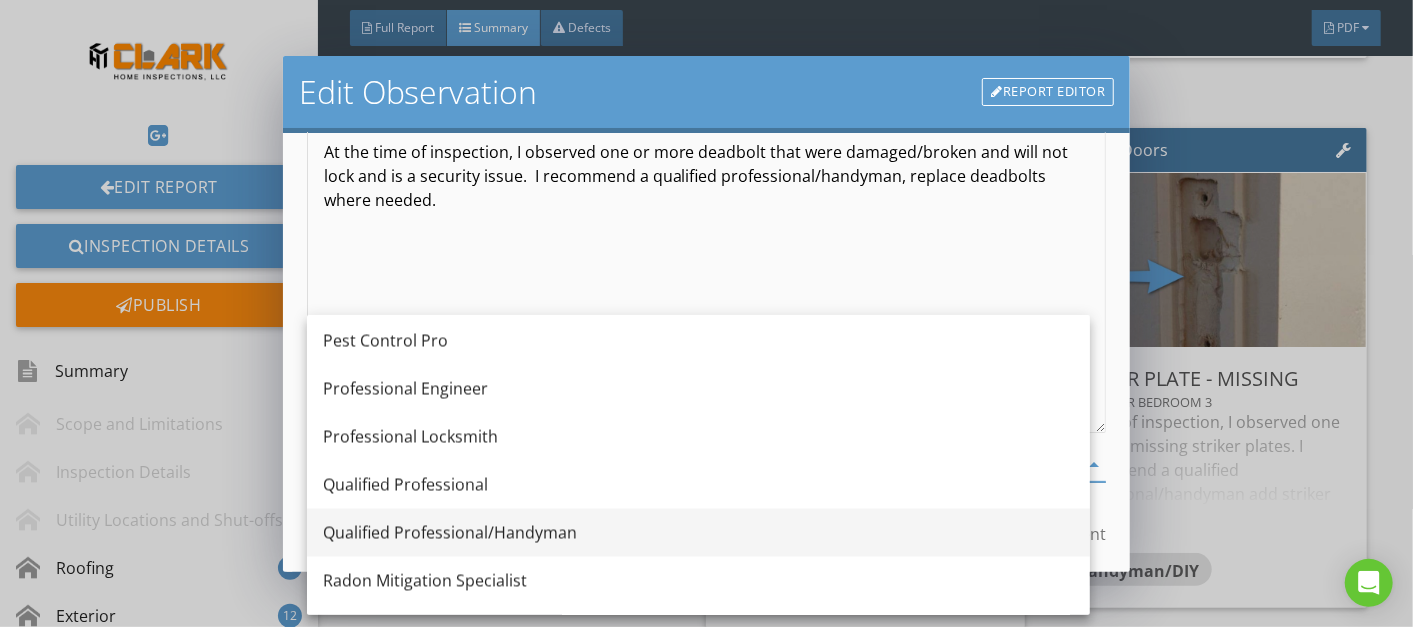click on "Qualified Professional/Handyman" at bounding box center [698, 533] 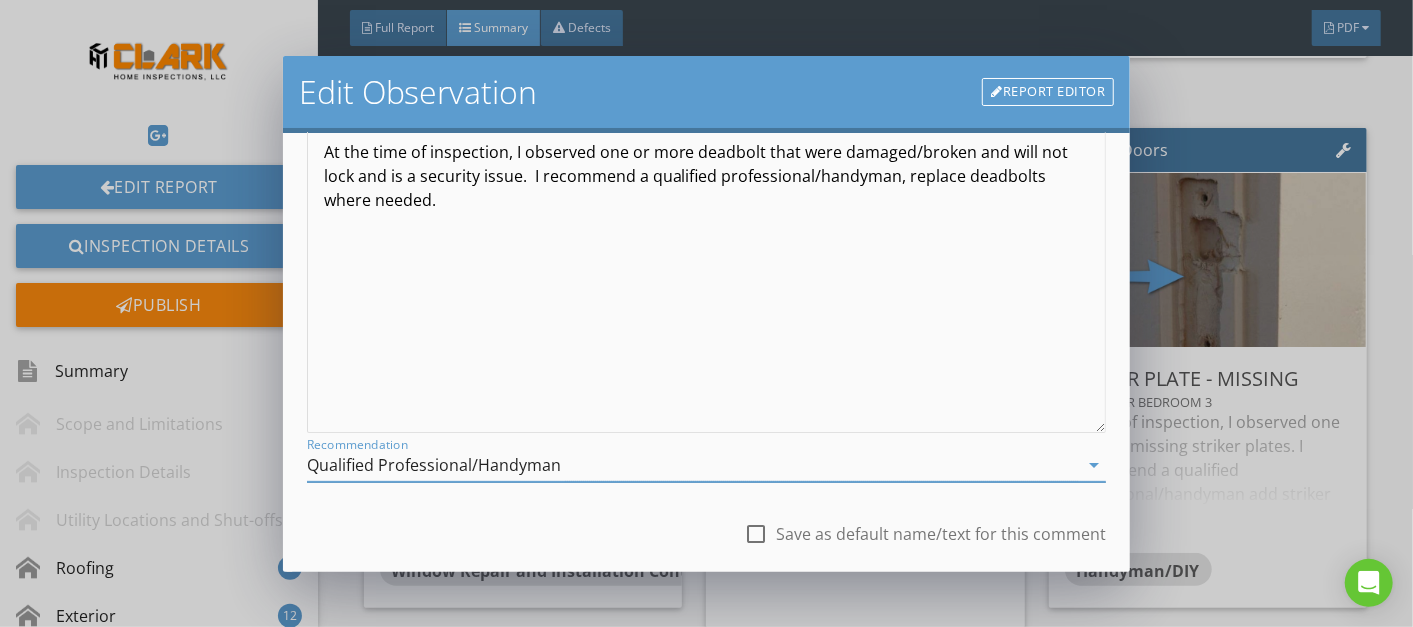 scroll, scrollTop: 346, scrollLeft: 0, axis: vertical 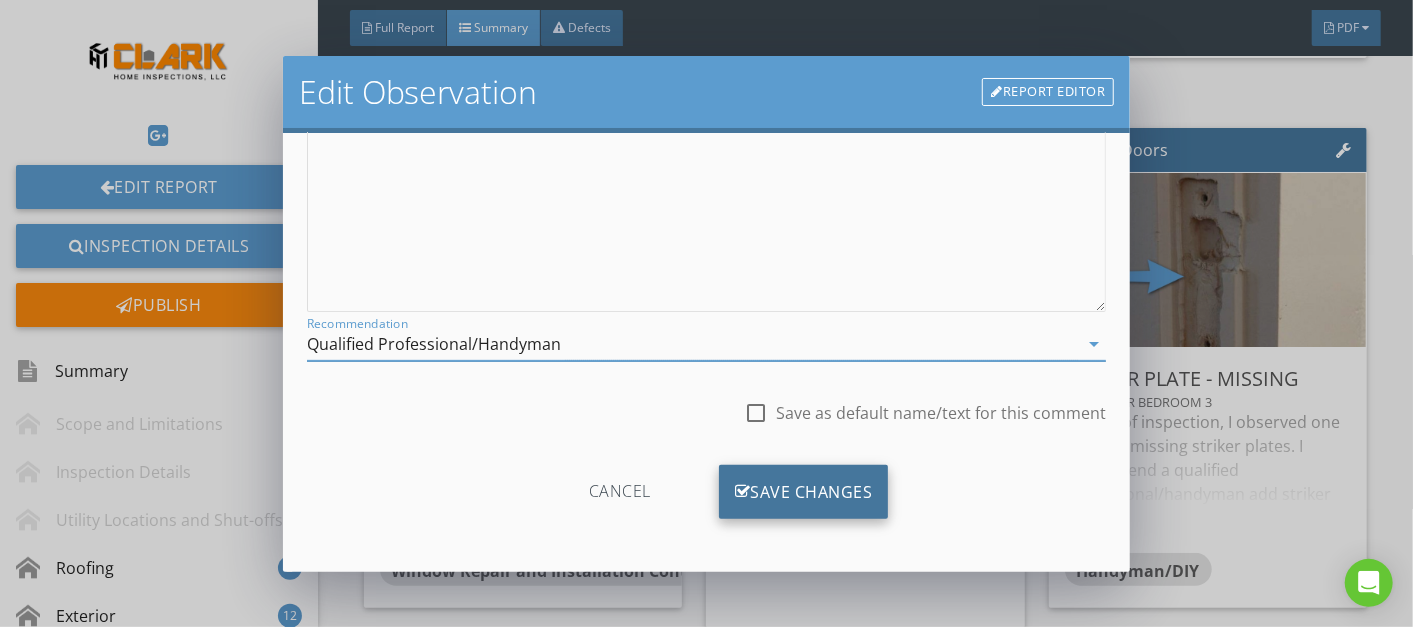 click on "Save Changes" at bounding box center [804, 492] 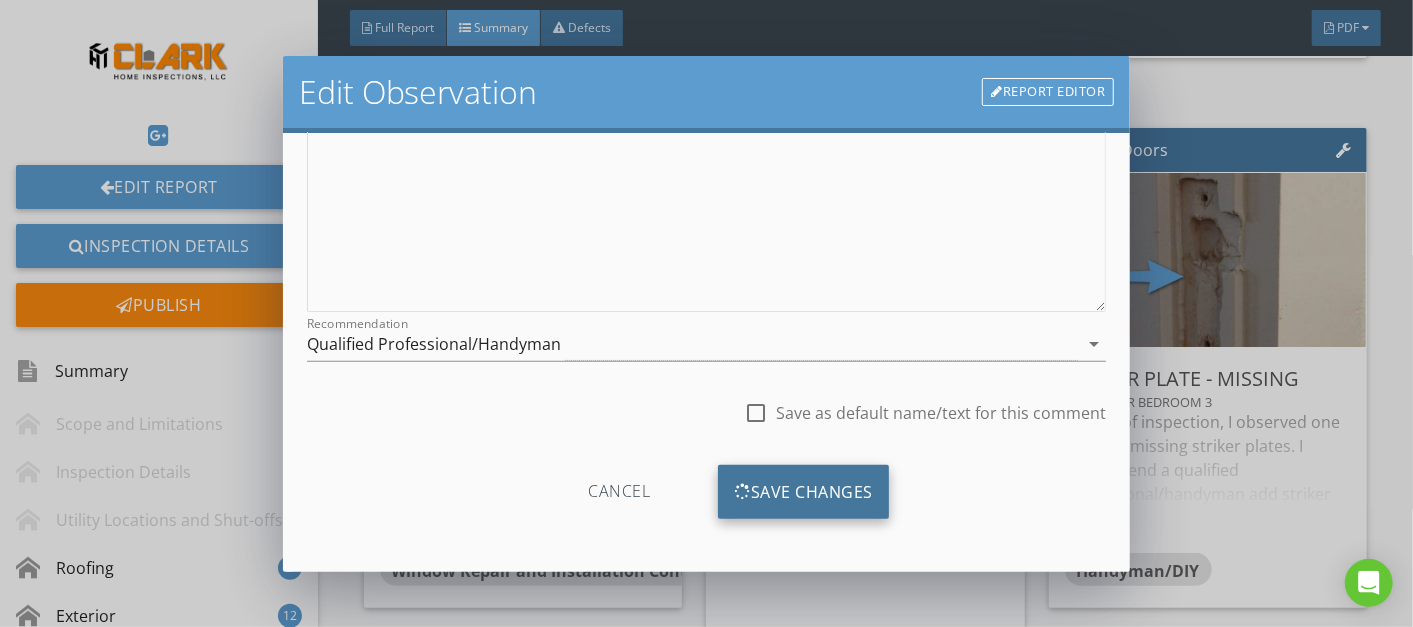 scroll, scrollTop: 110, scrollLeft: 0, axis: vertical 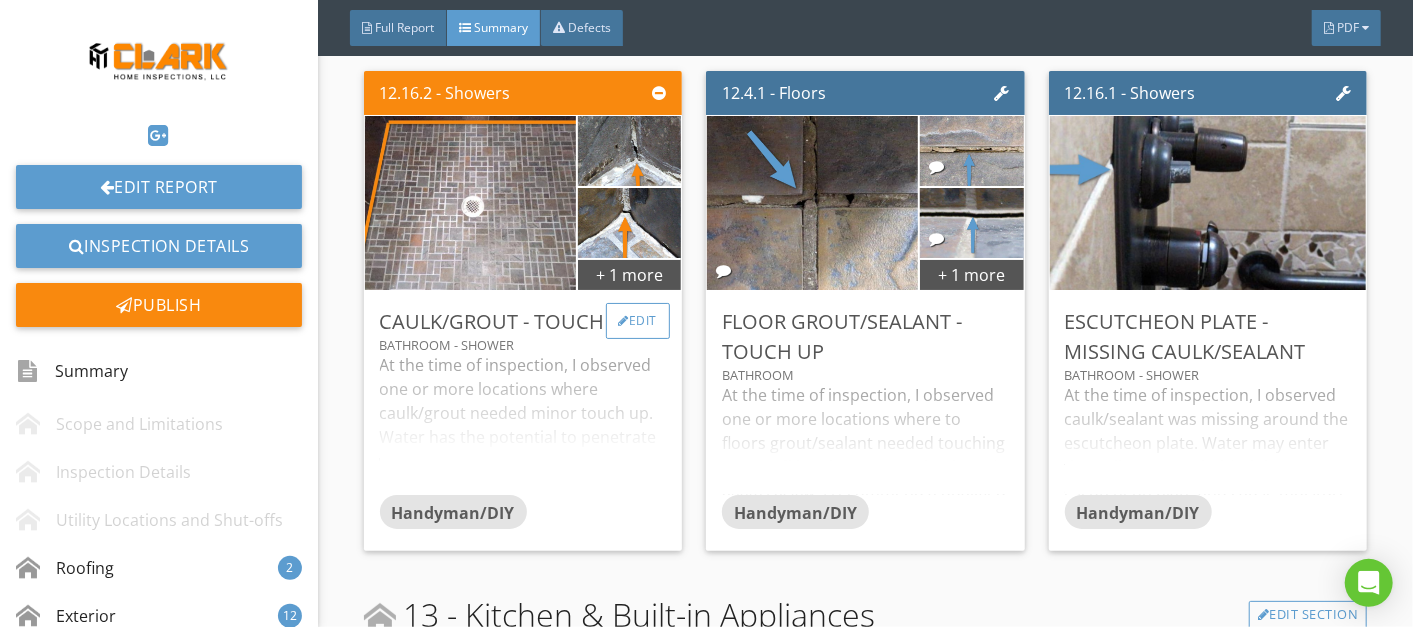 click on "Edit" at bounding box center (638, 321) 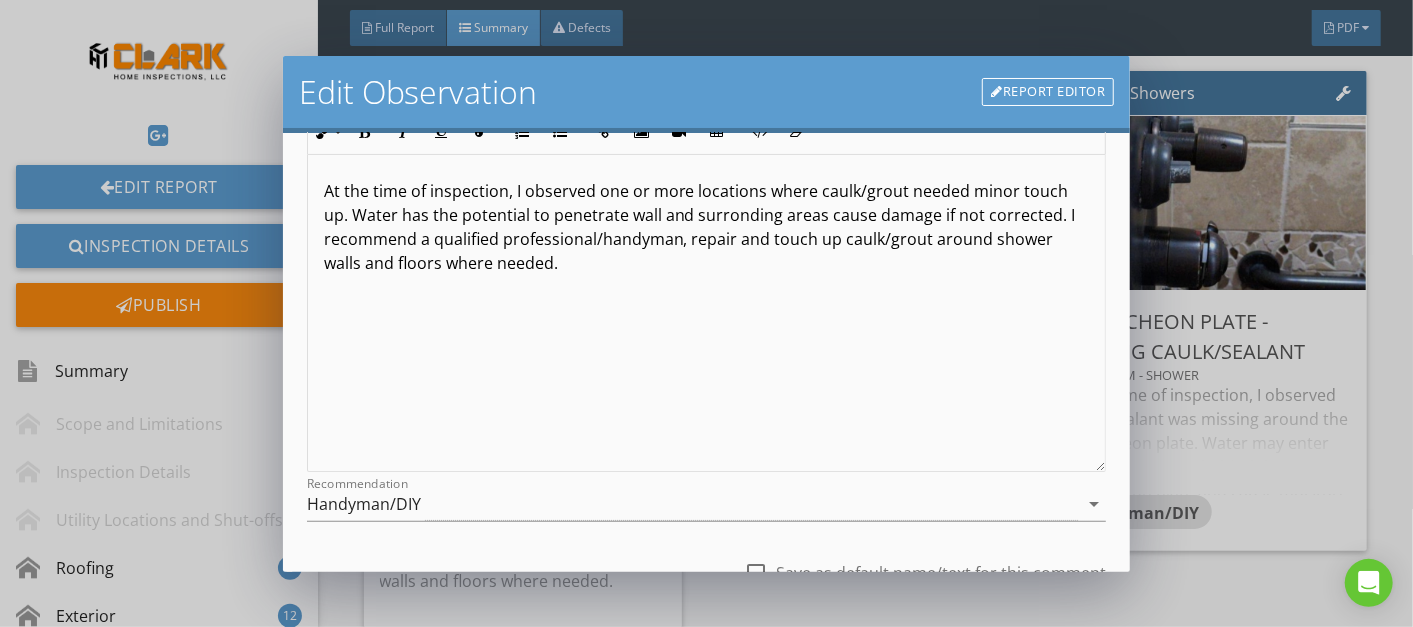 scroll, scrollTop: 196, scrollLeft: 0, axis: vertical 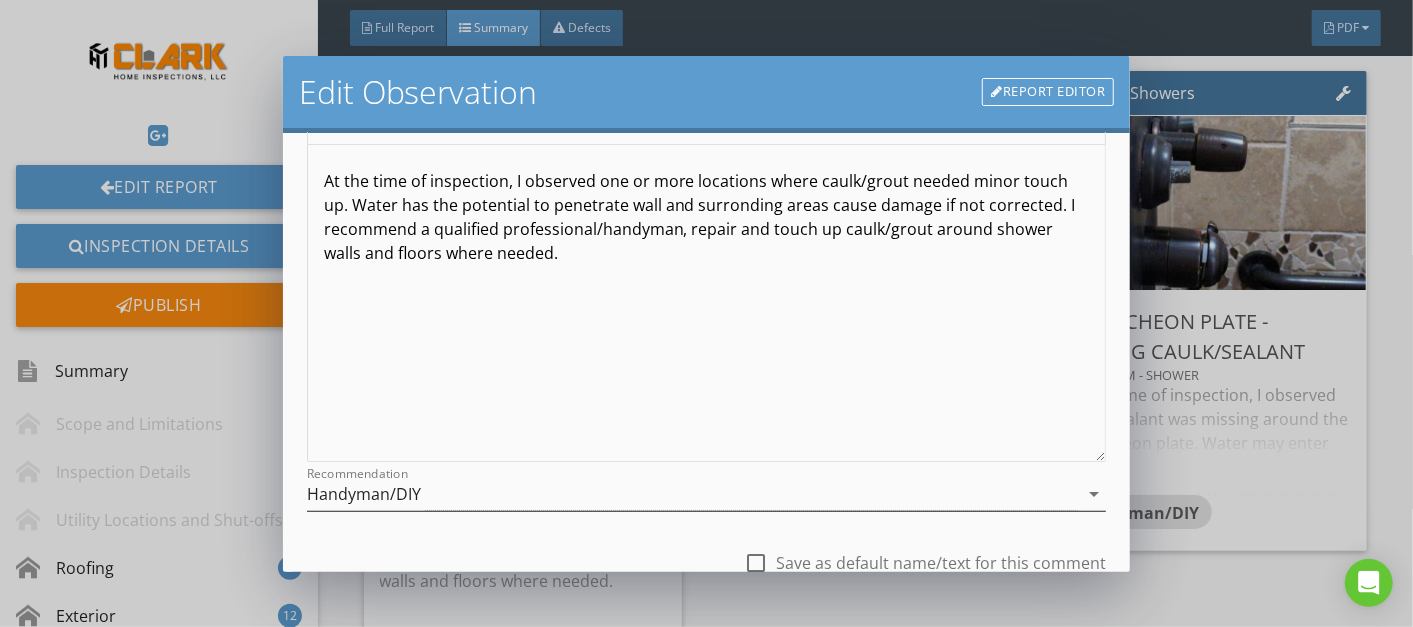 click on "arrow_drop_down" at bounding box center (1094, 494) 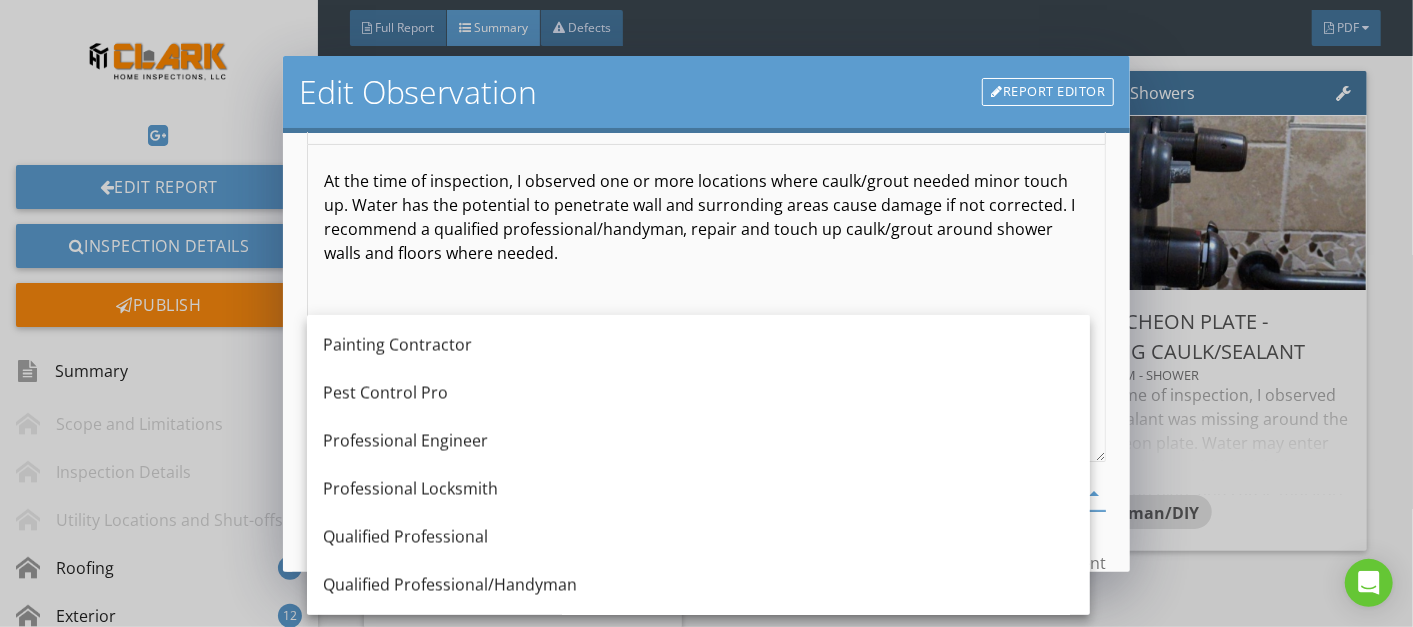scroll, scrollTop: 2101, scrollLeft: 0, axis: vertical 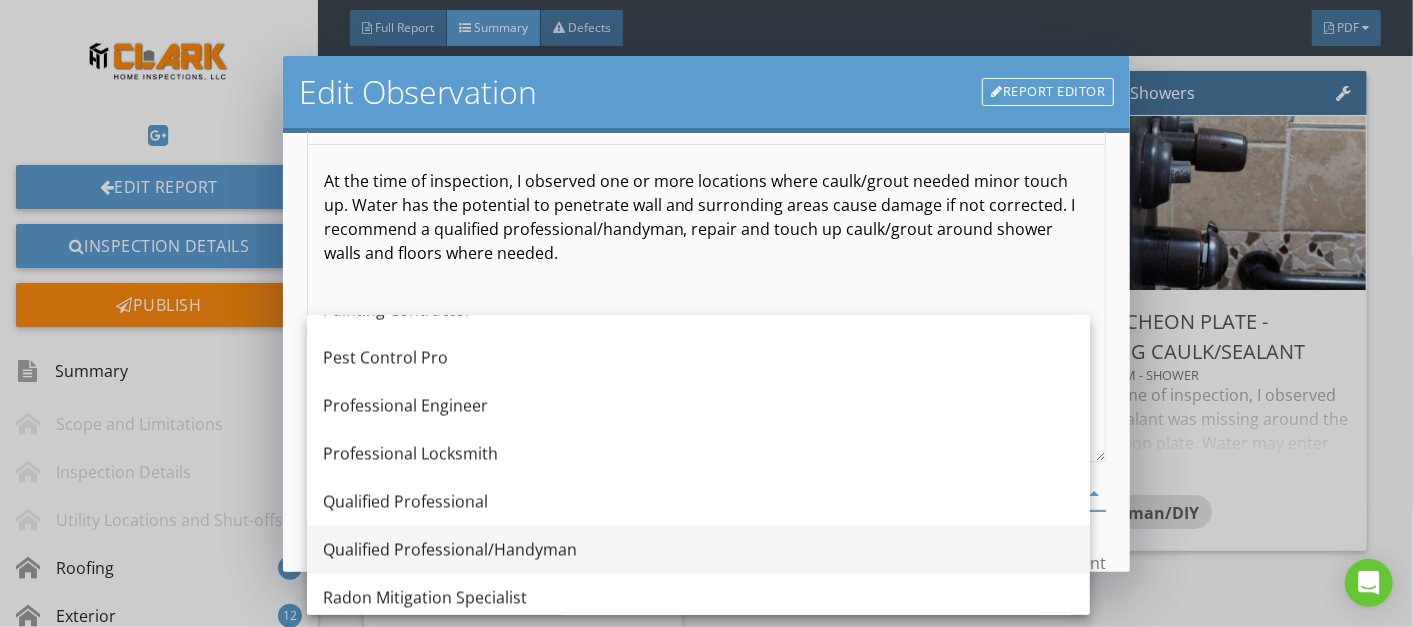 click on "Qualified Professional/Handyman" at bounding box center (698, 550) 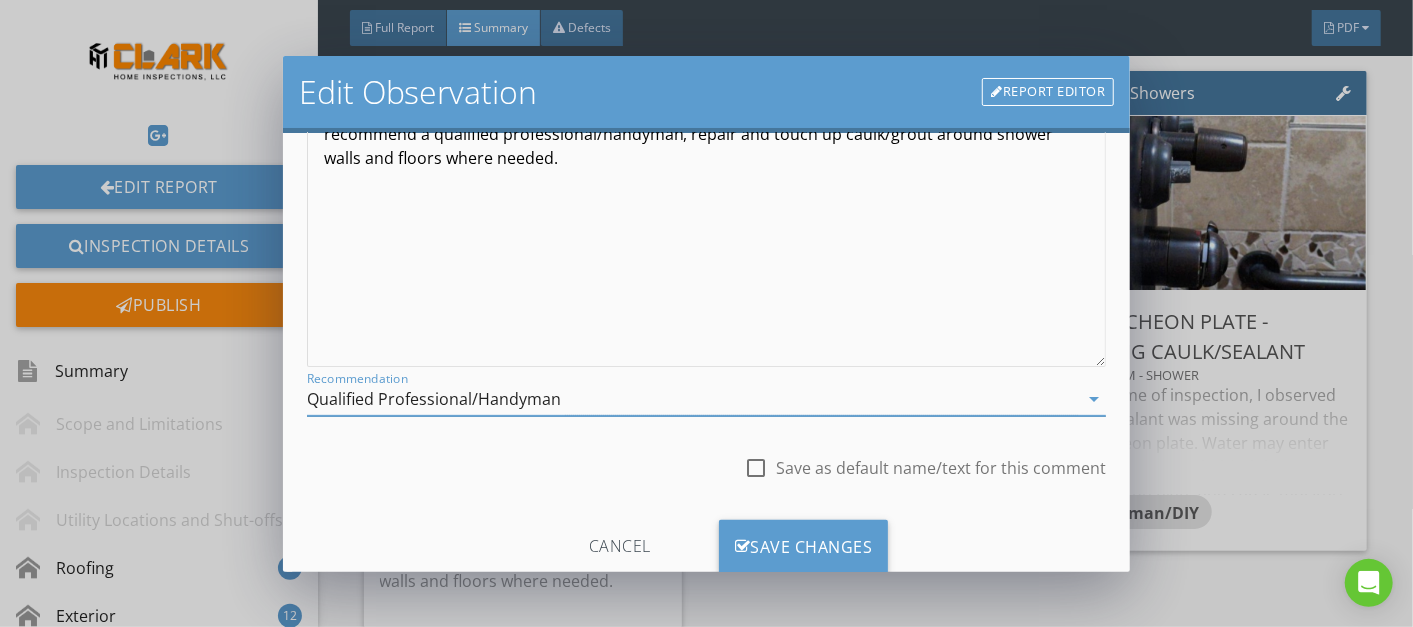 scroll, scrollTop: 292, scrollLeft: 0, axis: vertical 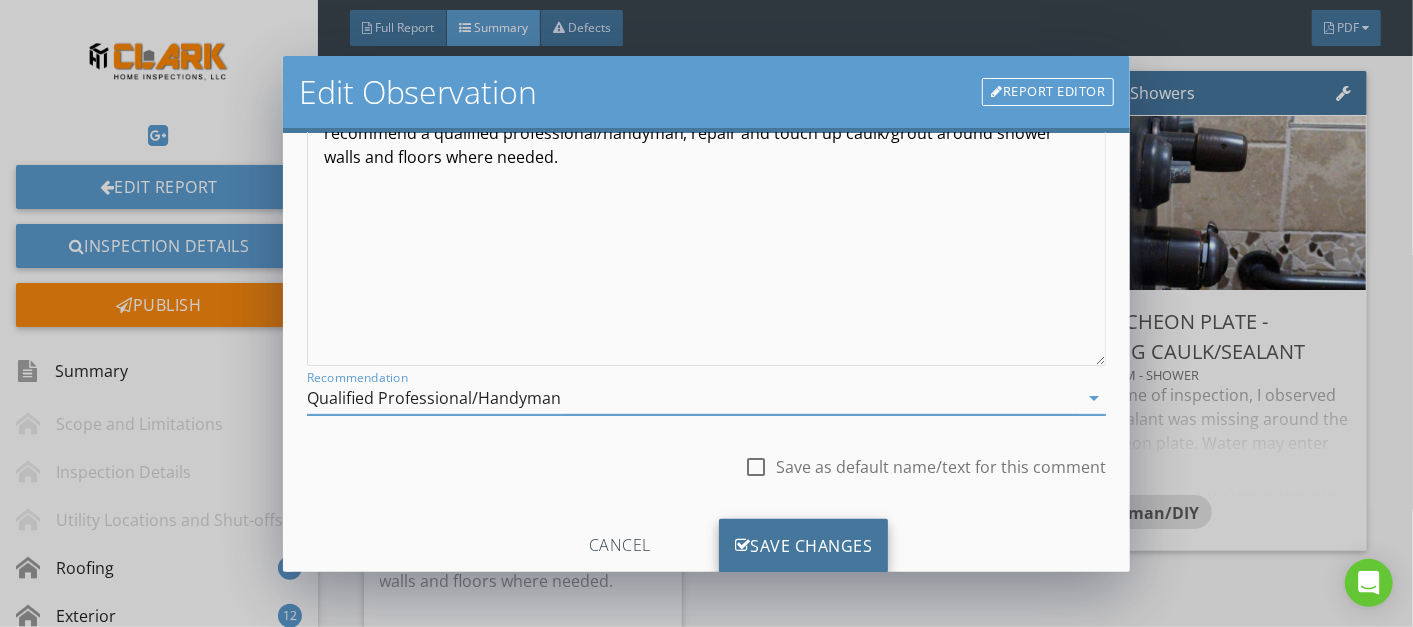 click on "Save Changes" at bounding box center (804, 546) 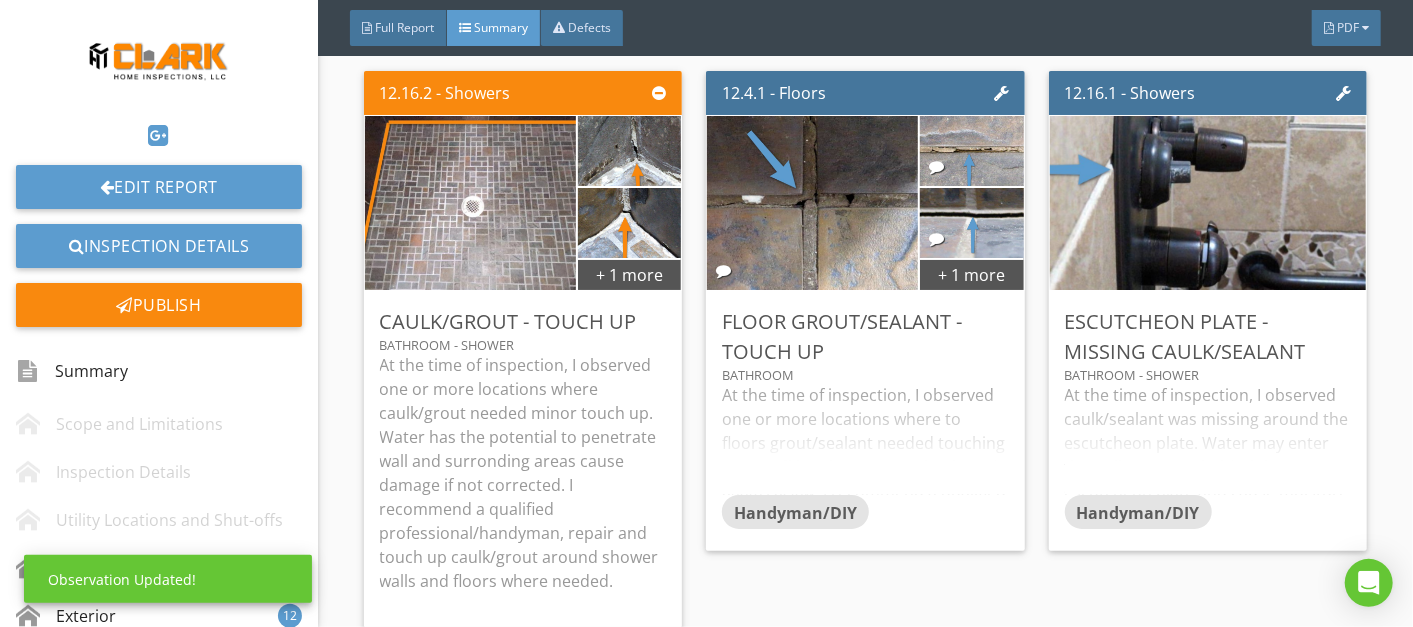 scroll, scrollTop: 110, scrollLeft: 0, axis: vertical 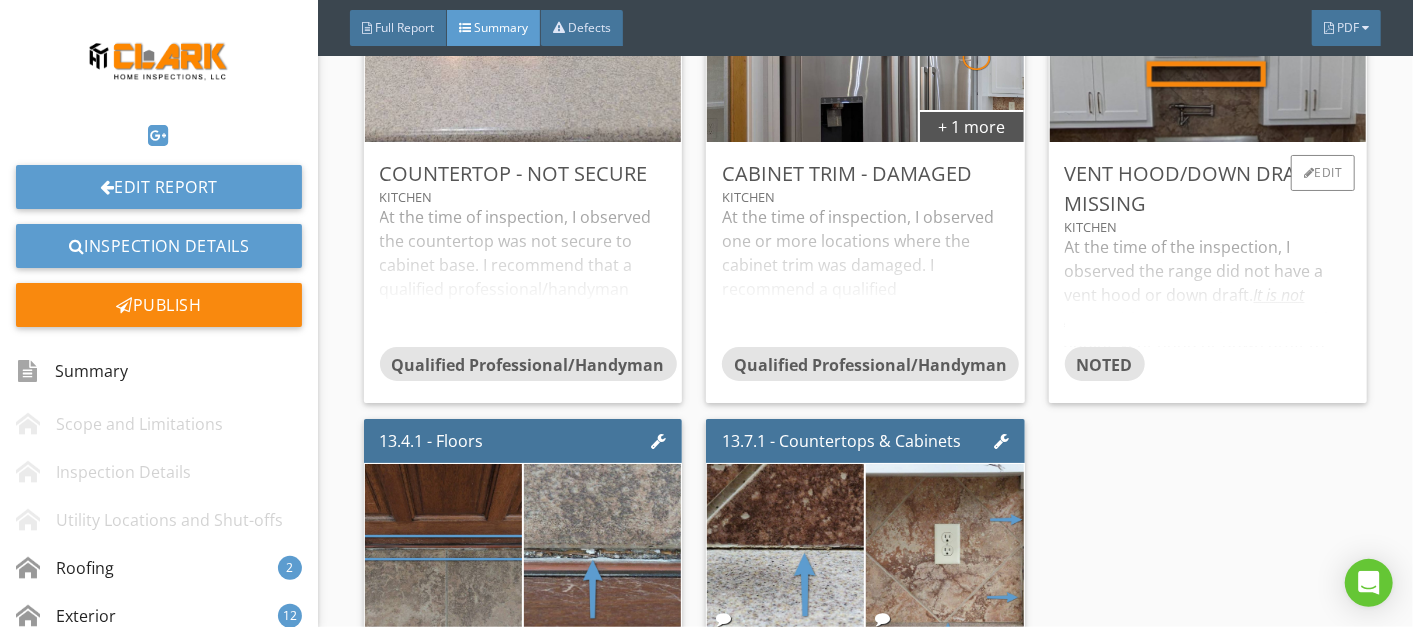 click on "At the time of the inspection, I observed the range did not have a vent hood or down draft.  It is not required , but I strongly recommend adding vent hood or down draft to pull order and gases out of the kitchen area." at bounding box center (1208, 291) 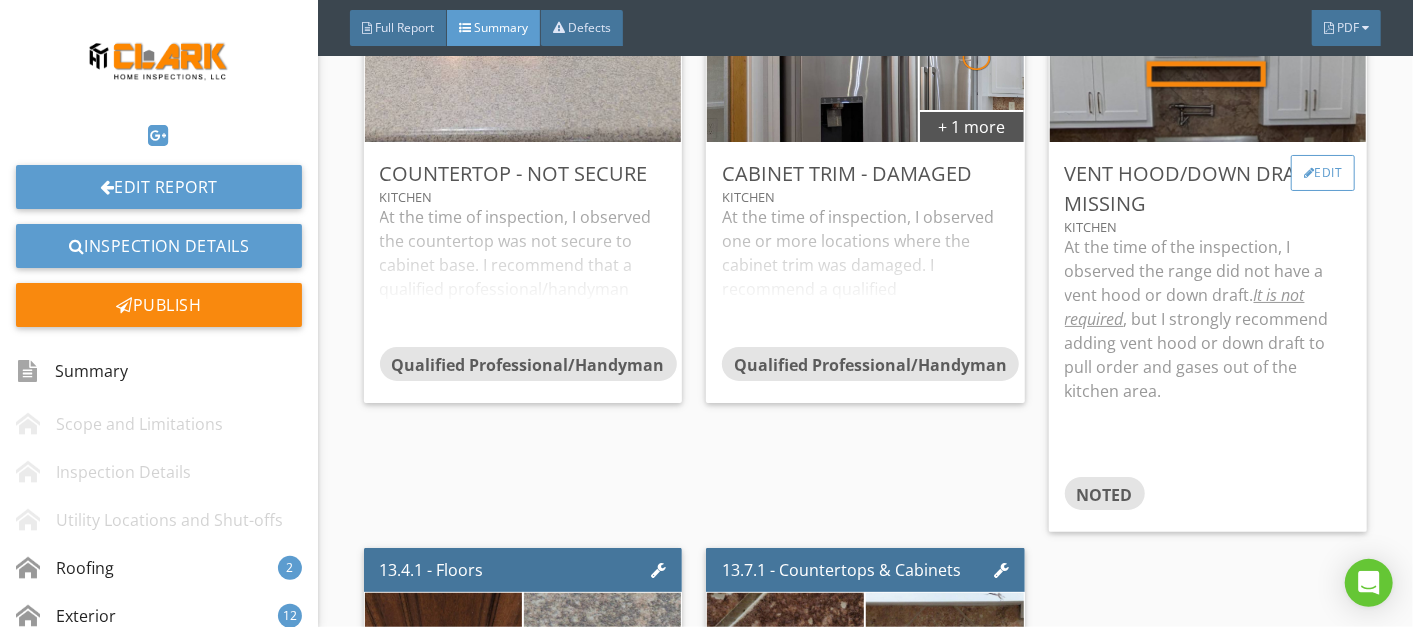 click on "Edit" at bounding box center [1323, 173] 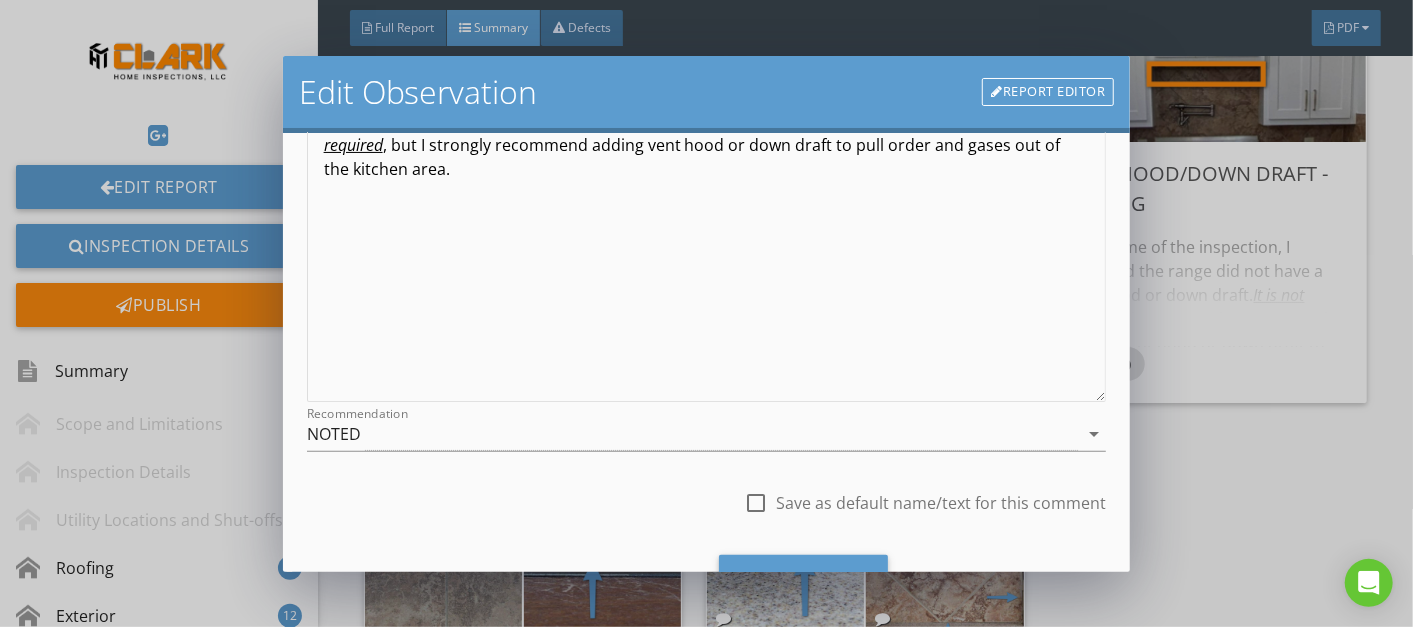 scroll, scrollTop: 263, scrollLeft: 0, axis: vertical 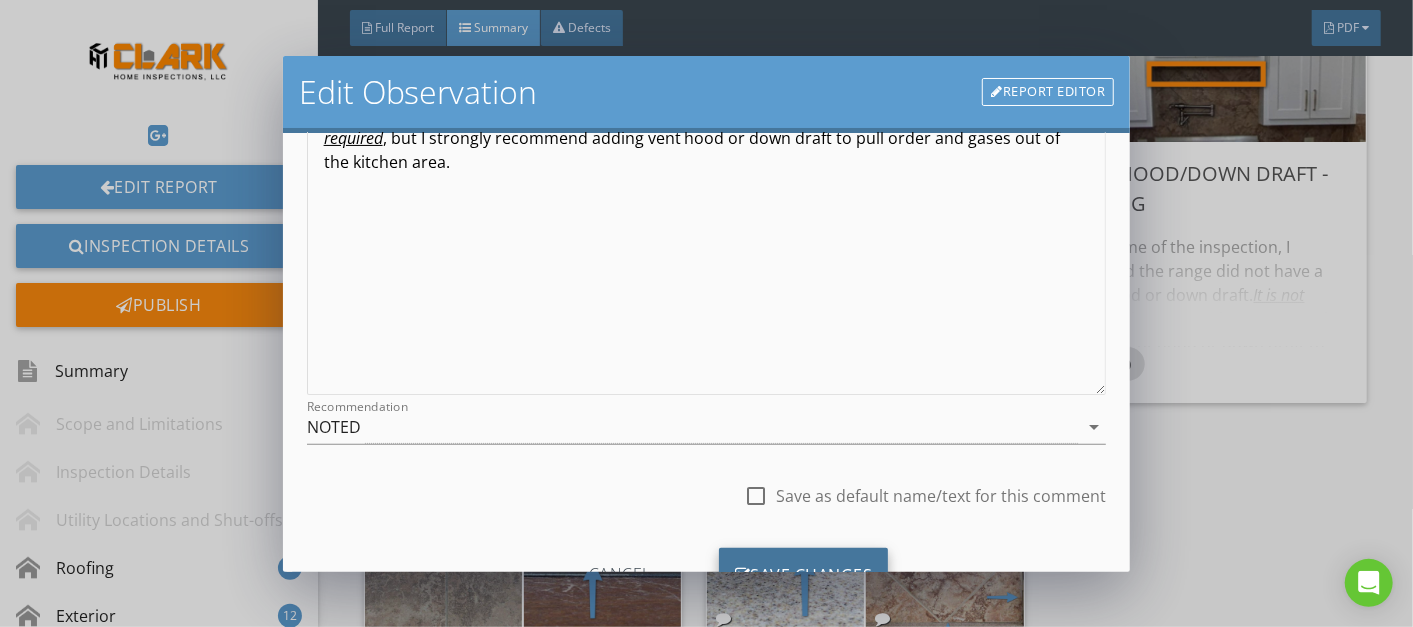 click on "Save Changes" at bounding box center (804, 575) 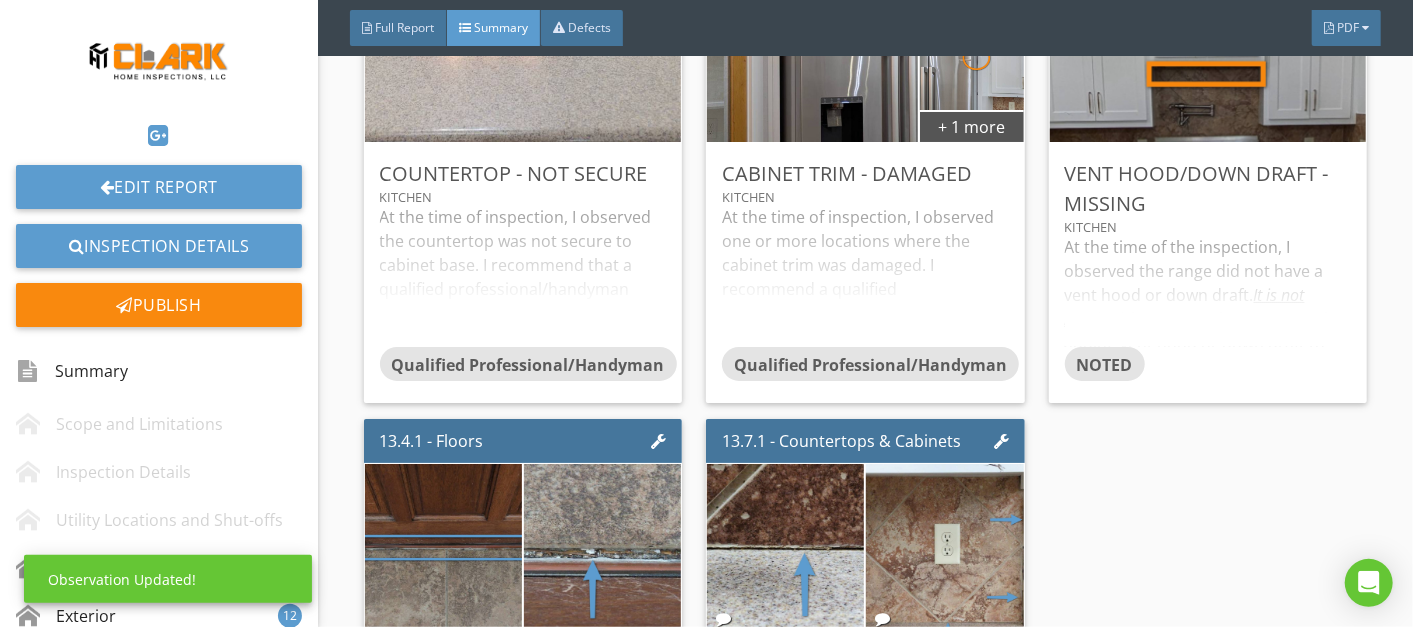 scroll, scrollTop: 110, scrollLeft: 0, axis: vertical 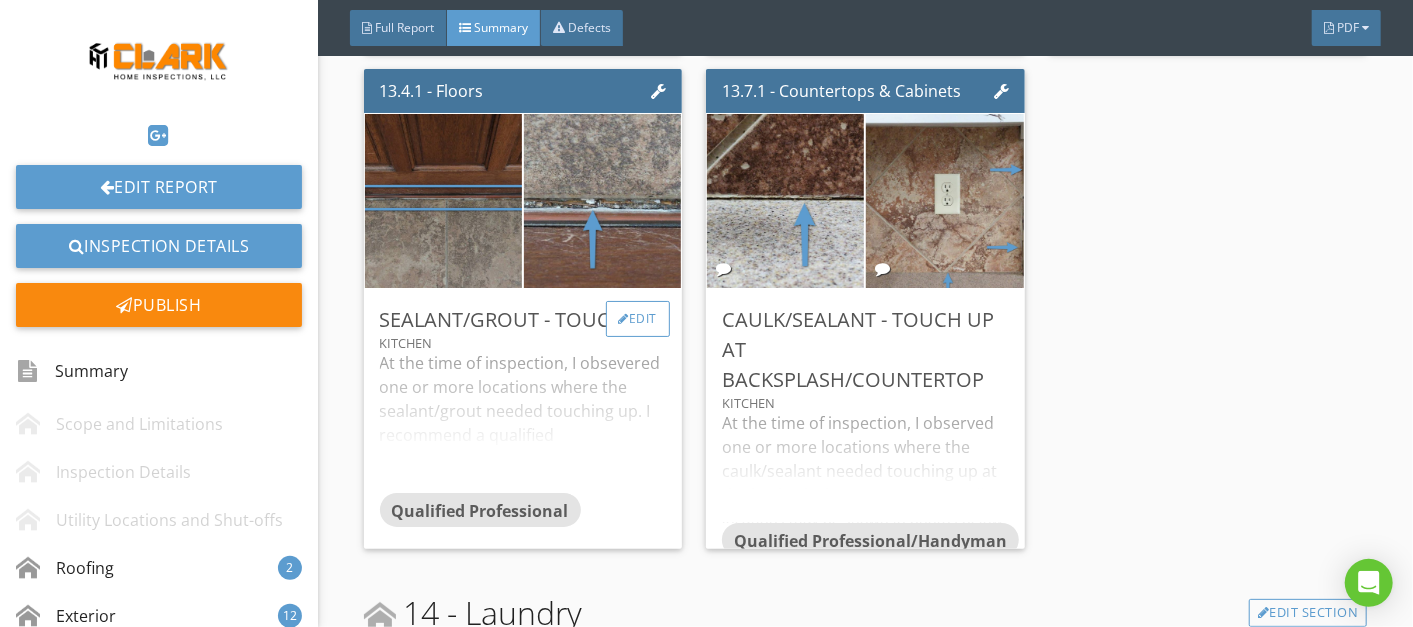 click at bounding box center (624, 319) 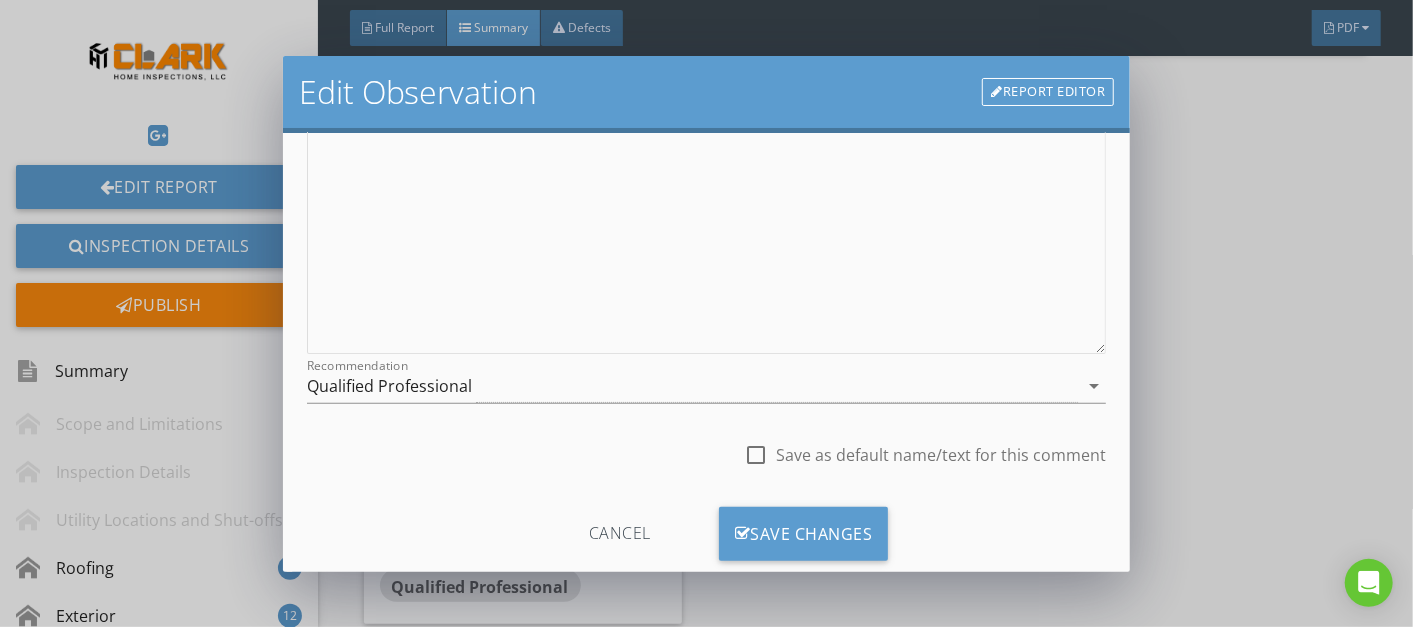scroll, scrollTop: 307, scrollLeft: 0, axis: vertical 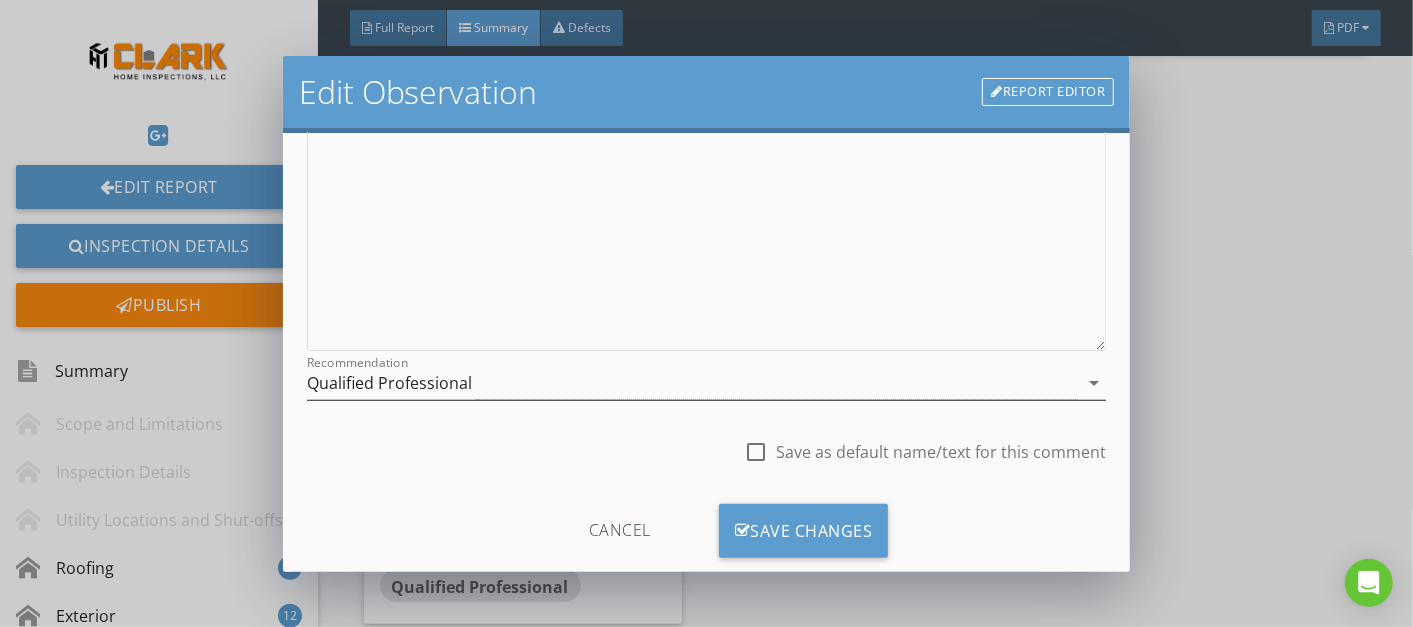 click on "arrow_drop_down" at bounding box center [1094, 383] 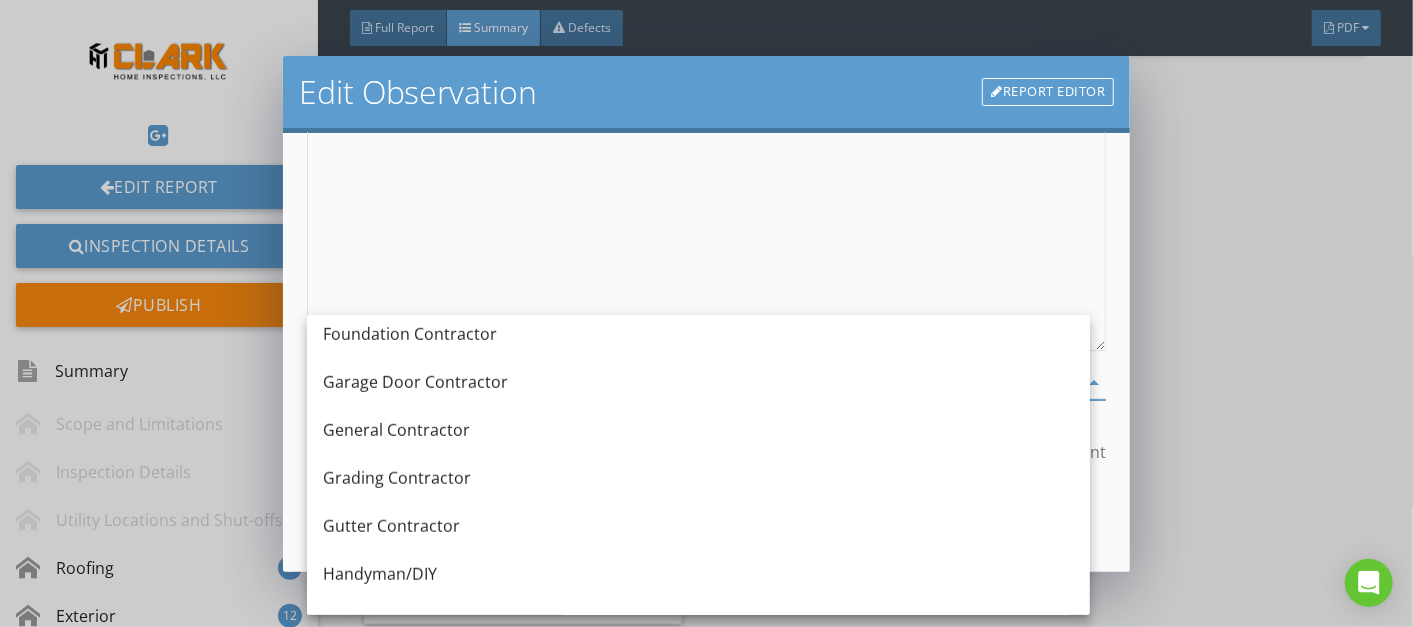 scroll, scrollTop: 1006, scrollLeft: 0, axis: vertical 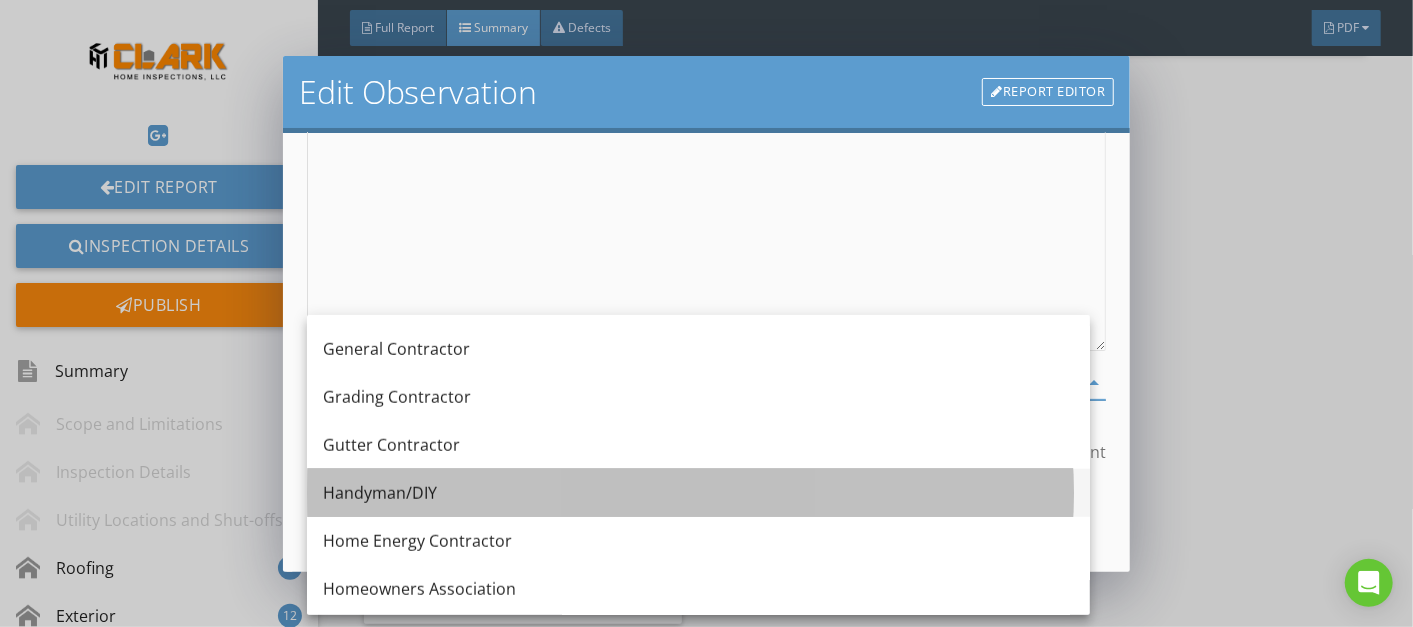 click on "Handyman/DIY" at bounding box center (698, 493) 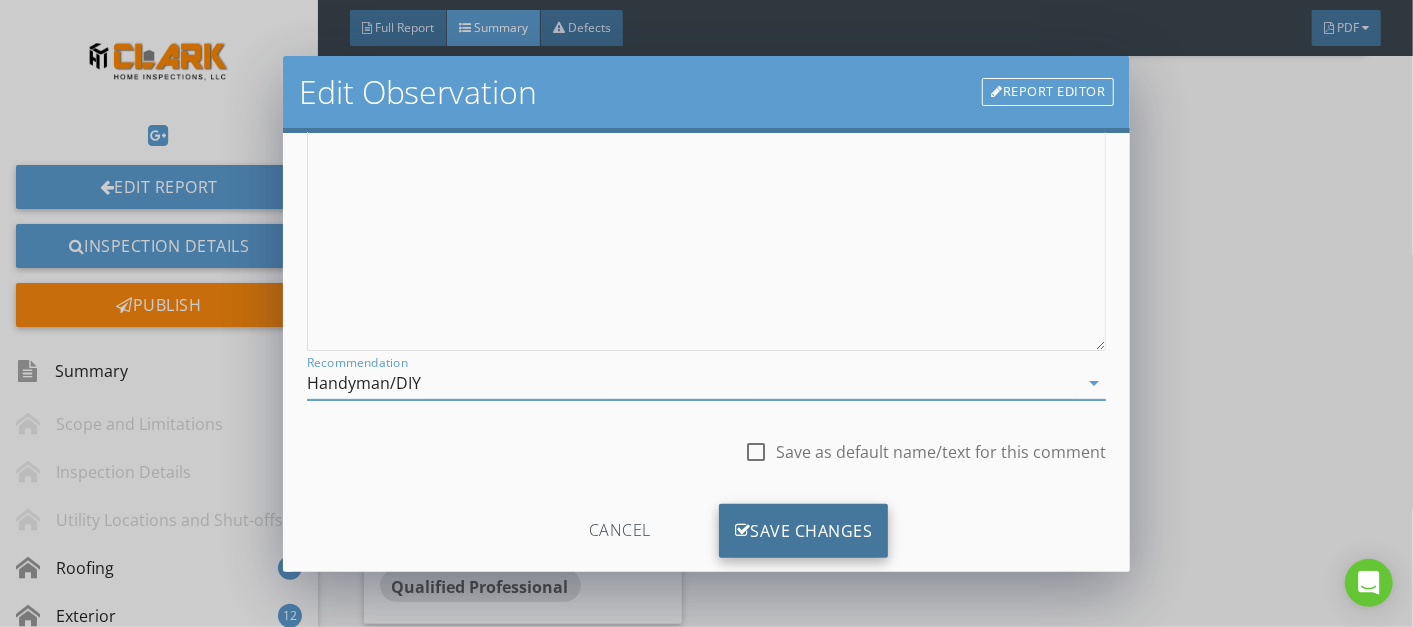 click on "Save Changes" at bounding box center (804, 531) 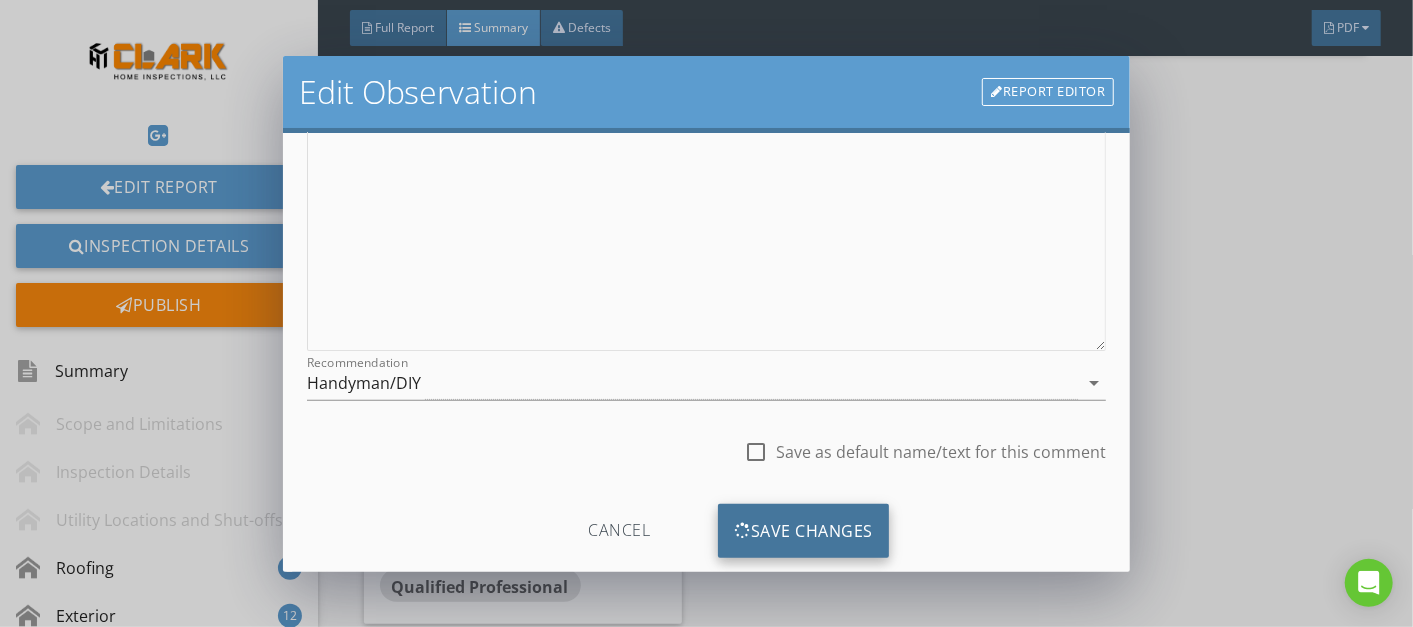 scroll, scrollTop: 110, scrollLeft: 0, axis: vertical 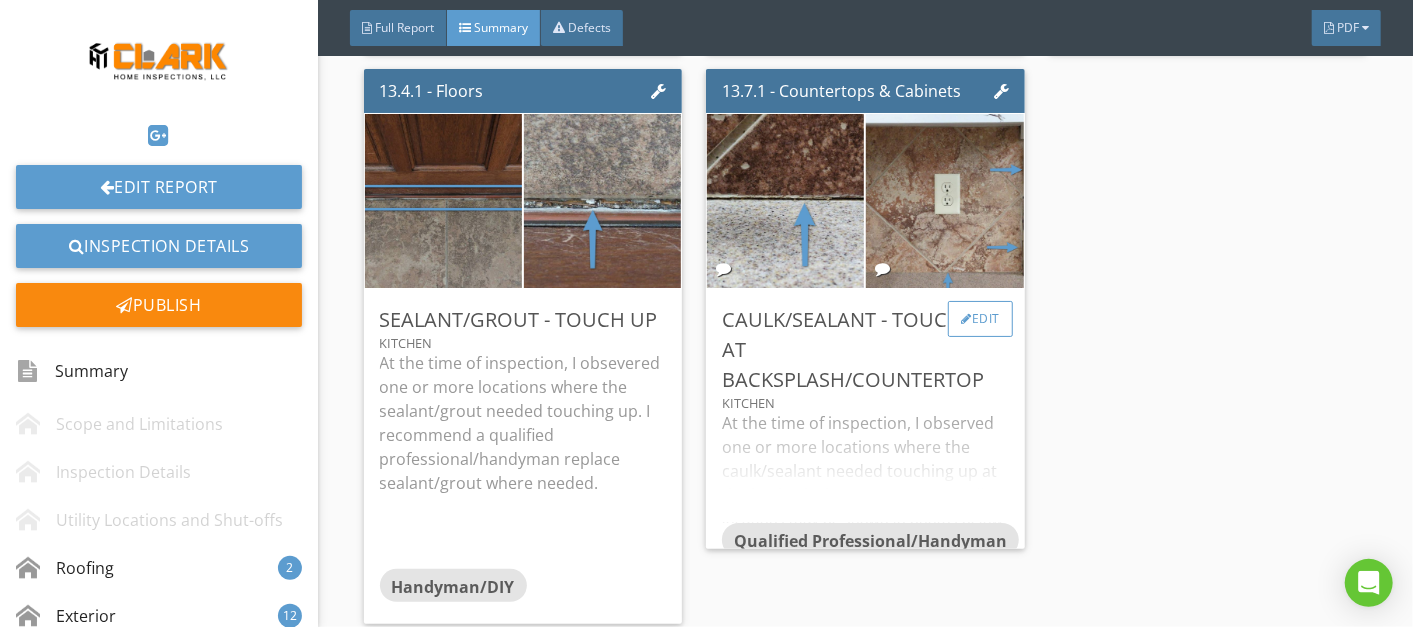 click on "Edit" at bounding box center [980, 319] 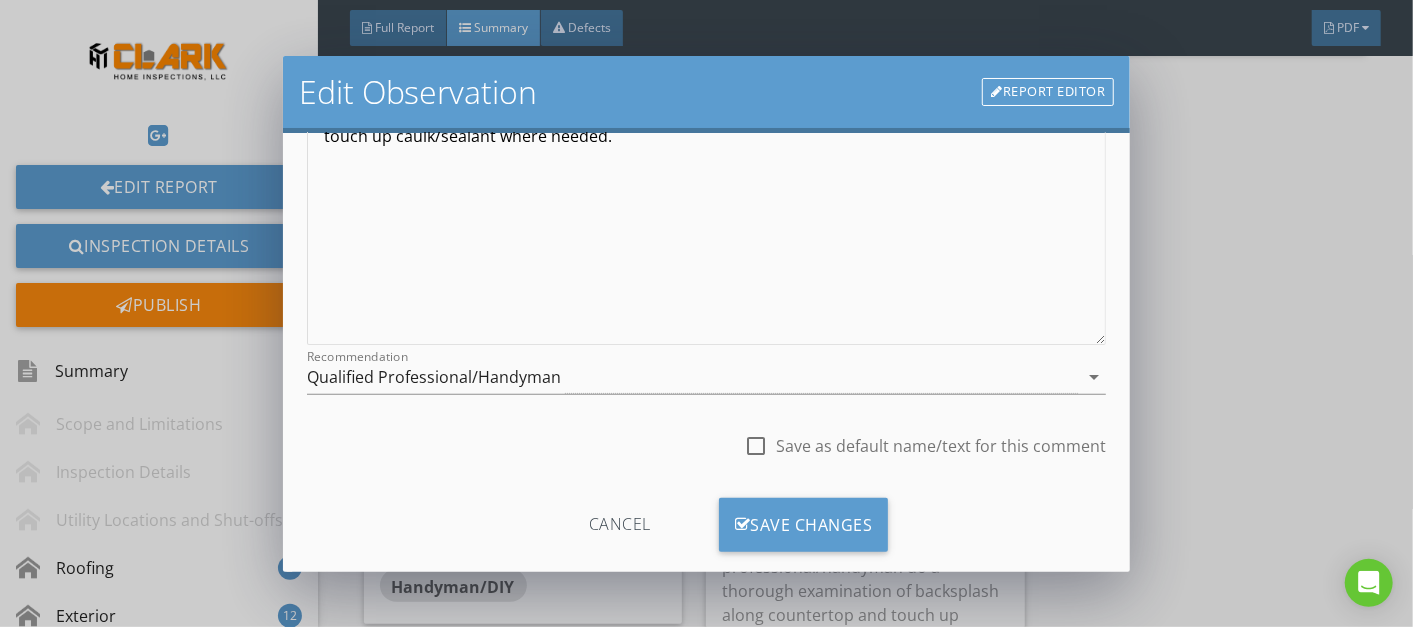 scroll, scrollTop: 316, scrollLeft: 0, axis: vertical 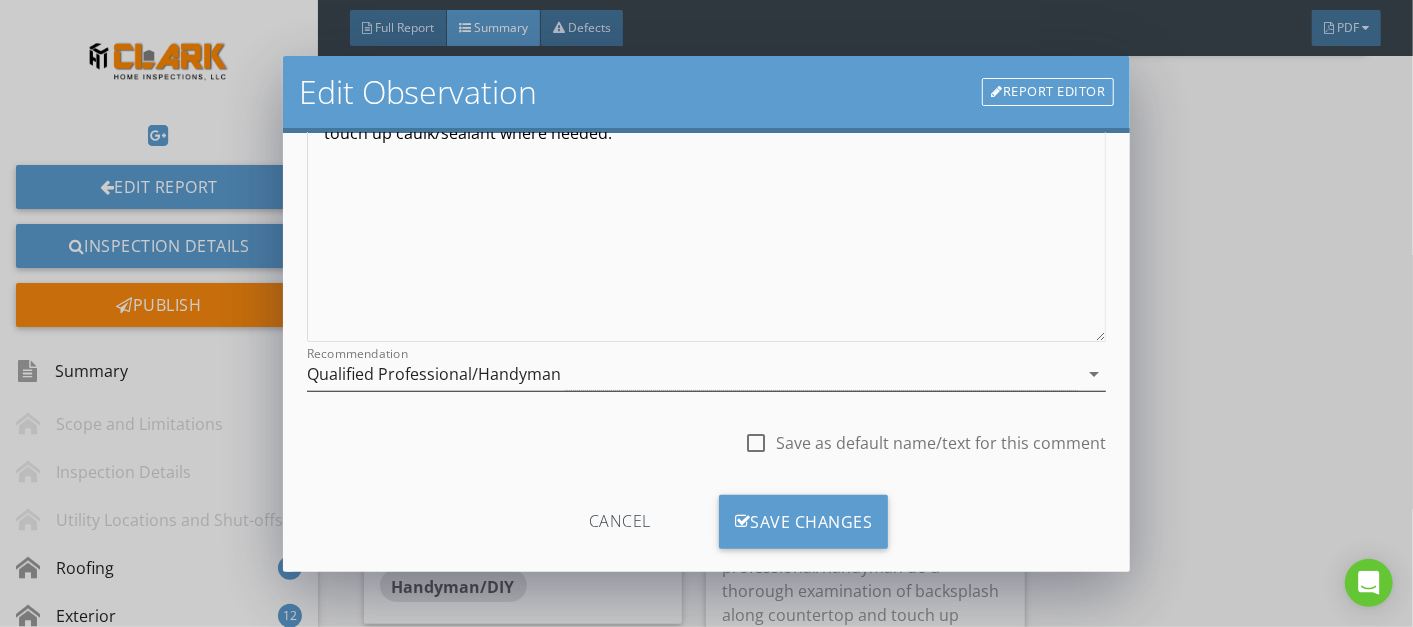 click on "arrow_drop_down" at bounding box center (1094, 374) 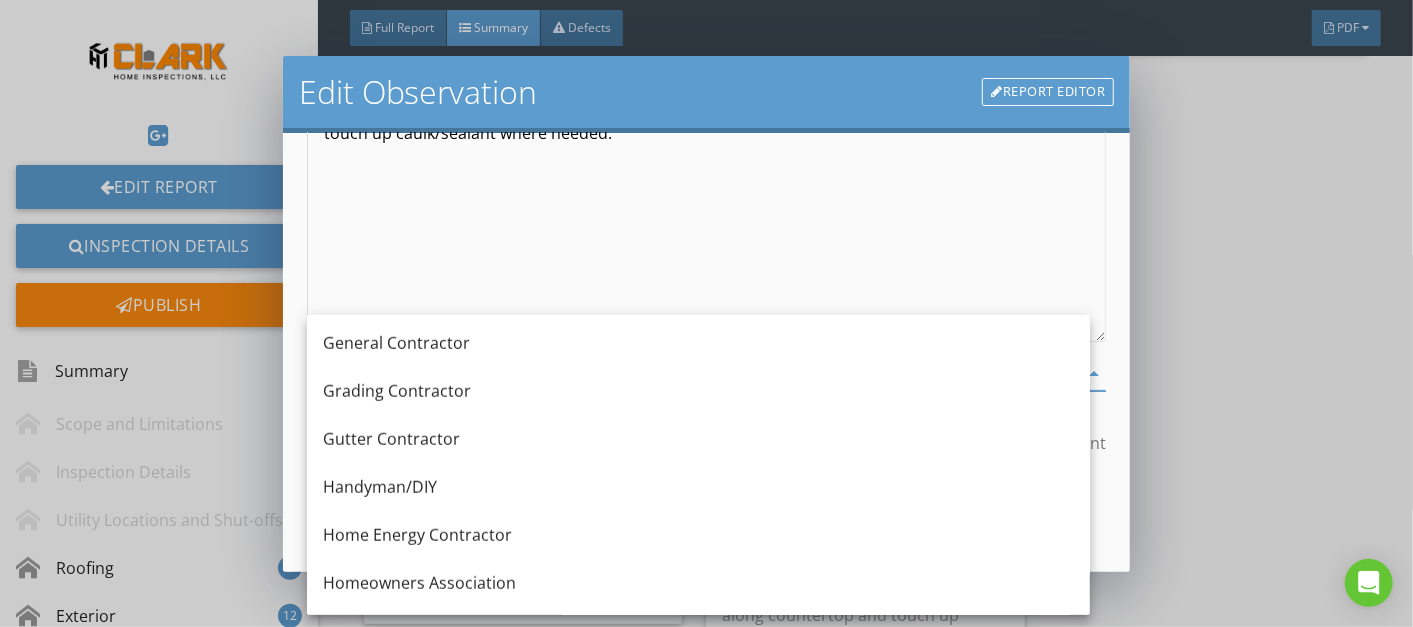 scroll, scrollTop: 1024, scrollLeft: 0, axis: vertical 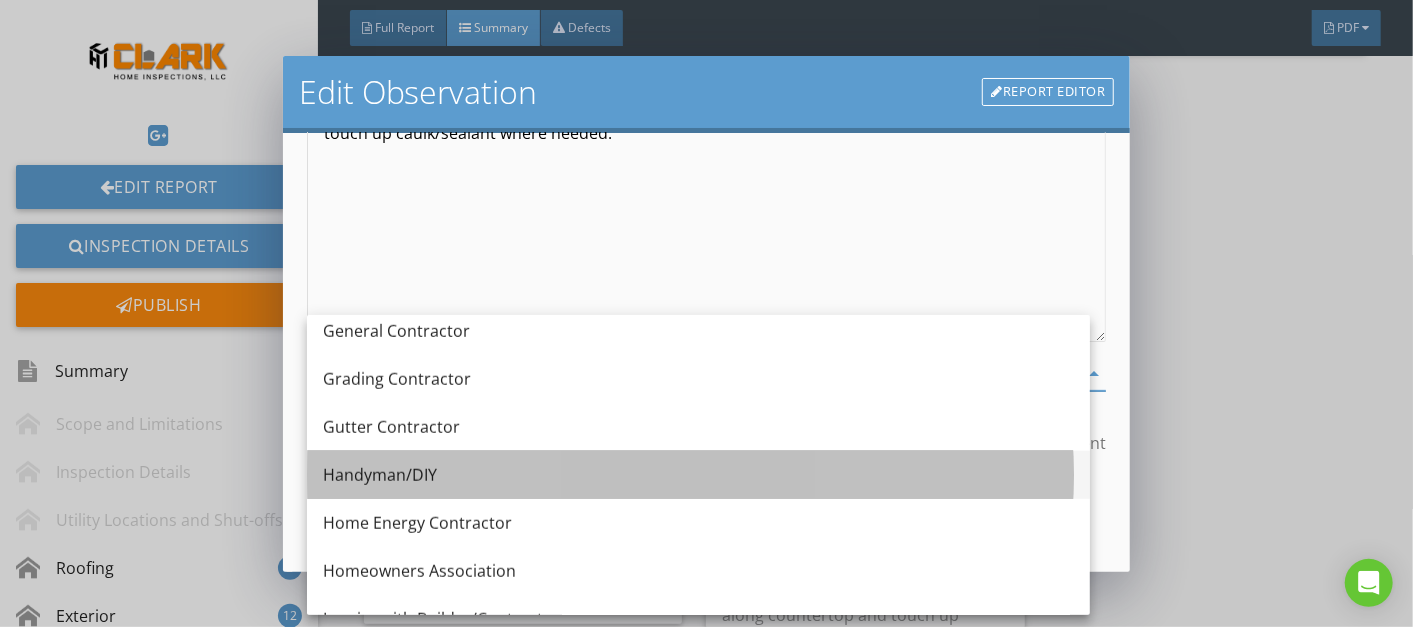 click on "Handyman/DIY" at bounding box center [698, 475] 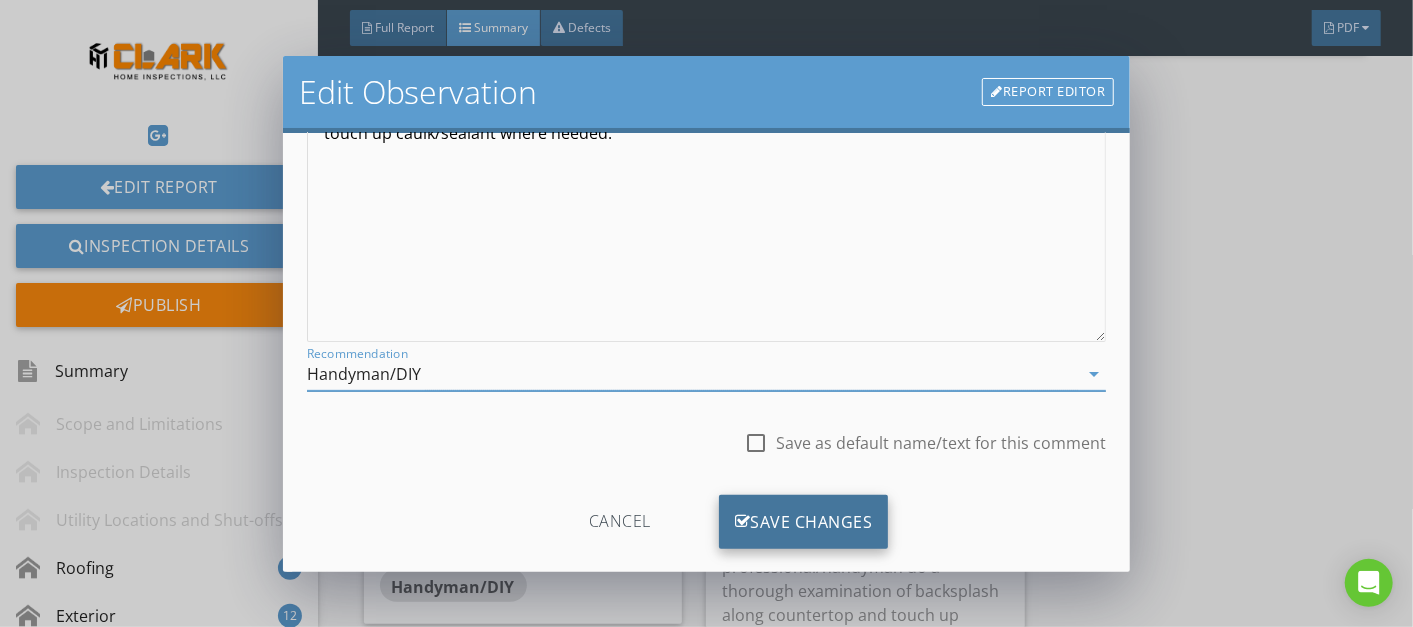 click on "Save Changes" at bounding box center [804, 522] 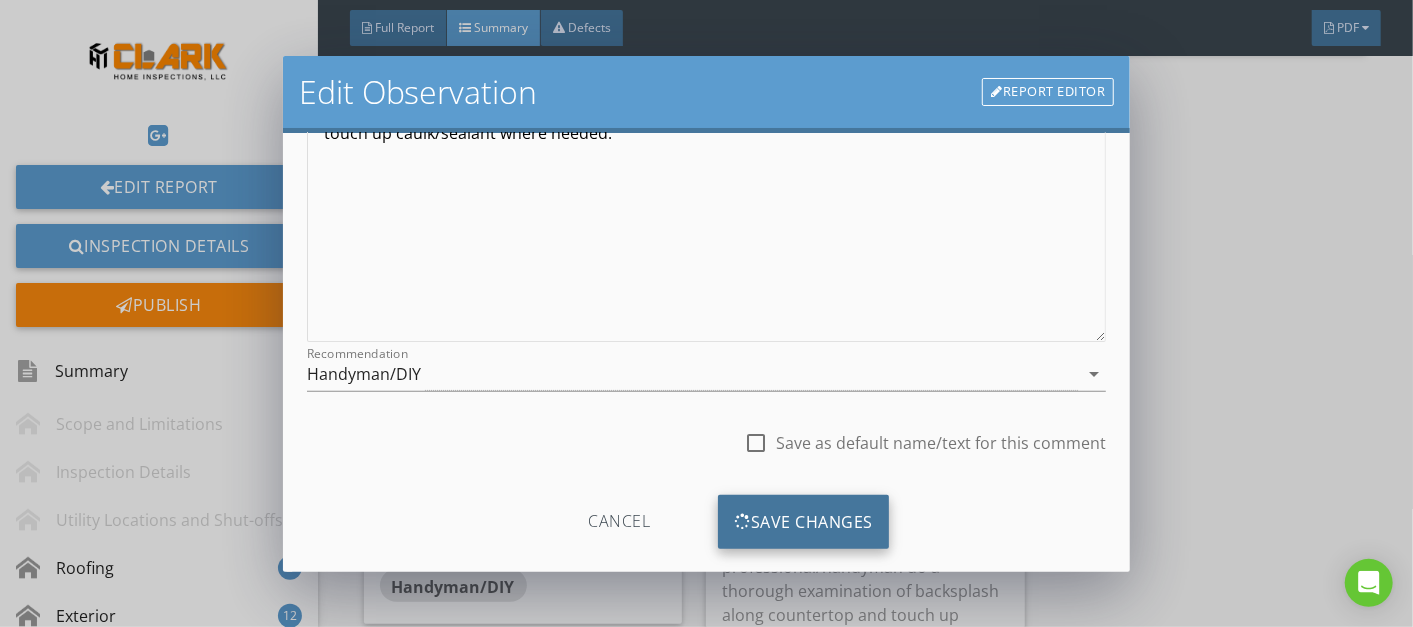 scroll, scrollTop: 110, scrollLeft: 0, axis: vertical 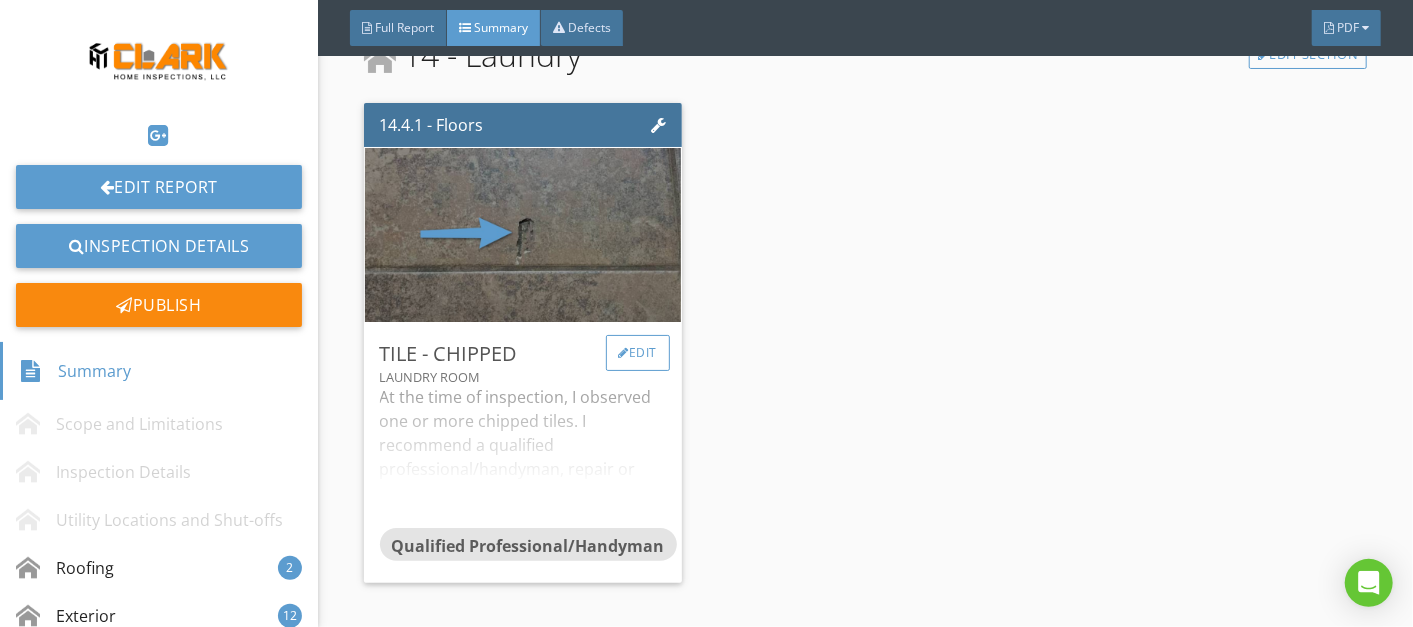 click on "Edit" at bounding box center [638, 353] 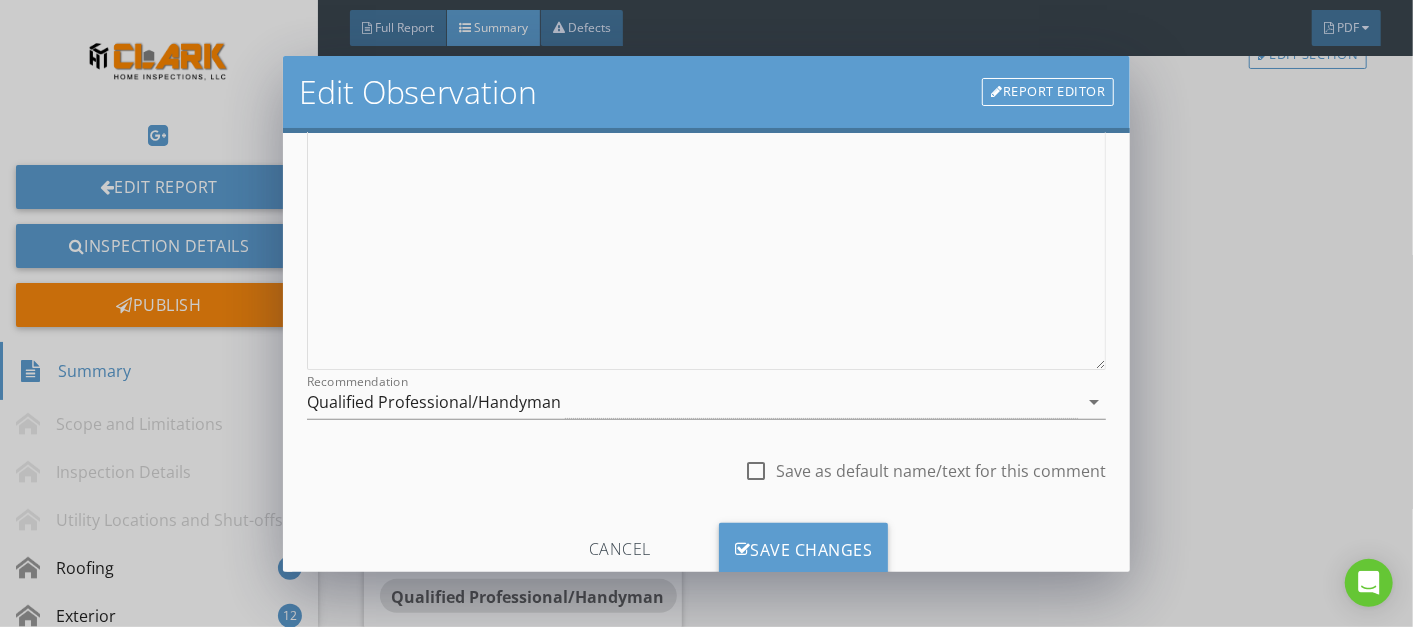 scroll, scrollTop: 294, scrollLeft: 0, axis: vertical 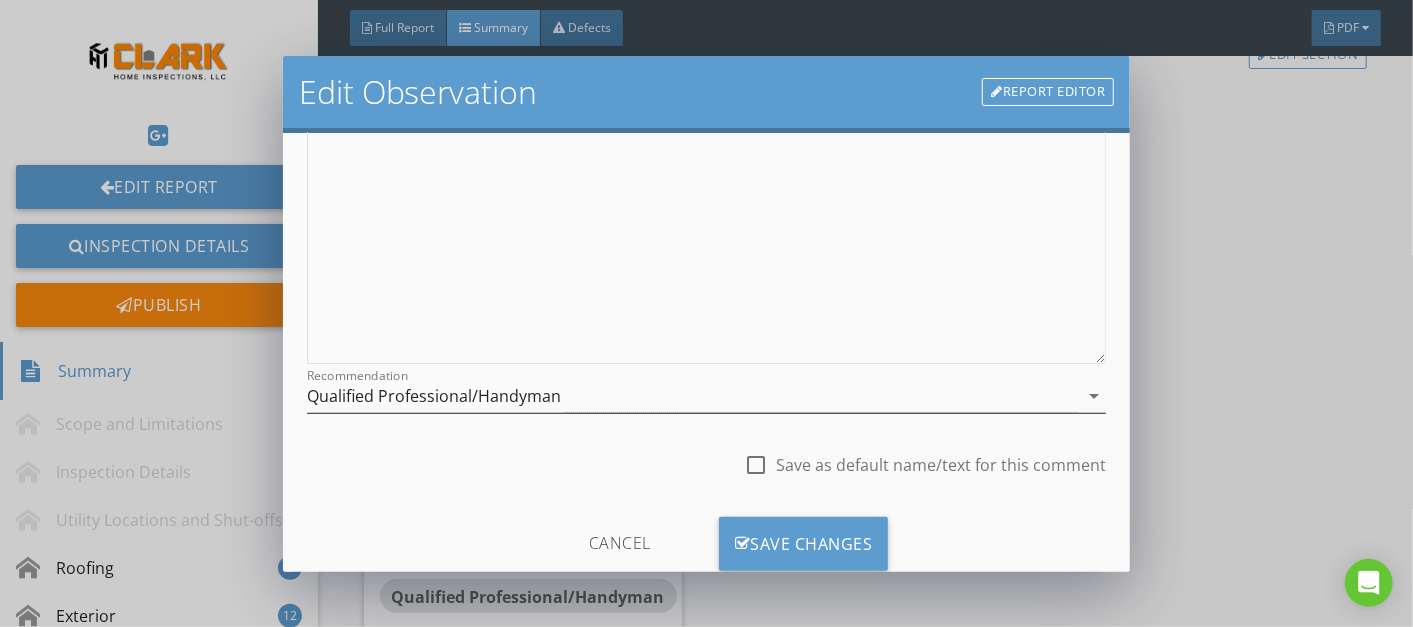click on "arrow_drop_down" at bounding box center [1094, 396] 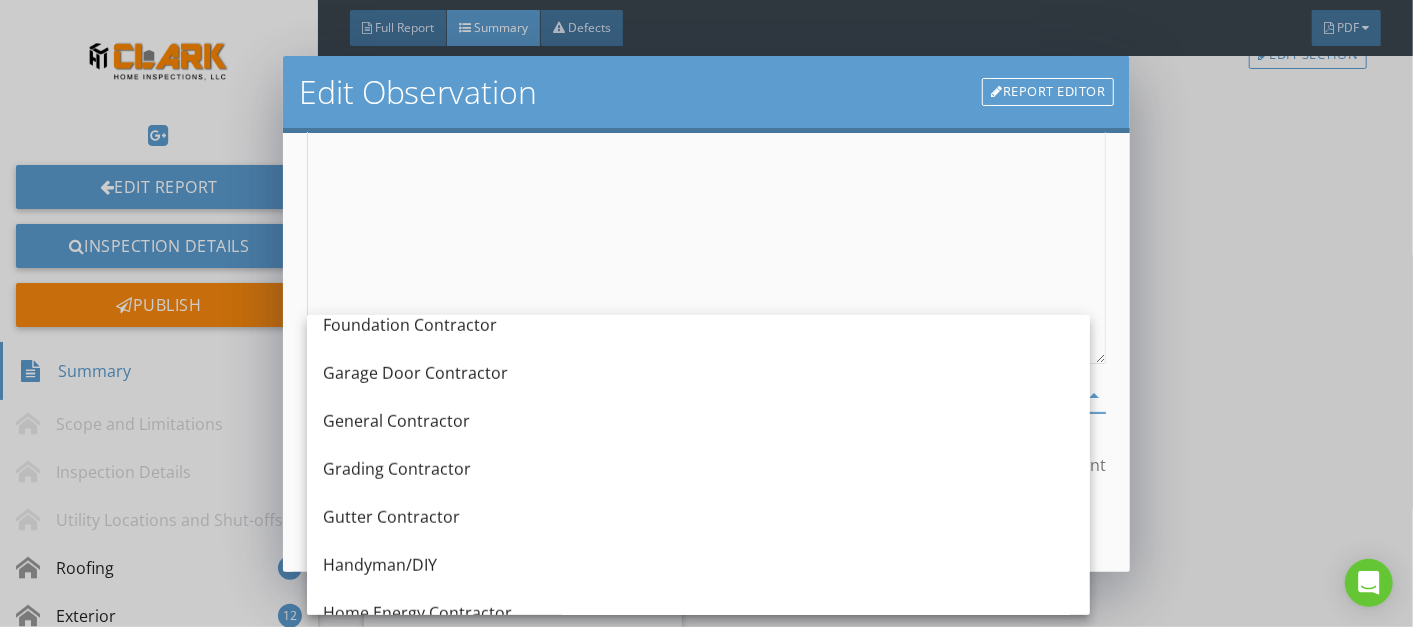 scroll, scrollTop: 1062, scrollLeft: 0, axis: vertical 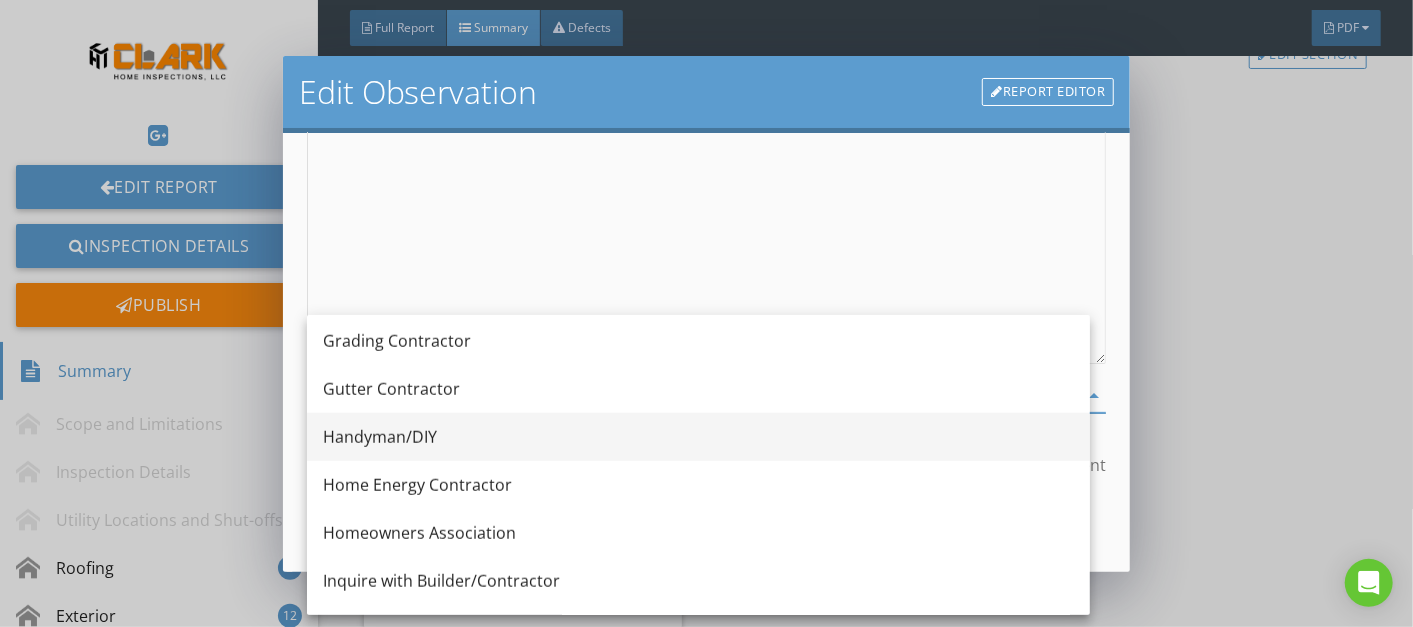 click on "Handyman/DIY" at bounding box center [698, 437] 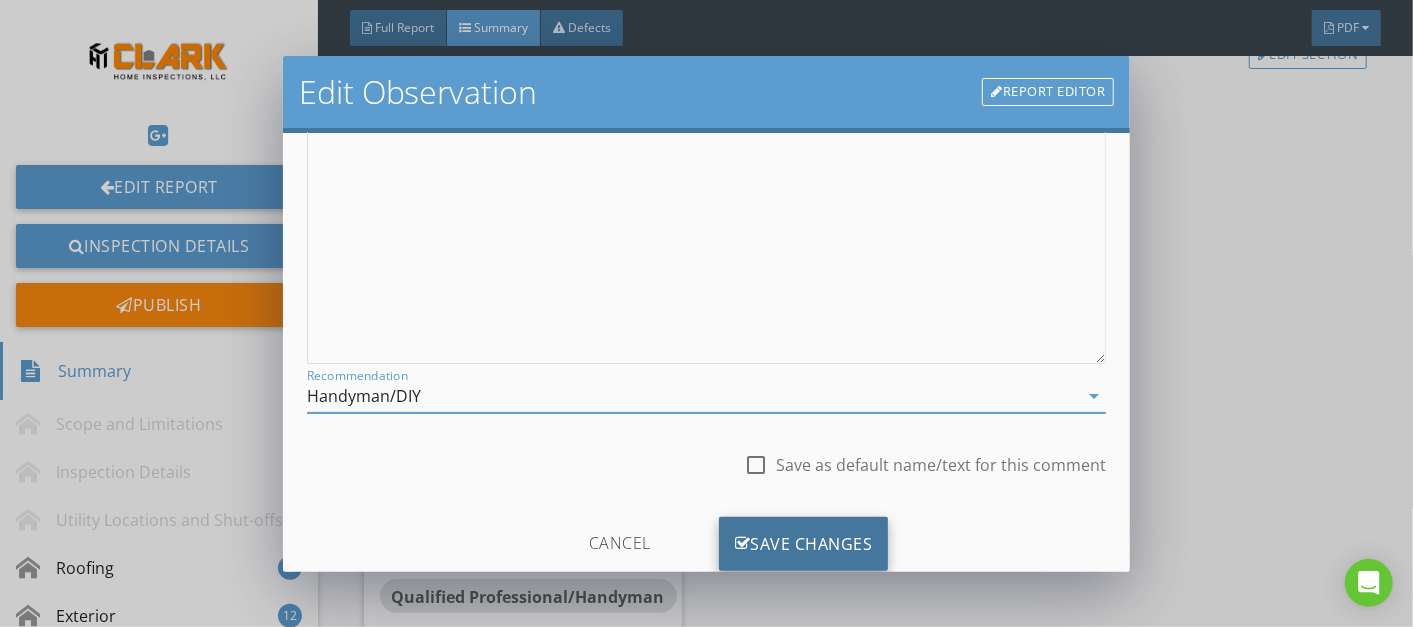 click on "Save Changes" at bounding box center (804, 544) 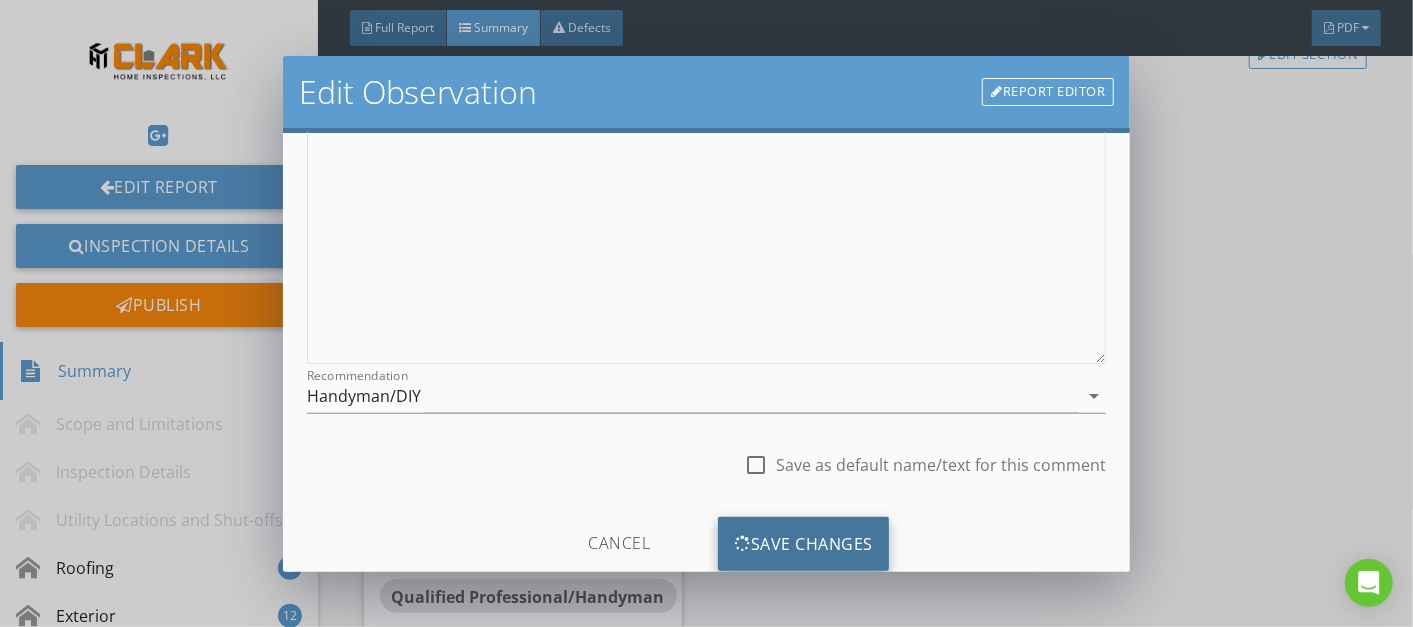 scroll, scrollTop: 110, scrollLeft: 0, axis: vertical 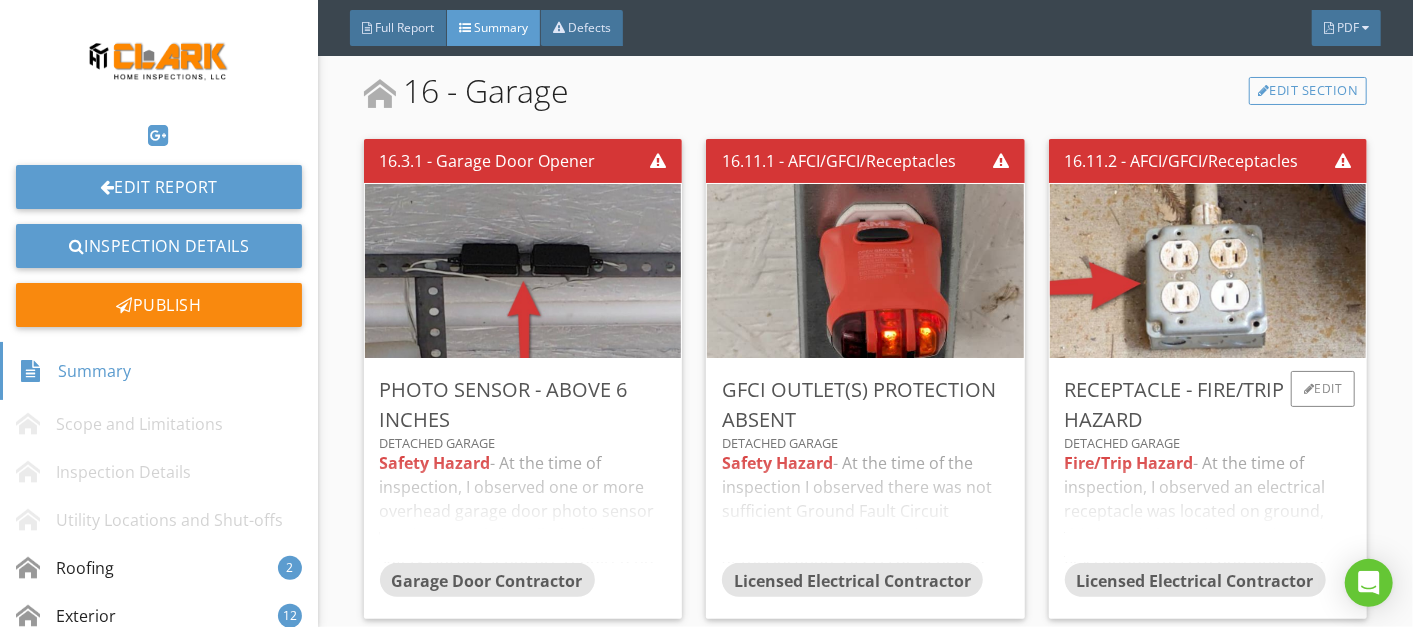 click on "Fire/Trip Hazard  - At the time of inspection, I observed an electrical receptacle was located on ground, this is a trip hazard. Romex is run in flex conduit this is a potential fired hazard due to overheating. I recommend a licensed electrician remove receptacle from ground." at bounding box center (1208, 507) 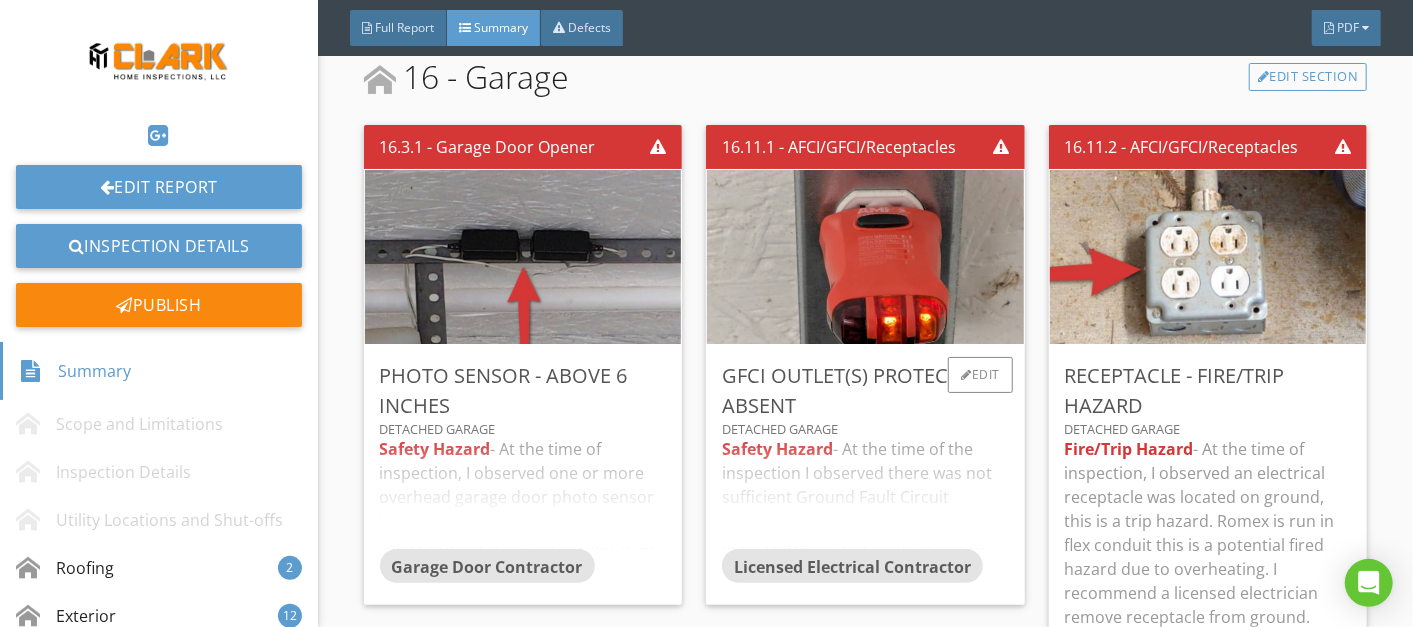click on "Safety Hazard  - At the time of the inspection I observed there was not sufficient Ground Fault Circuit Interrupter (GFCI) protection present at this location. GFCI is designed to protect people from severe or fatal electric shocks. A ground fault is an unintentional electric path diverting current to ground. I Strongly recommend a licensed electrician contractor upgrade  ALL  garage outlets by replacing the outlet with a ground fault receptacle(s). In most municipalities, the GFCI requirement came about in the following time frame. (These dates represent approximate estimates based on all of the codes used nationally) 1973: exterior receptacles (less than 6 feet from the ground) 1976: bathroom receptacles 1980: garage receptacles 1986: basements and kitchen receptacles within 6 feet of the sink. 1990: bath lighting, pools, and spas, crawl spaces, boat houses, hot tub equipment. 2014: all laundry room receptacles 2023: all kitchen receptacles 2023: all laundry room receptacles 2023: all bathroom receptacles" at bounding box center [865, 493] 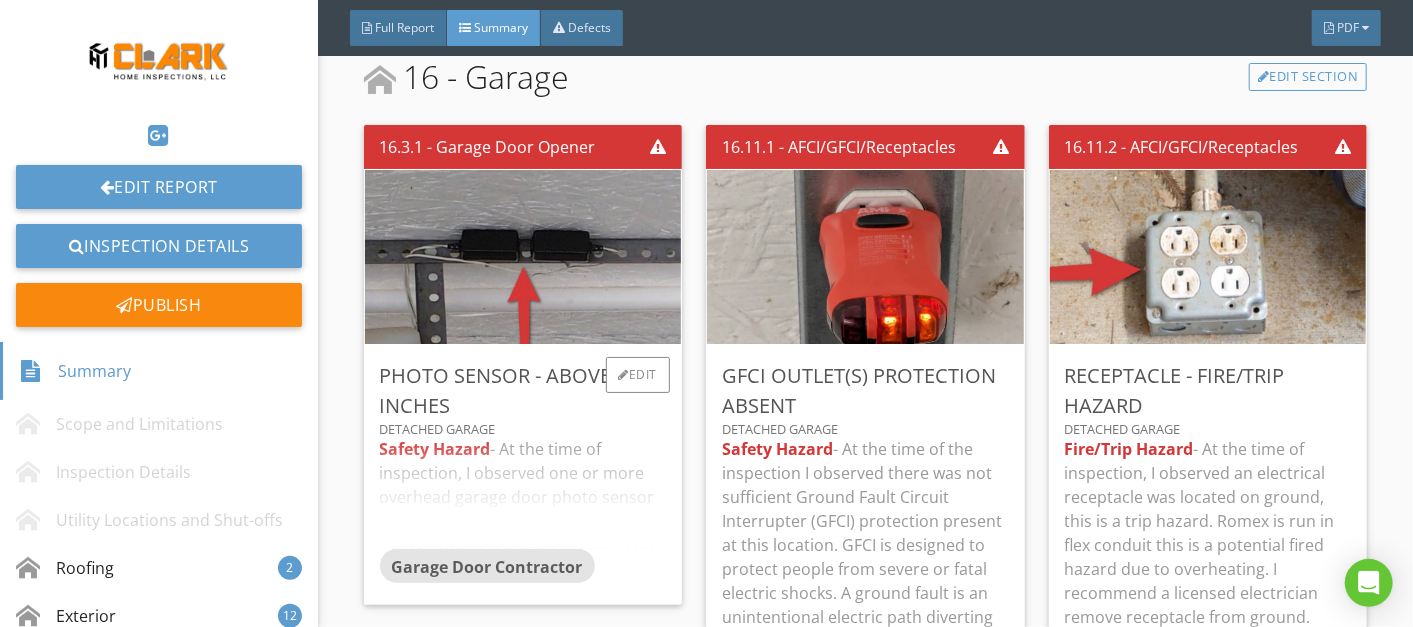 click on "Safety Hazard  - At the time of inspection, I observed one or more overhead garage door photo sensor was improperly installed. This is a safety Hazard senor are required no more than 6 inches from ground. I recommend a qualified professional do a thorough examination of  ALL  garage door sensor, repair and/or replace photo senor if needed." at bounding box center (523, 493) 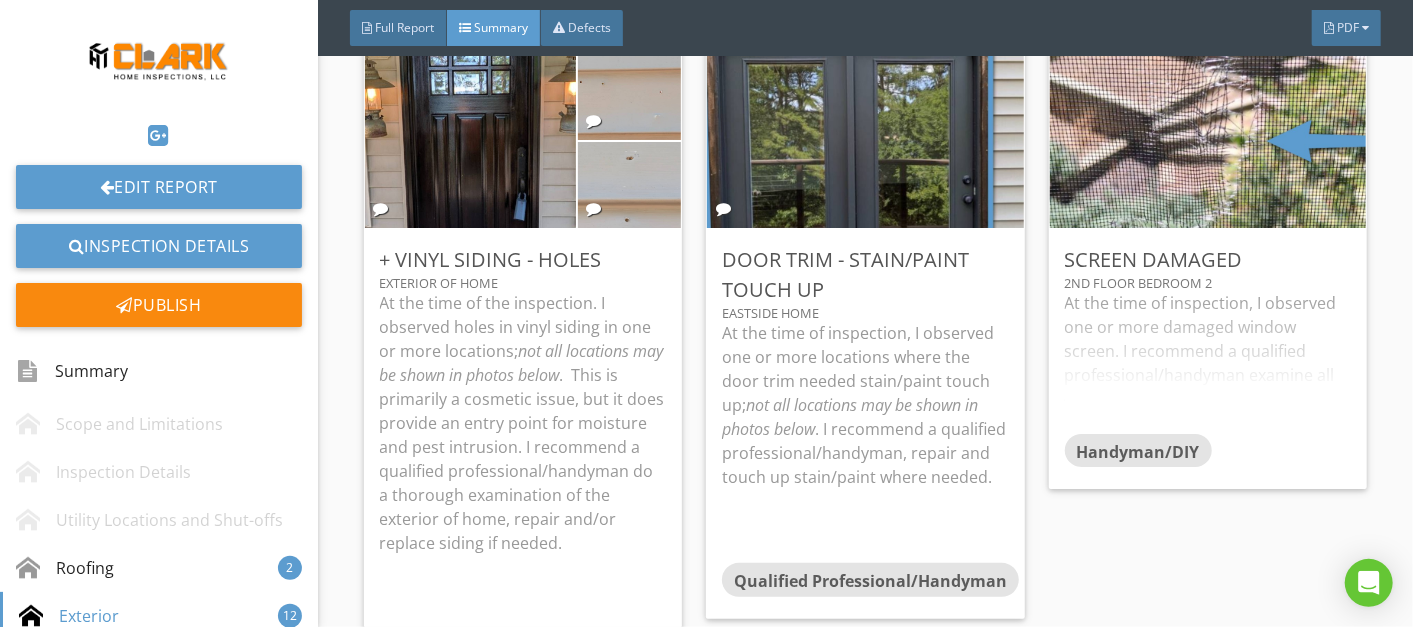scroll, scrollTop: 3881, scrollLeft: 0, axis: vertical 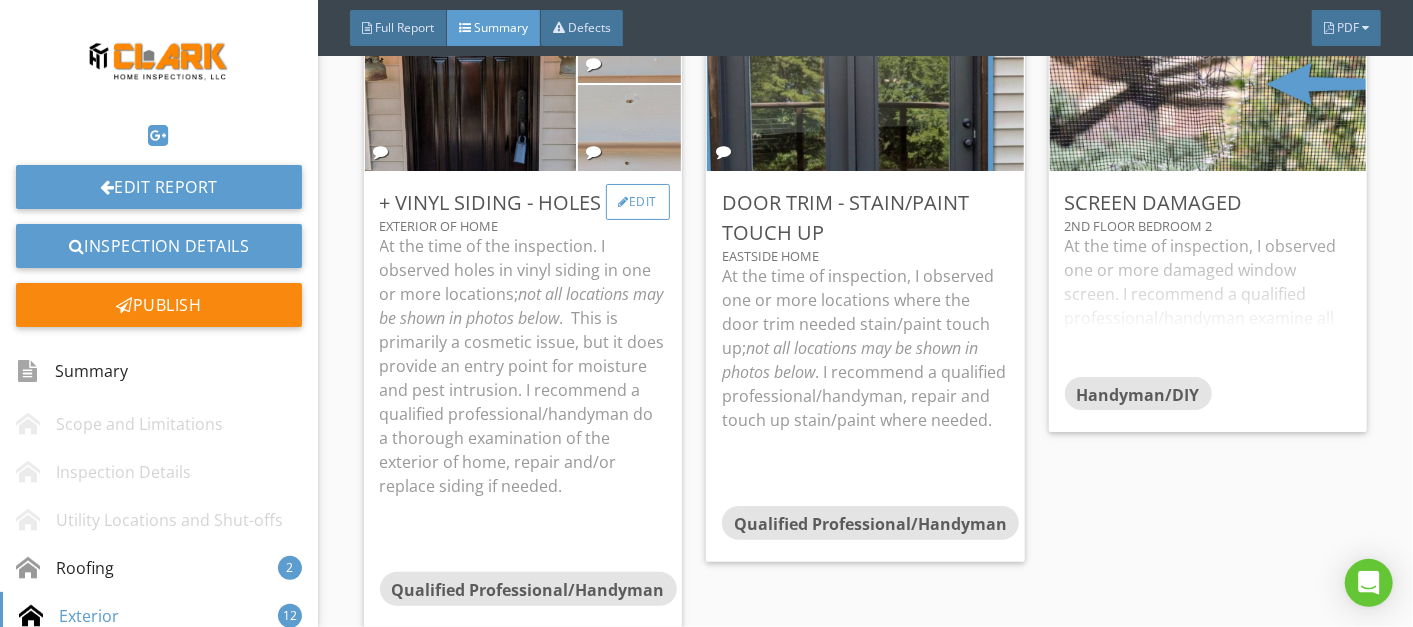 click on "Edit" at bounding box center (638, 202) 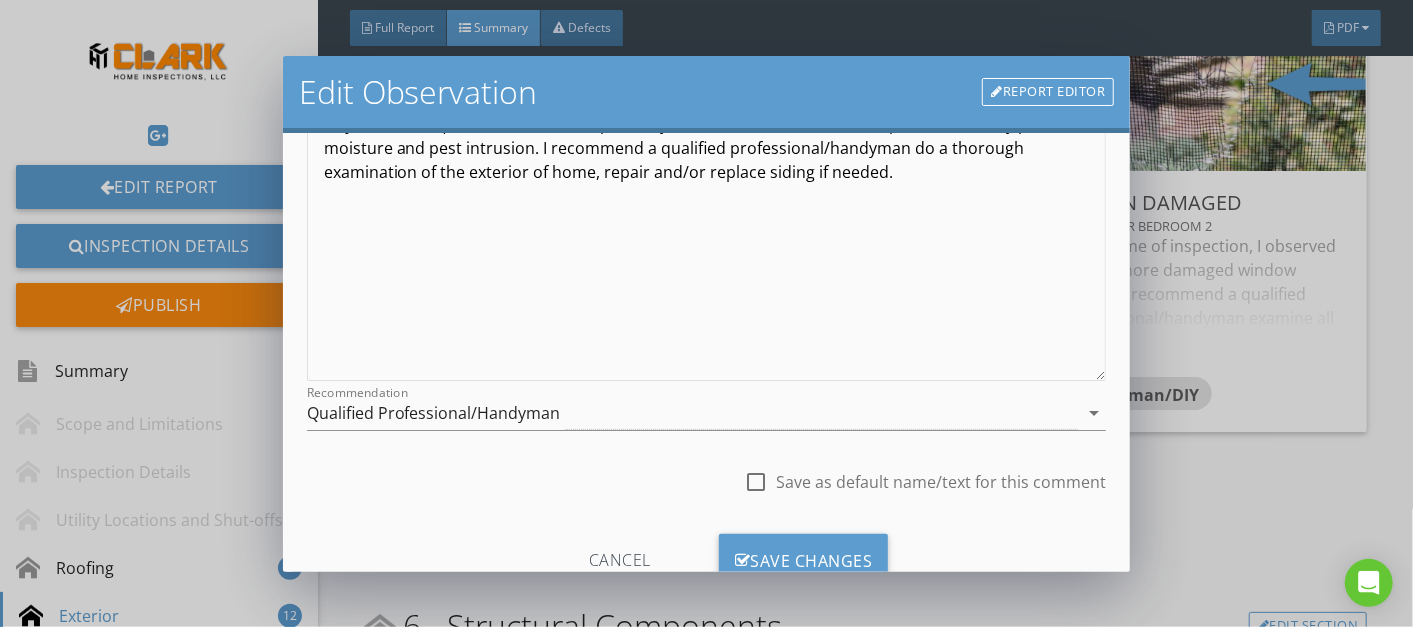 scroll, scrollTop: 282, scrollLeft: 0, axis: vertical 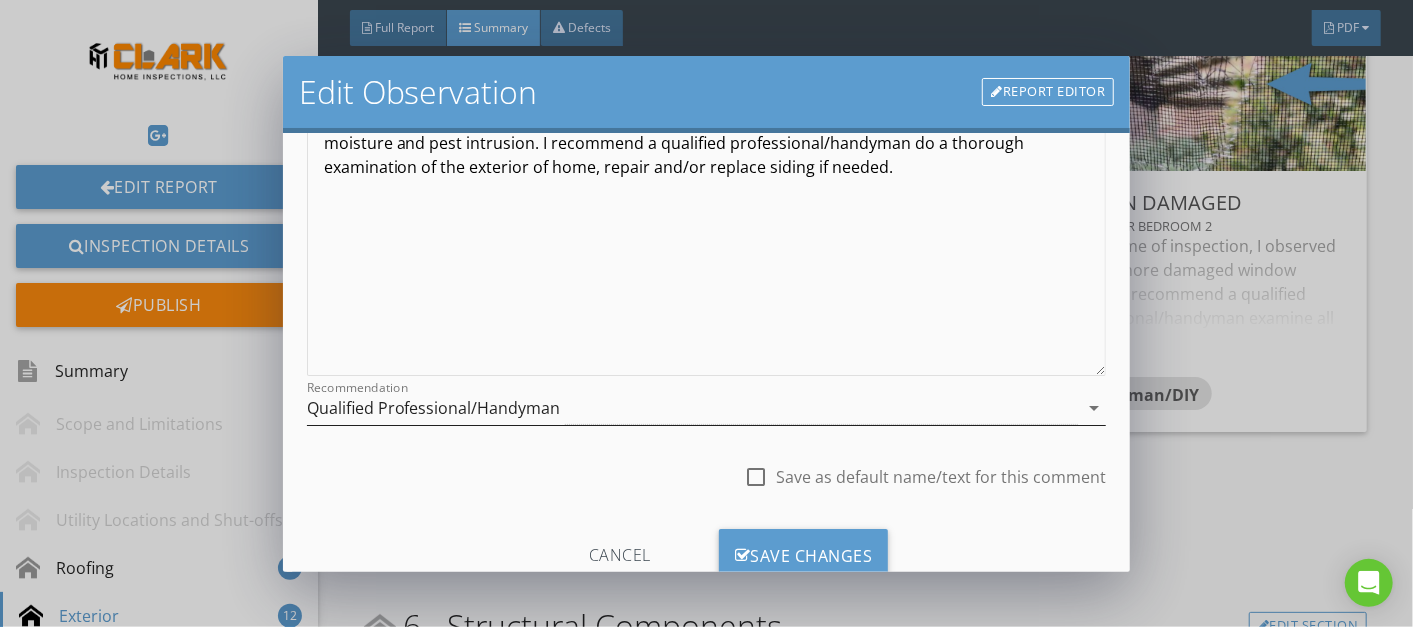 click on "arrow_drop_down" at bounding box center [1094, 408] 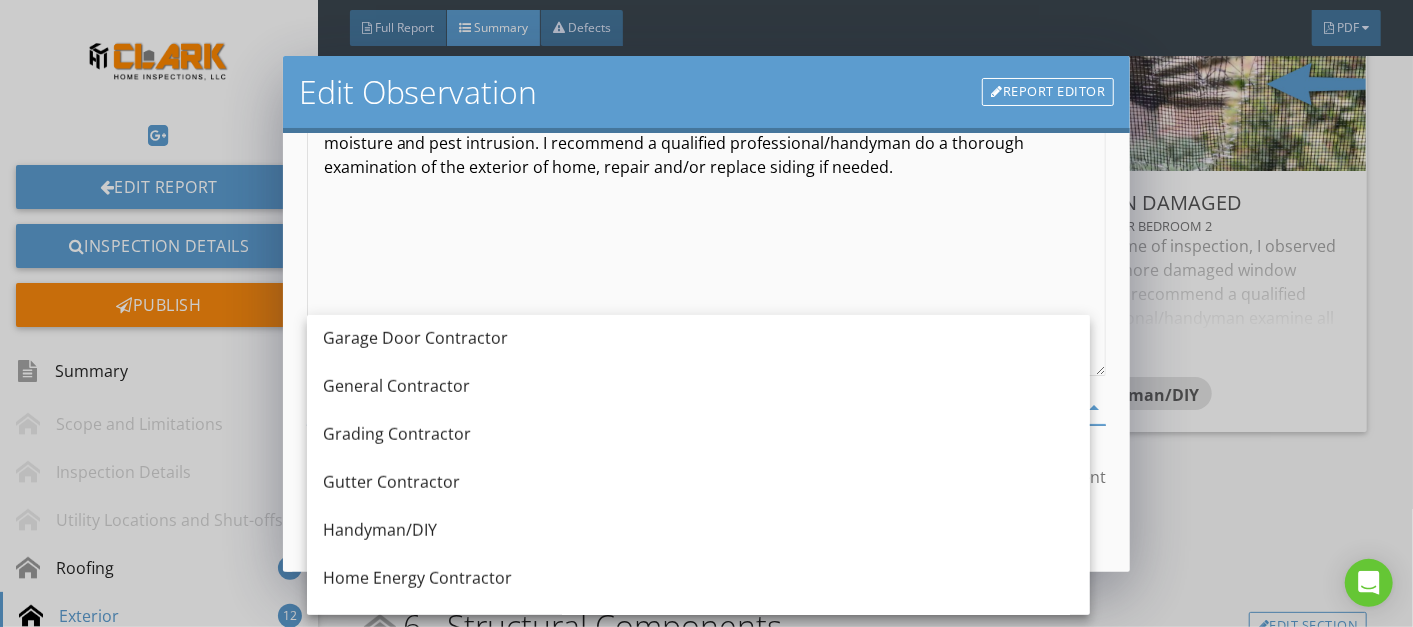 scroll, scrollTop: 998, scrollLeft: 0, axis: vertical 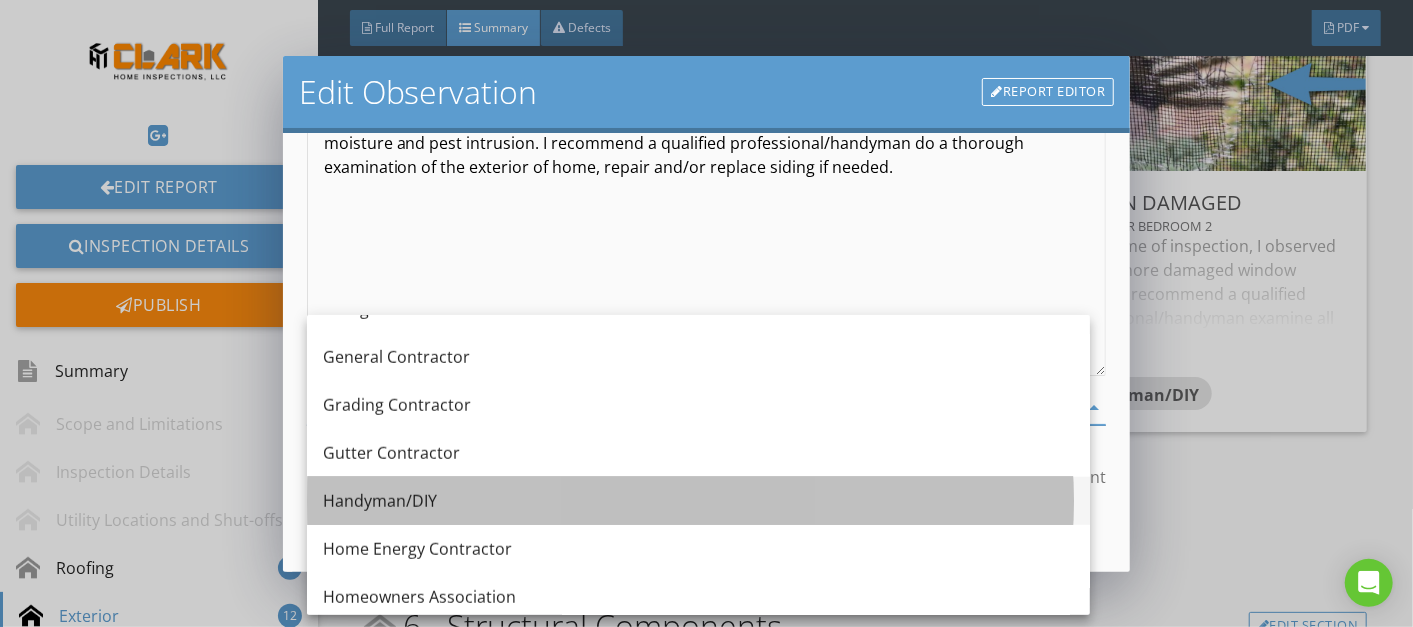 click on "Handyman/DIY" at bounding box center (698, 501) 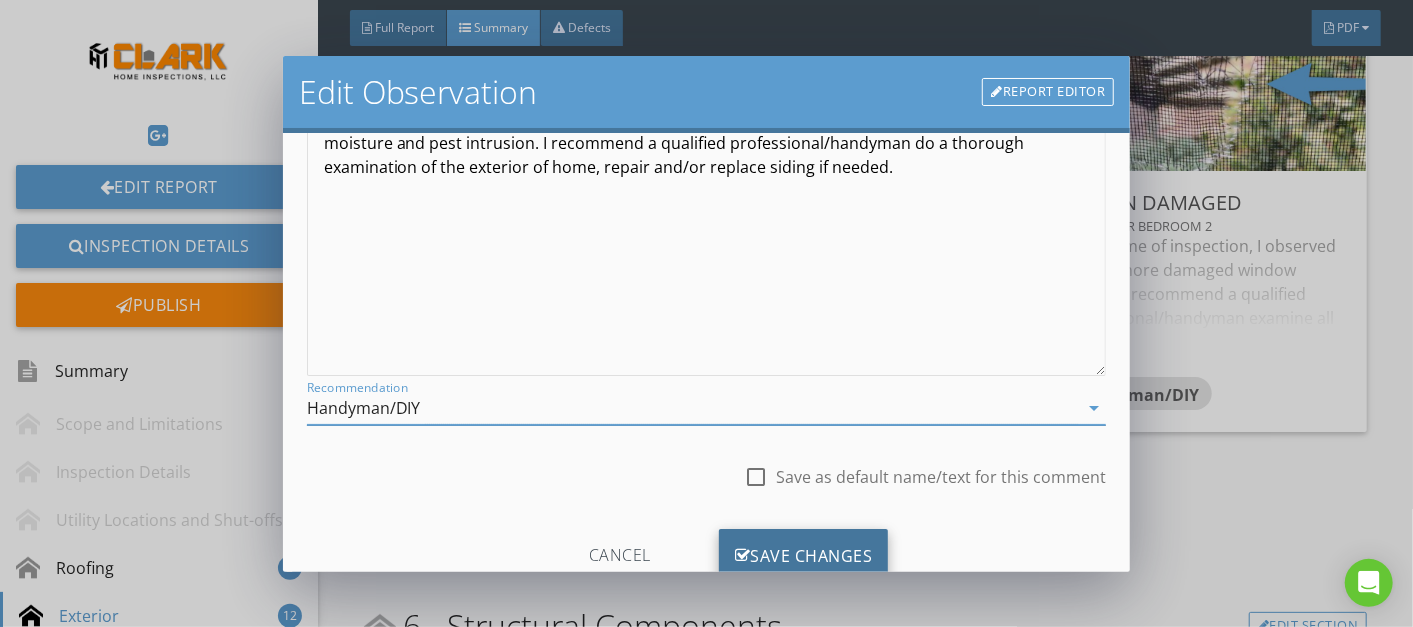 click on "Save Changes" at bounding box center (804, 556) 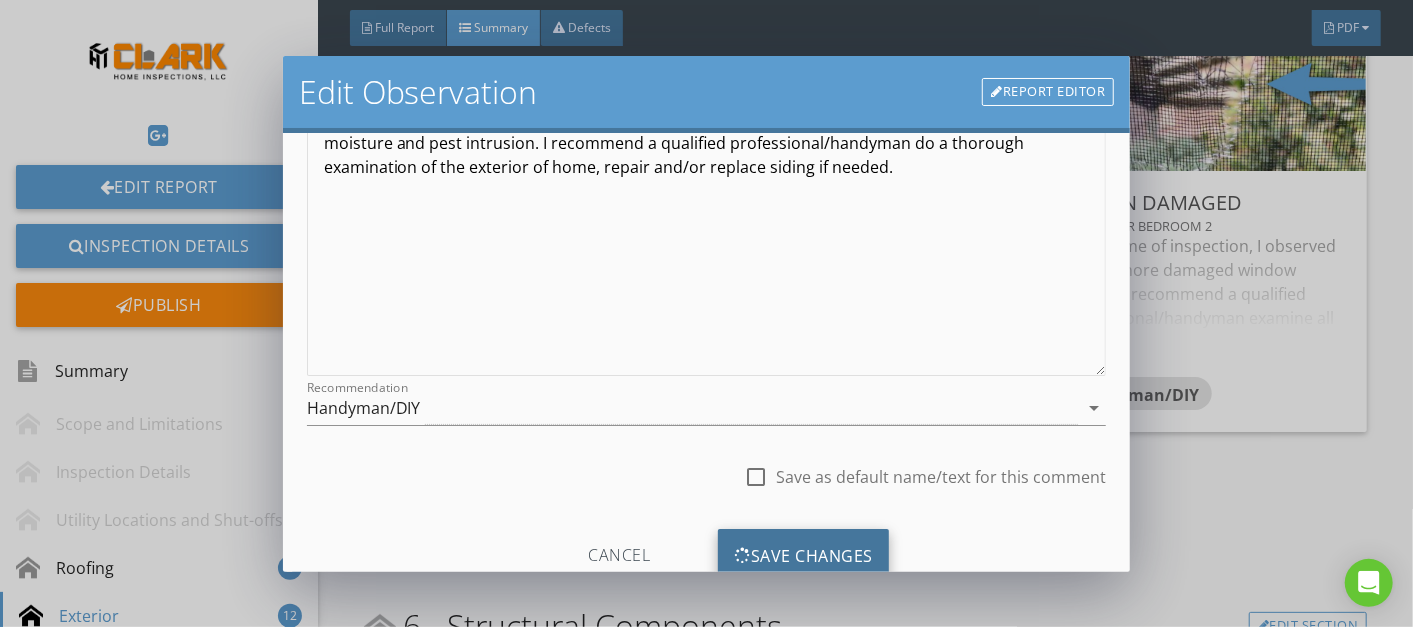 scroll, scrollTop: 110, scrollLeft: 0, axis: vertical 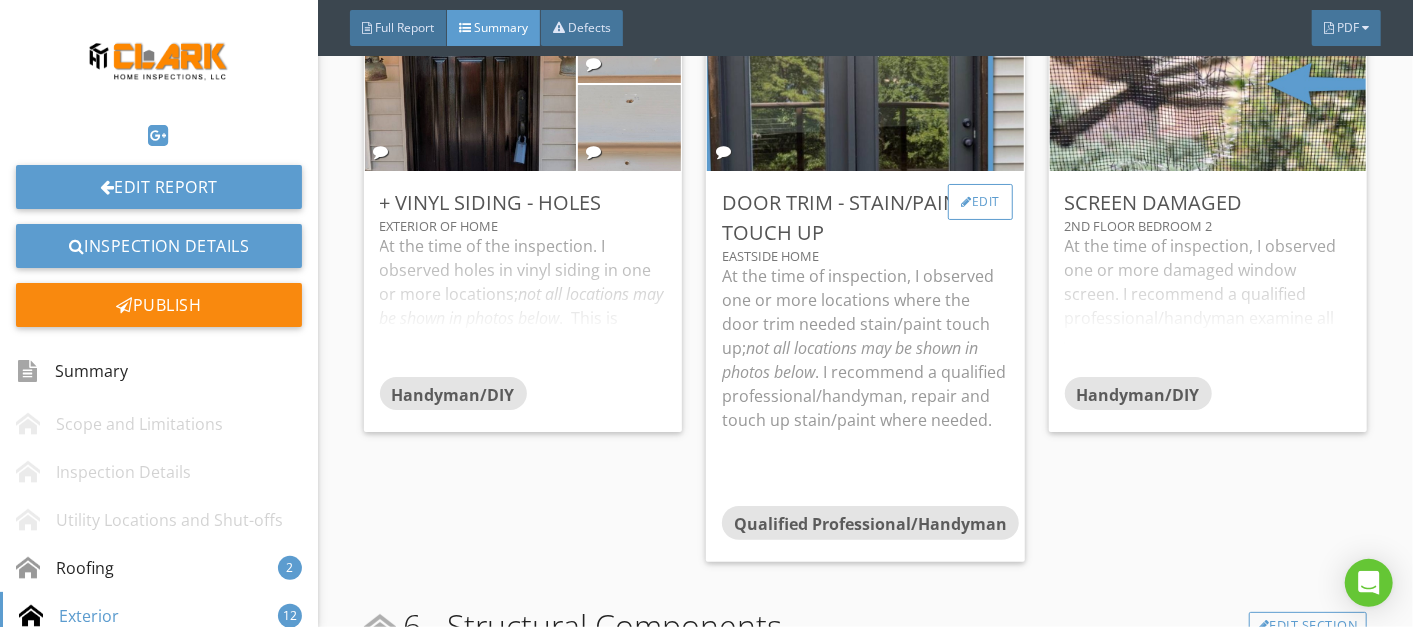 click on "Edit" at bounding box center [980, 202] 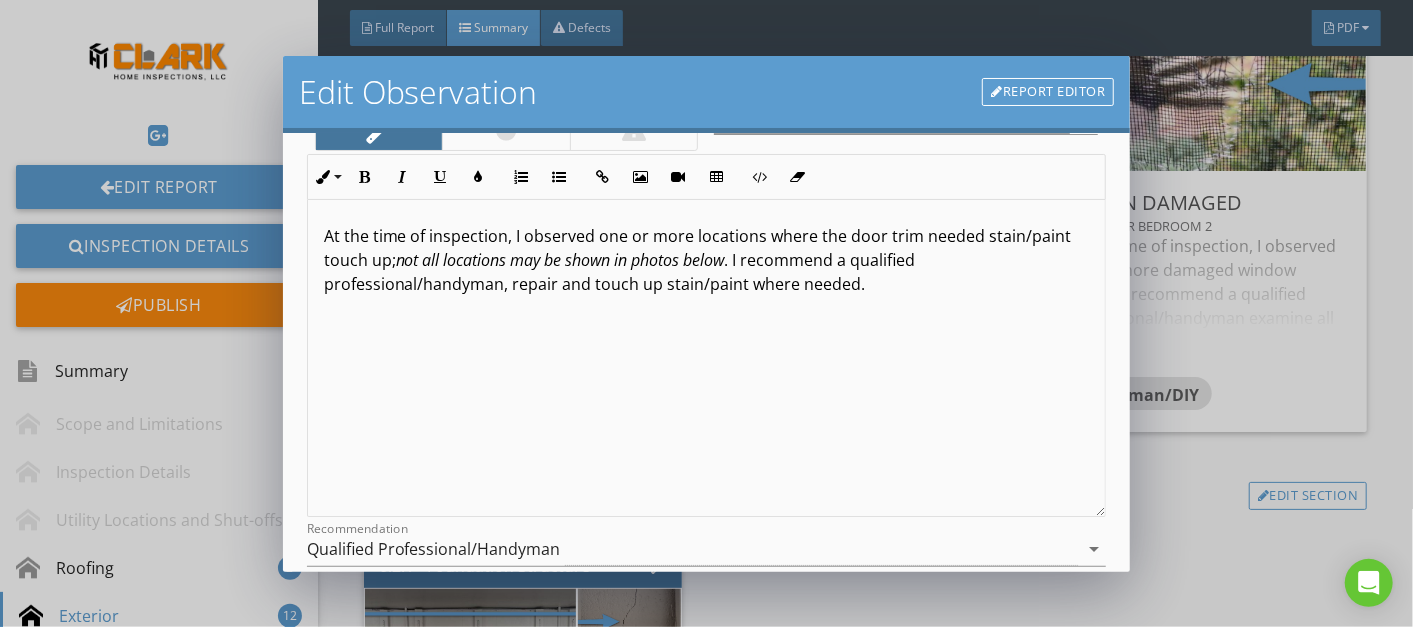 scroll, scrollTop: 188, scrollLeft: 0, axis: vertical 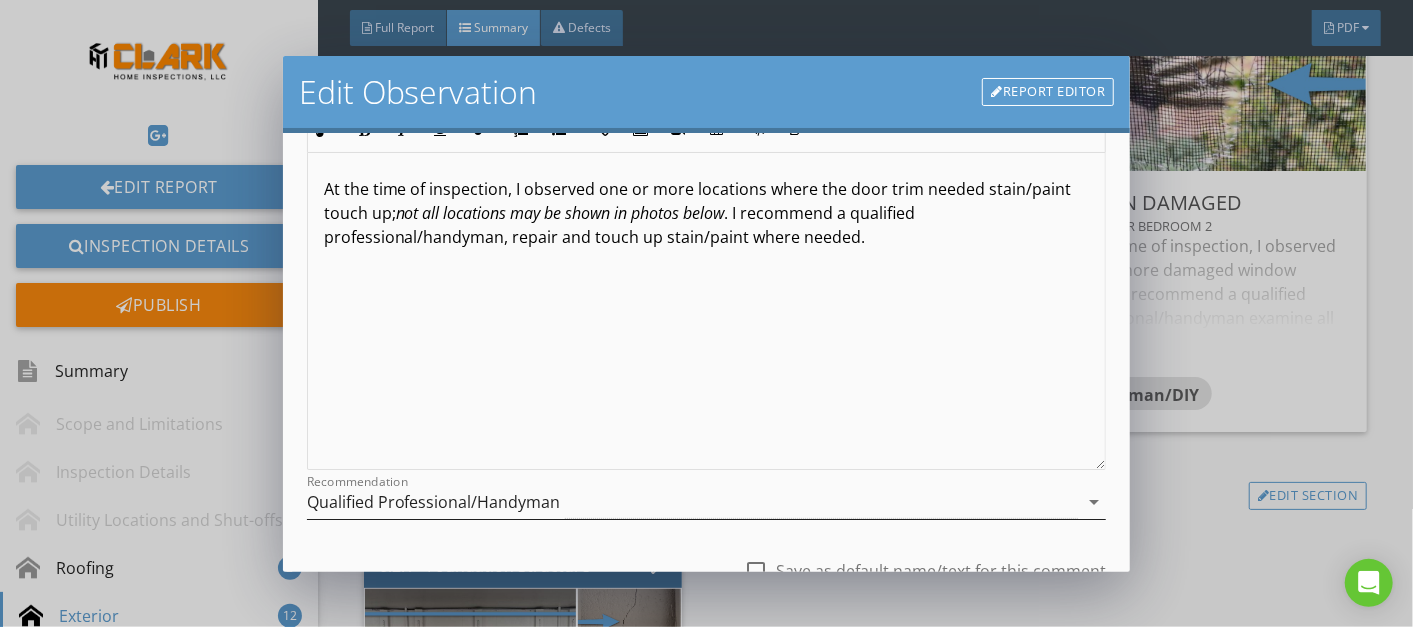 click on "arrow_drop_down" at bounding box center (1094, 502) 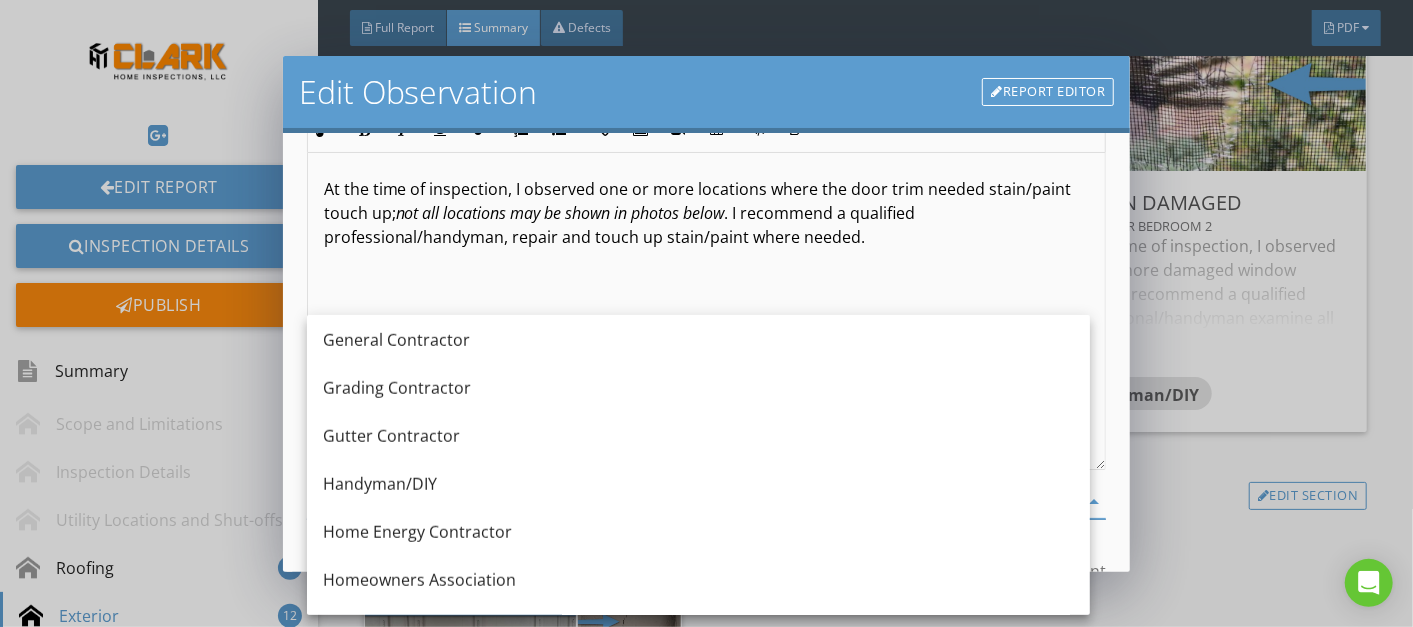 scroll, scrollTop: 1033, scrollLeft: 0, axis: vertical 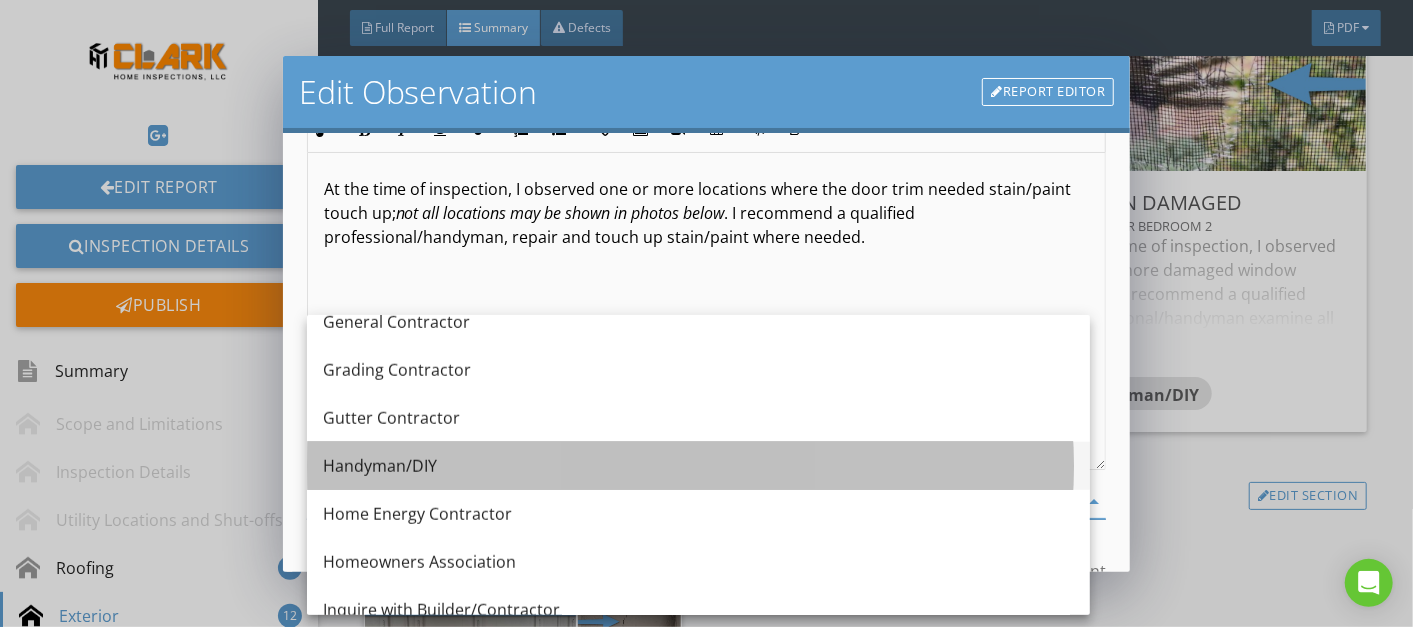 click on "Handyman/DIY" at bounding box center (698, 466) 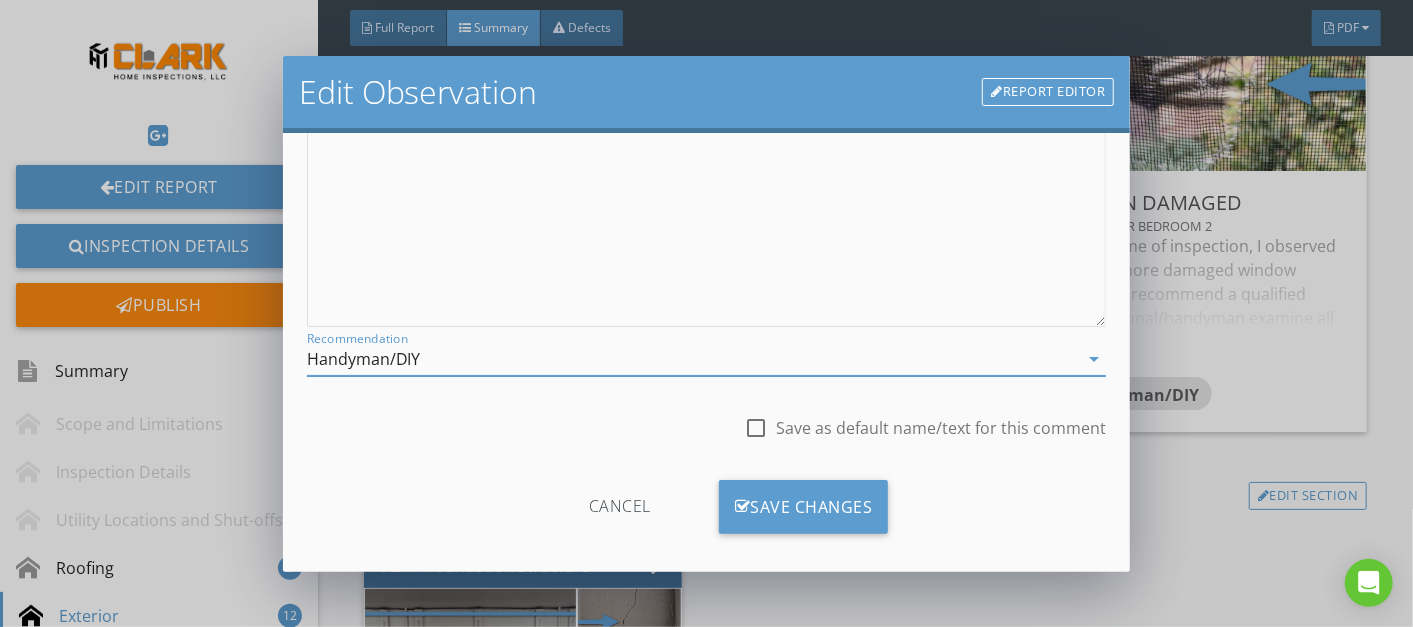 scroll, scrollTop: 339, scrollLeft: 0, axis: vertical 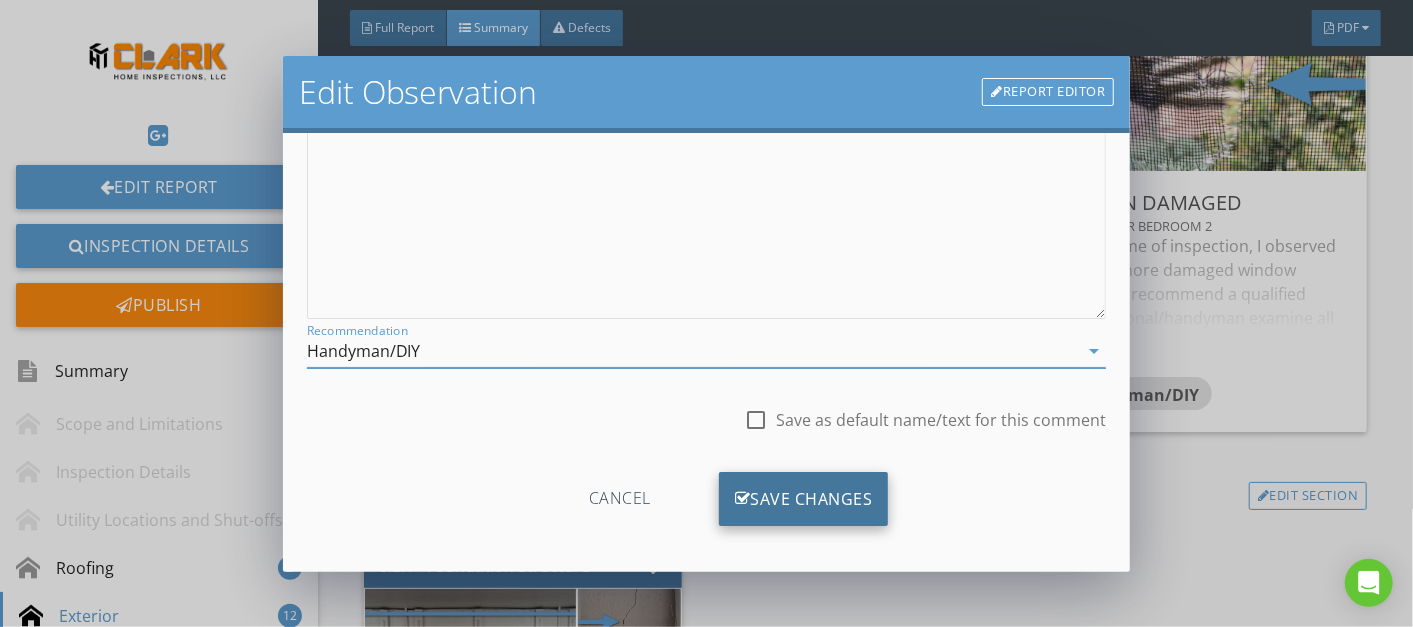 click on "Save Changes" at bounding box center (804, 499) 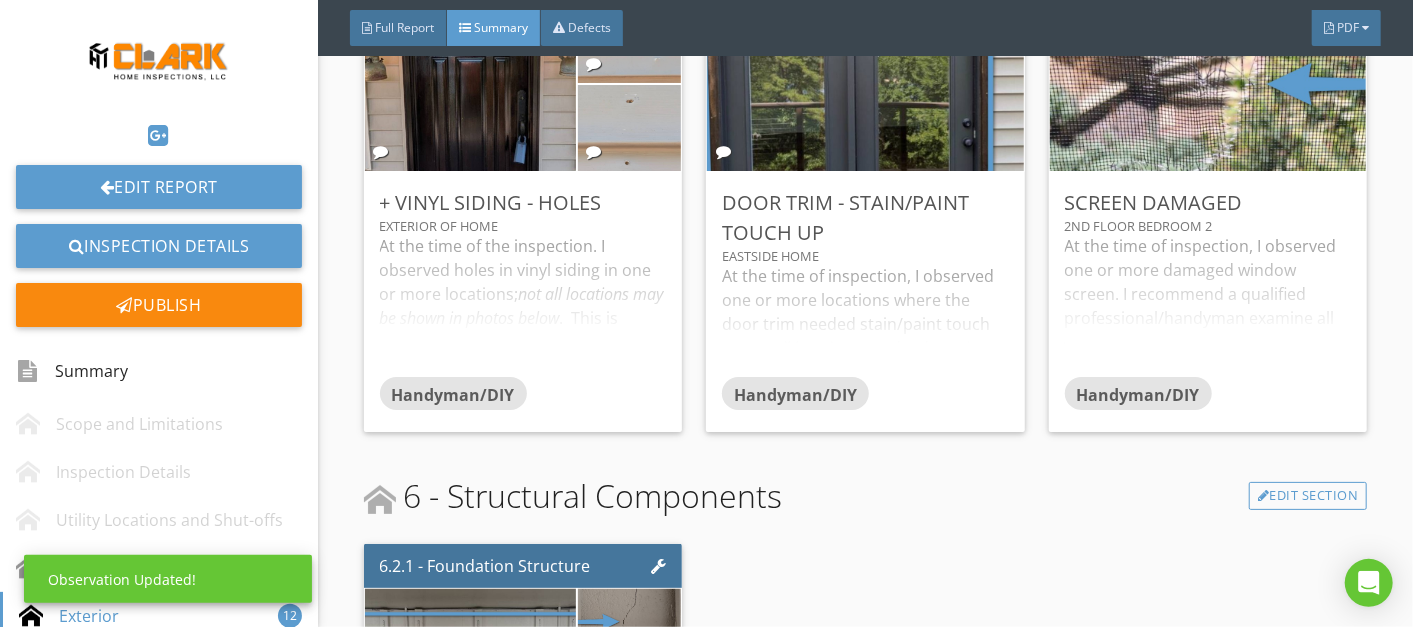 scroll, scrollTop: 110, scrollLeft: 0, axis: vertical 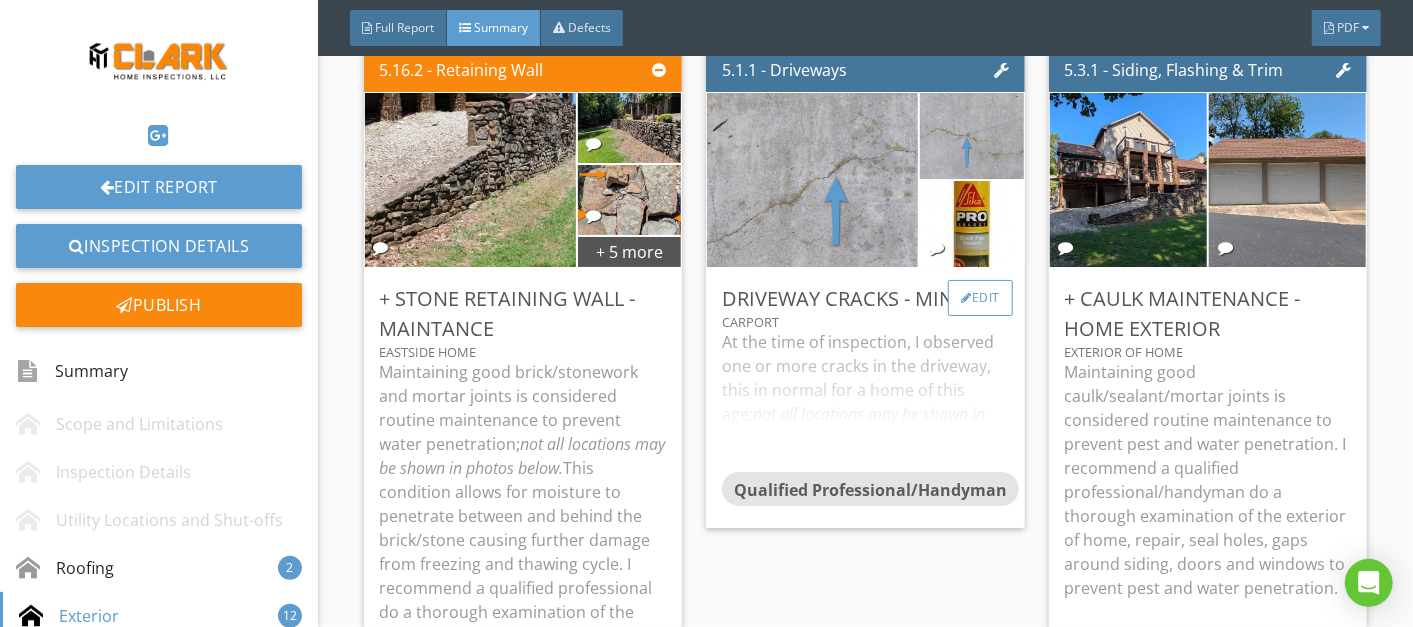click on "Edit" at bounding box center (980, 298) 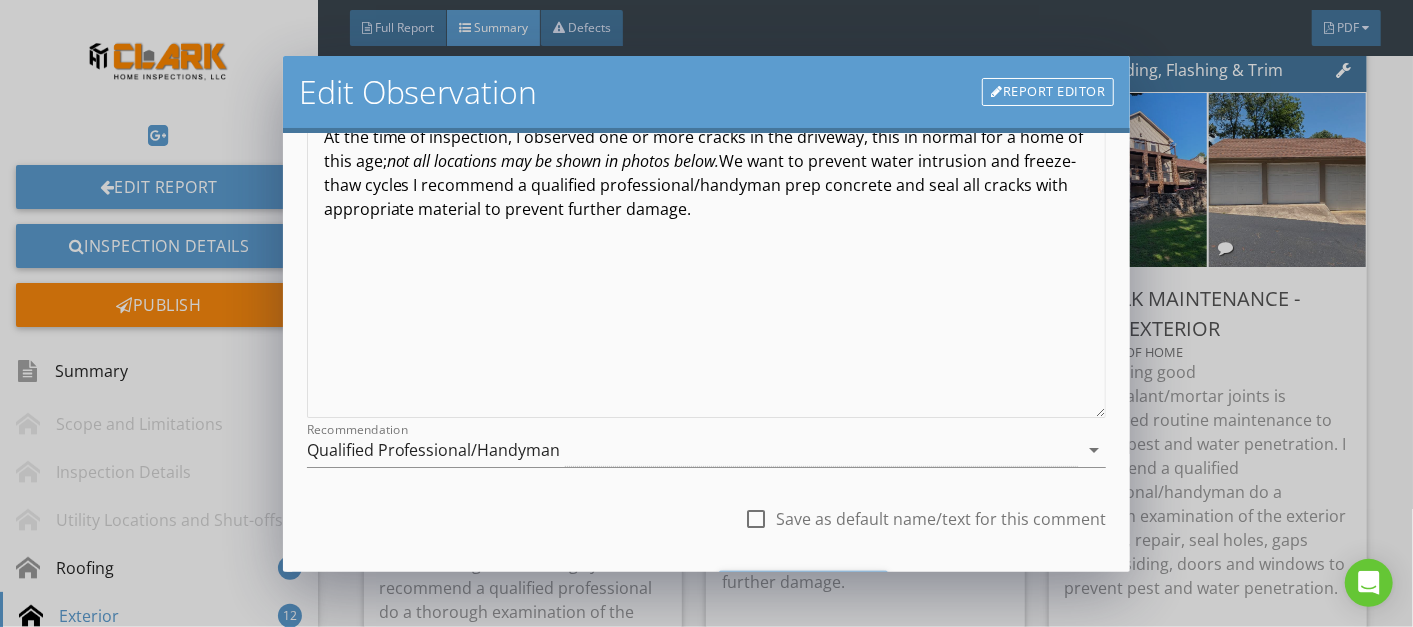 scroll, scrollTop: 245, scrollLeft: 0, axis: vertical 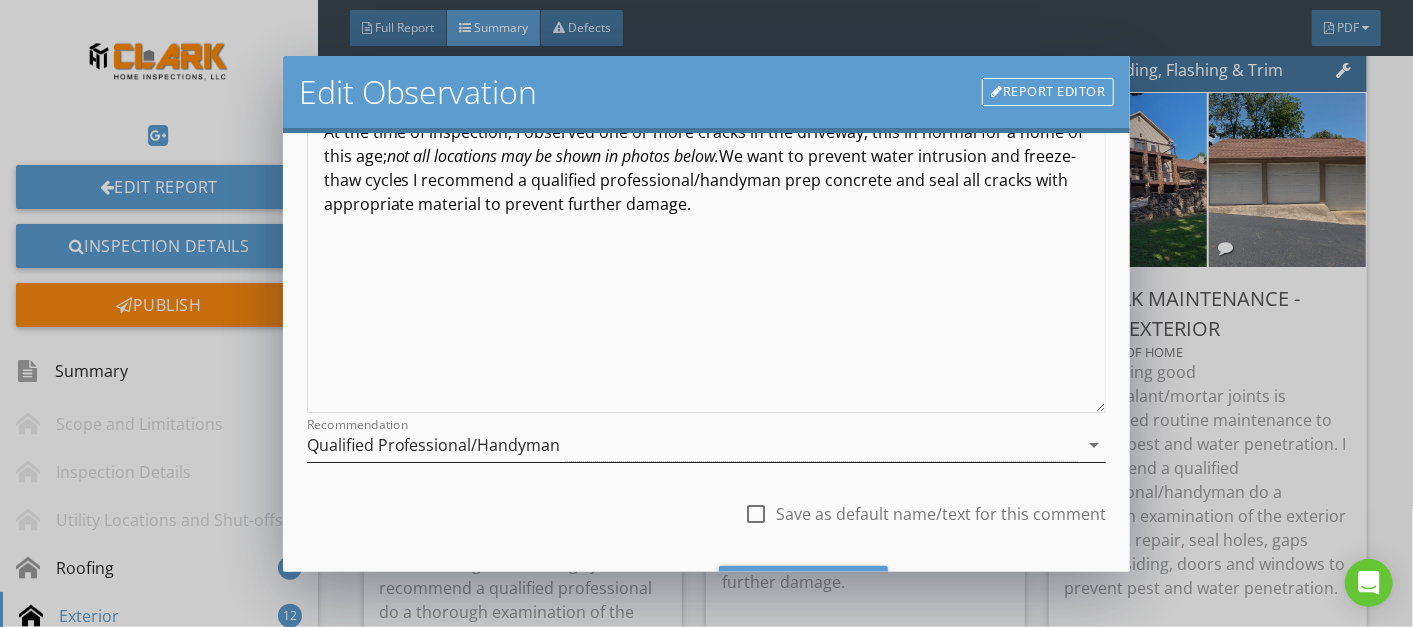 click on "arrow_drop_down" at bounding box center (1094, 445) 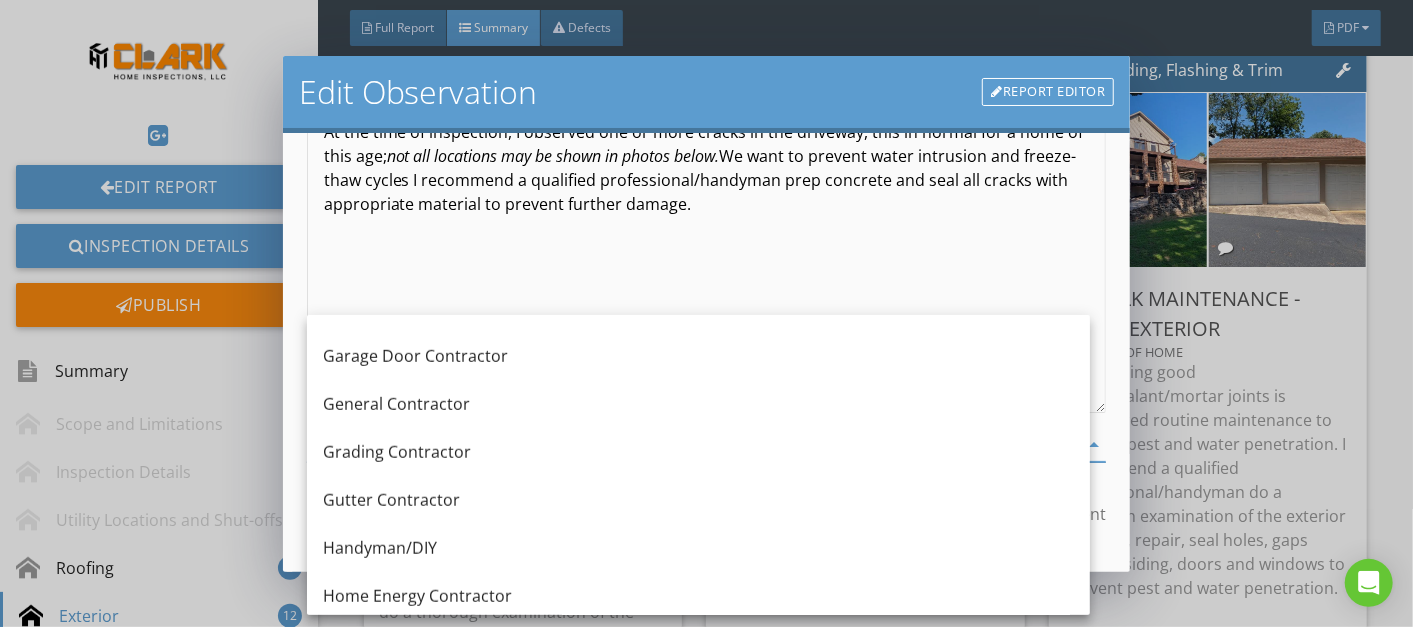 scroll, scrollTop: 998, scrollLeft: 0, axis: vertical 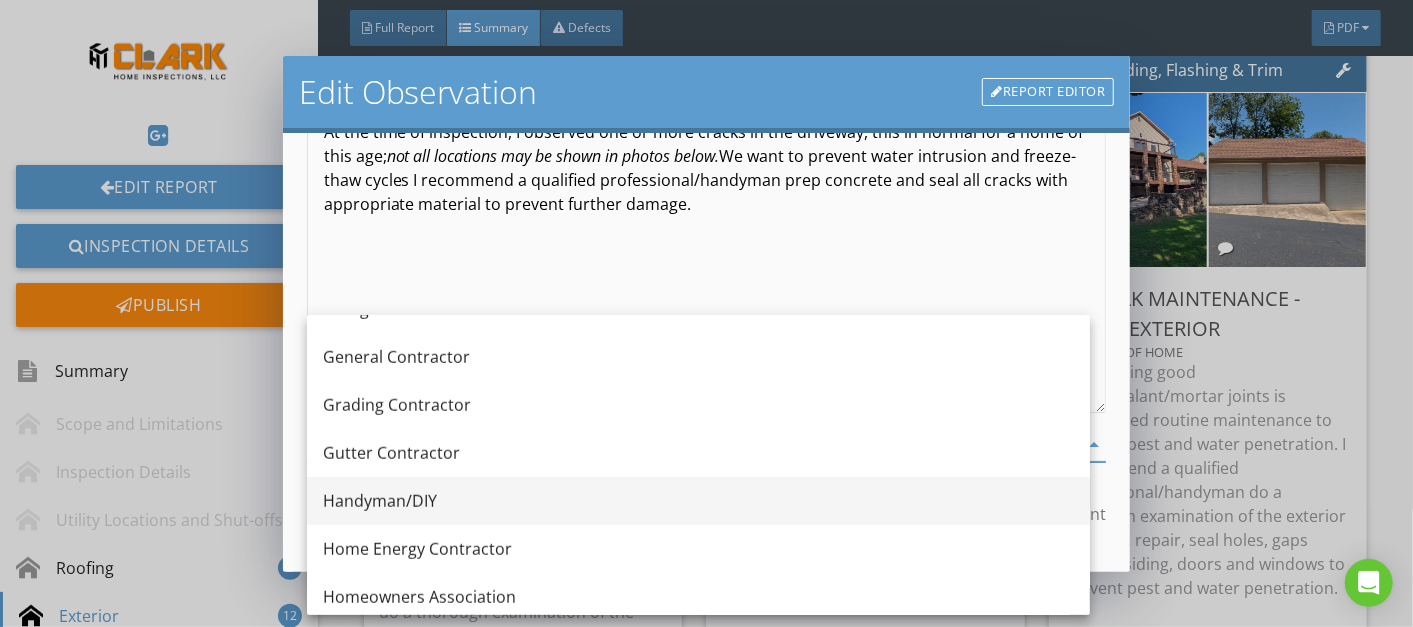 click on "Handyman/DIY" at bounding box center [698, 501] 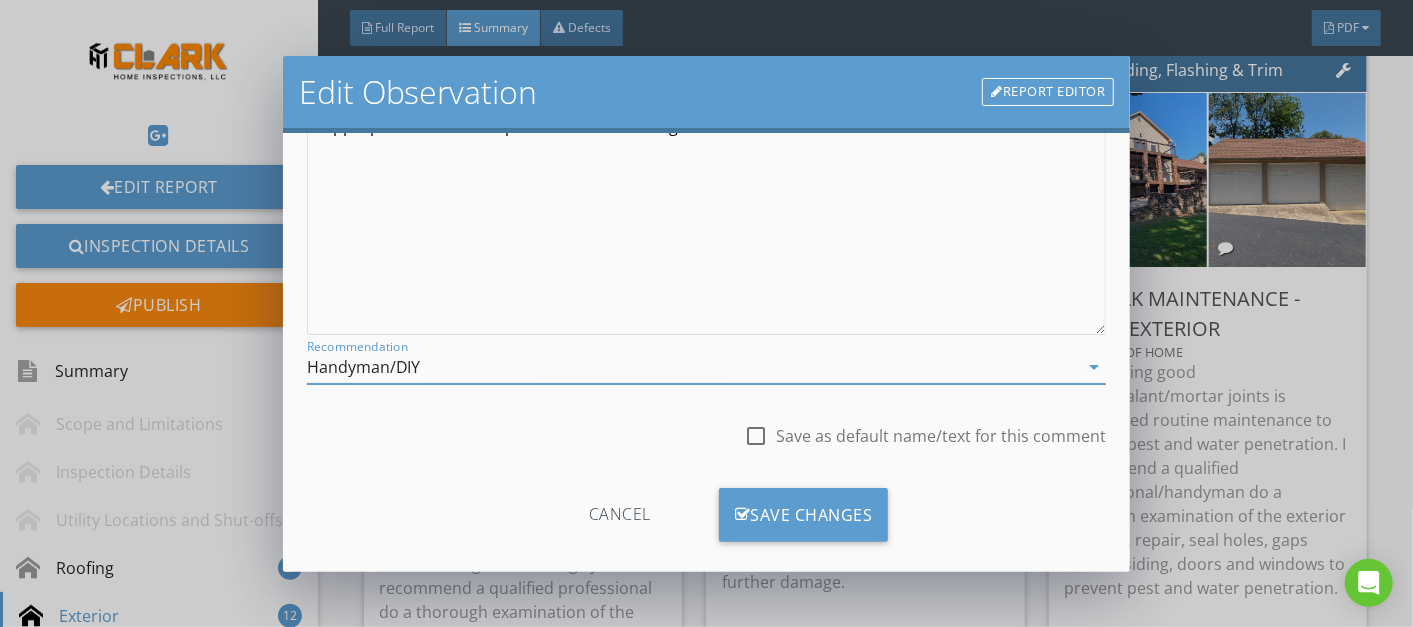 scroll, scrollTop: 343, scrollLeft: 0, axis: vertical 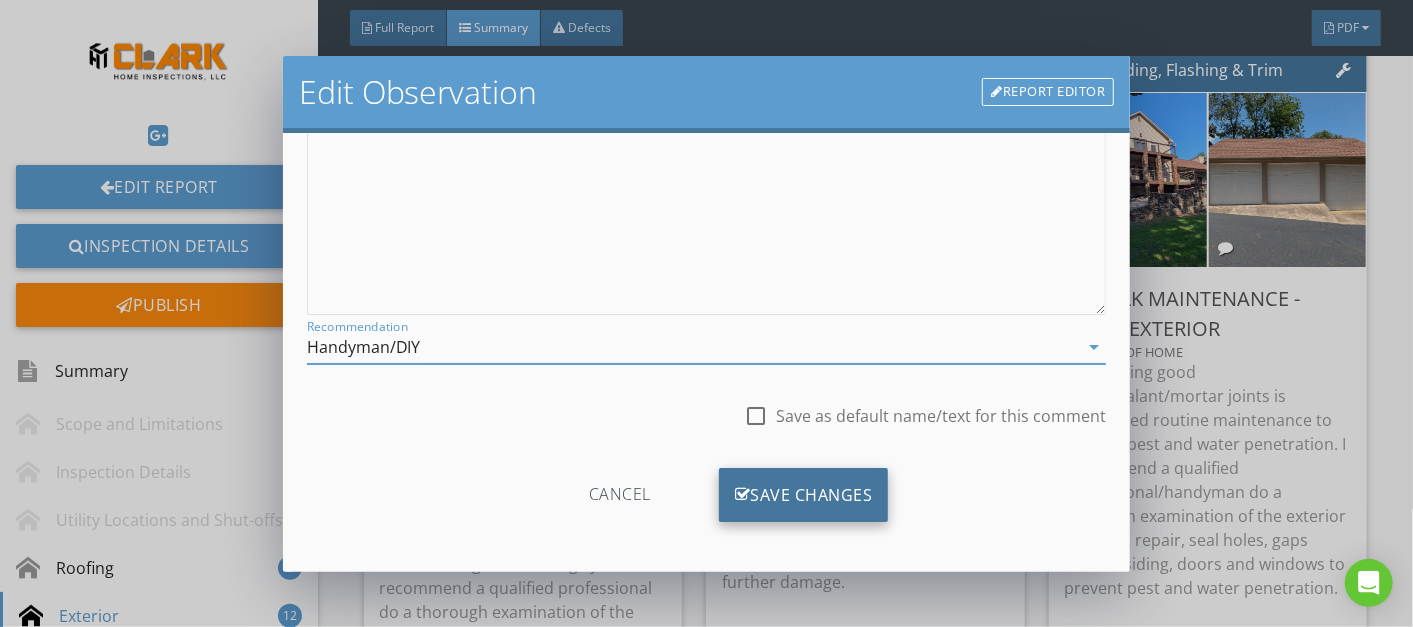click on "Save Changes" at bounding box center [804, 495] 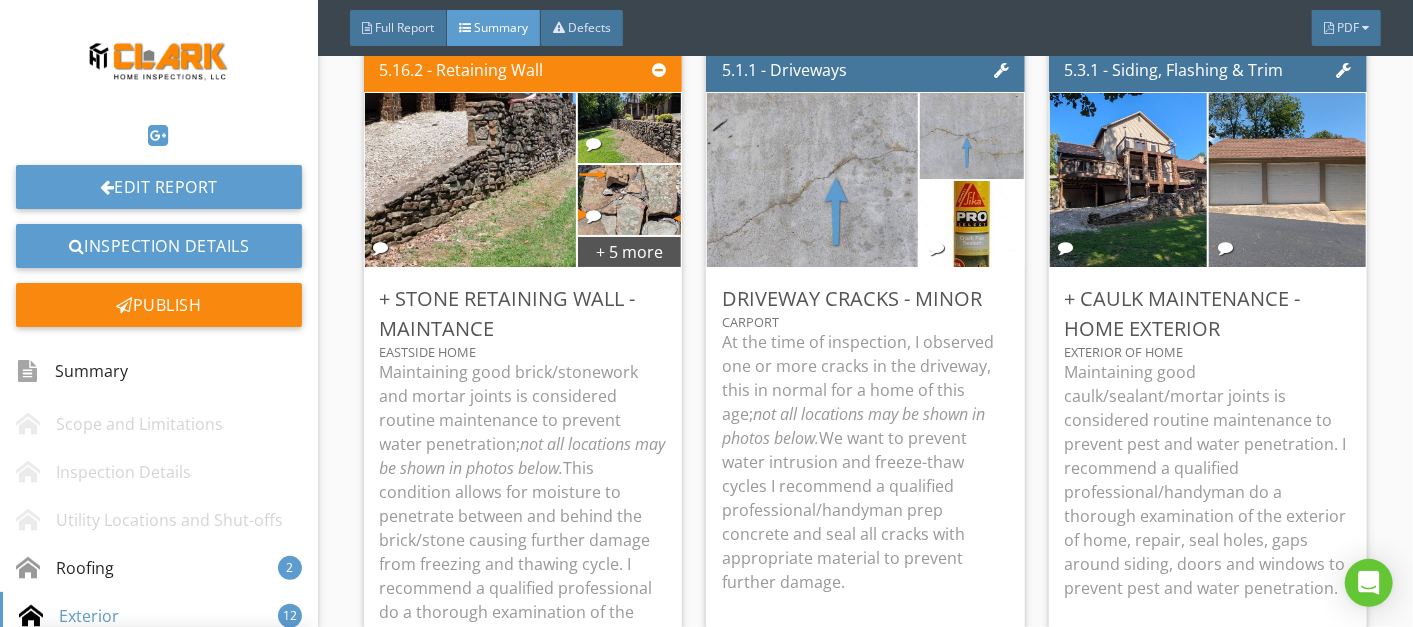 scroll, scrollTop: 110, scrollLeft: 0, axis: vertical 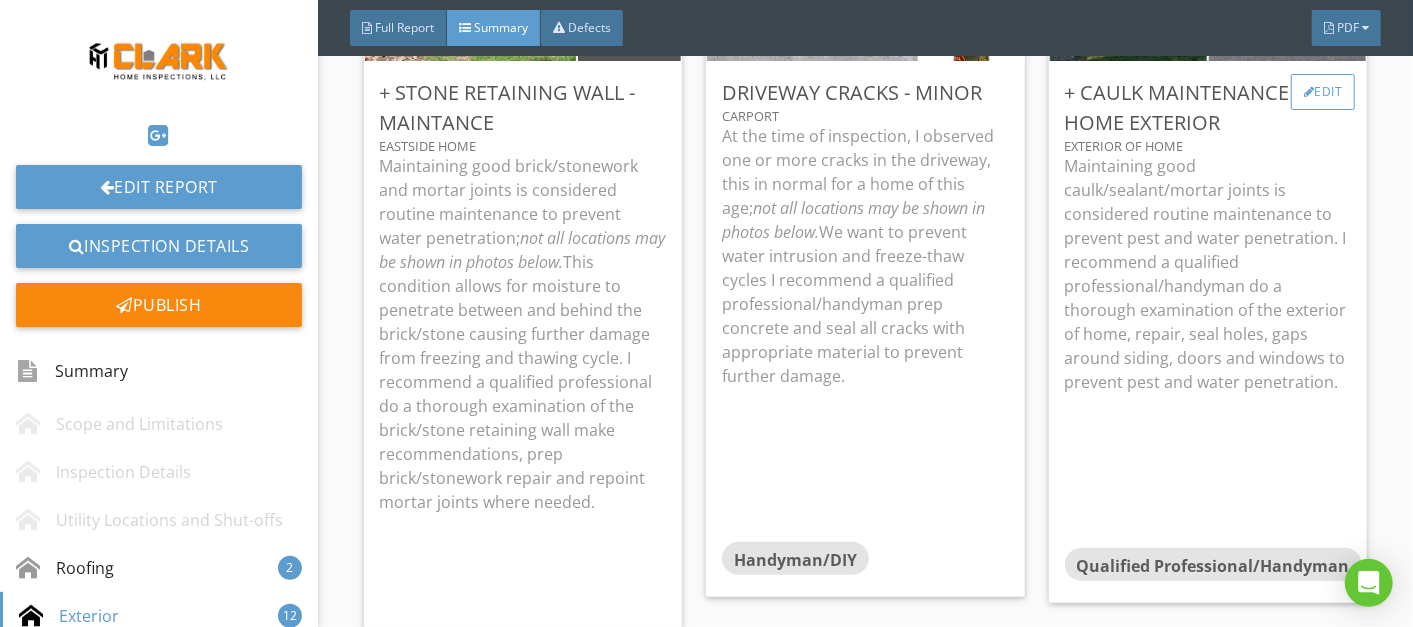 click on "Edit" at bounding box center [1323, 92] 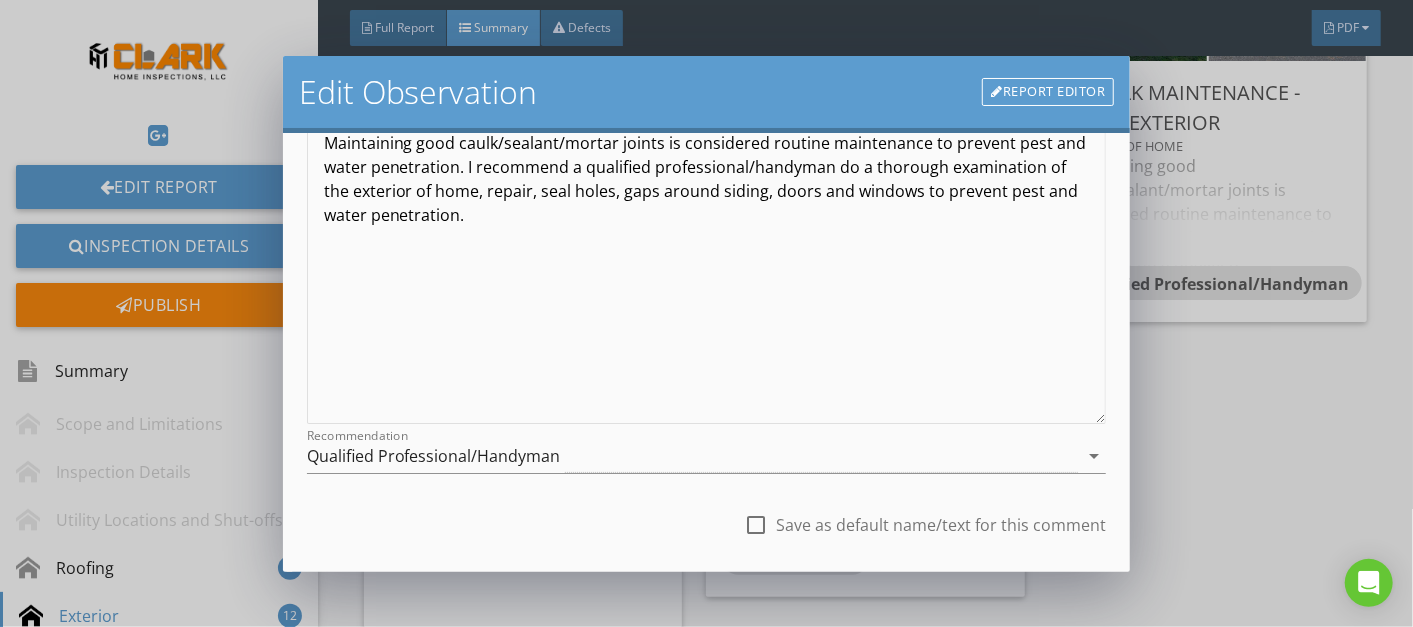 scroll, scrollTop: 237, scrollLeft: 0, axis: vertical 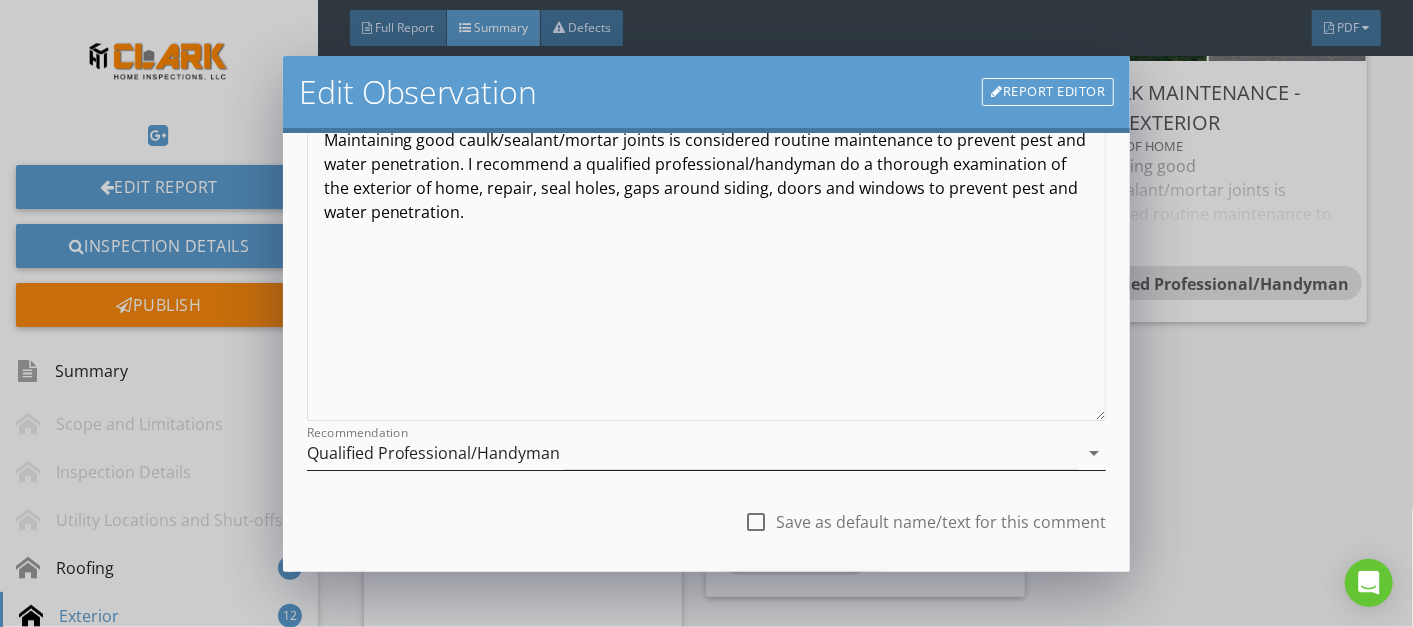 click on "arrow_drop_down" at bounding box center [1094, 453] 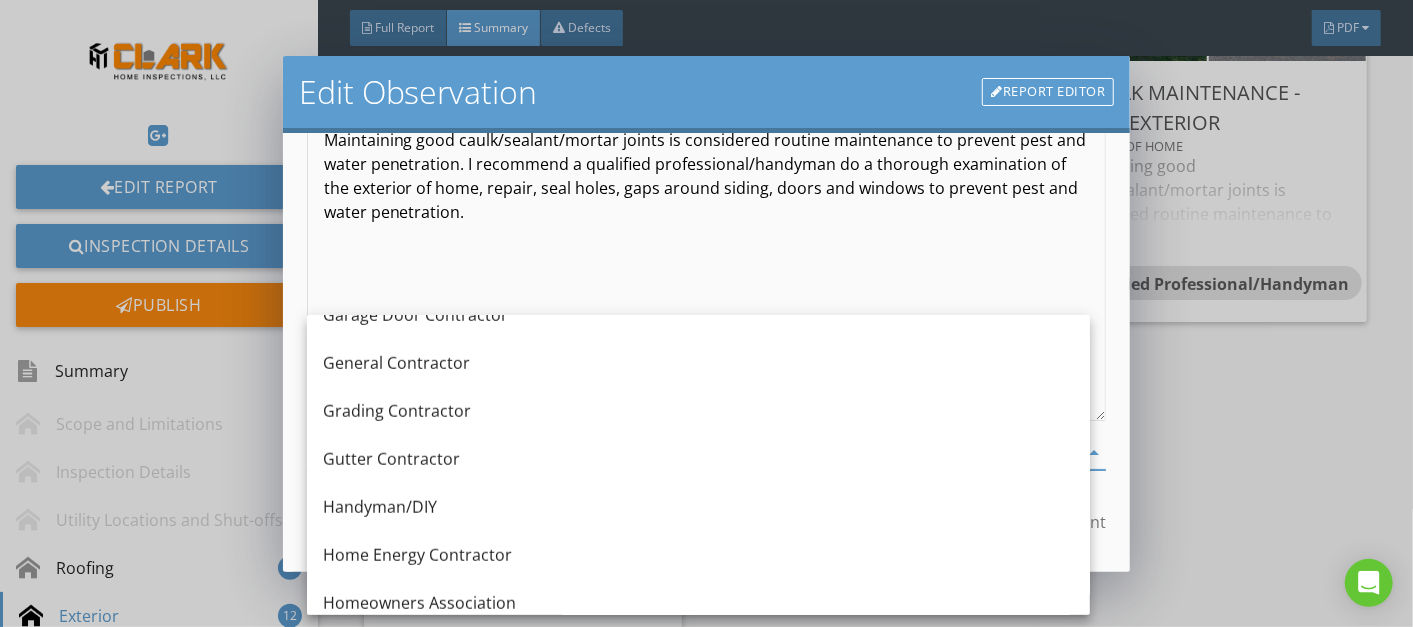 scroll, scrollTop: 998, scrollLeft: 0, axis: vertical 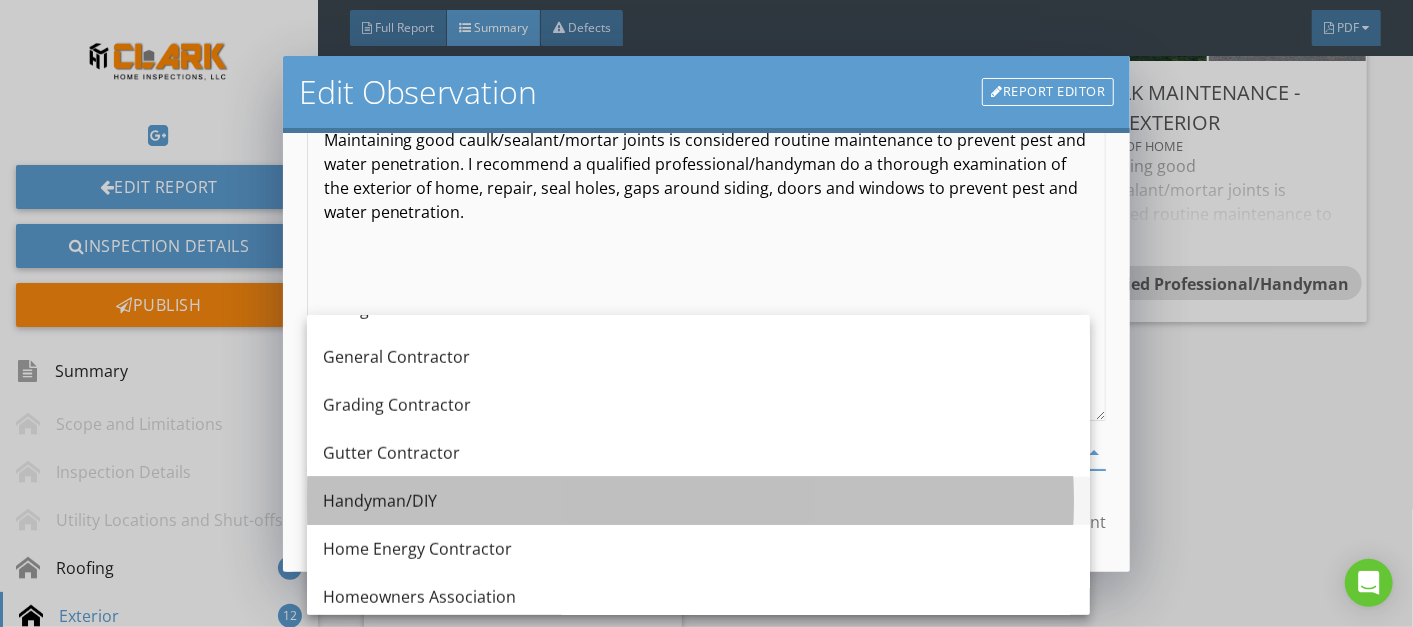 click on "Handyman/DIY" at bounding box center (698, 501) 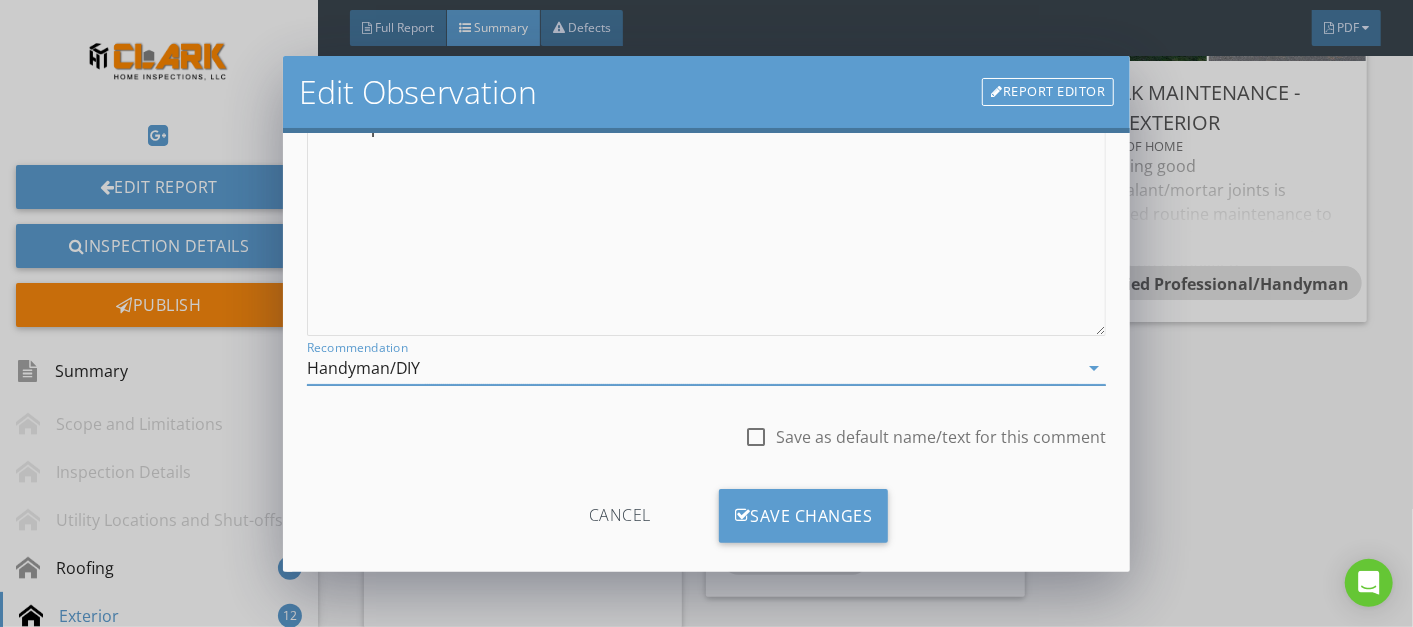 scroll, scrollTop: 336, scrollLeft: 0, axis: vertical 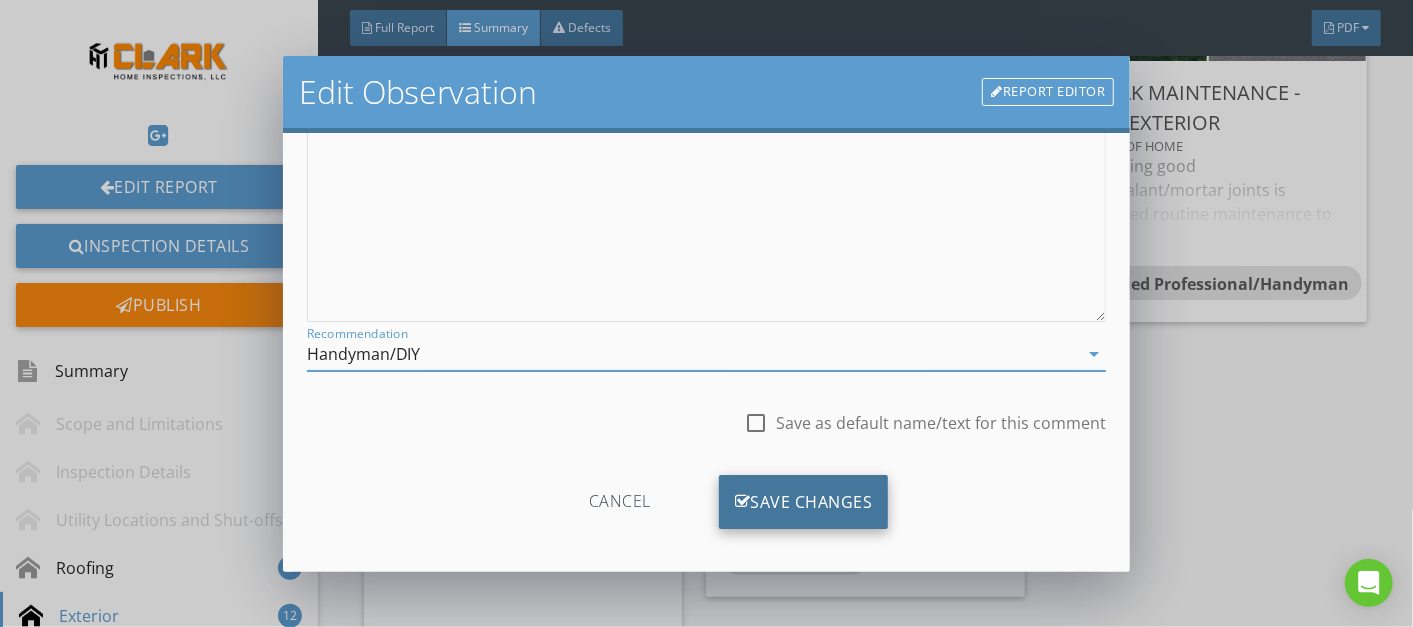 click on "Save Changes" at bounding box center [804, 502] 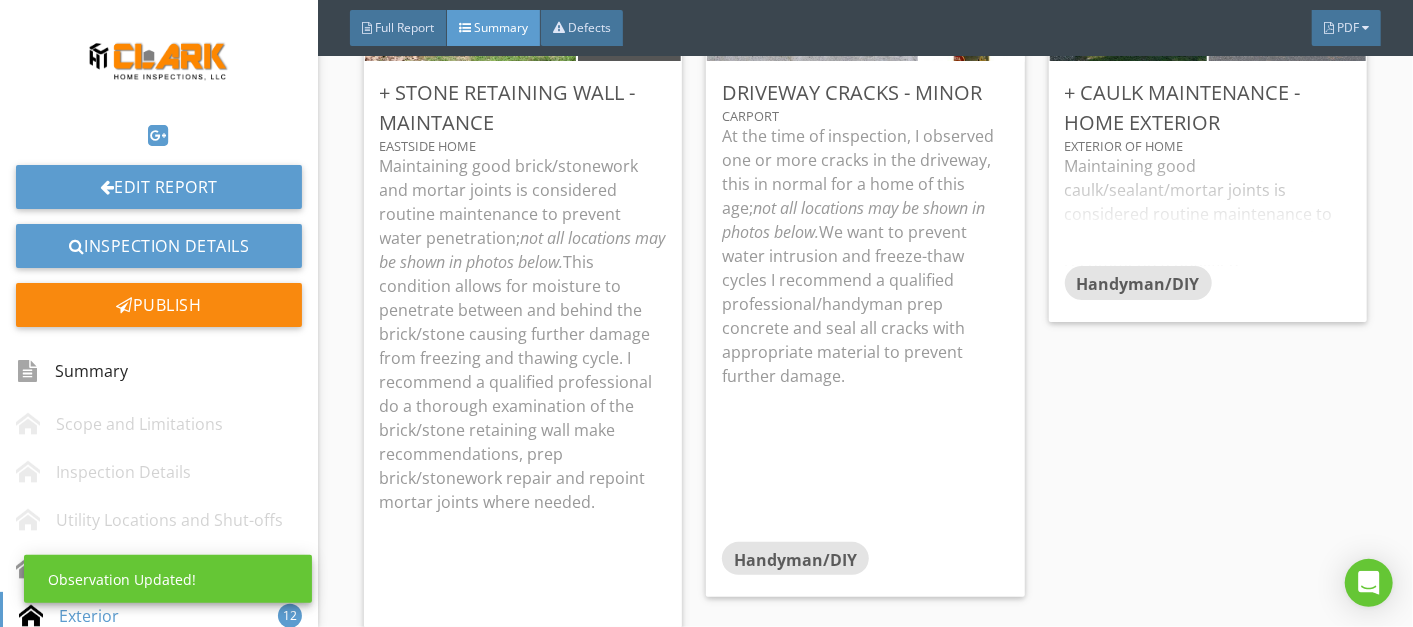 scroll, scrollTop: 110, scrollLeft: 0, axis: vertical 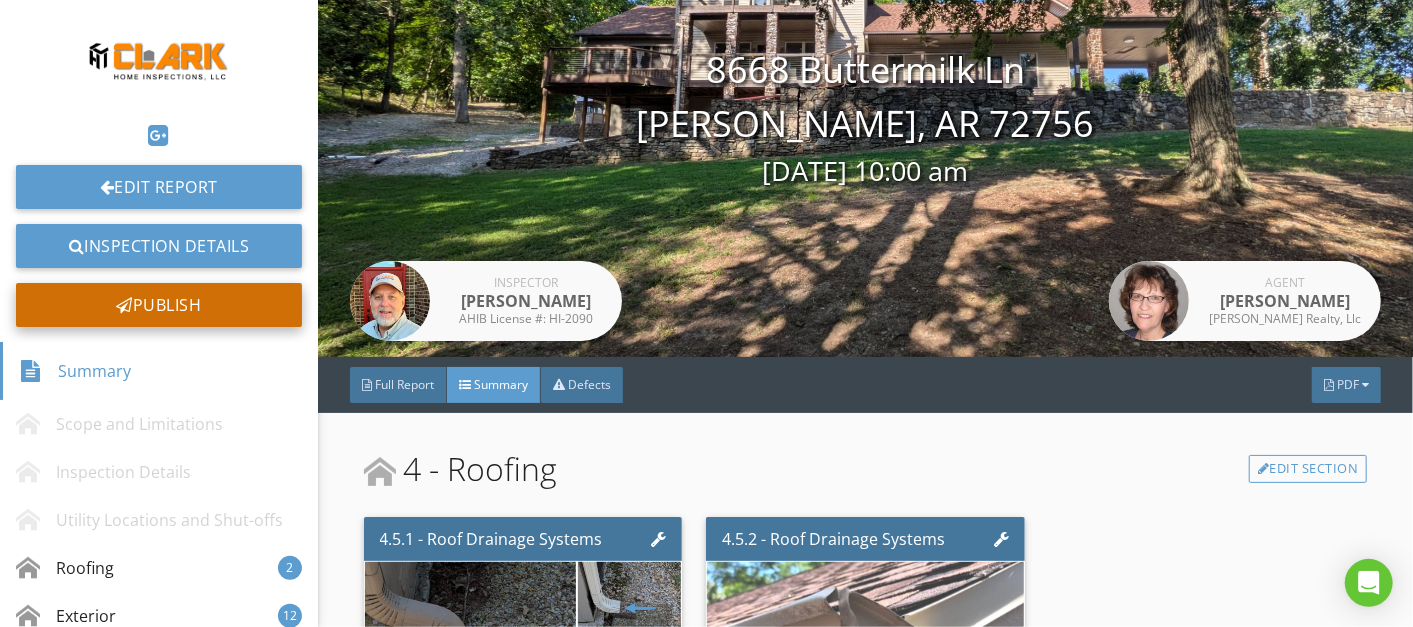 click on "Publish" at bounding box center [159, 305] 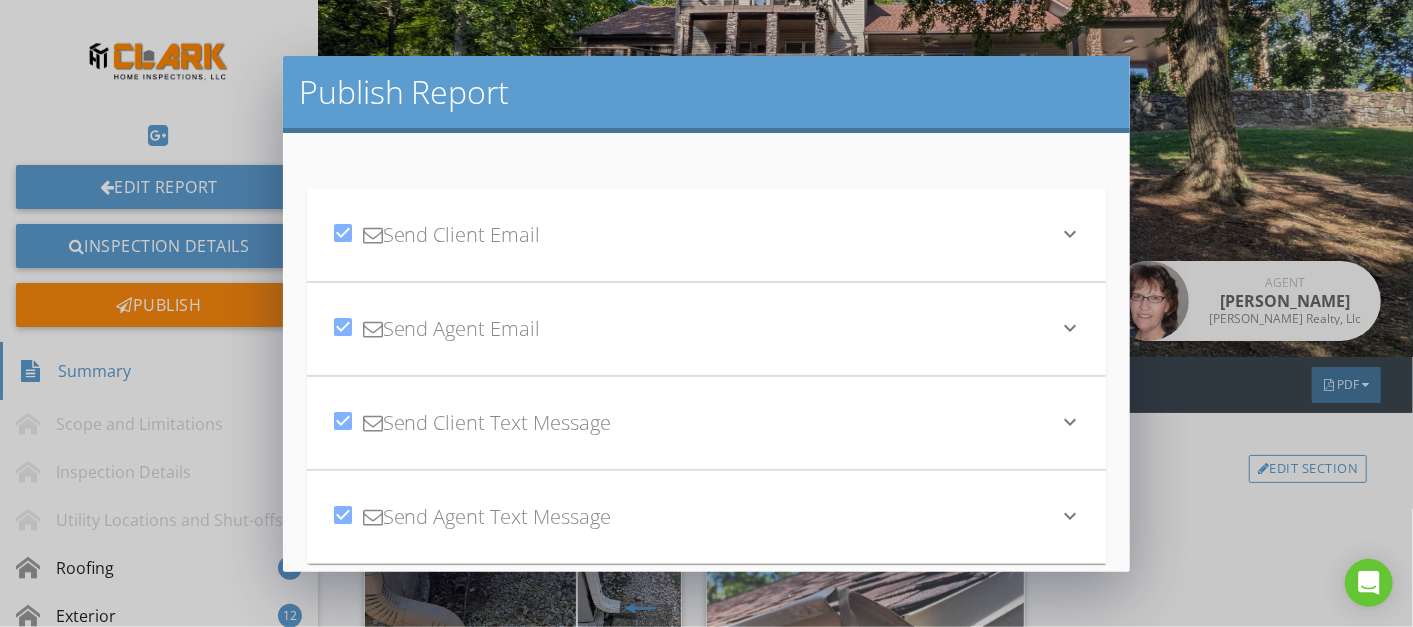 scroll, scrollTop: 147, scrollLeft: 0, axis: vertical 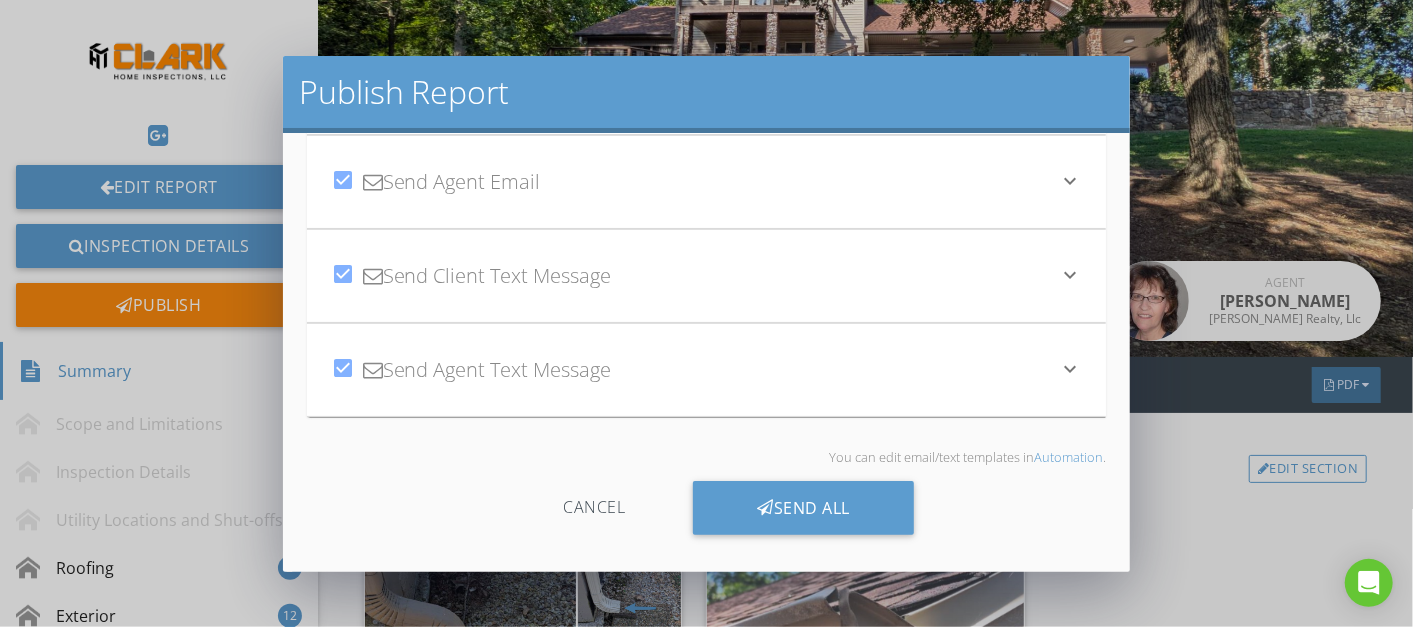 click on "Cancel" at bounding box center (594, 508) 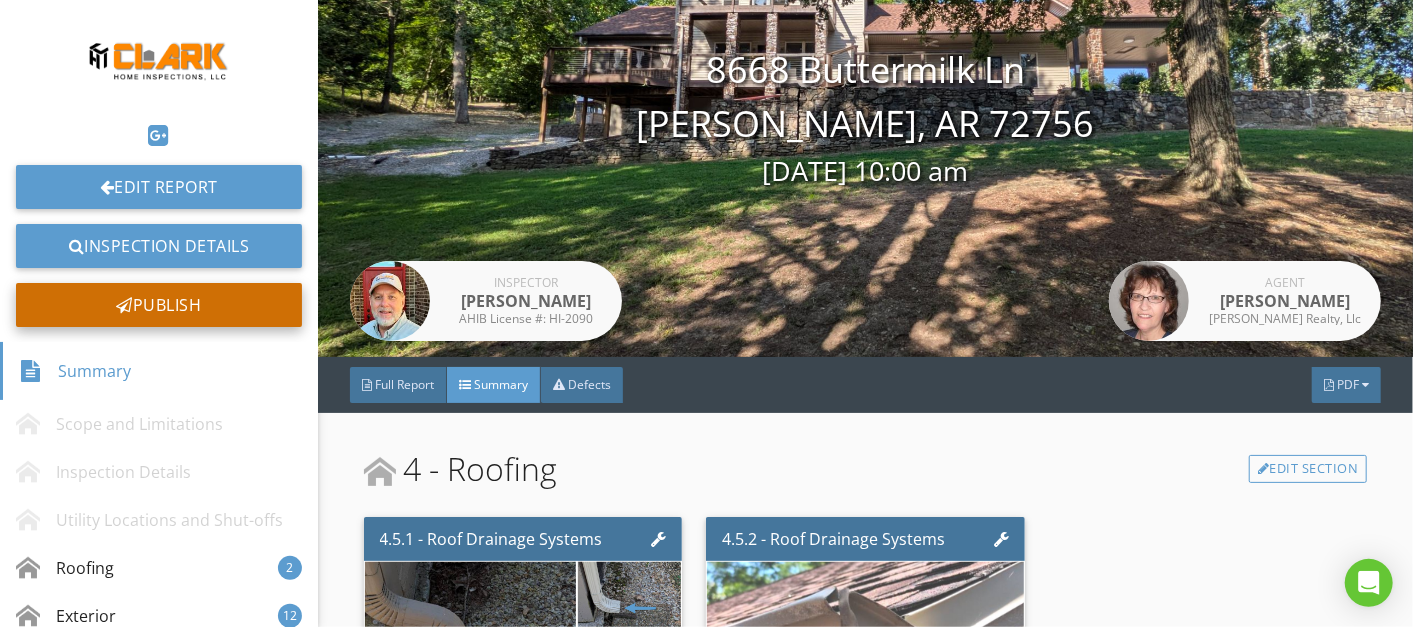 click on "Publish" at bounding box center [159, 305] 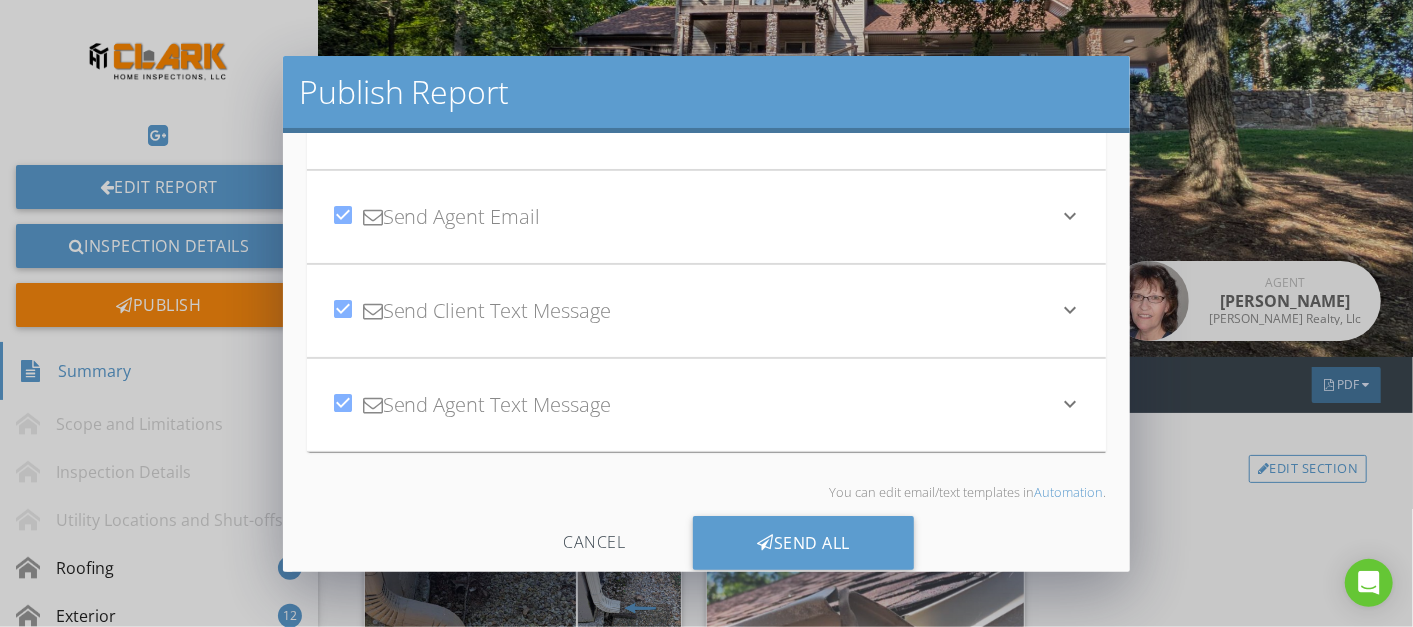 scroll, scrollTop: 113, scrollLeft: 0, axis: vertical 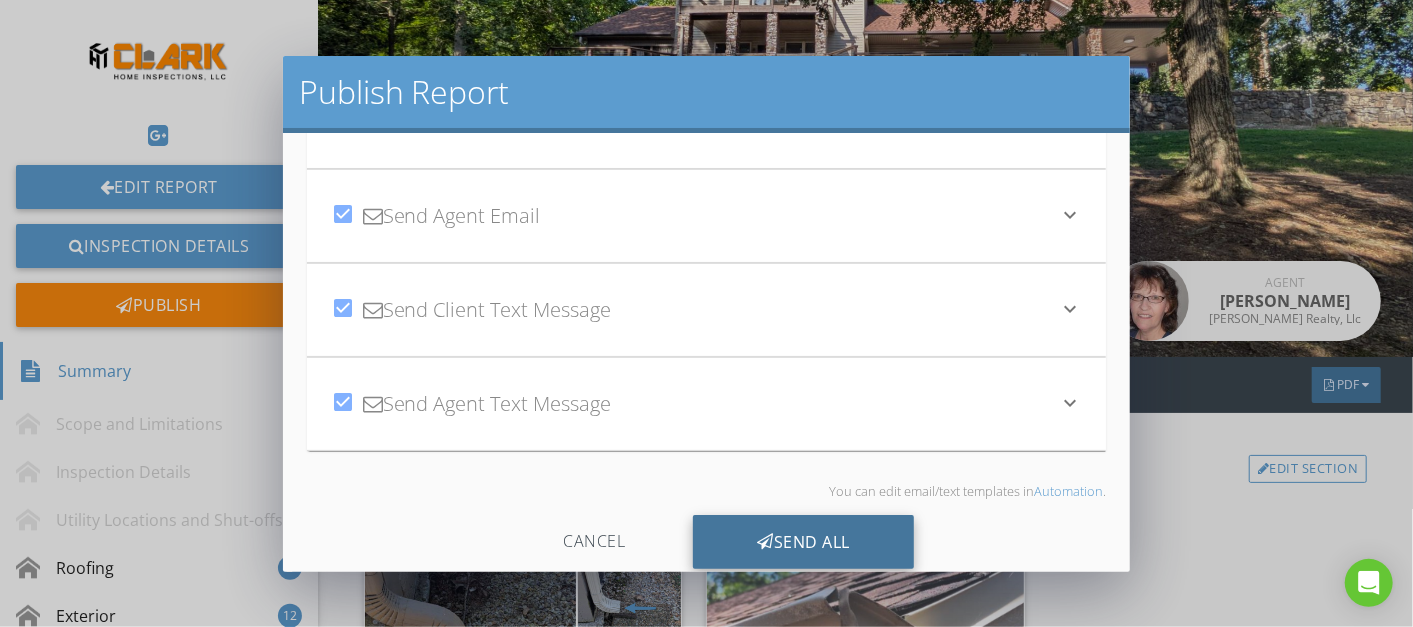 click on "Send All" at bounding box center [803, 542] 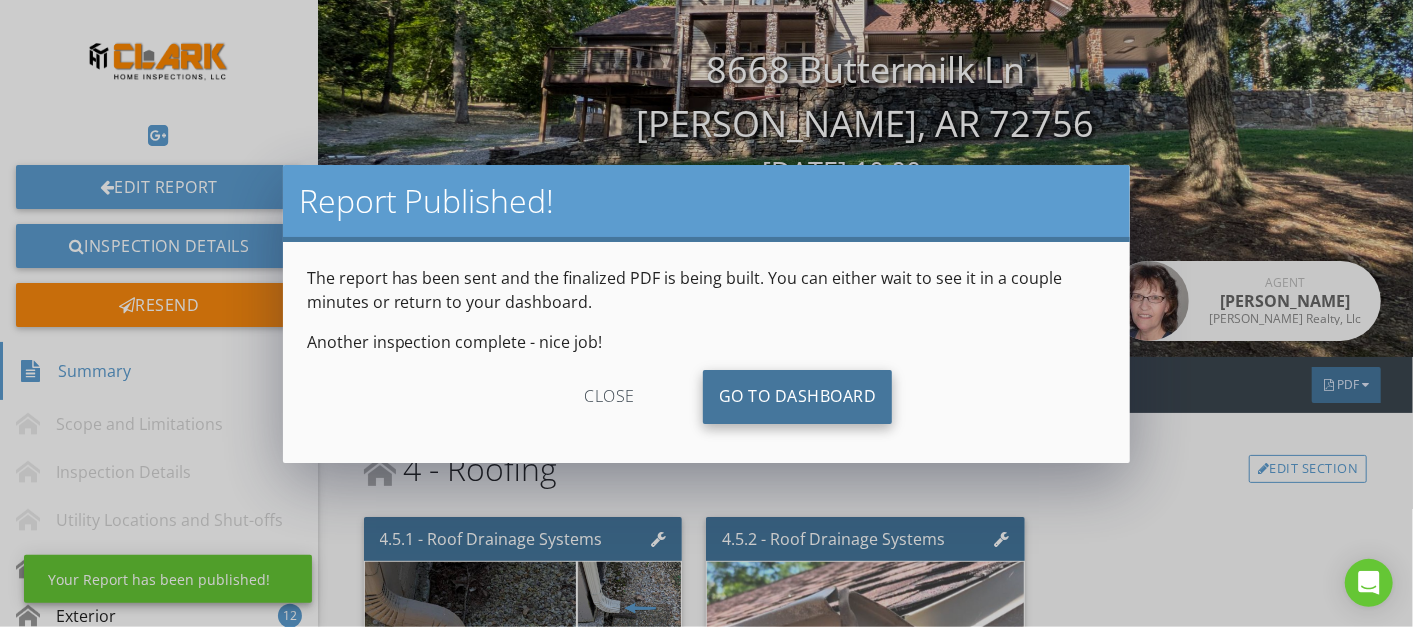 click on "Go To Dashboard" at bounding box center (798, 397) 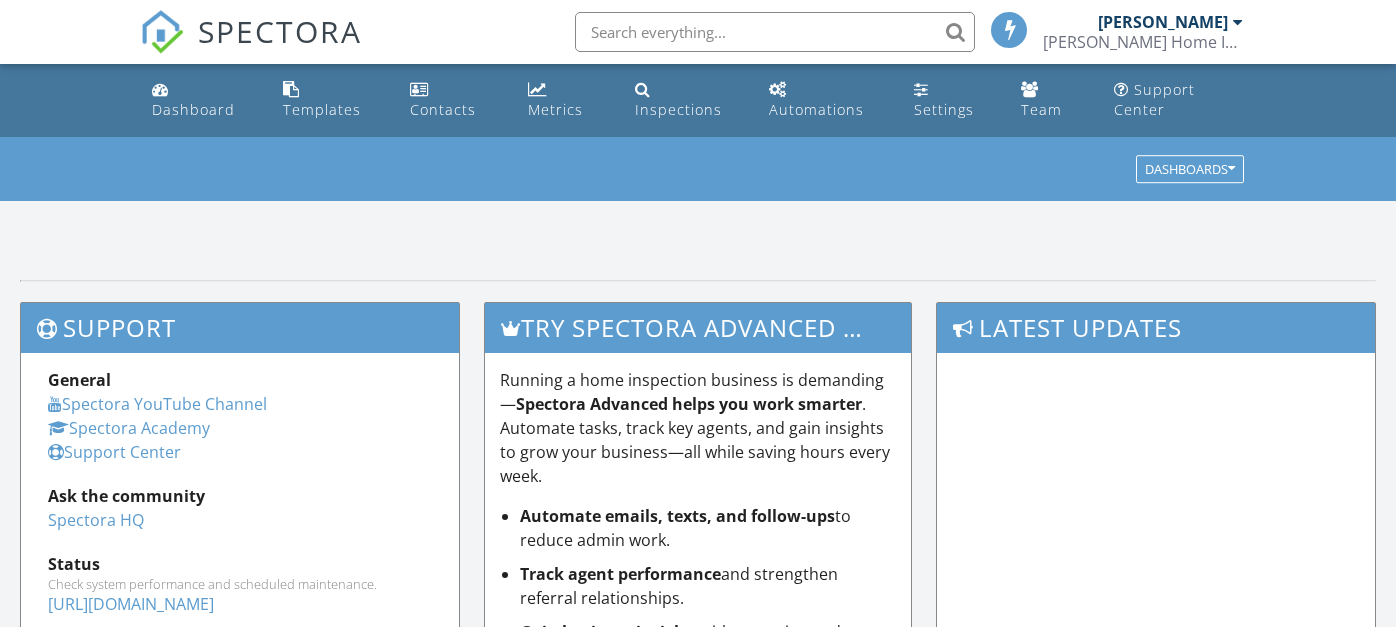scroll, scrollTop: 0, scrollLeft: 0, axis: both 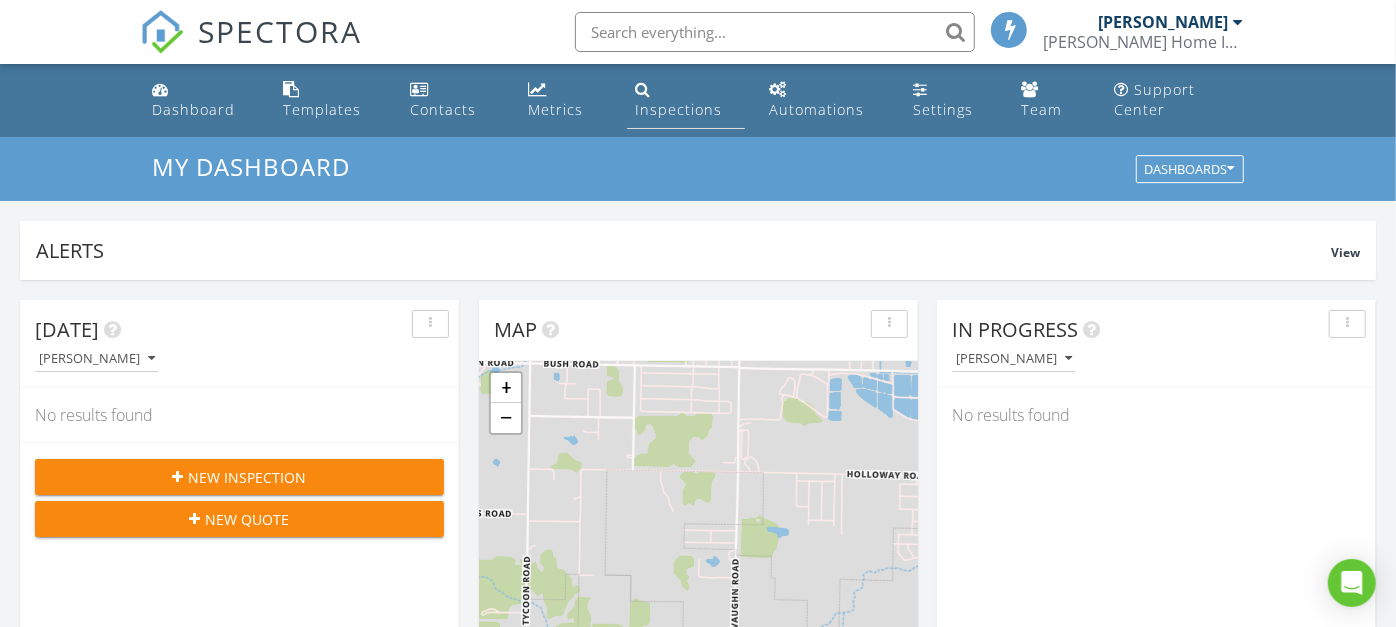 click on "Inspections" at bounding box center [678, 109] 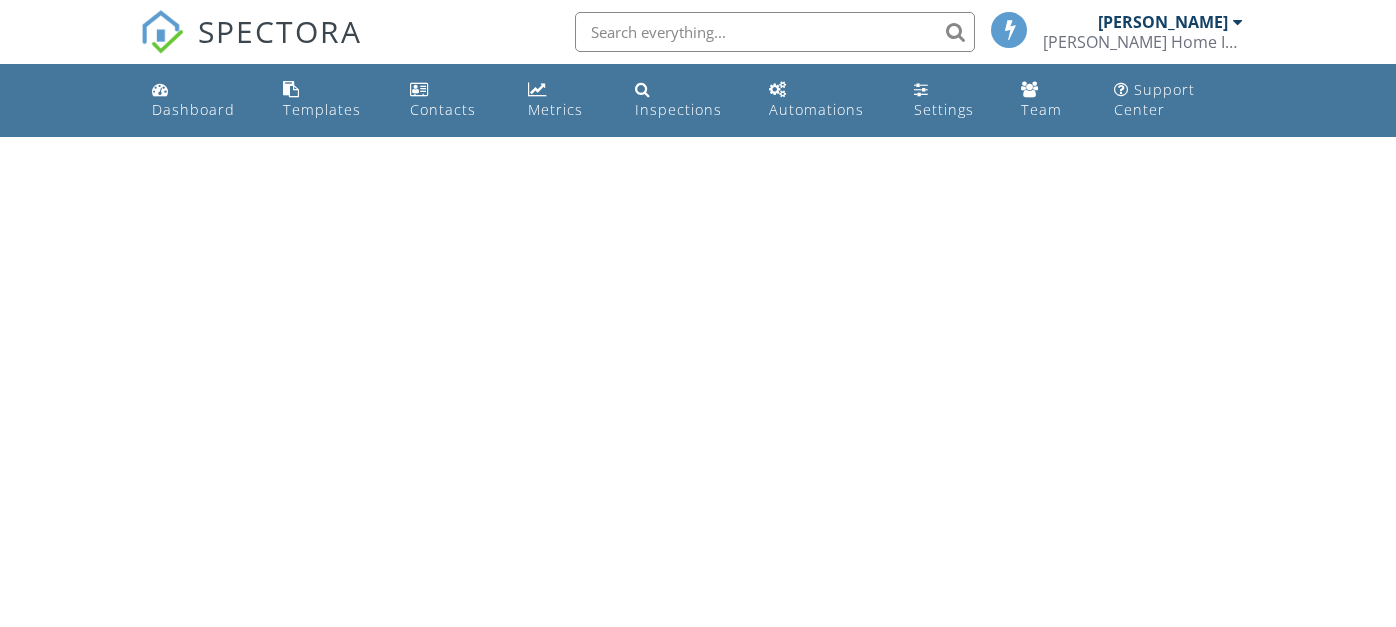 scroll, scrollTop: 0, scrollLeft: 0, axis: both 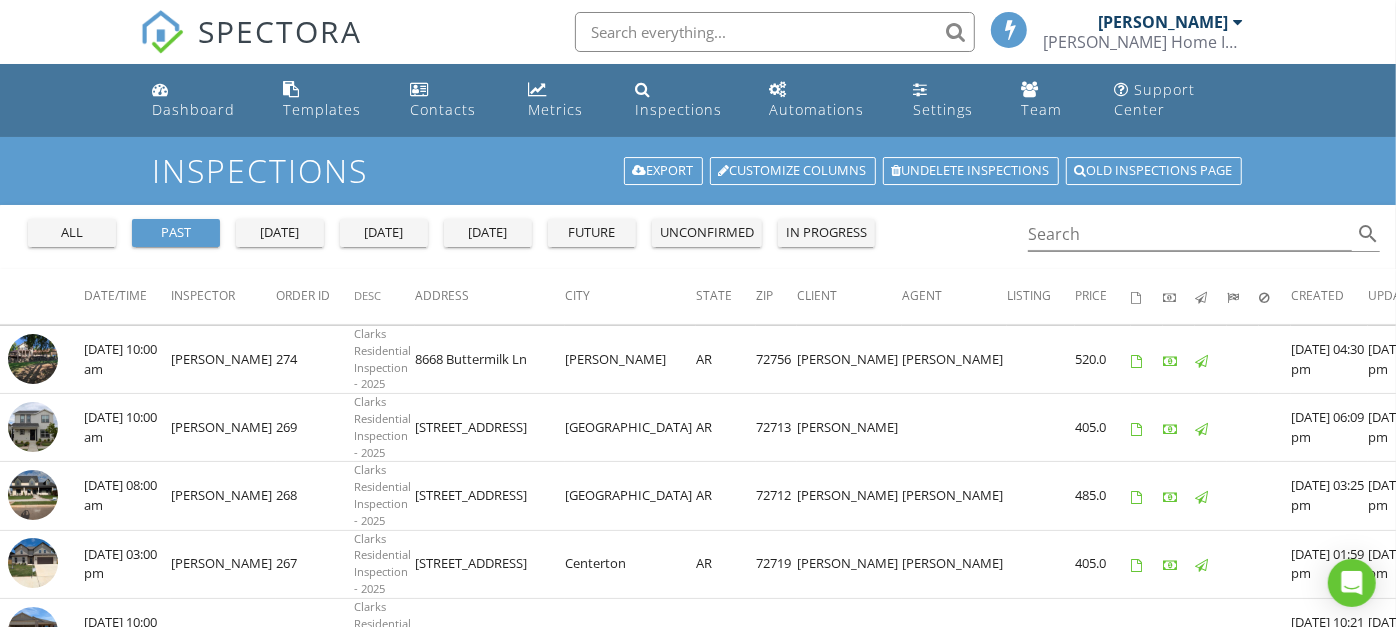 click on "tomorrow" at bounding box center (488, 233) 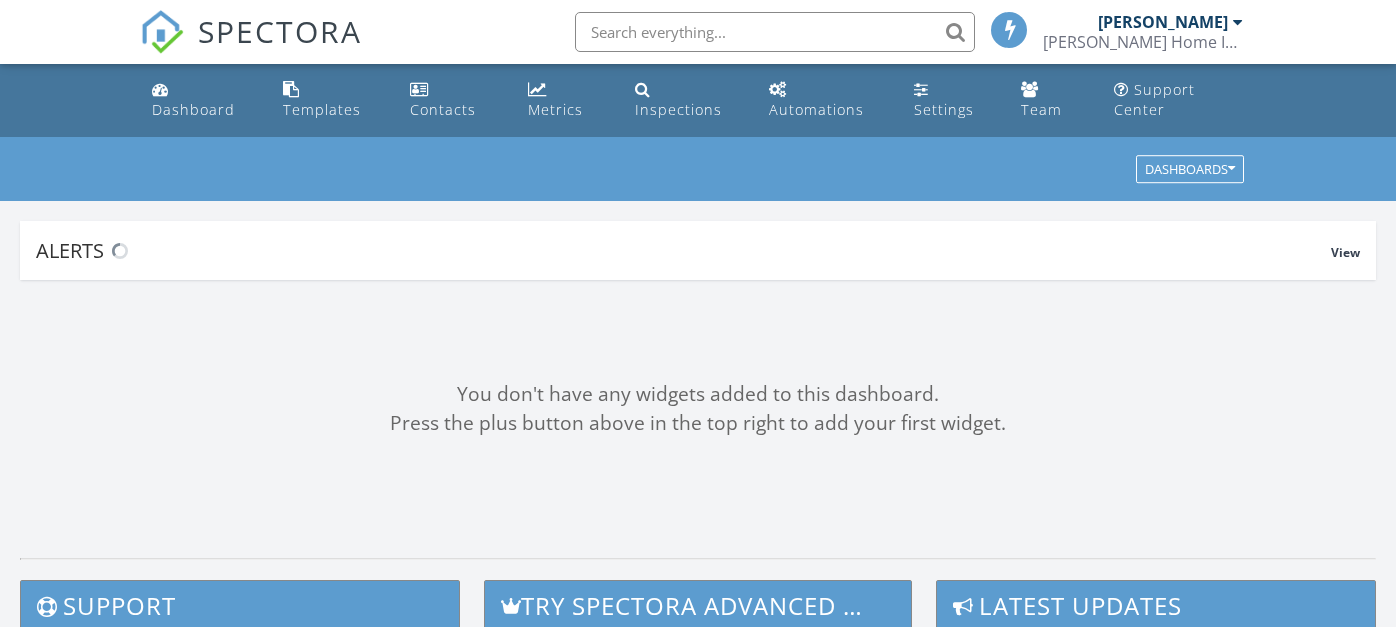 scroll, scrollTop: 0, scrollLeft: 0, axis: both 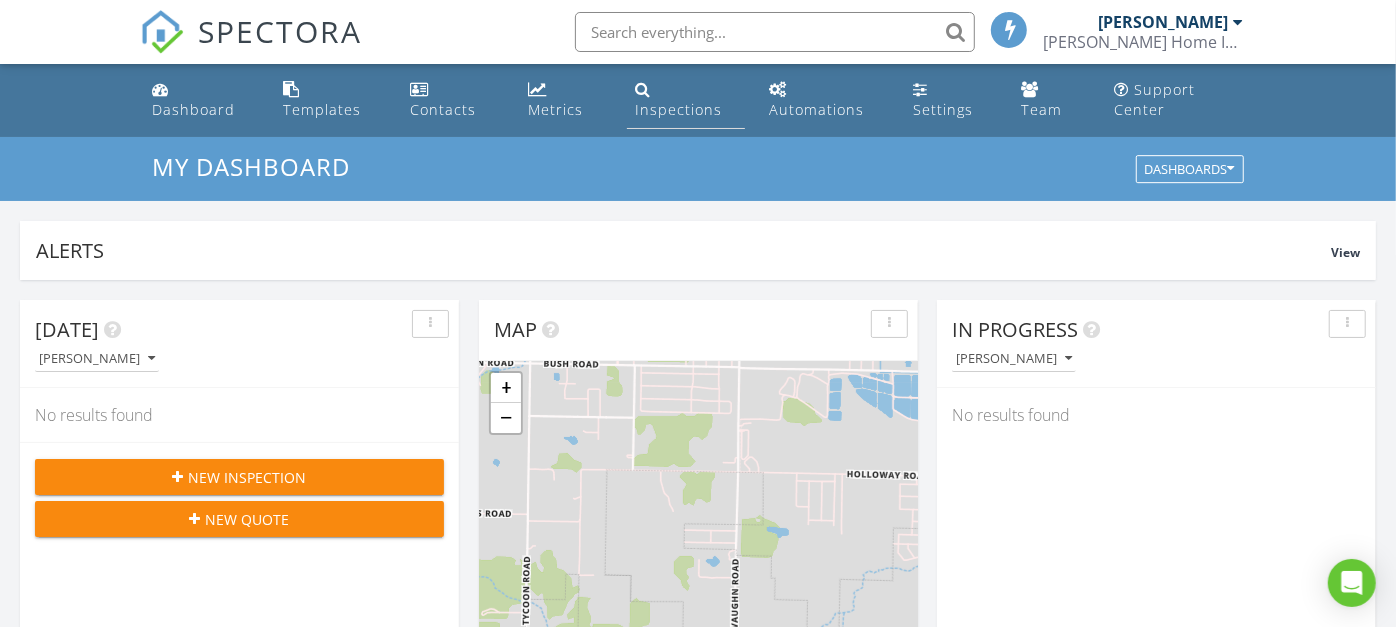 click on "Inspections" at bounding box center (678, 109) 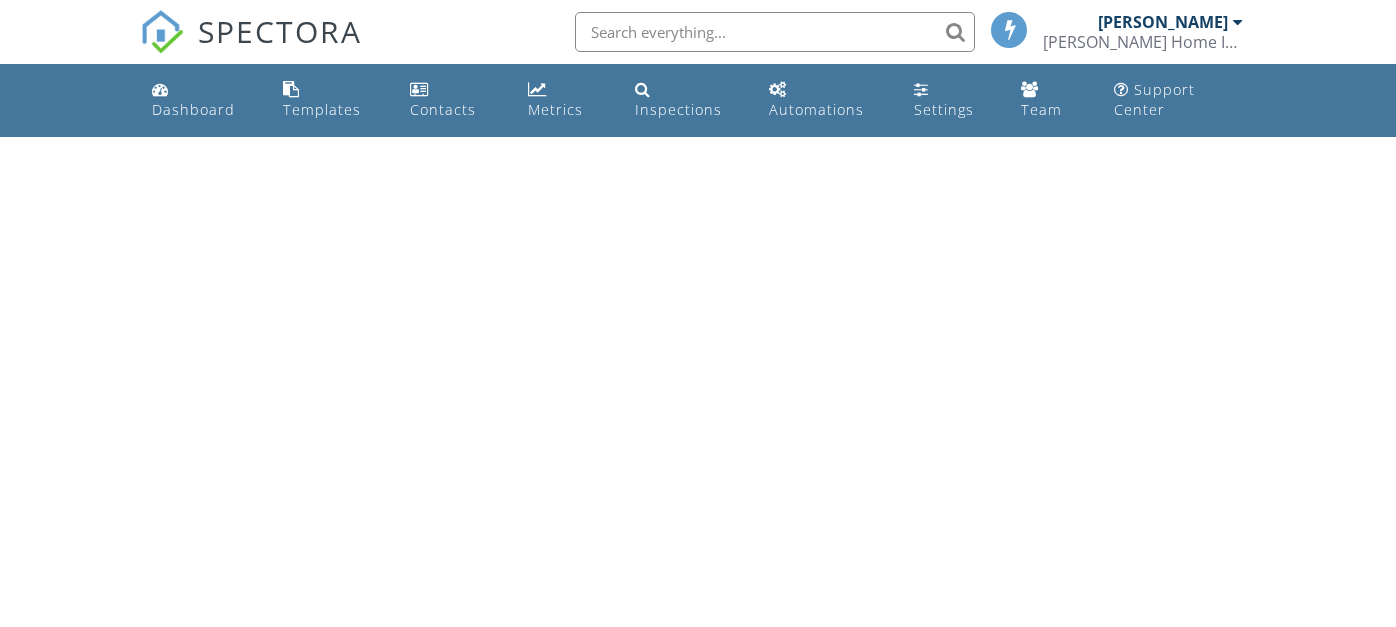 scroll, scrollTop: 0, scrollLeft: 0, axis: both 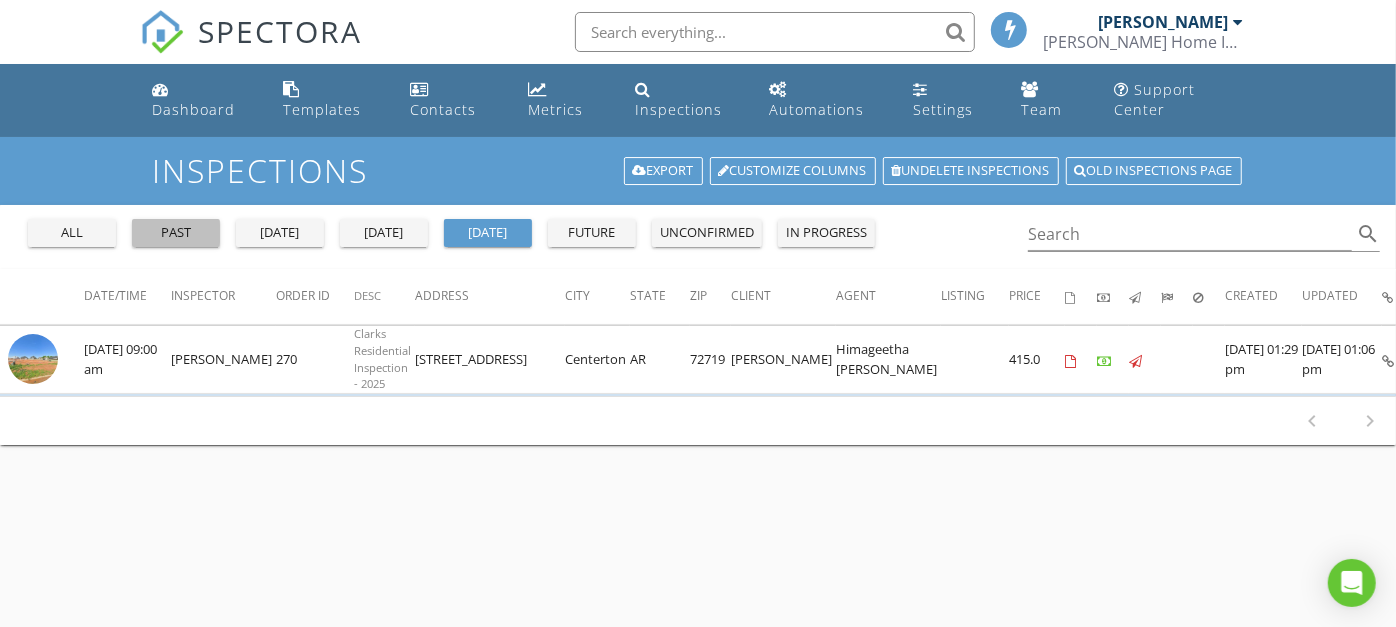 click on "past" at bounding box center (176, 233) 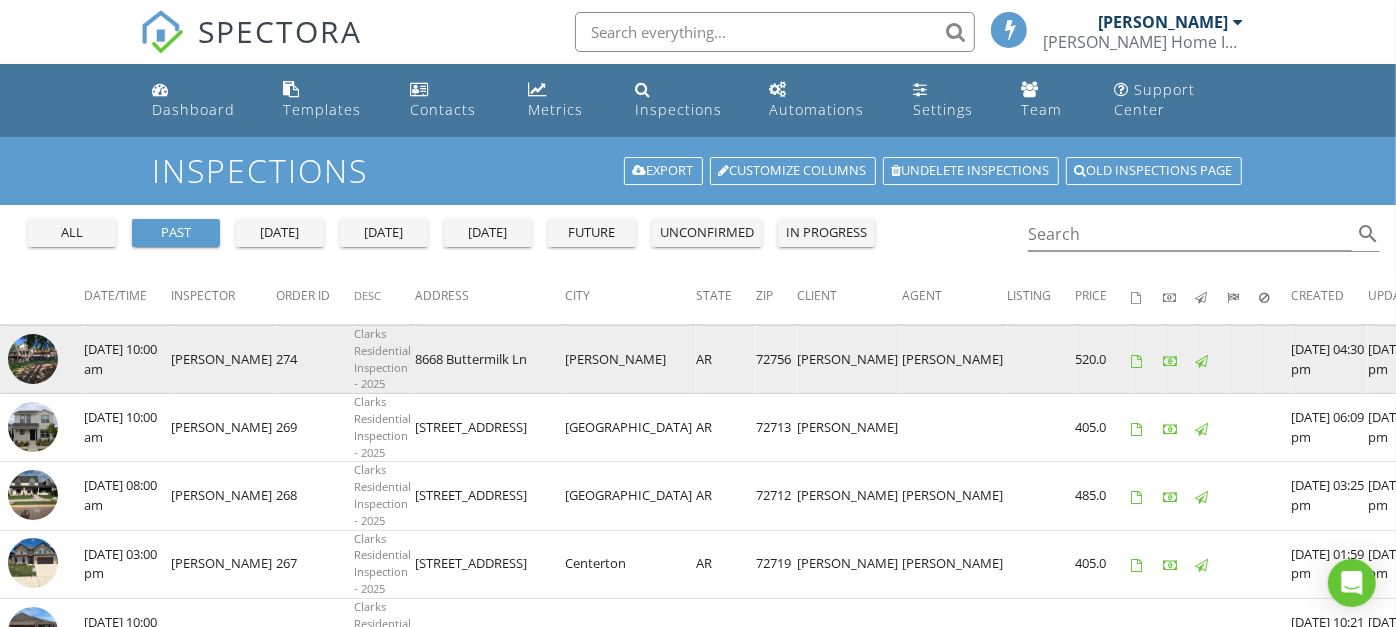 click on "[DATE] 10:00 am" at bounding box center (127, 360) 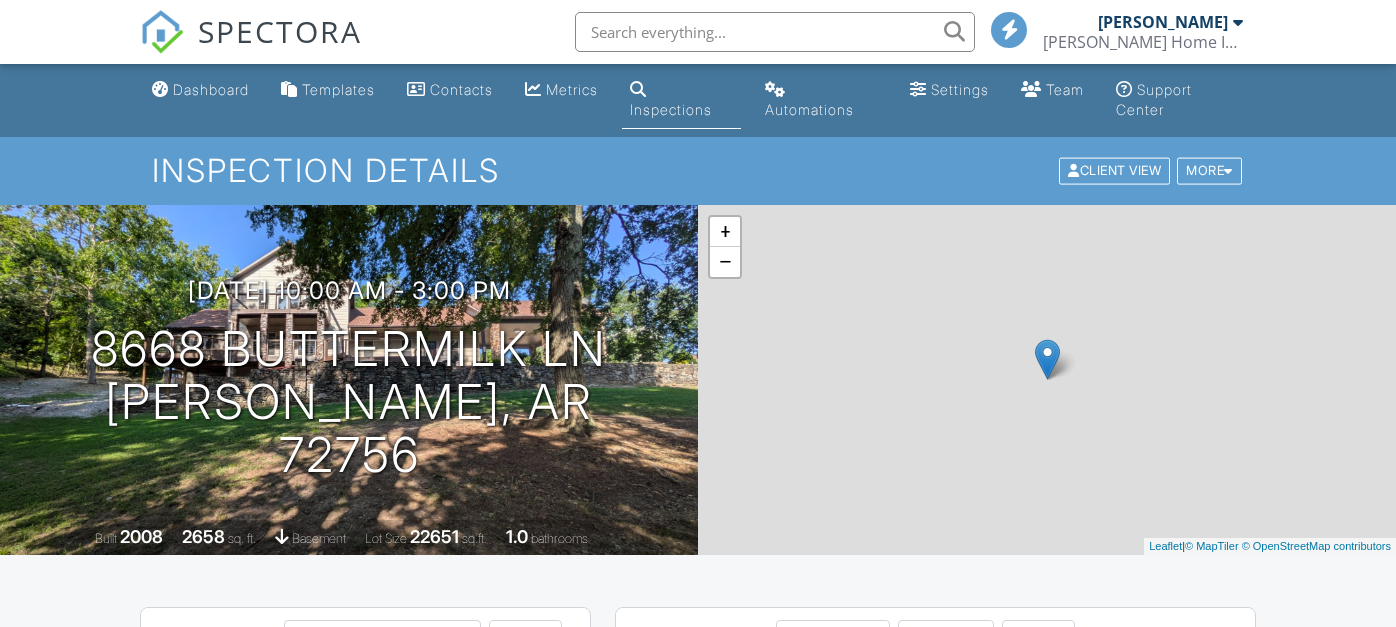 scroll, scrollTop: 0, scrollLeft: 0, axis: both 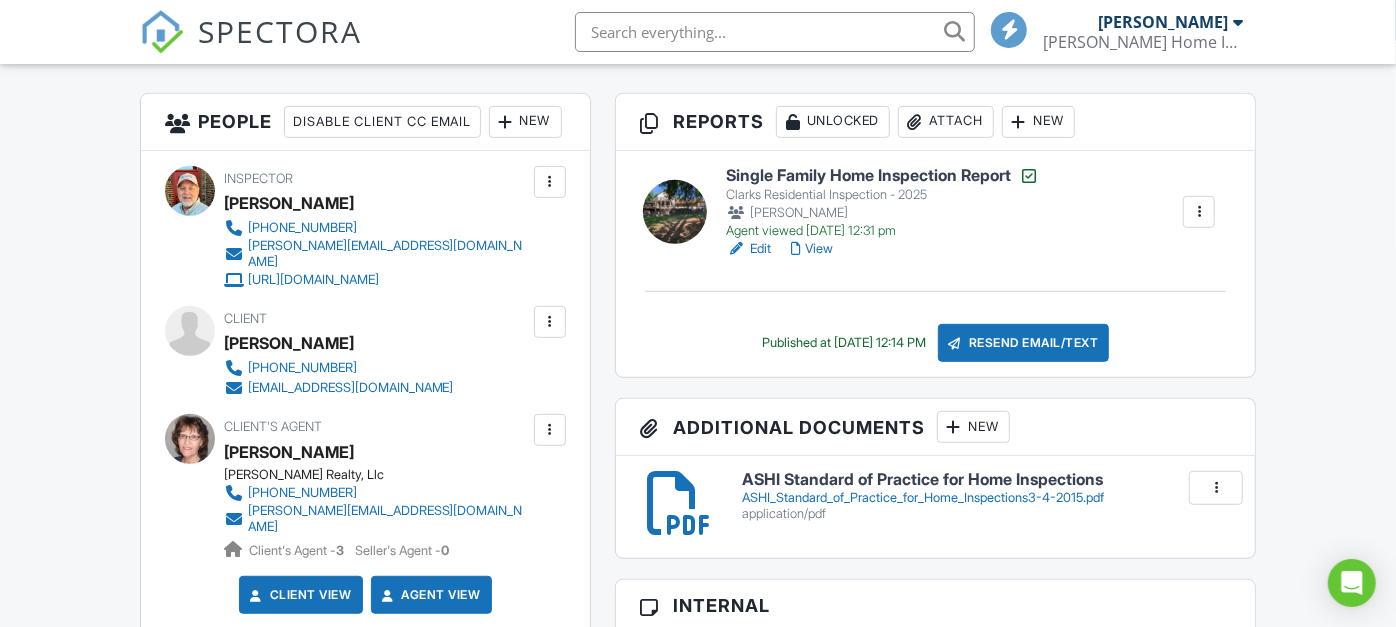 click on "Edit" at bounding box center [748, 249] 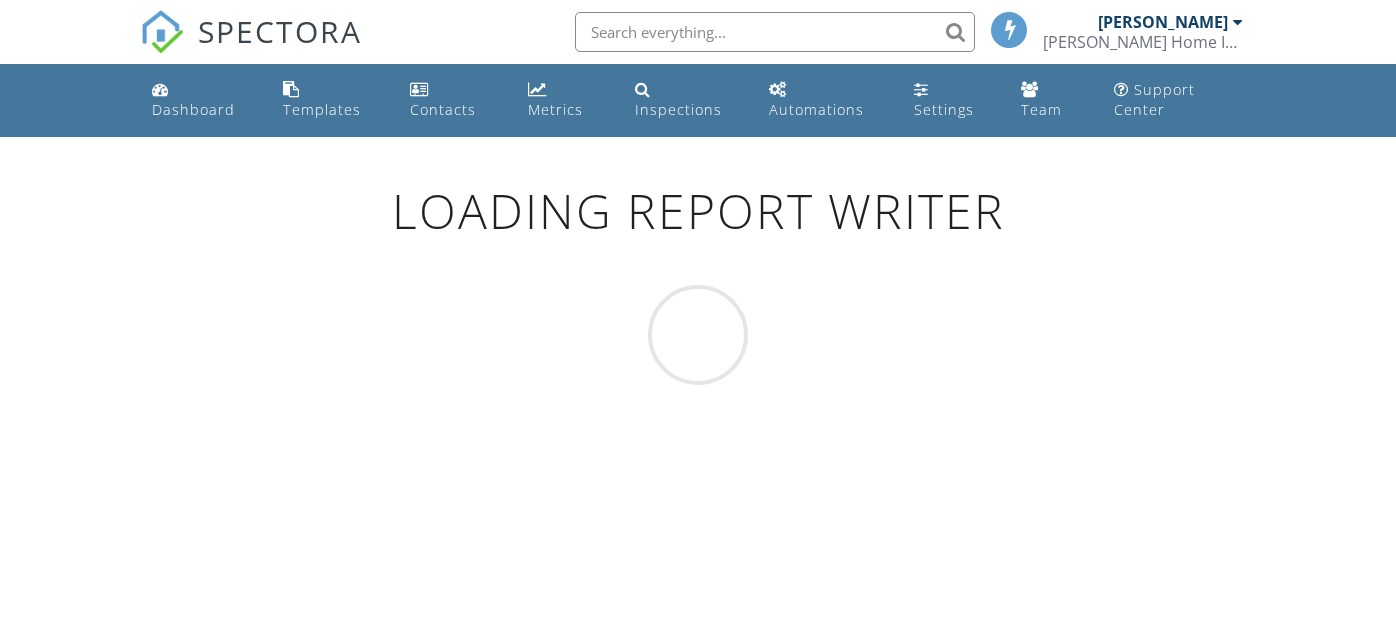 scroll, scrollTop: 0, scrollLeft: 0, axis: both 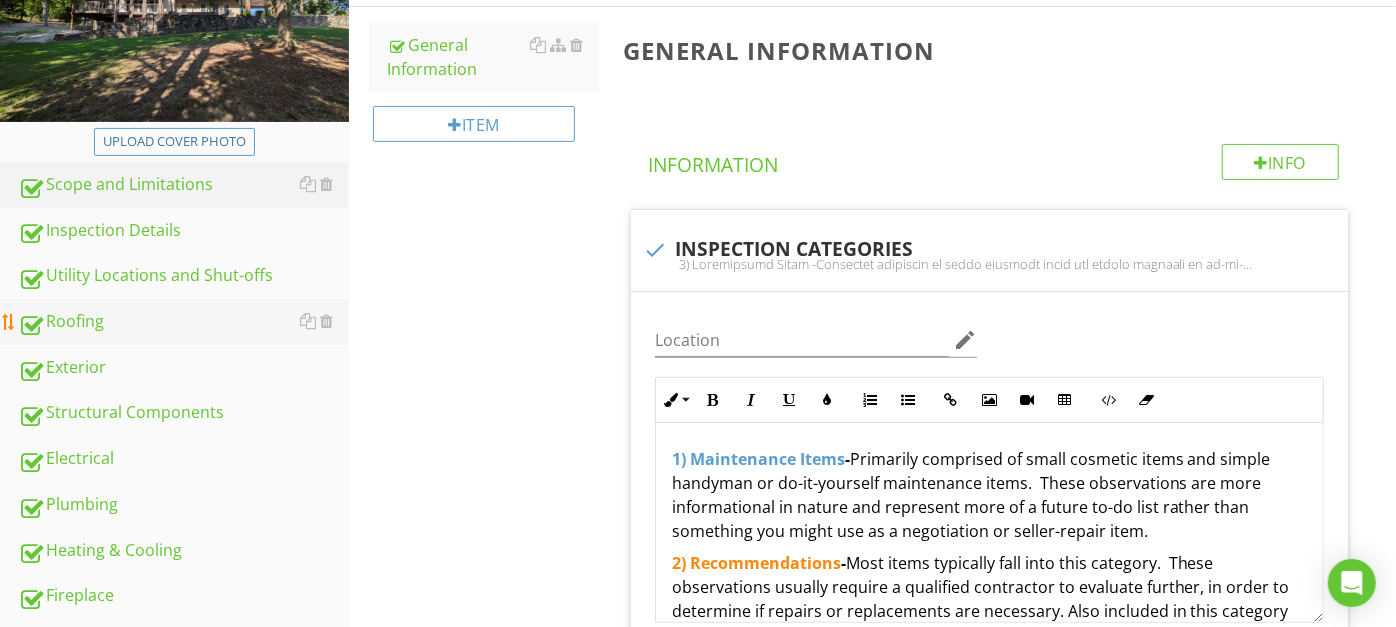 click on "Roofing" at bounding box center (183, 322) 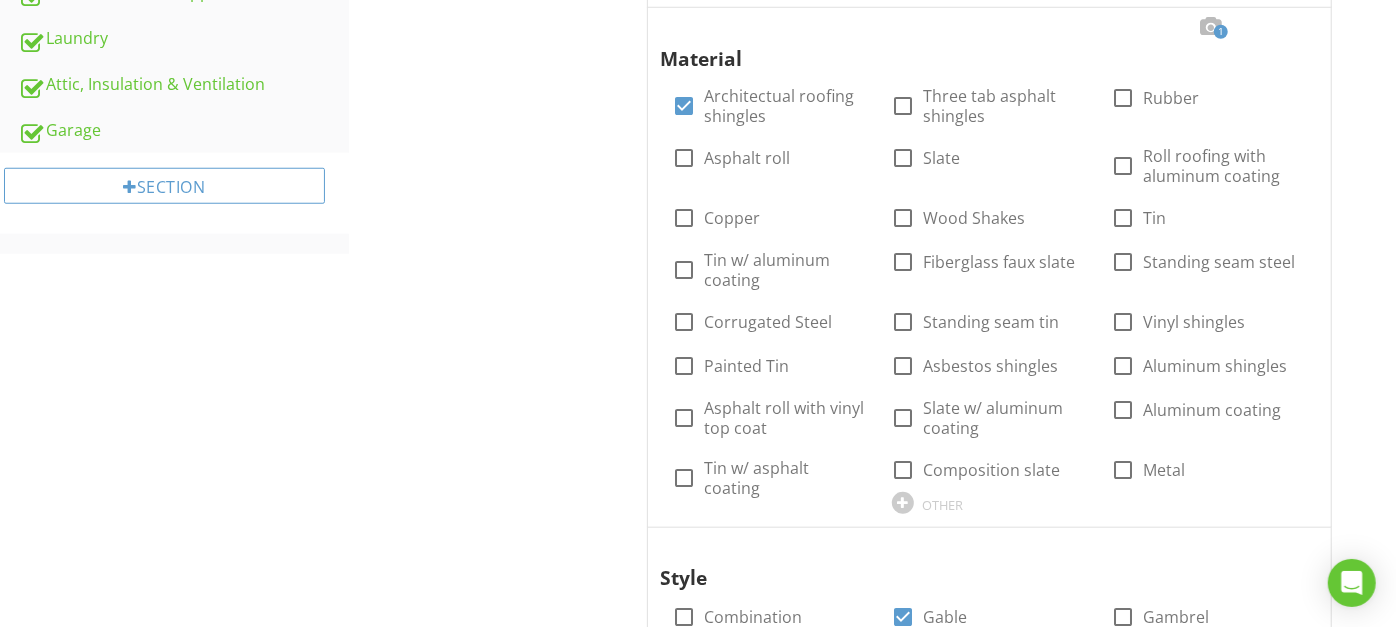 scroll, scrollTop: 764, scrollLeft: 0, axis: vertical 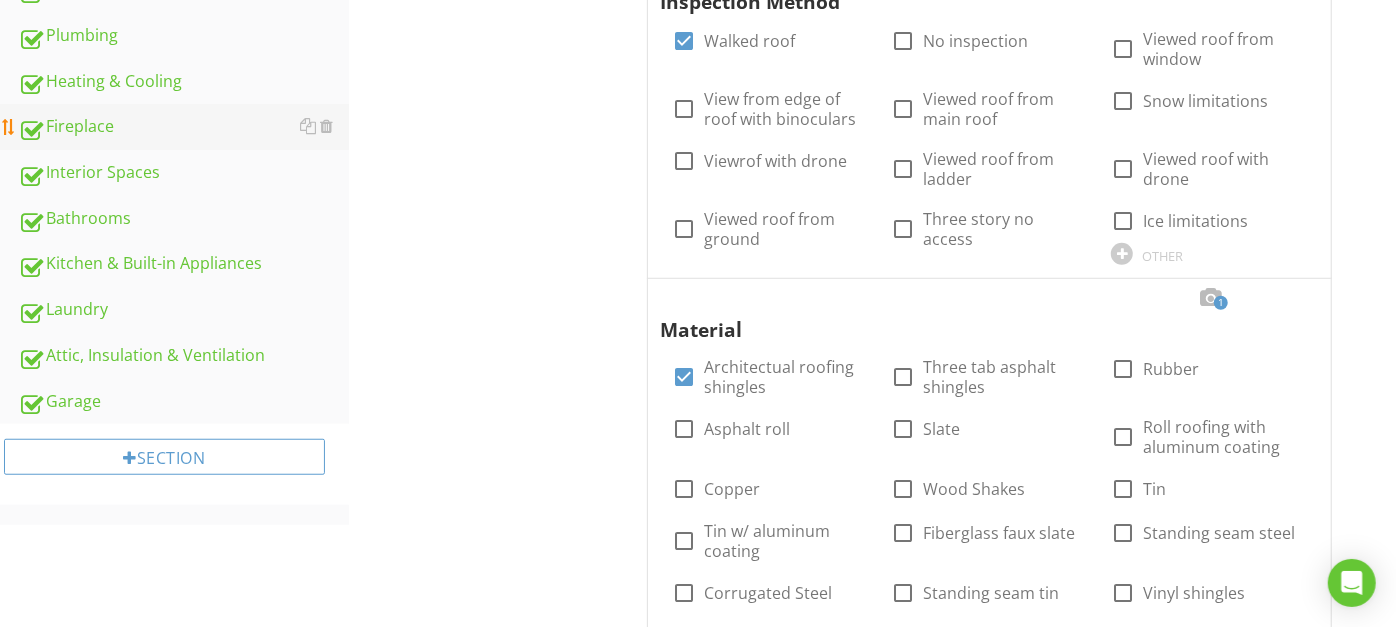 click on "Fireplace" at bounding box center (183, 127) 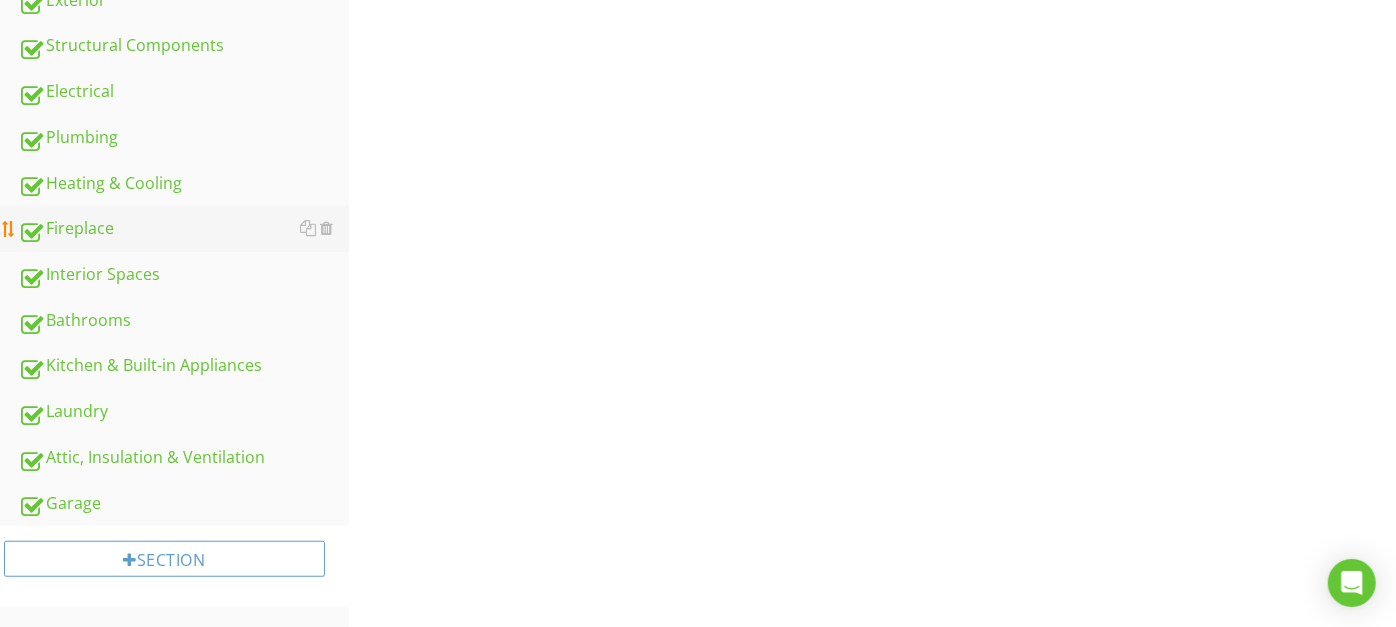 scroll, scrollTop: 658, scrollLeft: 0, axis: vertical 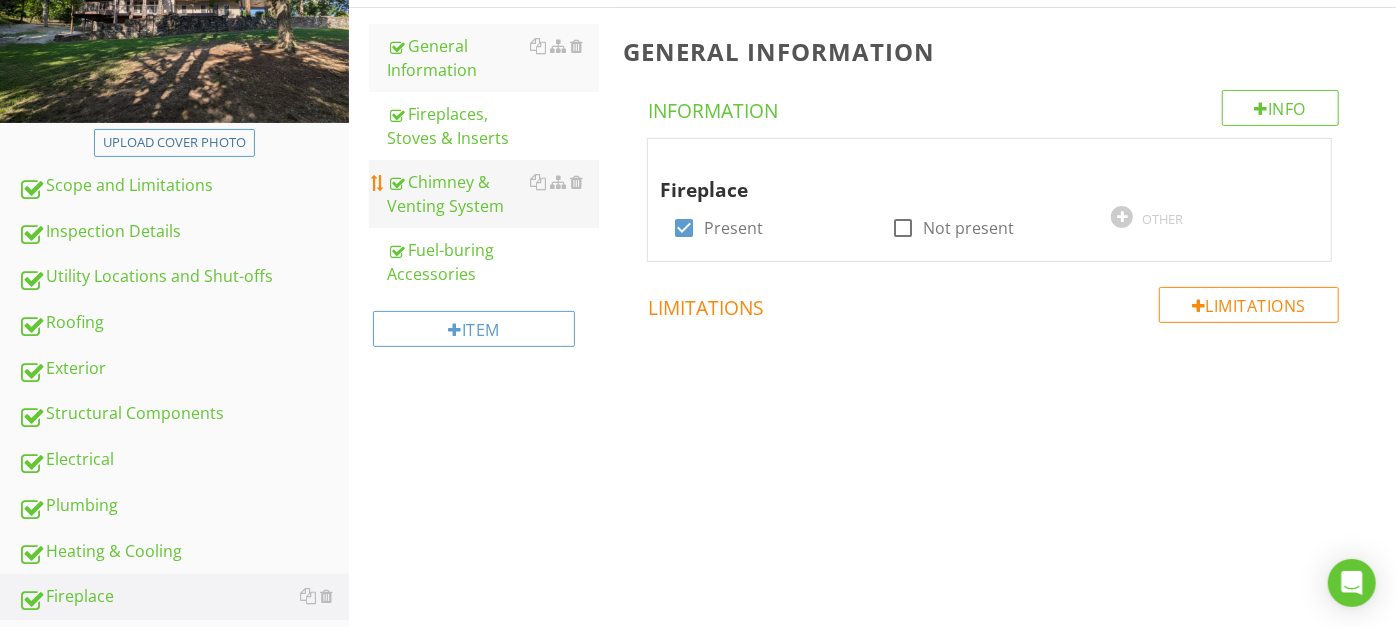 click on "Chimney & Venting System" at bounding box center (493, 194) 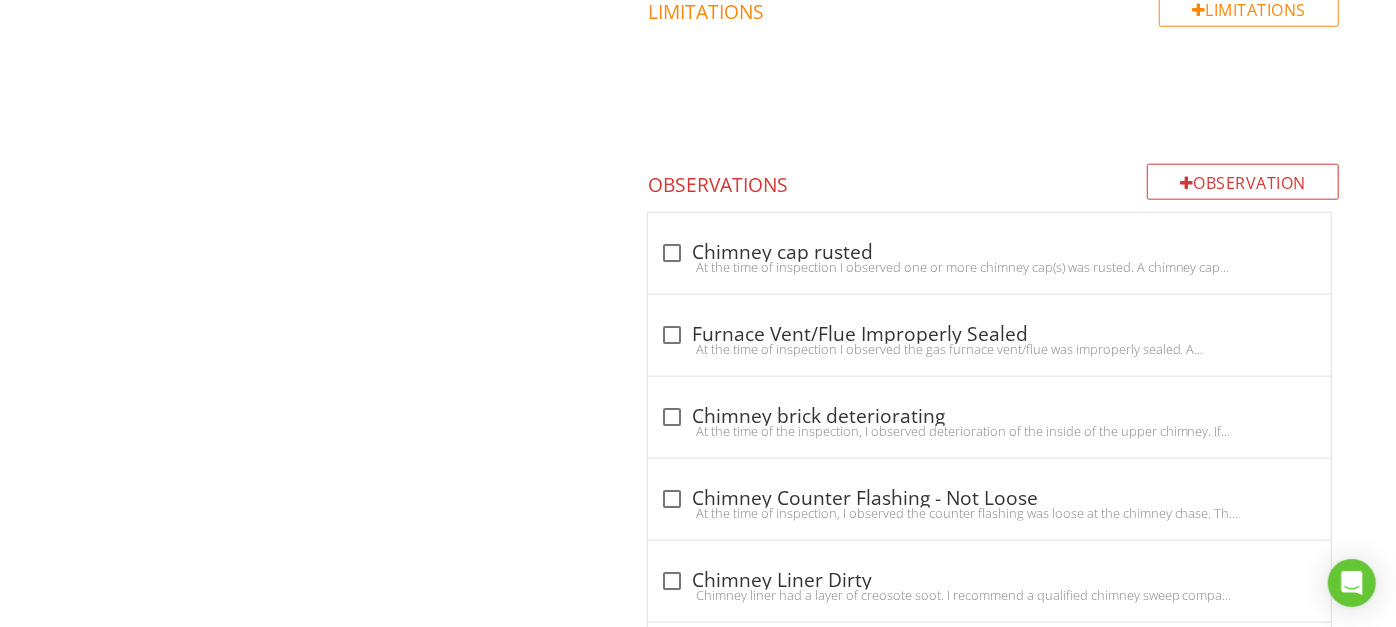scroll, scrollTop: 1337, scrollLeft: 0, axis: vertical 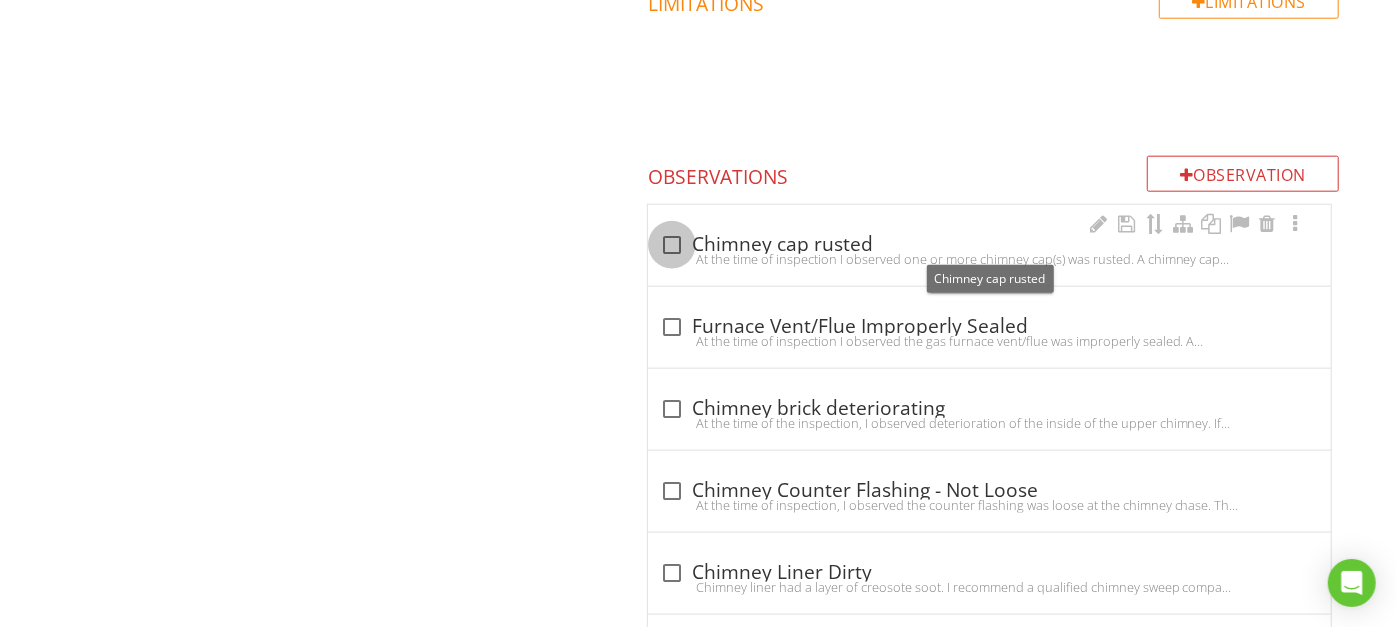 click at bounding box center (672, 245) 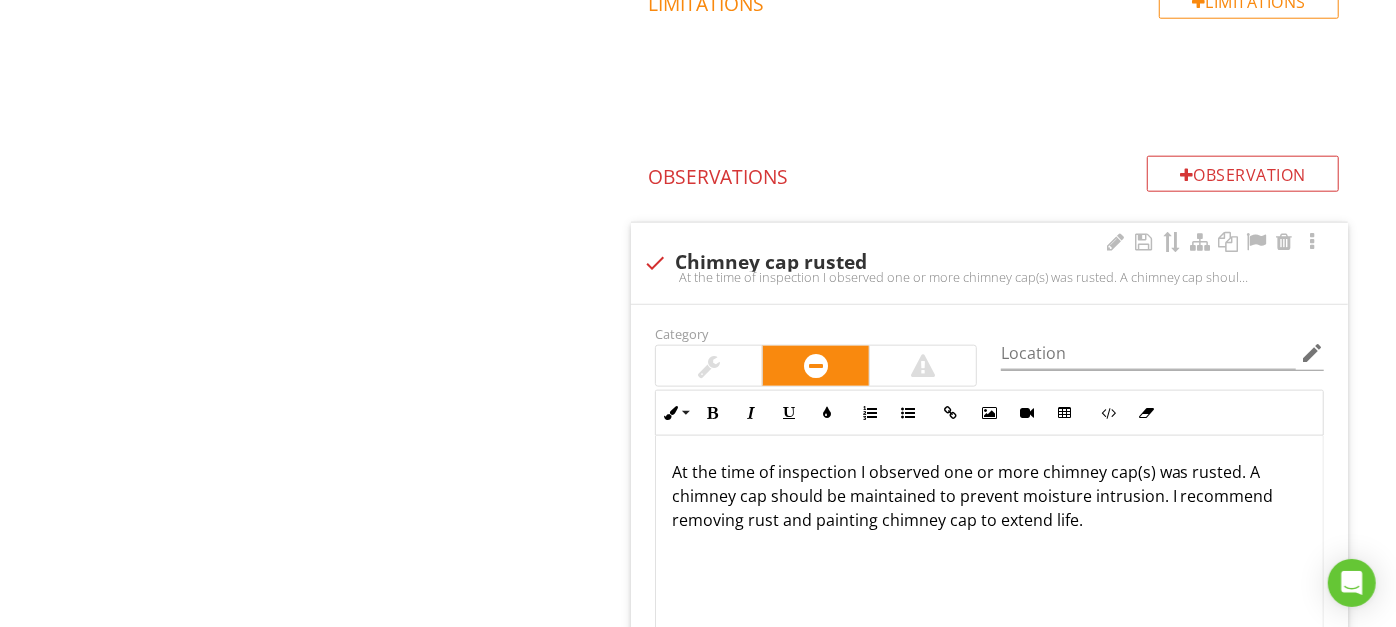 click on "At the time of inspection I observed one or more chimney cap(s) was rusted. A chimney cap should be maintained to prevent moisture intrusion. I recommend removing rust and painting chimney cap to extend life." at bounding box center (989, 496) 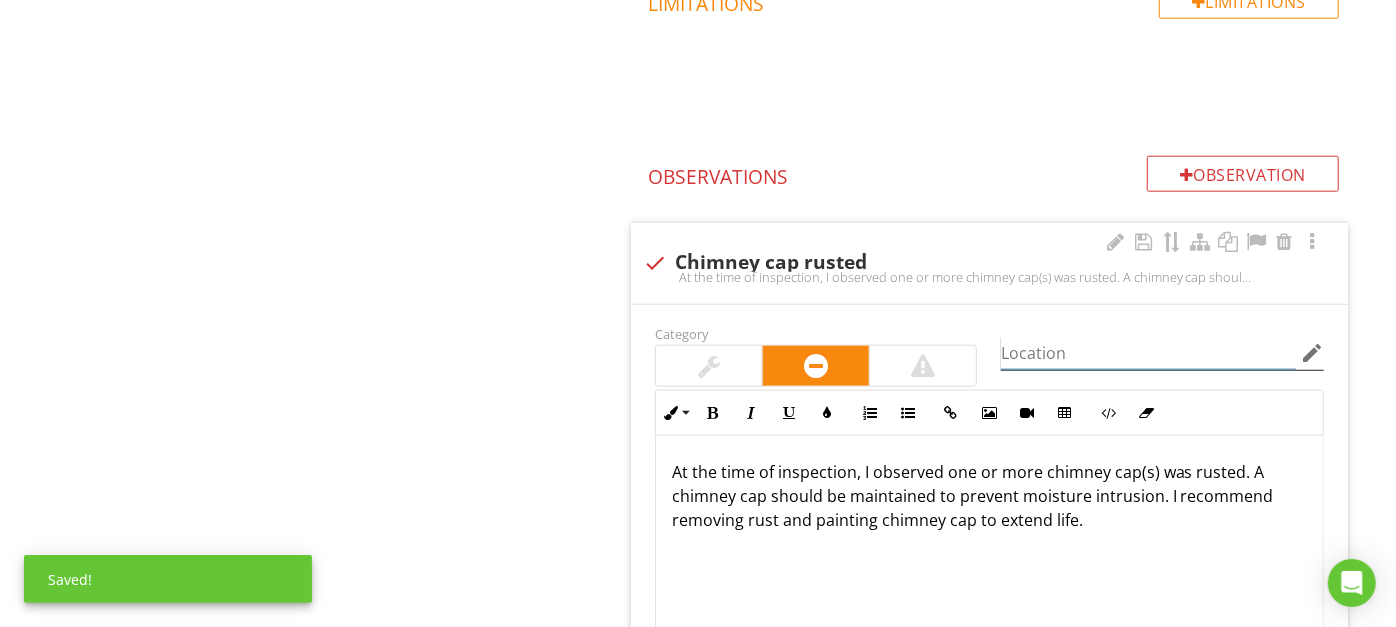 click at bounding box center (1148, 353) 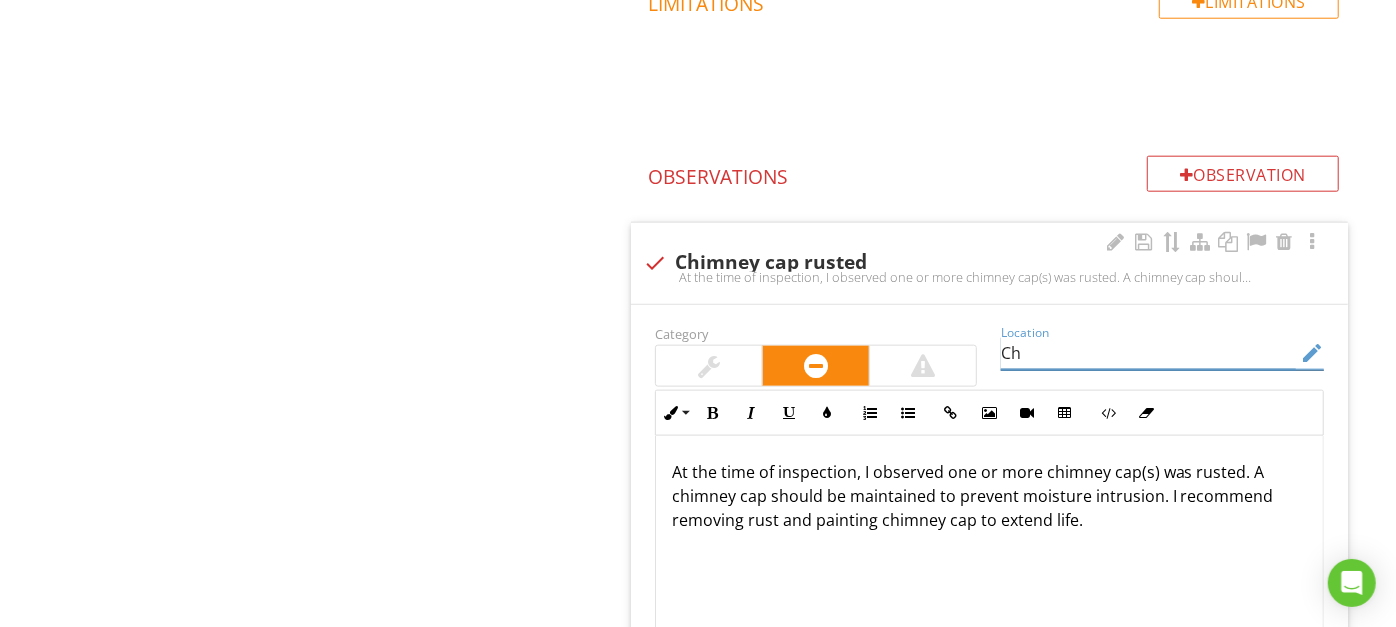 type on "C" 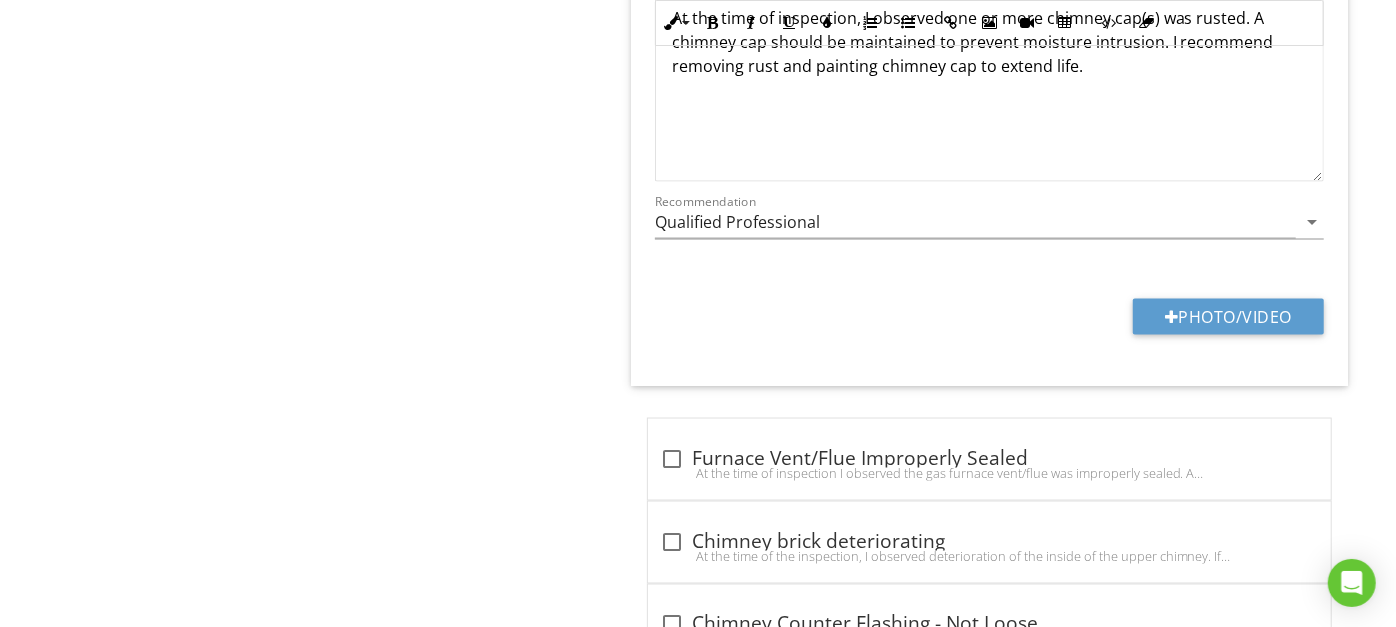scroll, scrollTop: 1799, scrollLeft: 0, axis: vertical 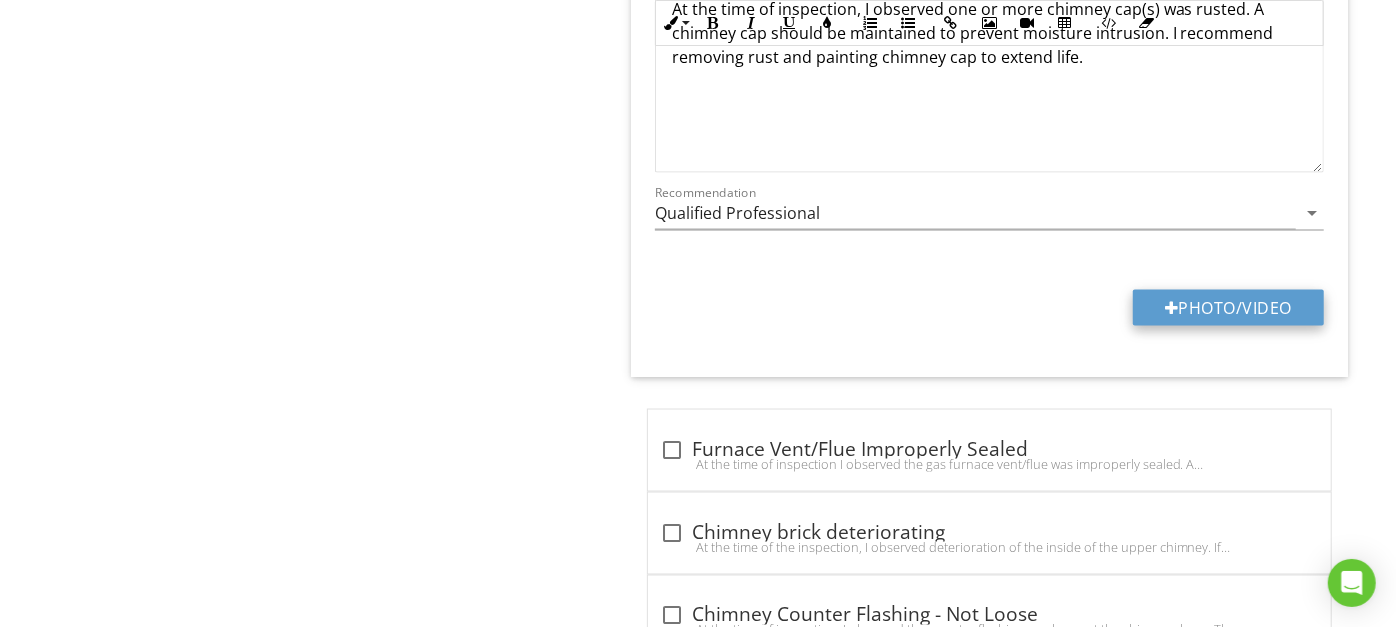 type on "Roof" 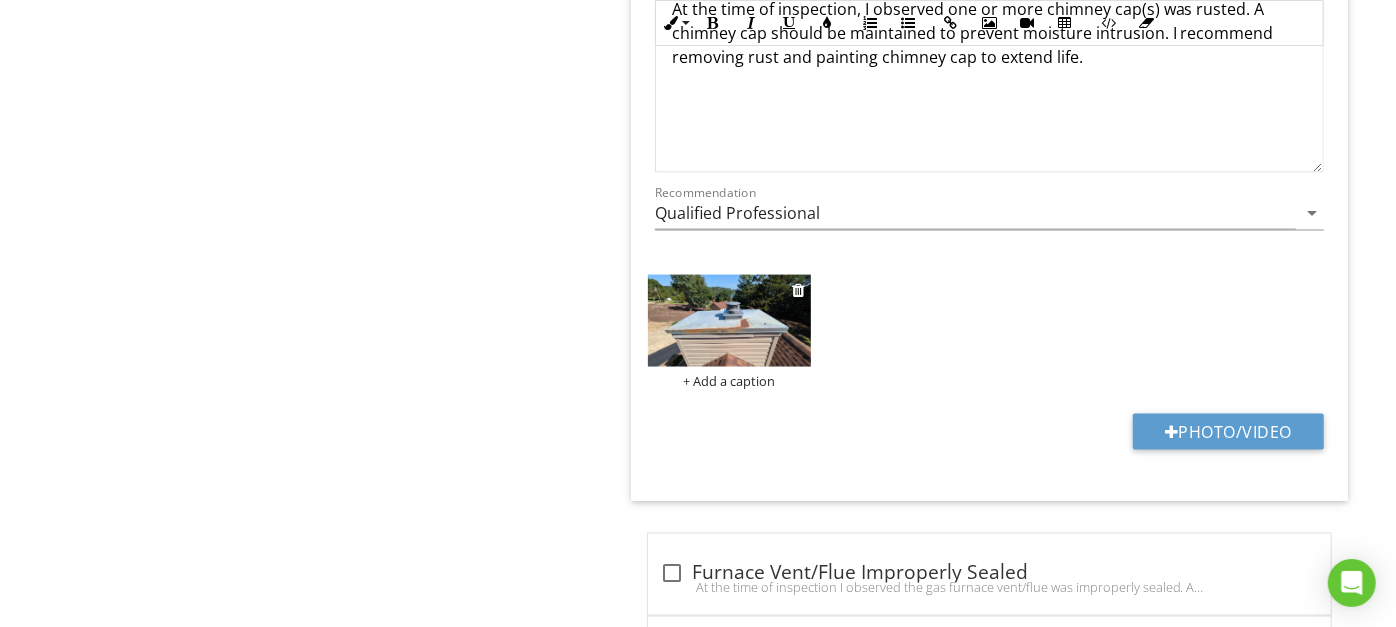 click at bounding box center (729, 321) 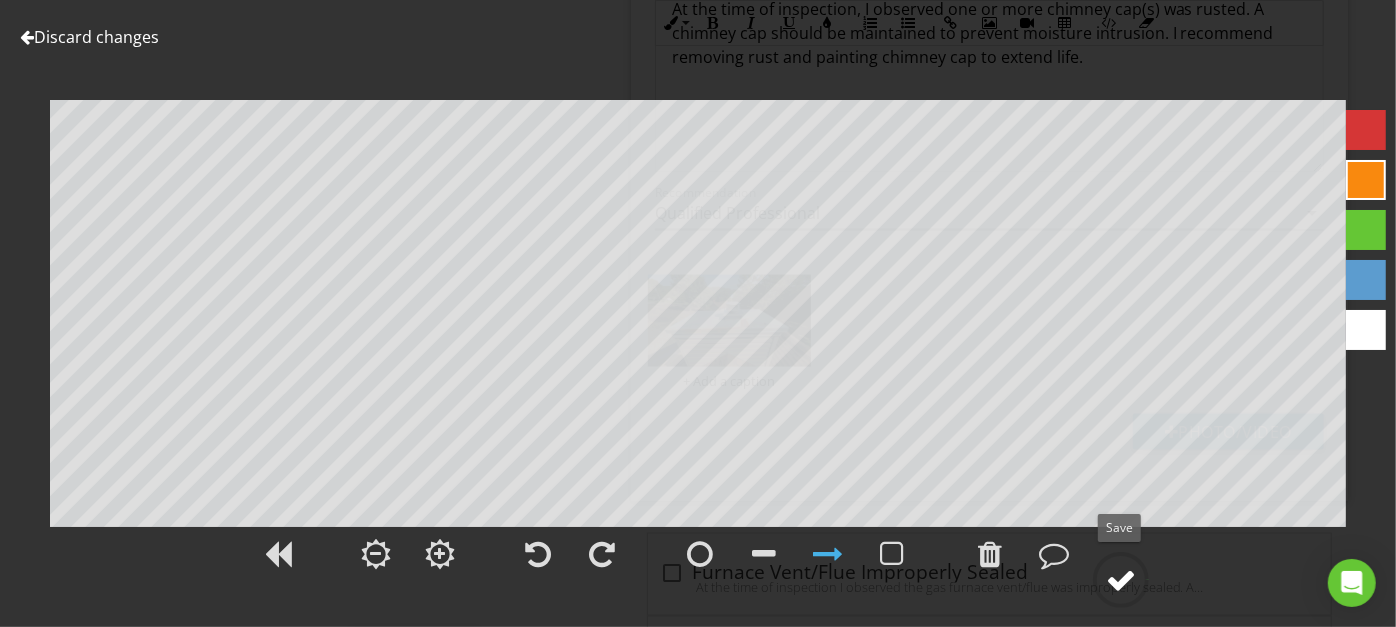 click at bounding box center (1121, 580) 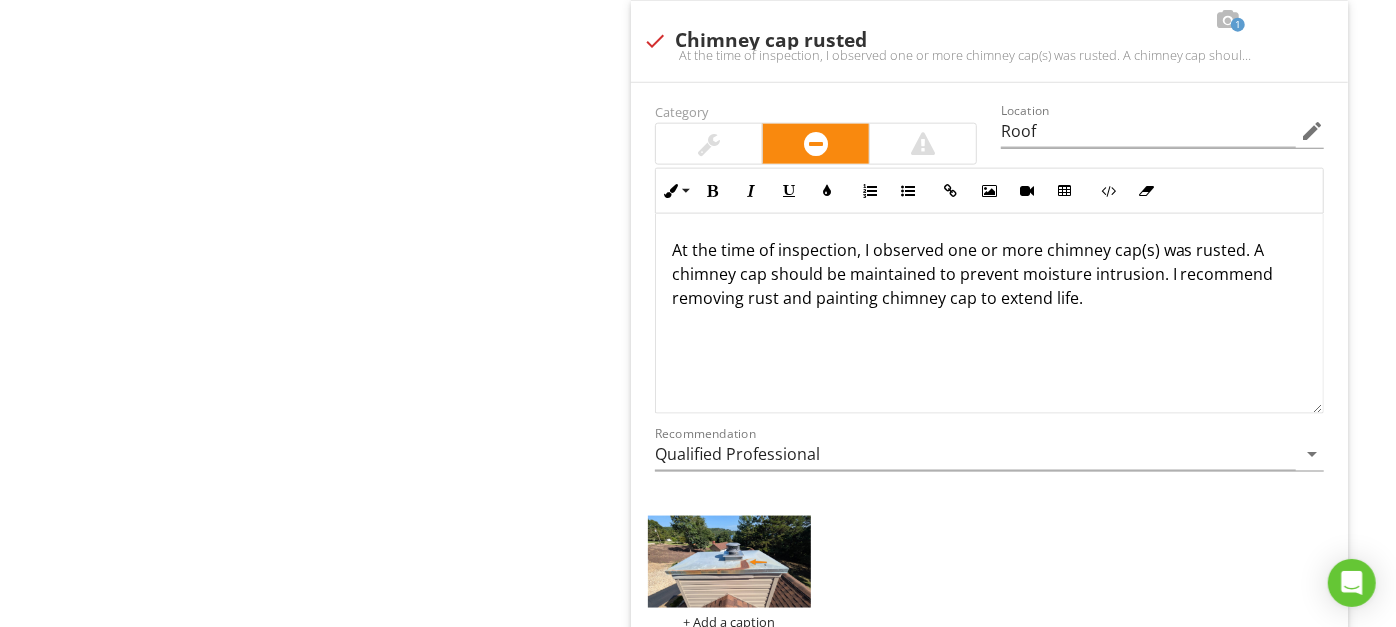 scroll, scrollTop: 1497, scrollLeft: 0, axis: vertical 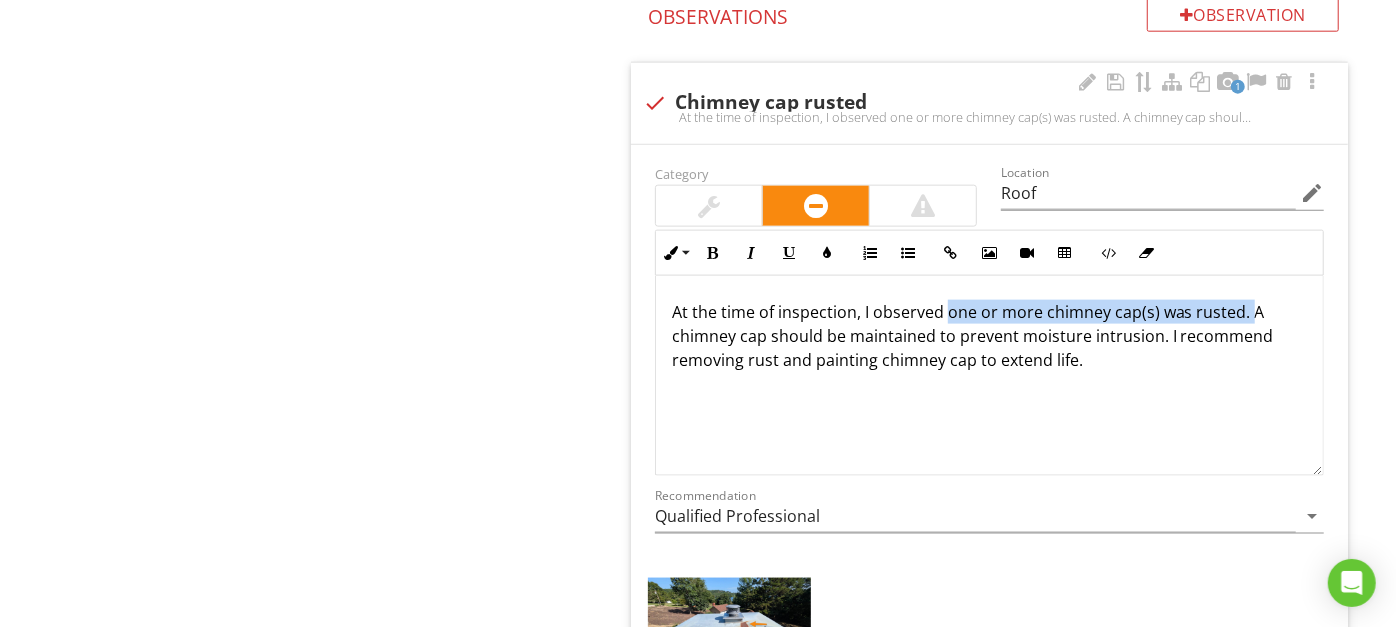 drag, startPoint x: 947, startPoint y: 309, endPoint x: 1244, endPoint y: 307, distance: 297.00674 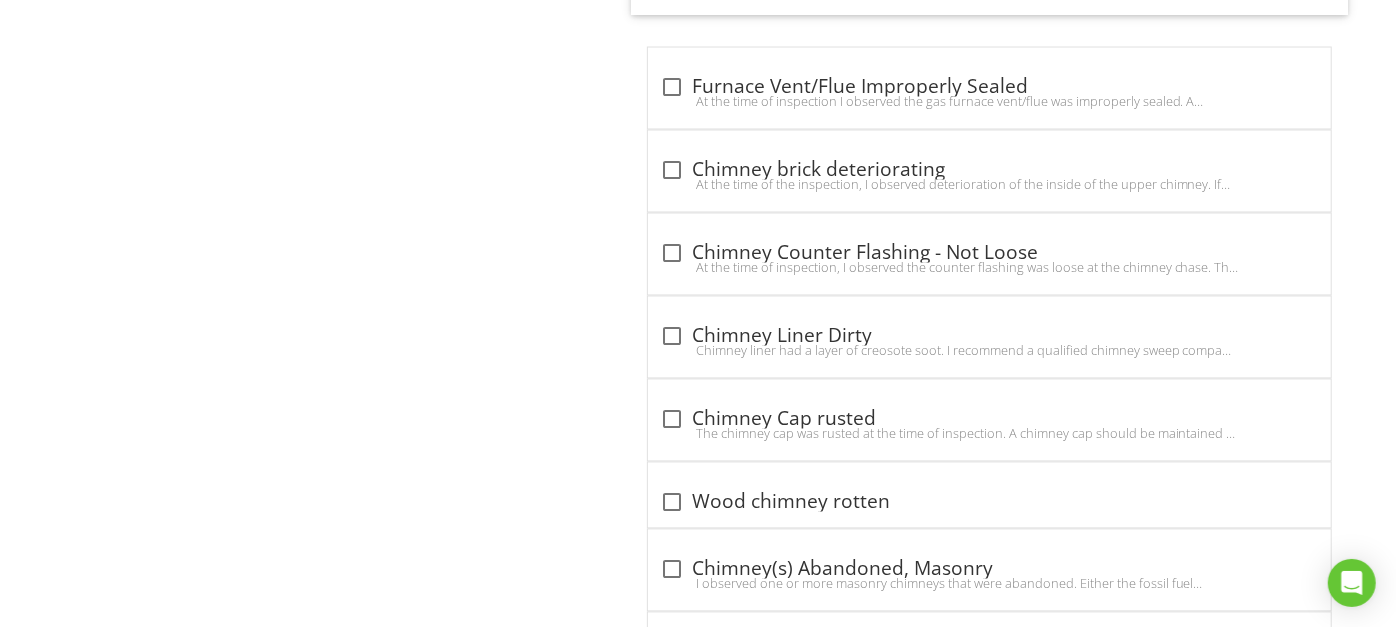 scroll, scrollTop: 2331, scrollLeft: 0, axis: vertical 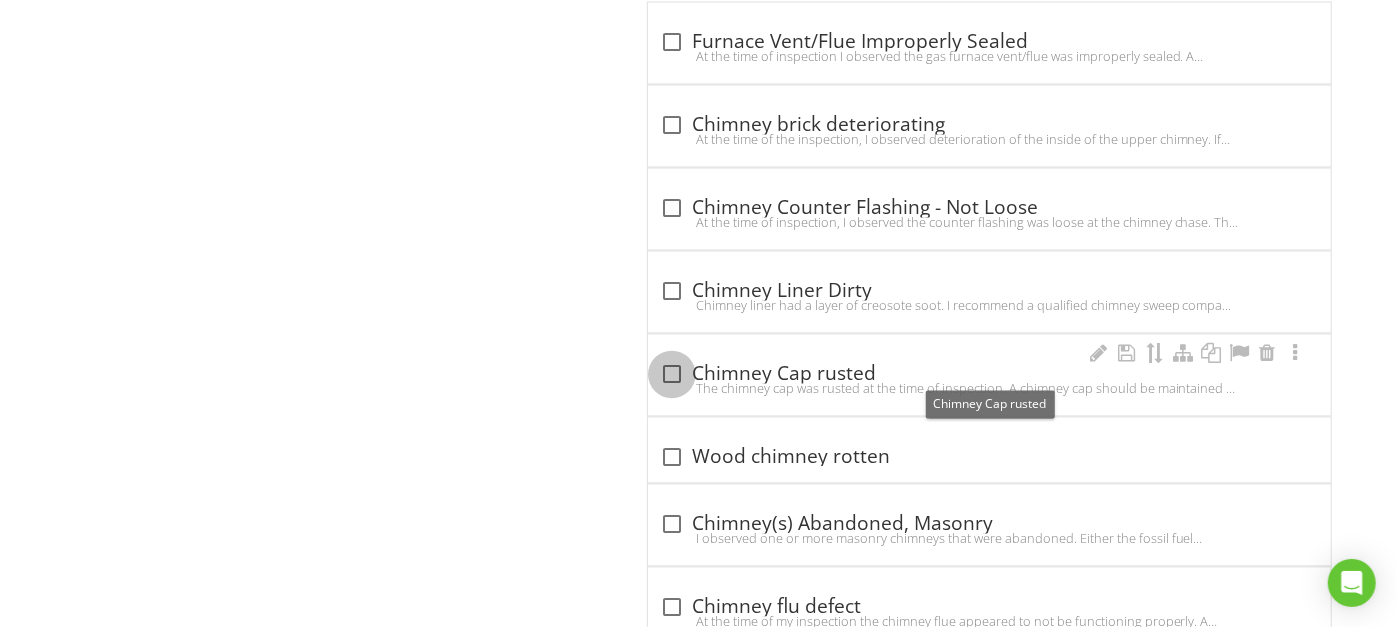 click at bounding box center [672, 375] 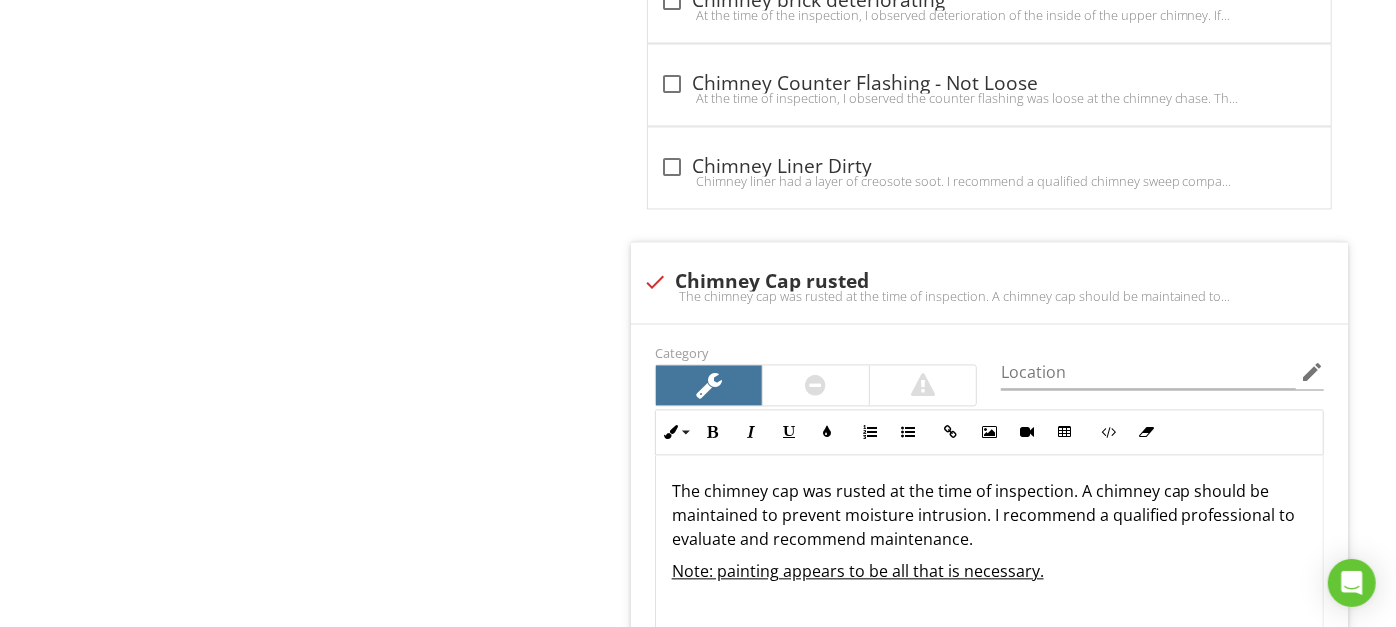 scroll, scrollTop: 2437, scrollLeft: 0, axis: vertical 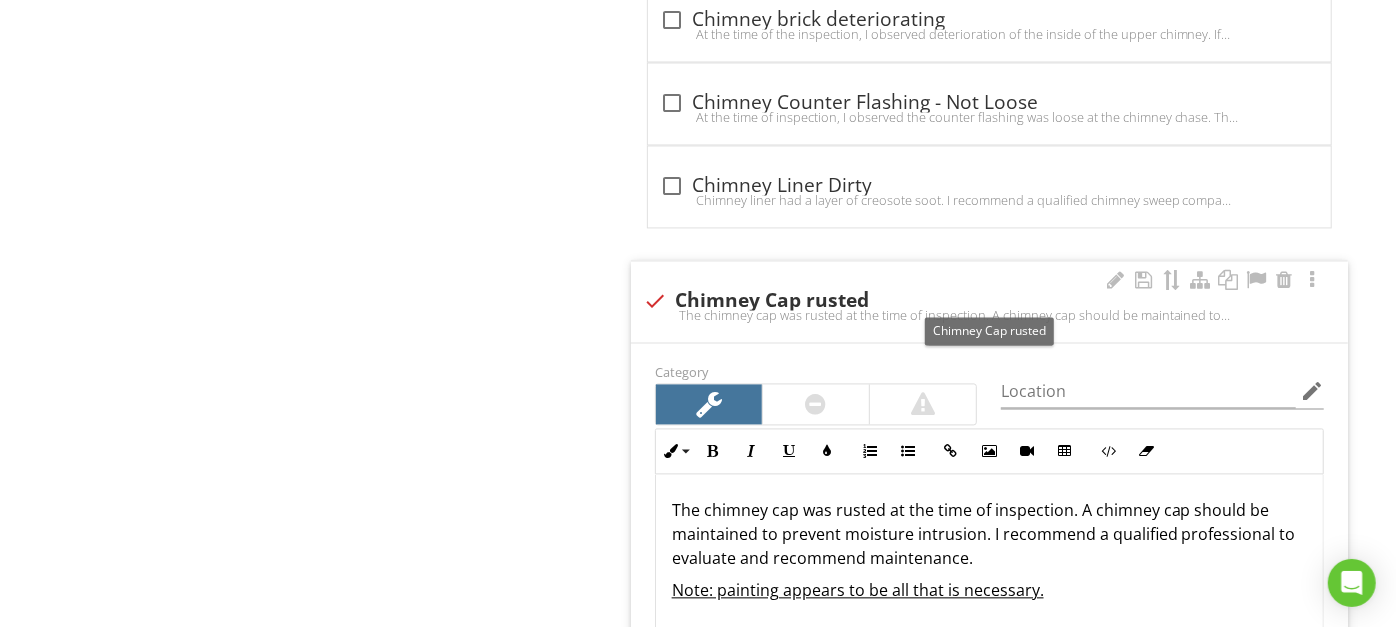 click at bounding box center [655, 301] 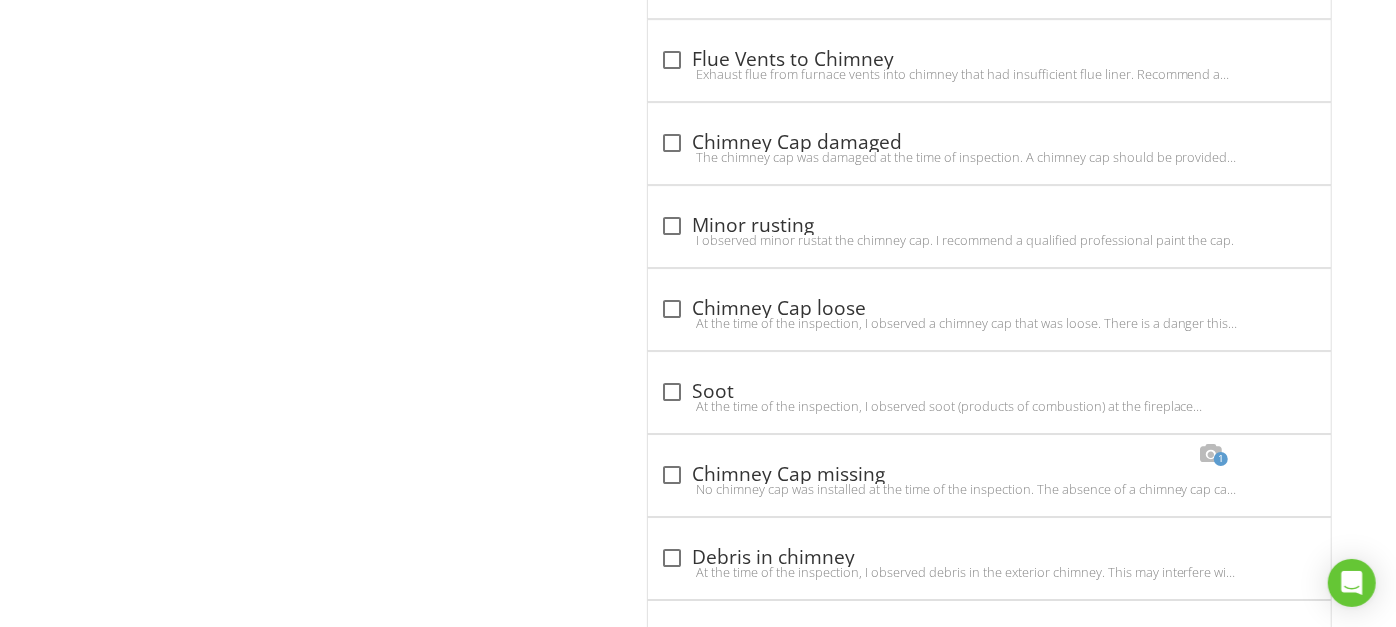 scroll, scrollTop: 4034, scrollLeft: 0, axis: vertical 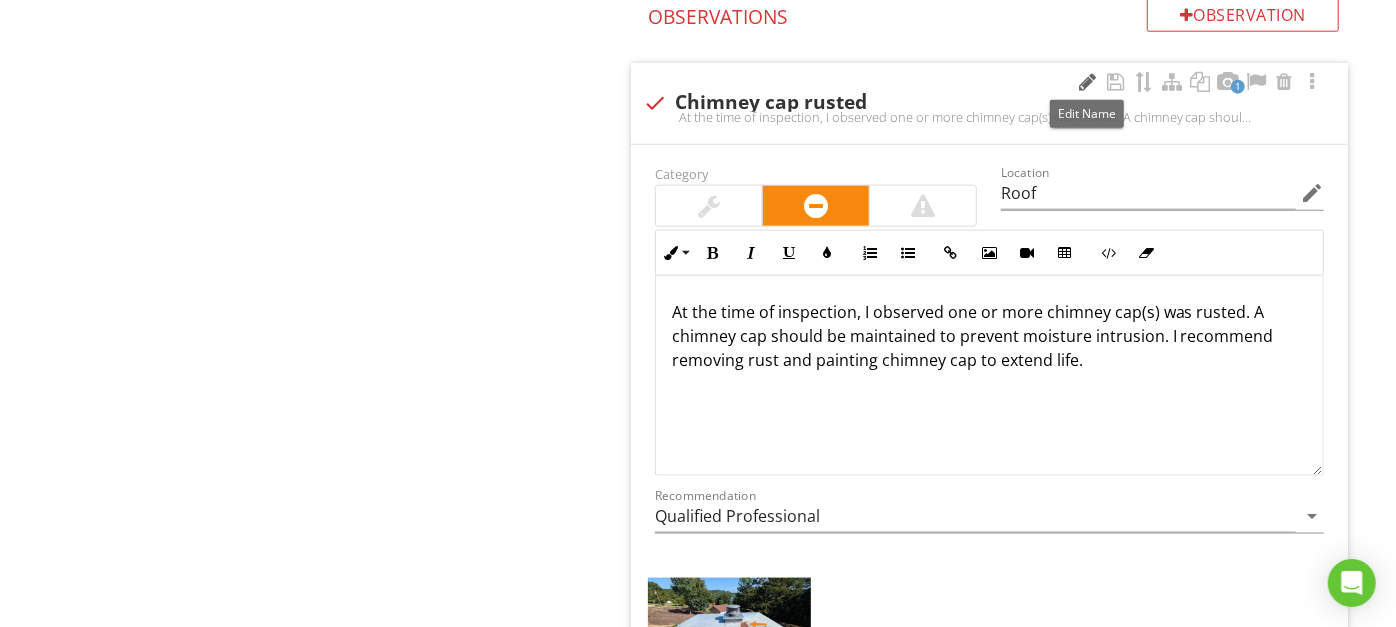 click at bounding box center (1088, 82) 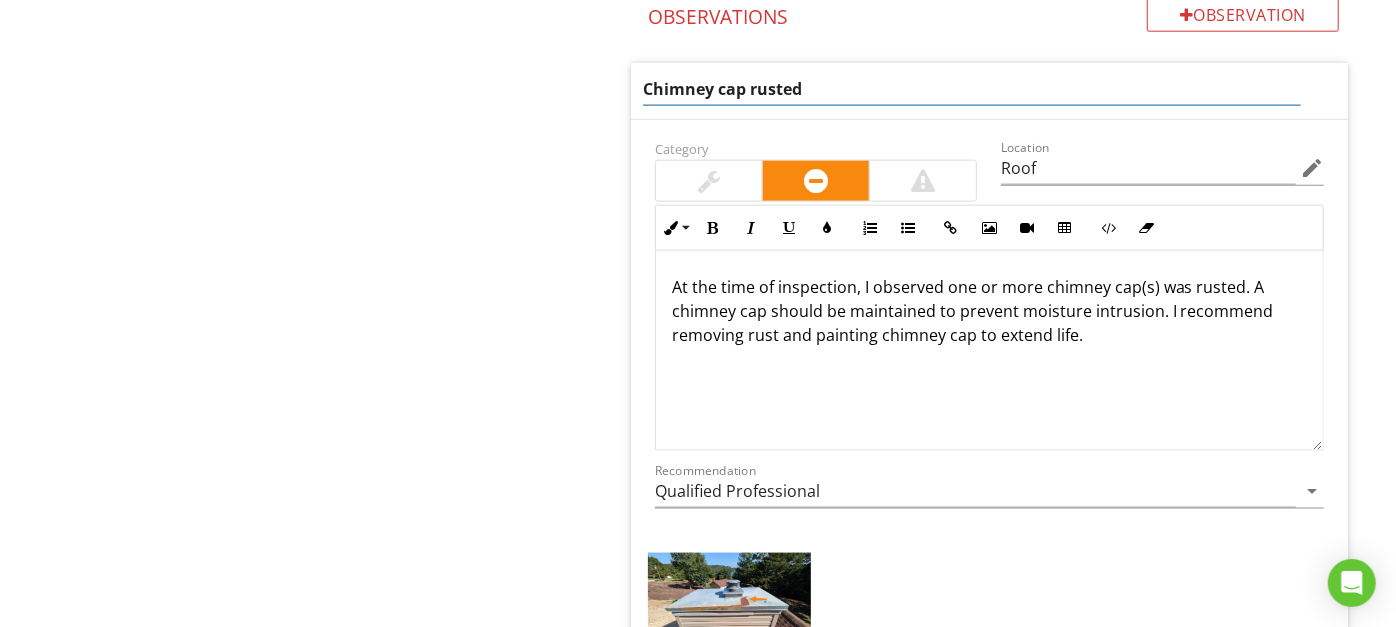 click on "Chimney cap rusted" at bounding box center [972, 89] 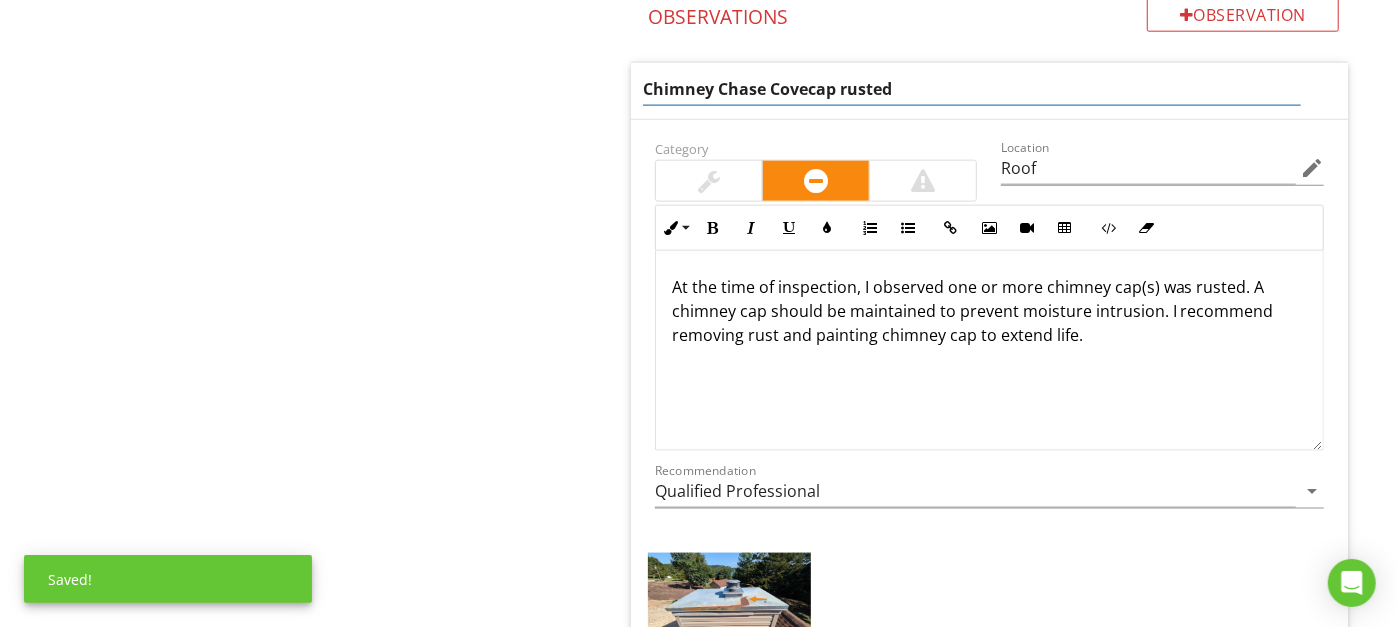 type on "Chimney Chase Covercap rusted" 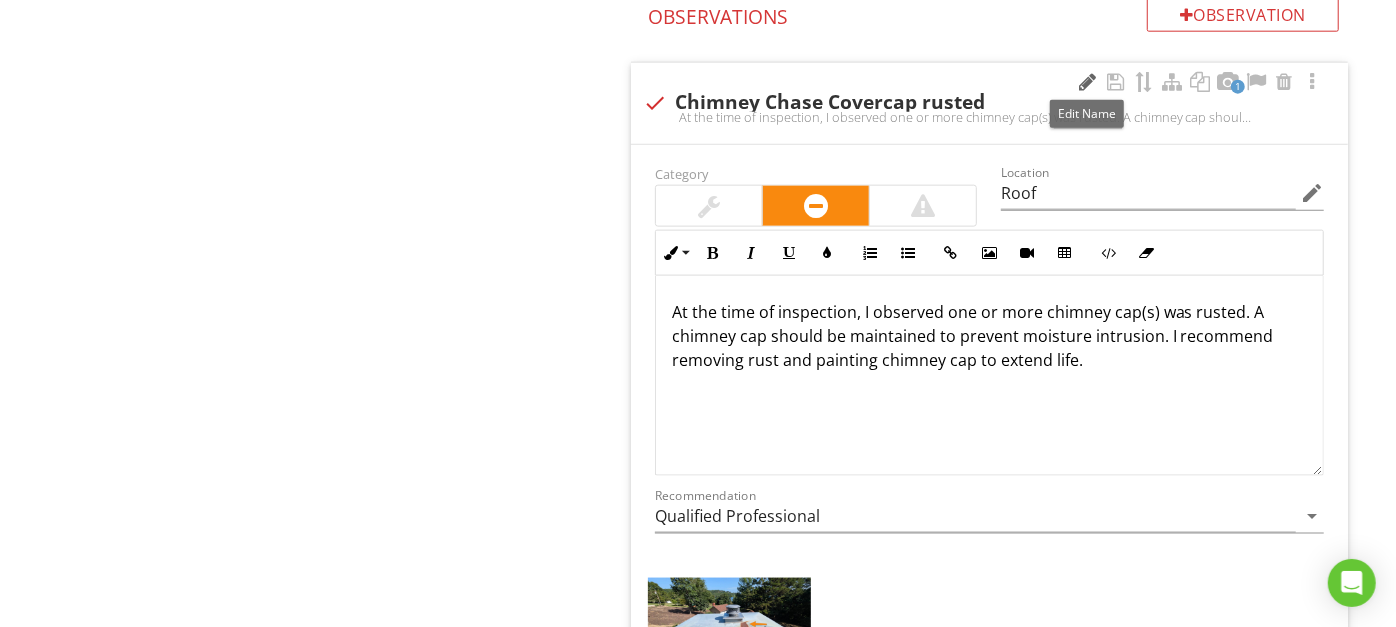 click at bounding box center (1088, 82) 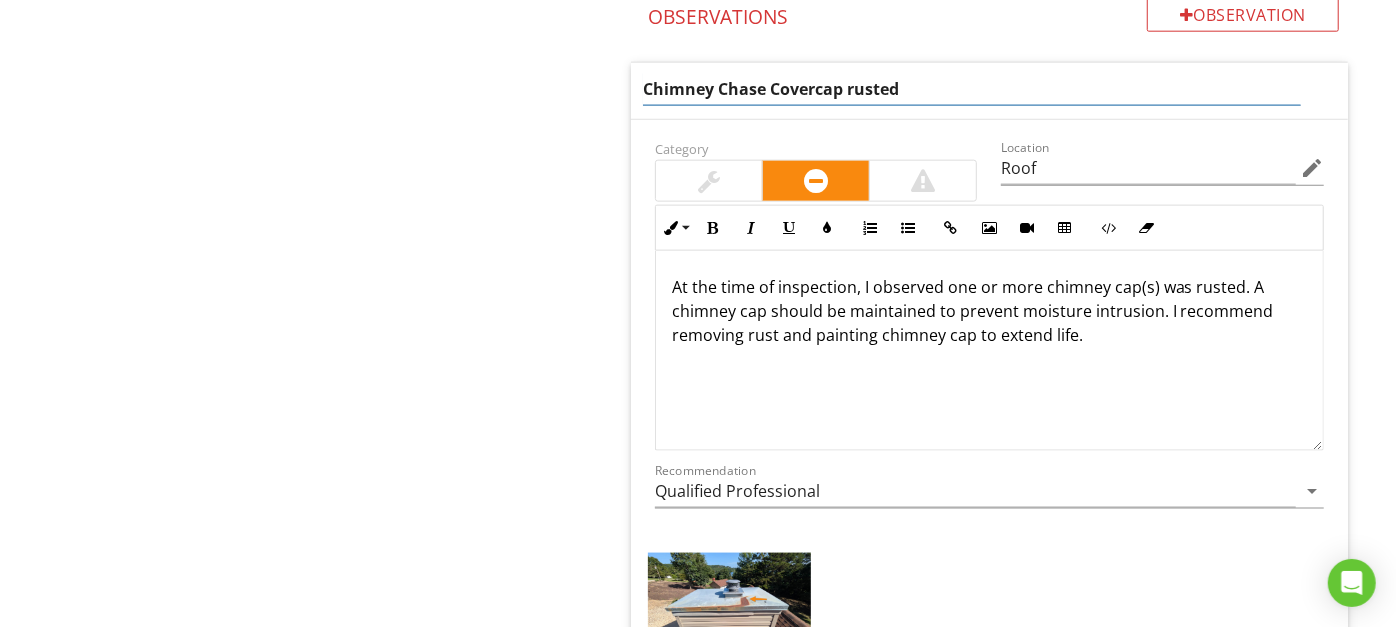 drag, startPoint x: 717, startPoint y: 80, endPoint x: 847, endPoint y: 90, distance: 130.38405 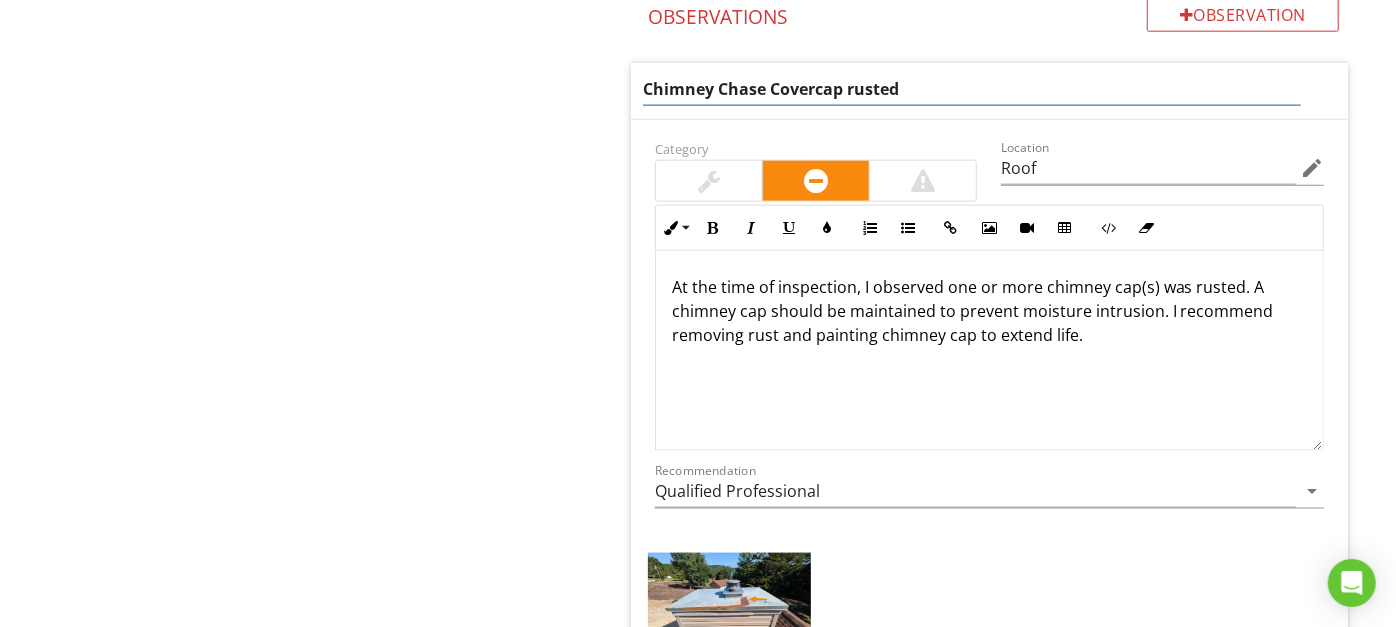 click on "Chimney Chase Covercap rusted" at bounding box center (972, 89) 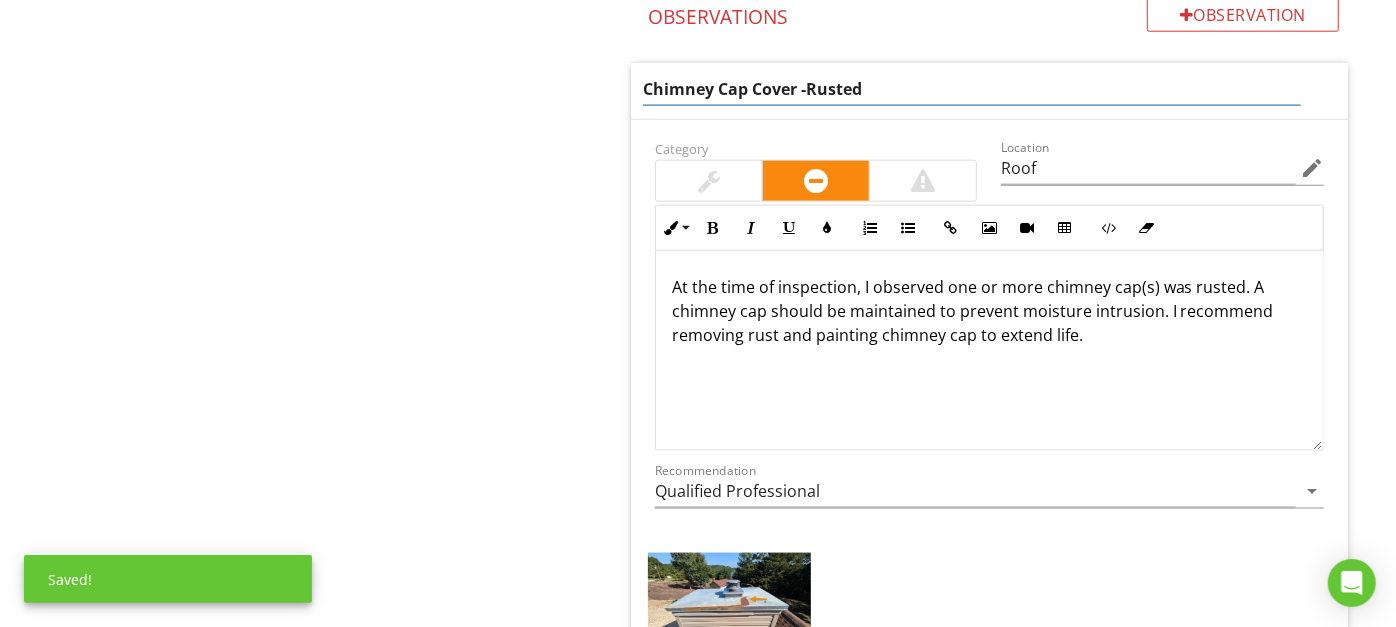 click on "Chimney Cap Cover -Rusted" at bounding box center [972, 89] 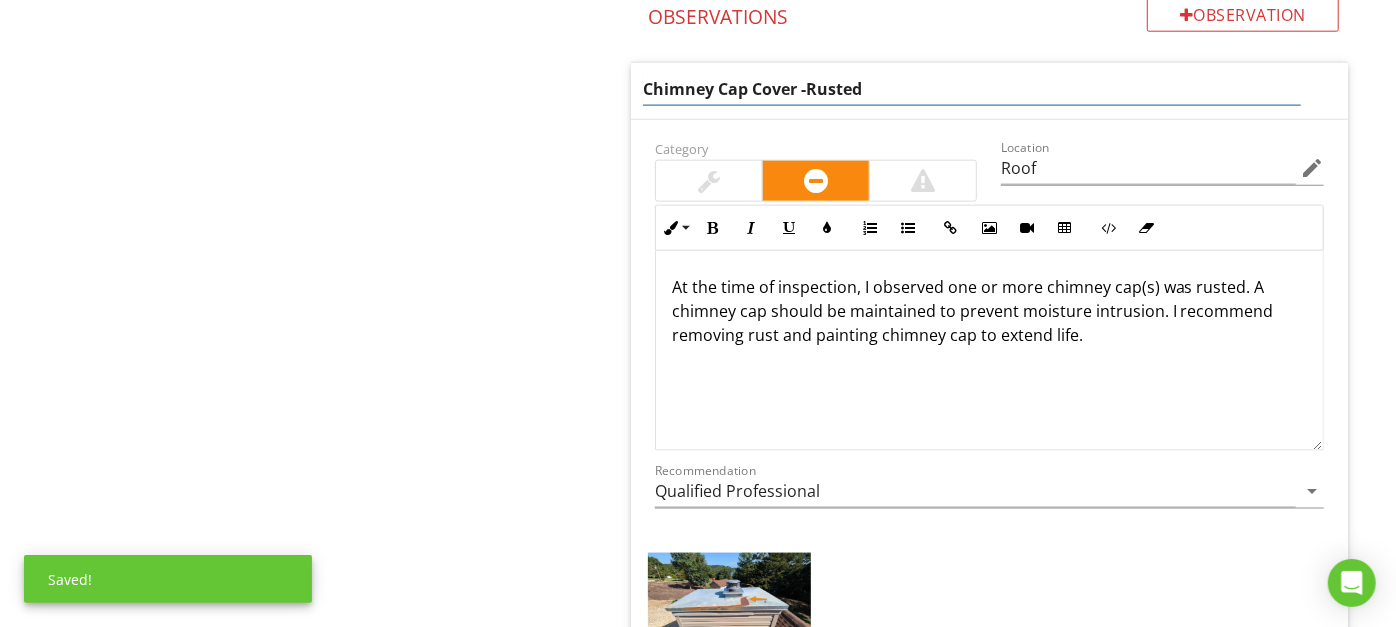 type on "Chimney Cap Cover - Rusted" 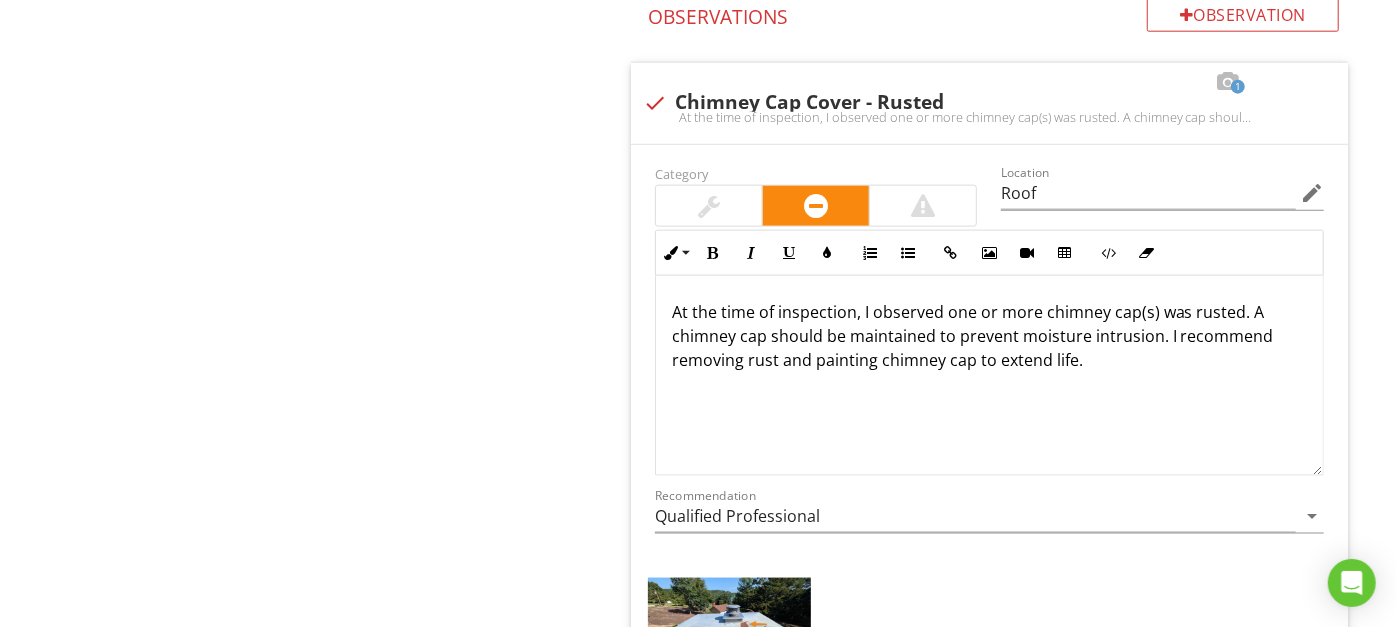 click on "At the time of inspection, I observed one or more chimney cap(s) was rusted. A chimney cap should be maintained to prevent moisture intrusion. I recommend removing rust and painting chimney cap to extend life." at bounding box center [989, 376] 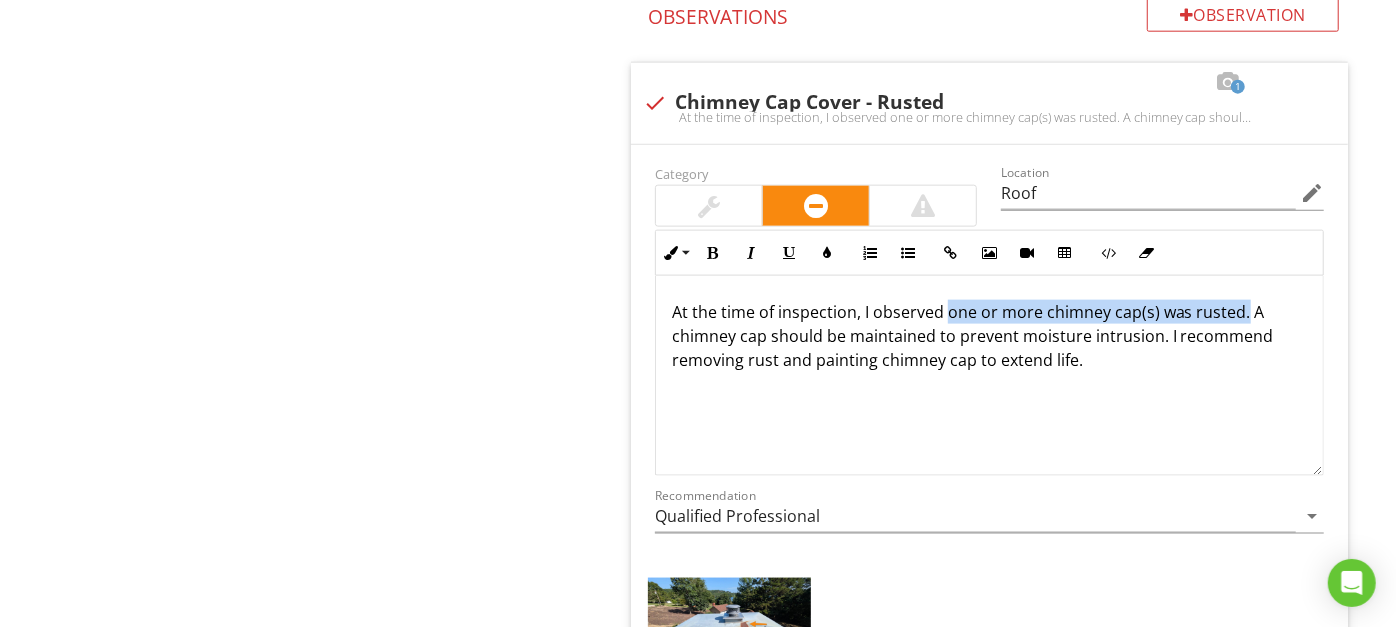 drag, startPoint x: 943, startPoint y: 312, endPoint x: 1241, endPoint y: 306, distance: 298.0604 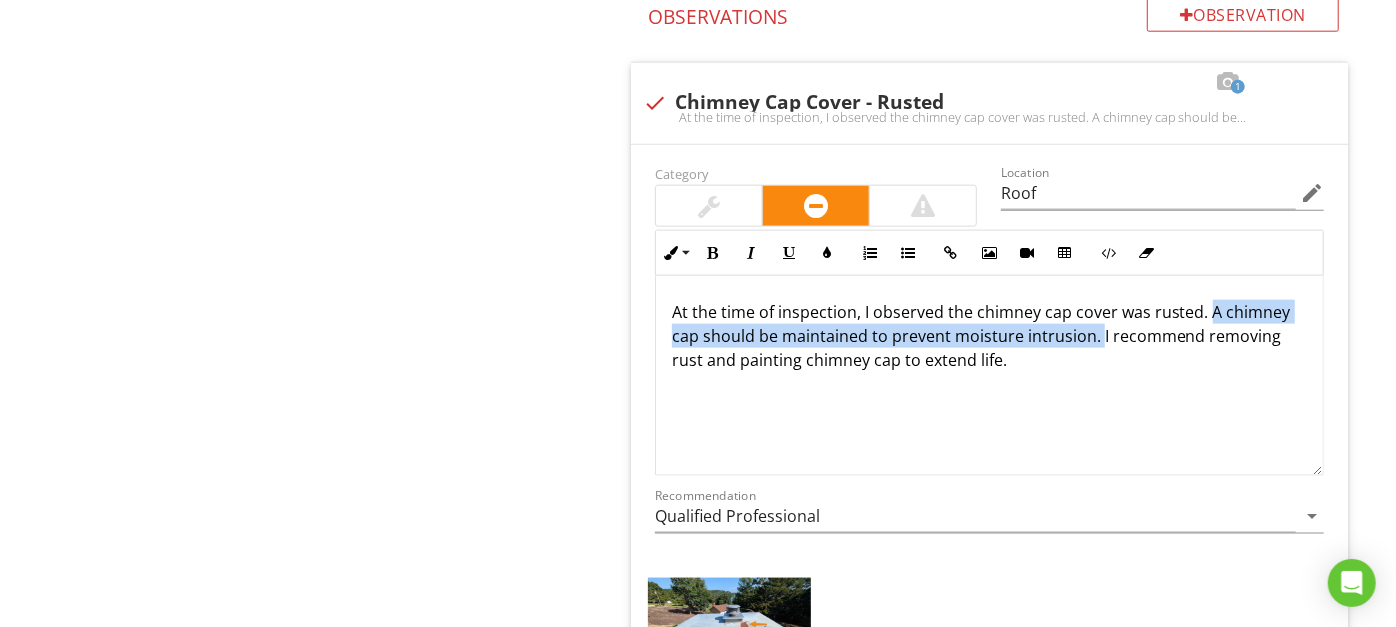 drag, startPoint x: 1207, startPoint y: 311, endPoint x: 1094, endPoint y: 336, distance: 115.73245 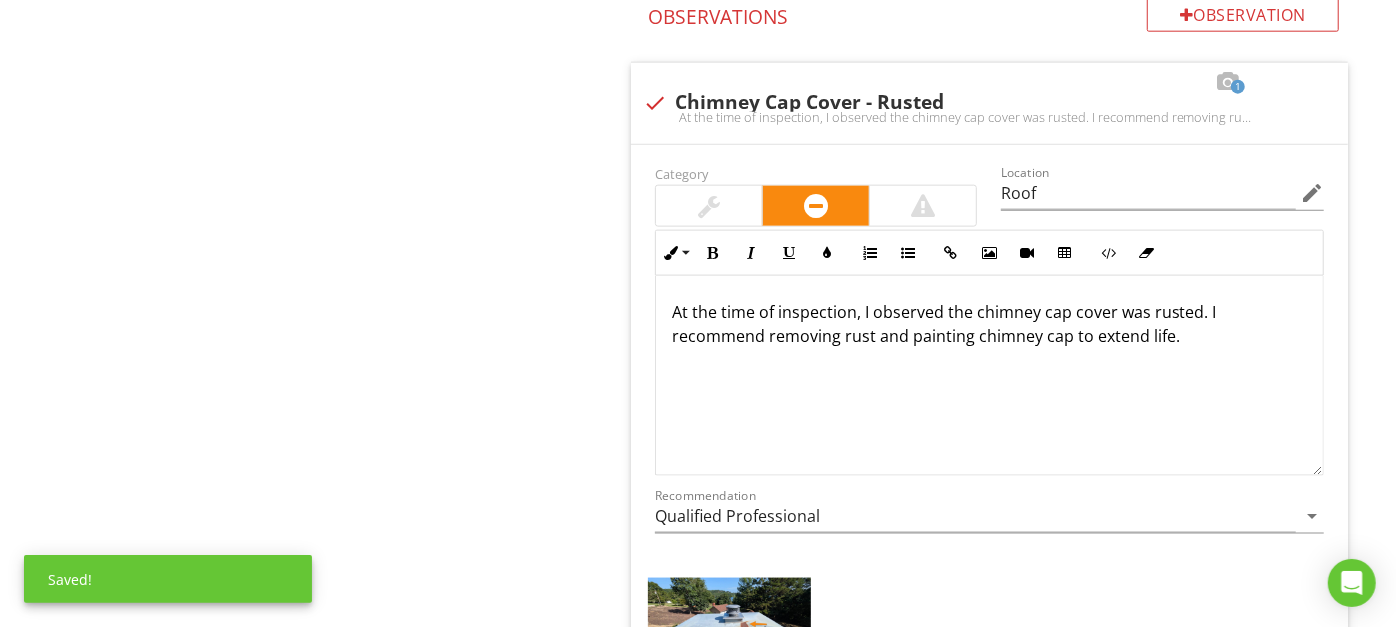 click on "At the time of inspection, I observed the chimney cap cover was rusted. I recommend removing rust and painting chimney cap to extend life." at bounding box center [989, 324] 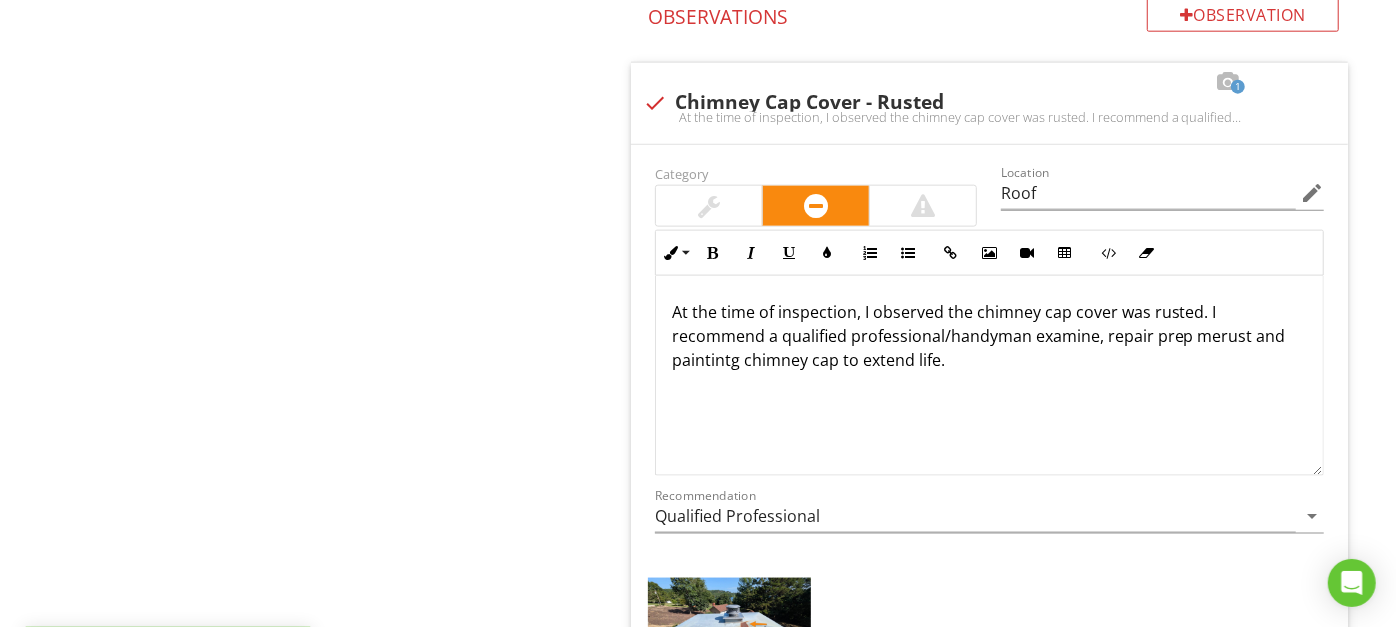 click on "At the time of inspection, I observed the chimney cap cover was rusted. I recommend a qualified professional/handyman examine, repair prep merust and paintintg chimney cap to extend life." at bounding box center [989, 336] 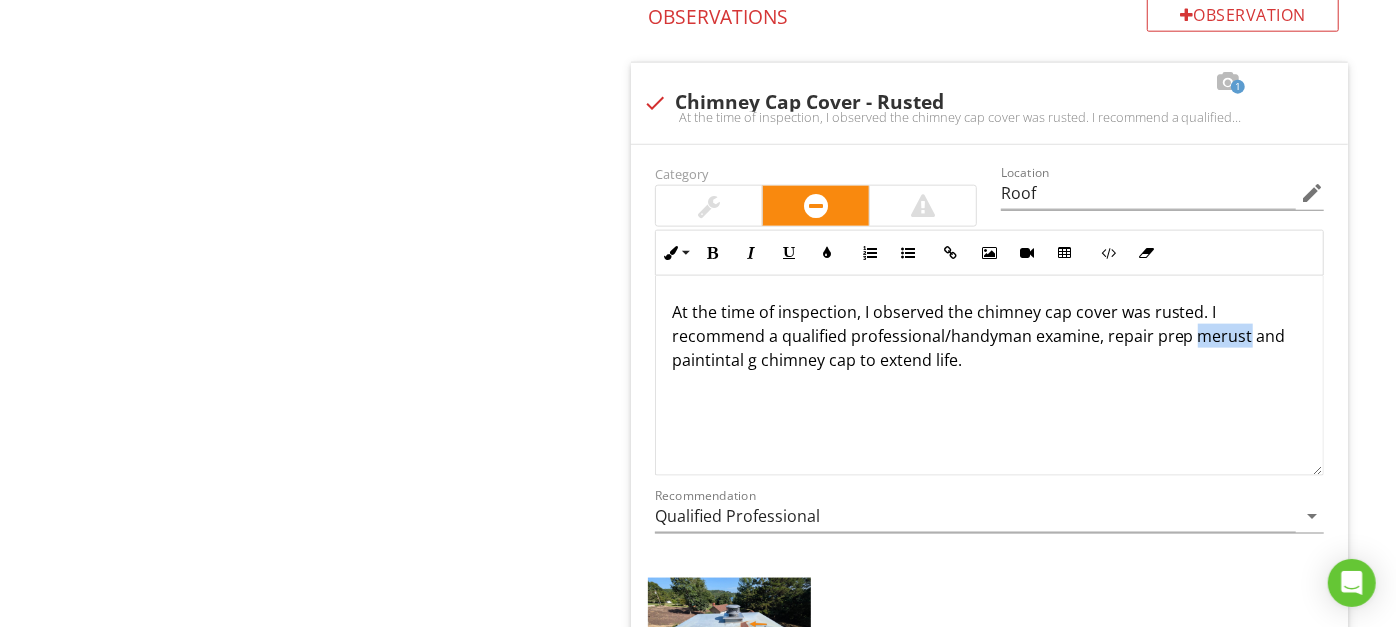 drag, startPoint x: 1192, startPoint y: 334, endPoint x: 1245, endPoint y: 338, distance: 53.15073 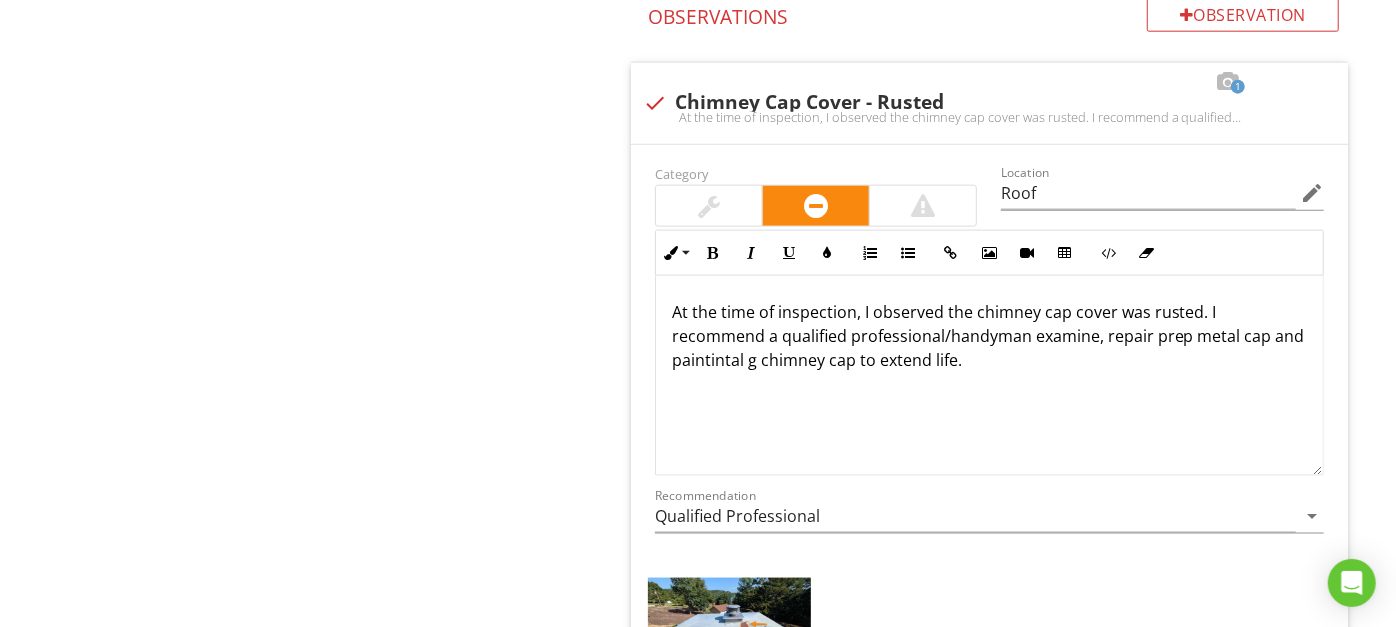 click on "At the time of inspection, I observed the chimney cap cover was rusted. I recommend a qualified professional/handyman examine, repair prep metal cap and paintintal g chimney cap to extend life." at bounding box center (989, 336) 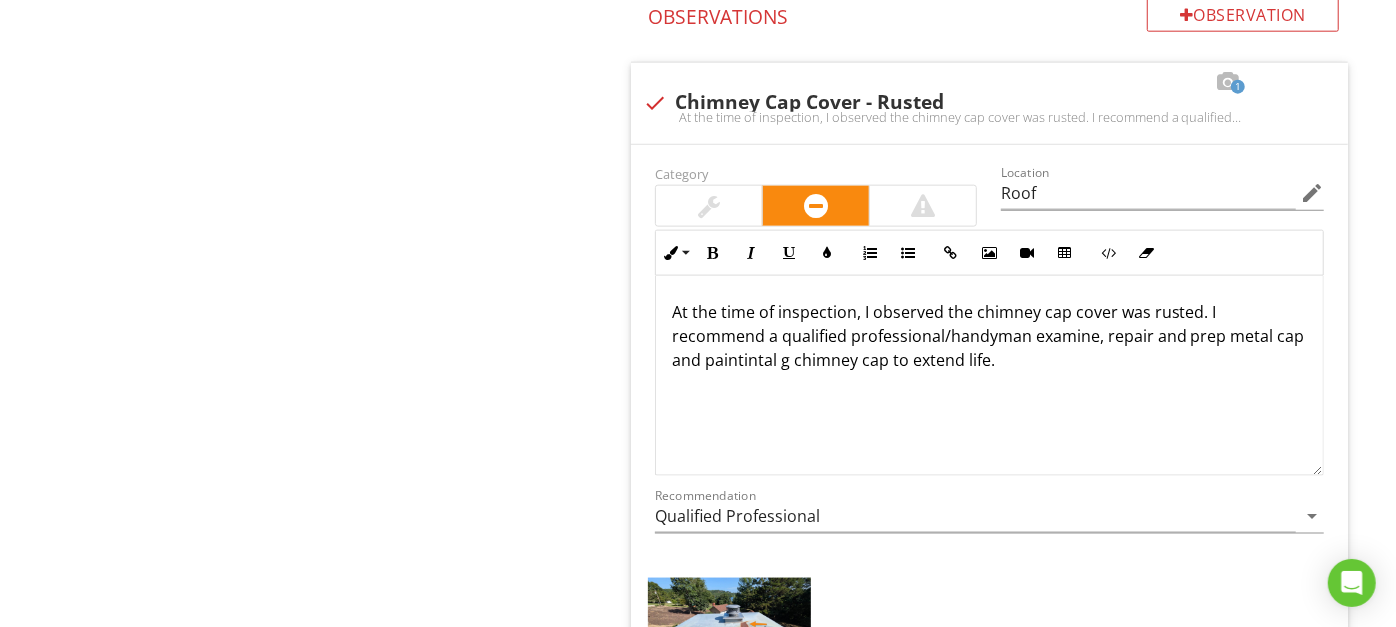 click on "At the time of inspection, I observed the chimney cap cover was rusted. I recommend a qualified professional/handyman examine, repair and prep metal cap and paintintal g chimney cap to extend life." at bounding box center [989, 336] 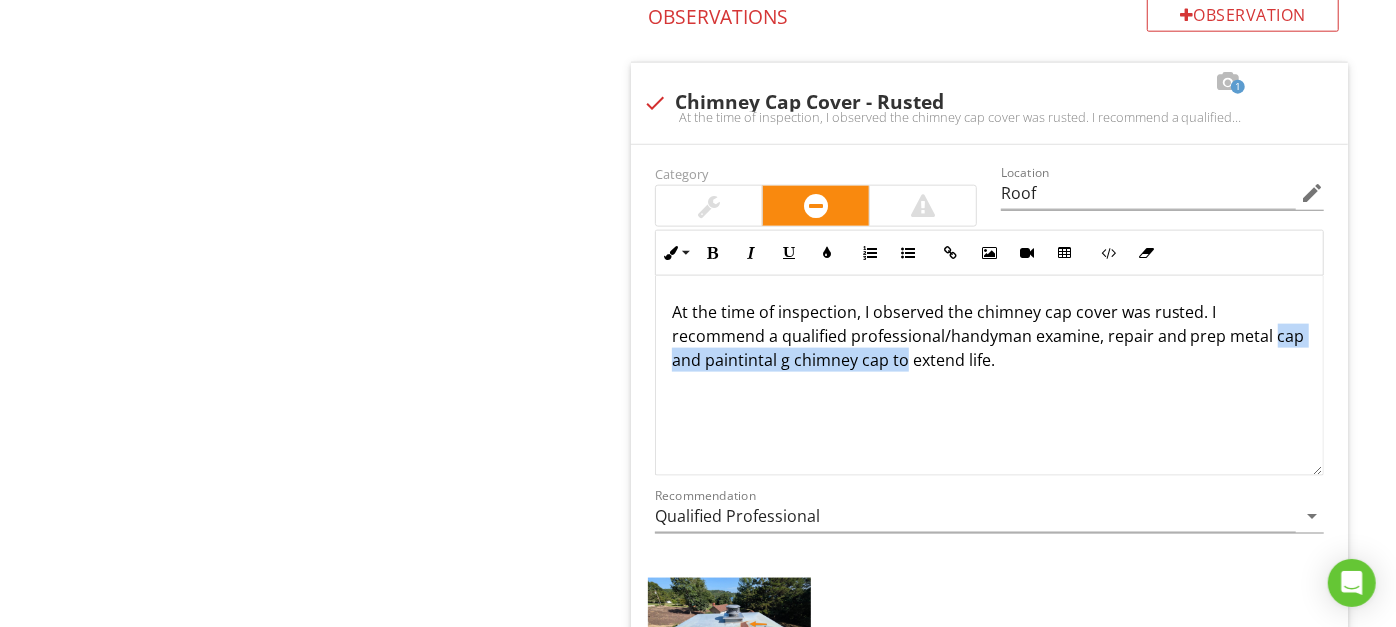 drag, startPoint x: 673, startPoint y: 354, endPoint x: 932, endPoint y: 365, distance: 259.2335 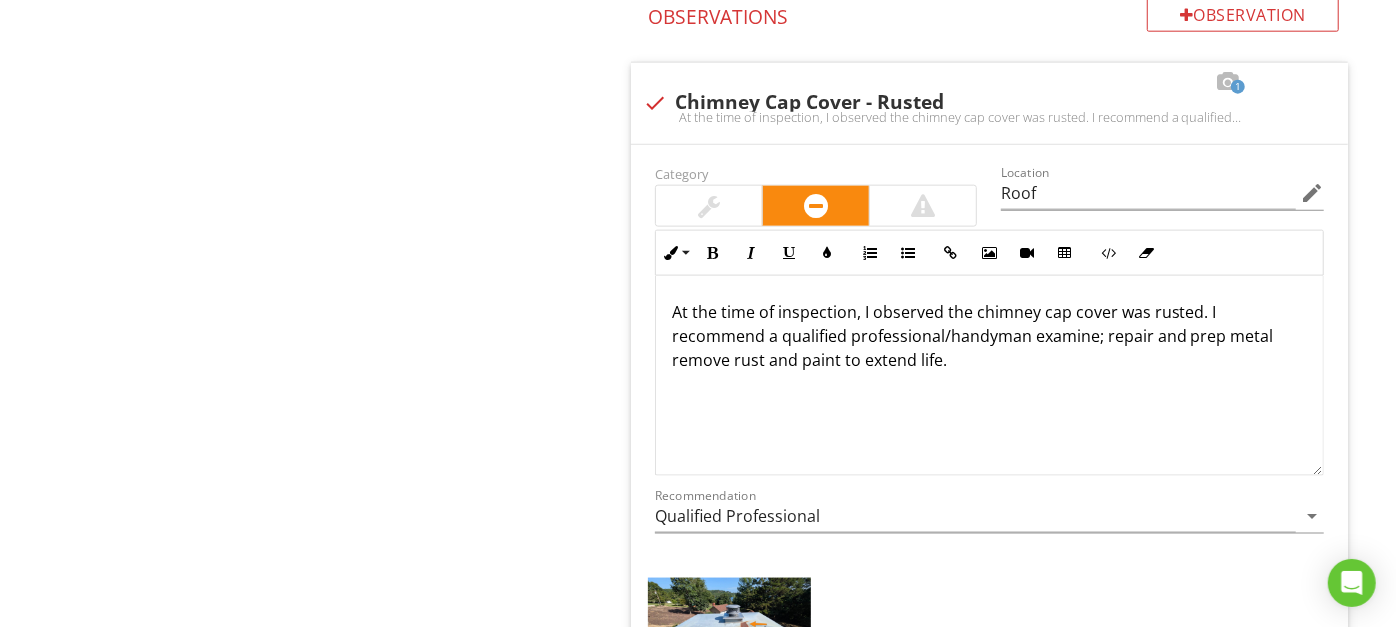 click on "At the time of inspection, I observed the chimney cap cover was rusted. I recommend a qualified professional/handyman examine; repair and prep metal remove rust and paint to extend life." at bounding box center [989, 336] 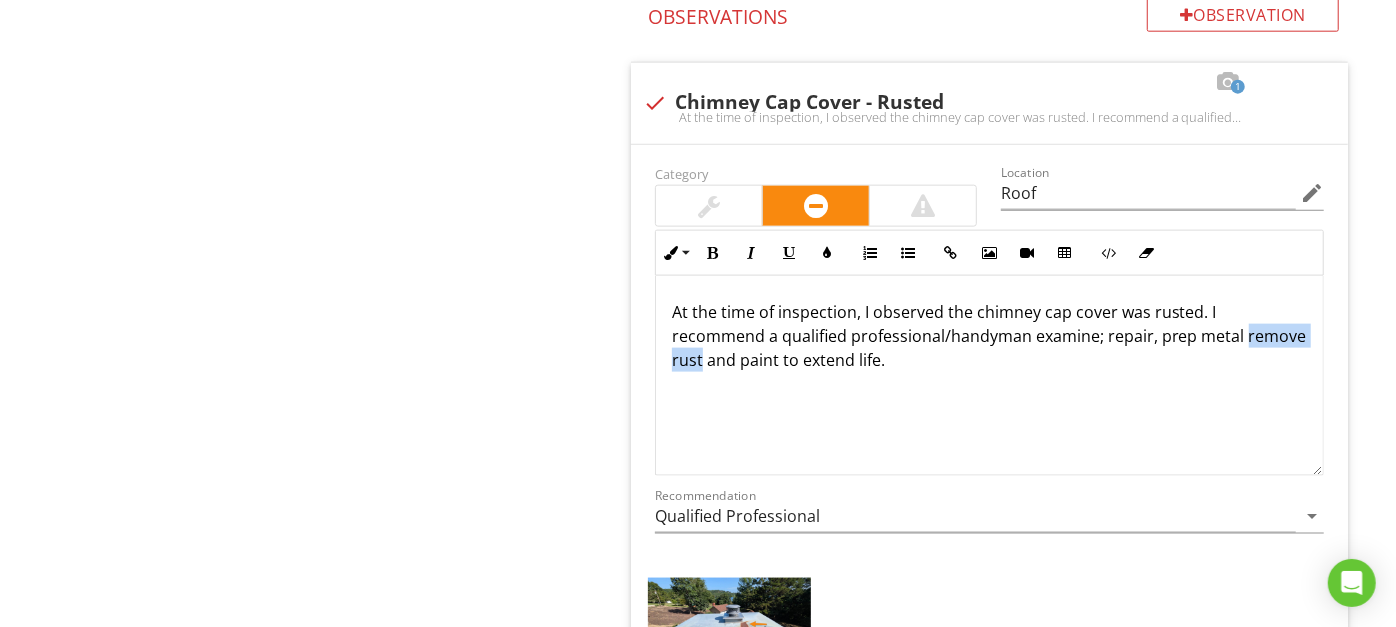 drag, startPoint x: 666, startPoint y: 359, endPoint x: 761, endPoint y: 360, distance: 95.005264 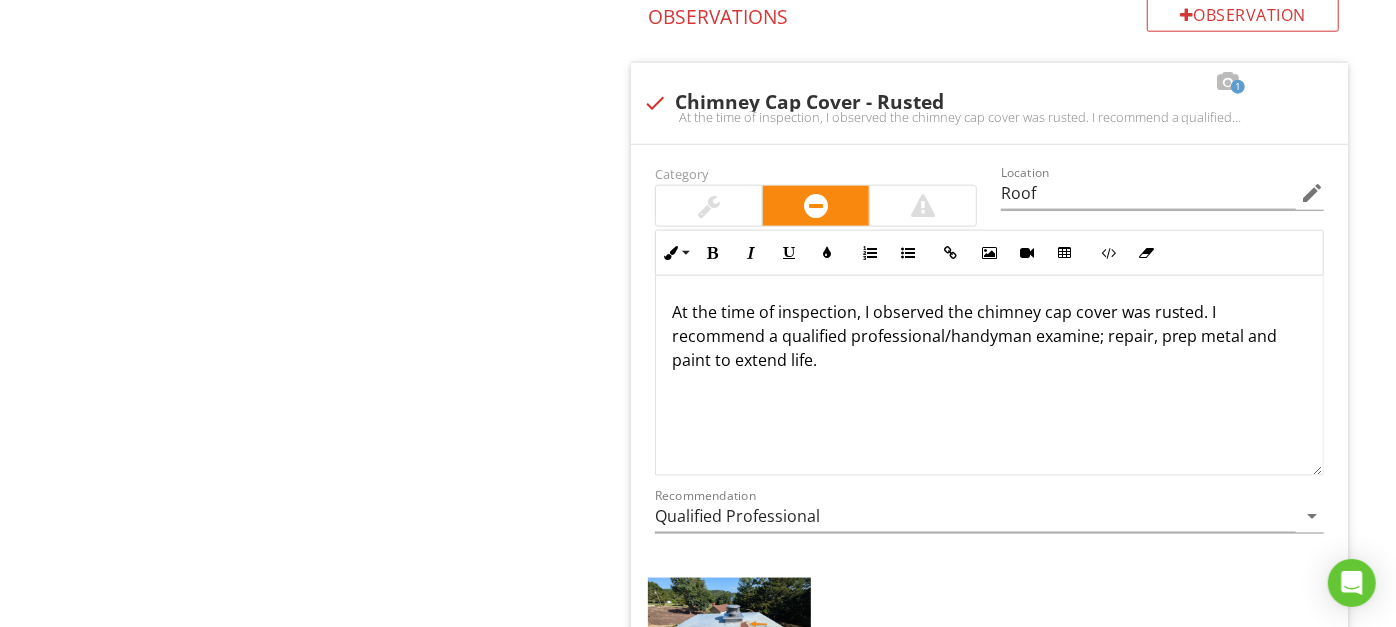 click on "At the time of inspection, I observed the chimney cap cover was rusted. I recommend a qualified professional/handyman examine; repair, prep metal and paint to extend life." at bounding box center (989, 336) 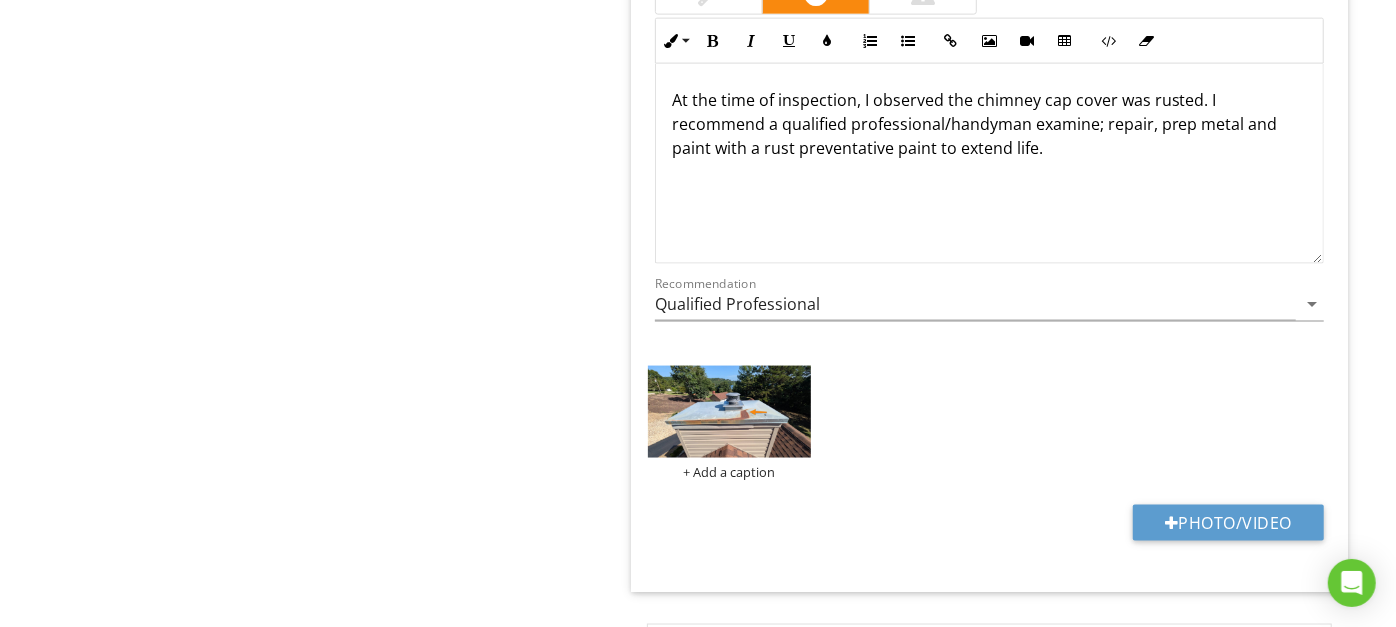 scroll, scrollTop: 1718, scrollLeft: 0, axis: vertical 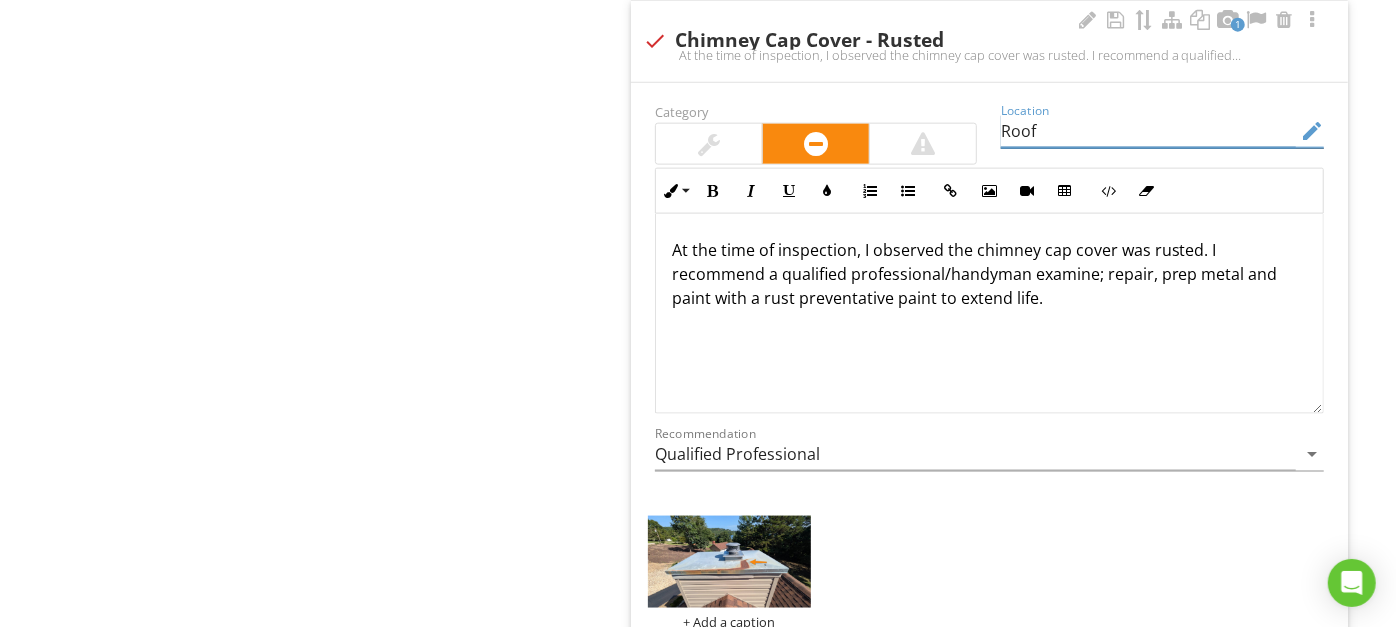 click on "Roof" at bounding box center [1148, 131] 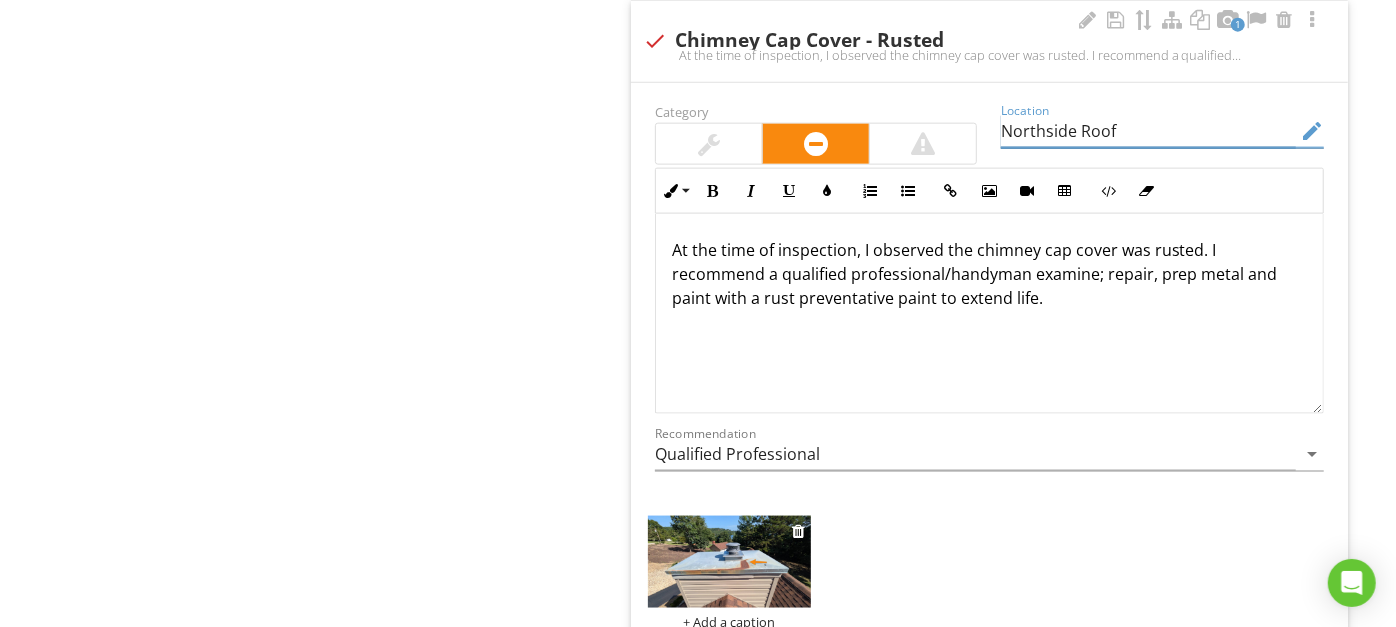 type on "Northside Roof" 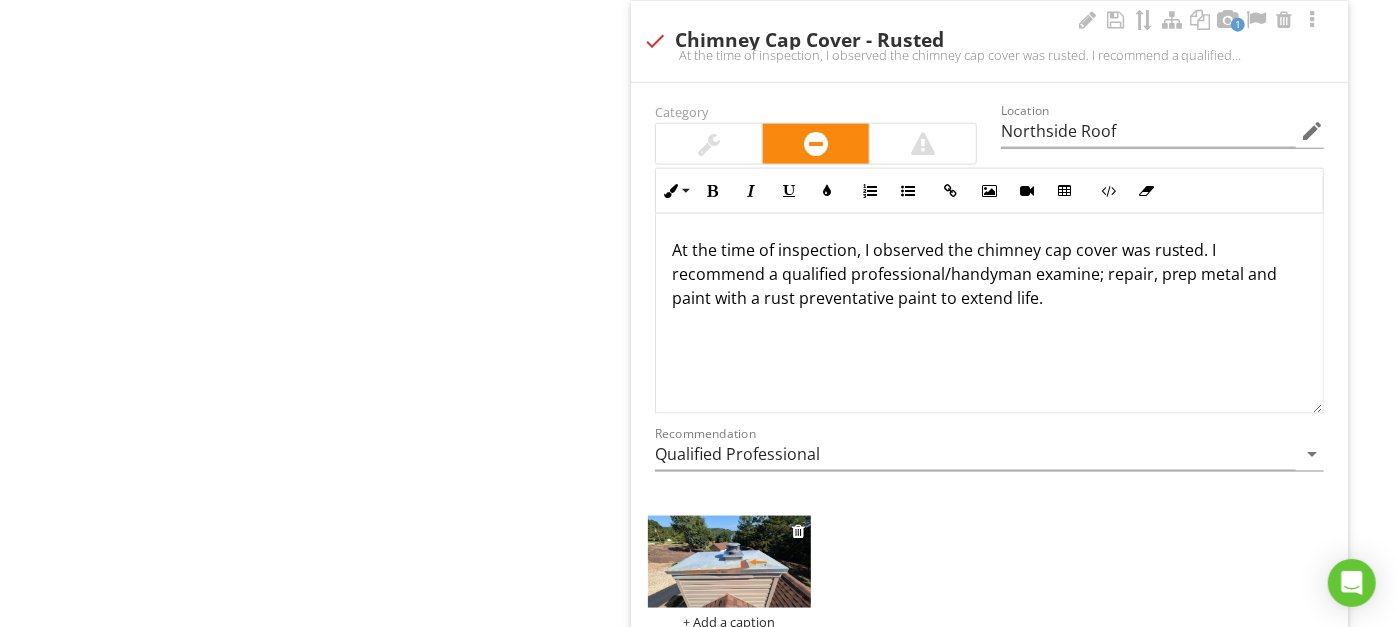 click at bounding box center (729, 562) 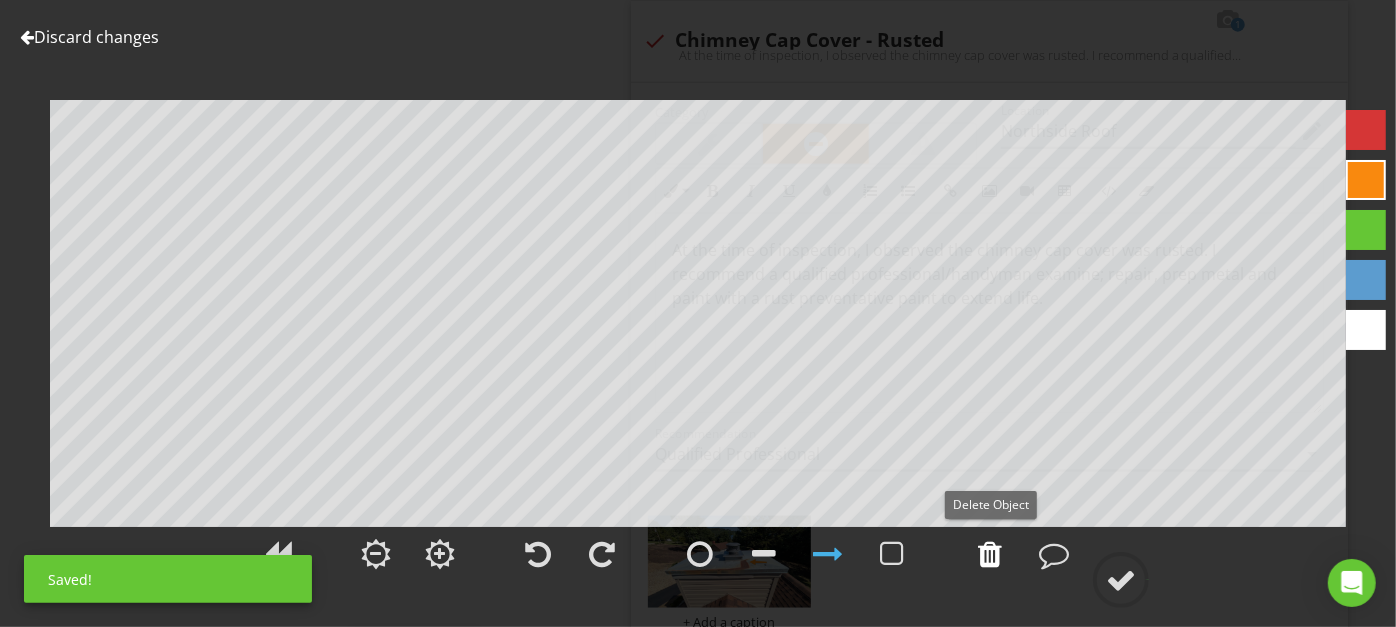 click at bounding box center [990, 554] 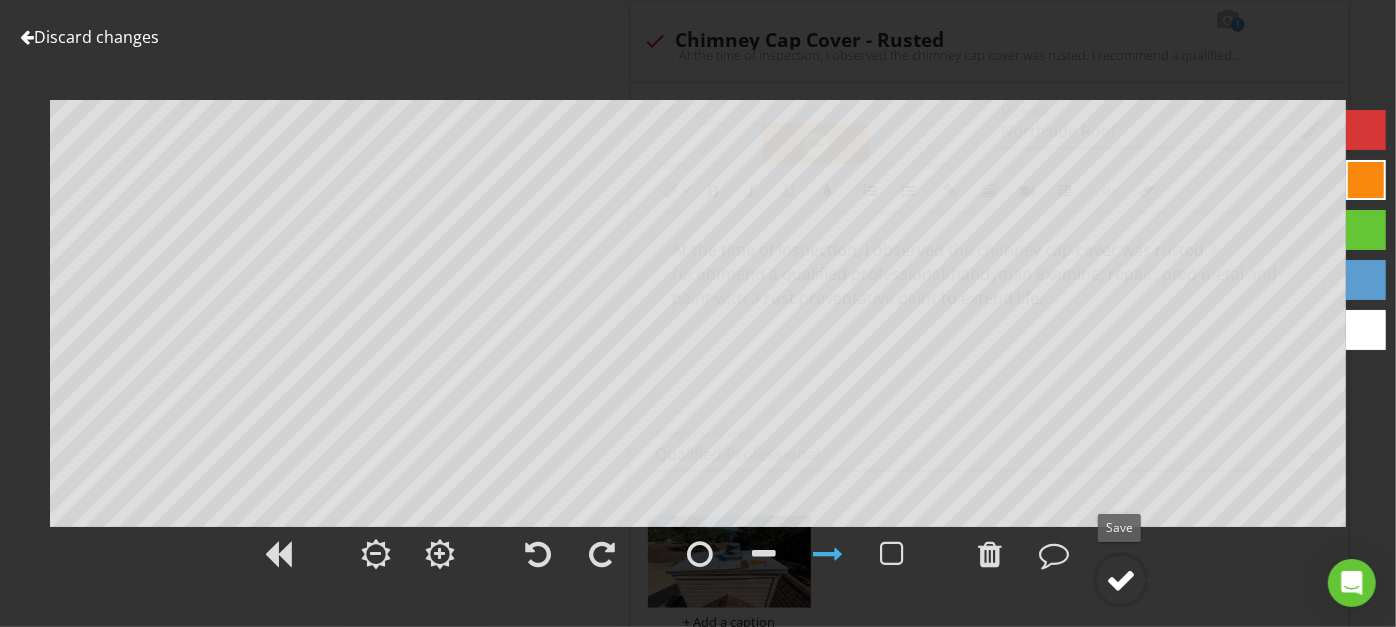 click at bounding box center [1121, 580] 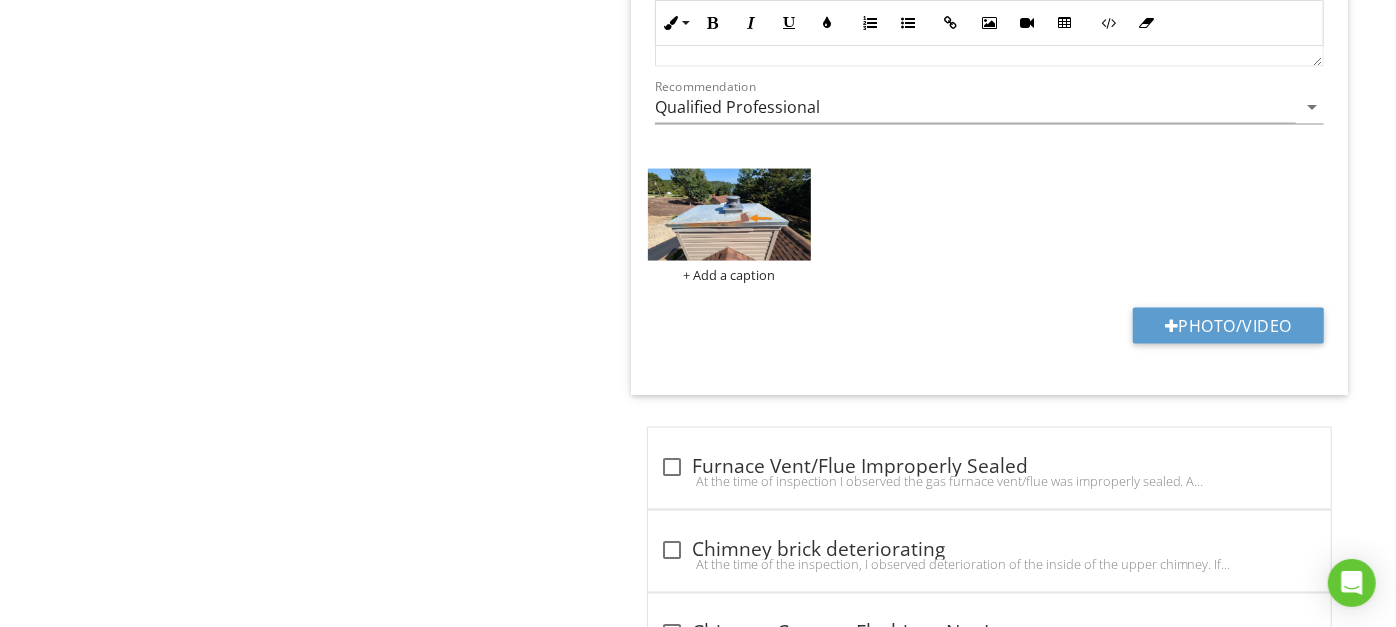 scroll, scrollTop: 1914, scrollLeft: 0, axis: vertical 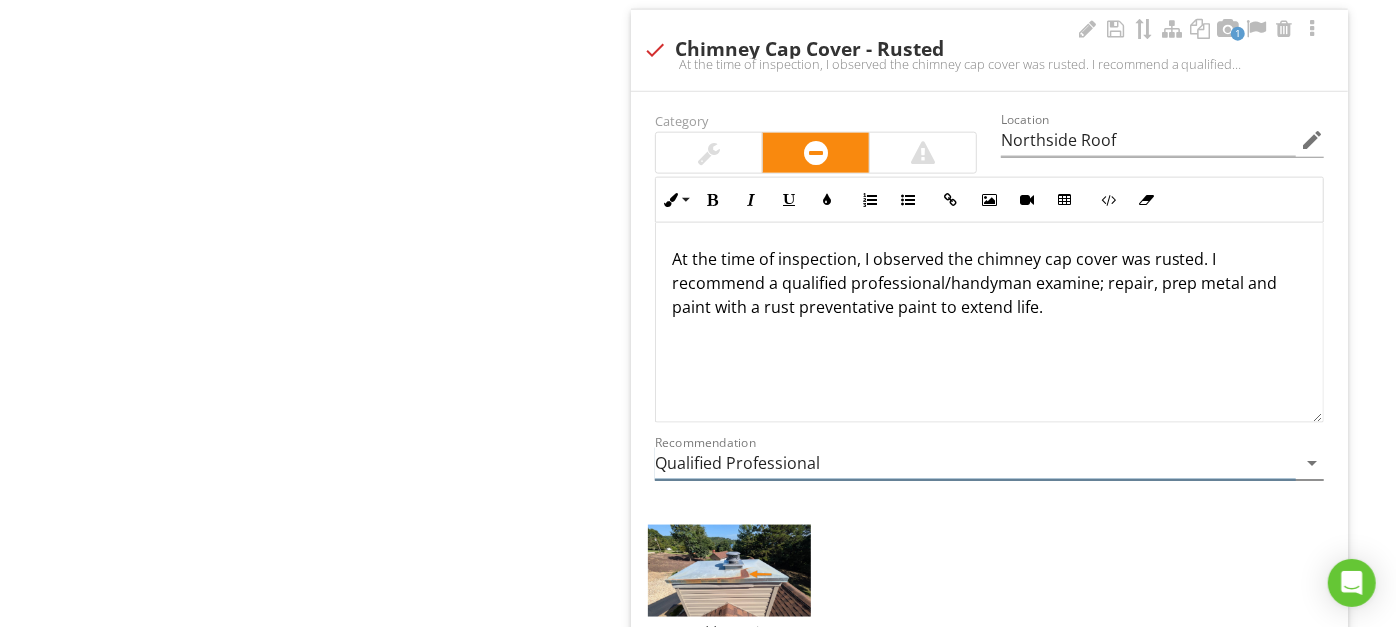 click on "arrow_drop_down" at bounding box center [1312, 463] 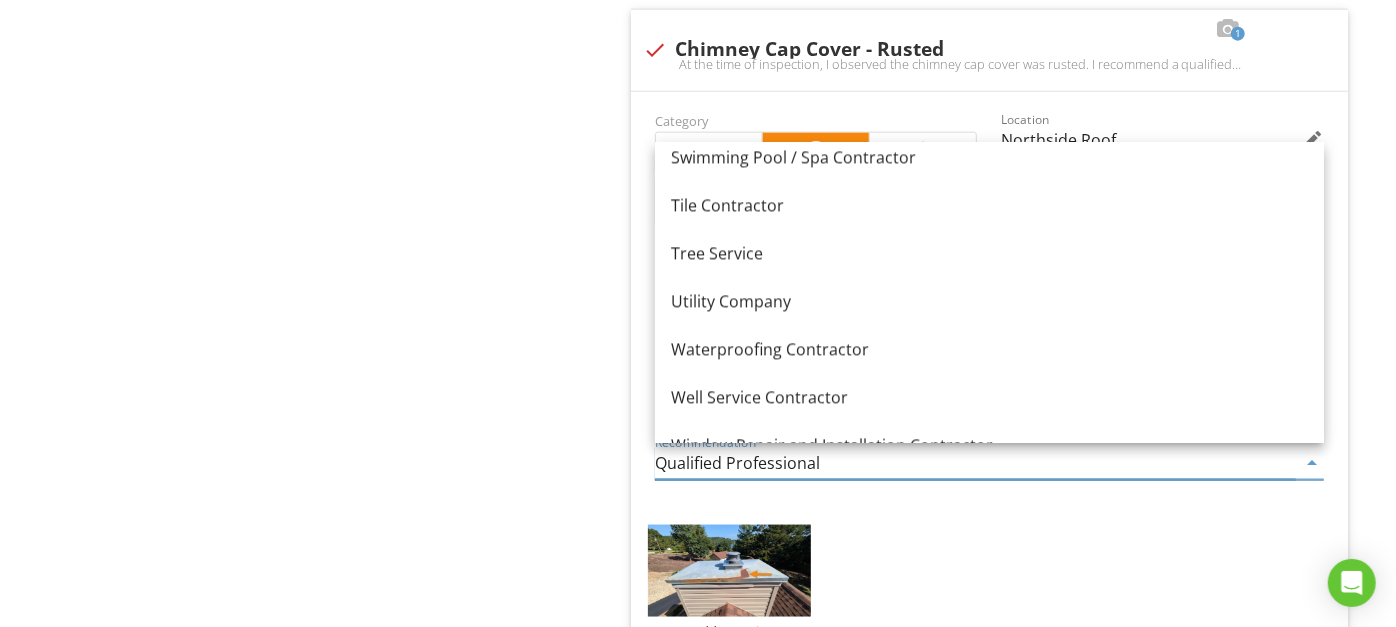 scroll, scrollTop: 2740, scrollLeft: 0, axis: vertical 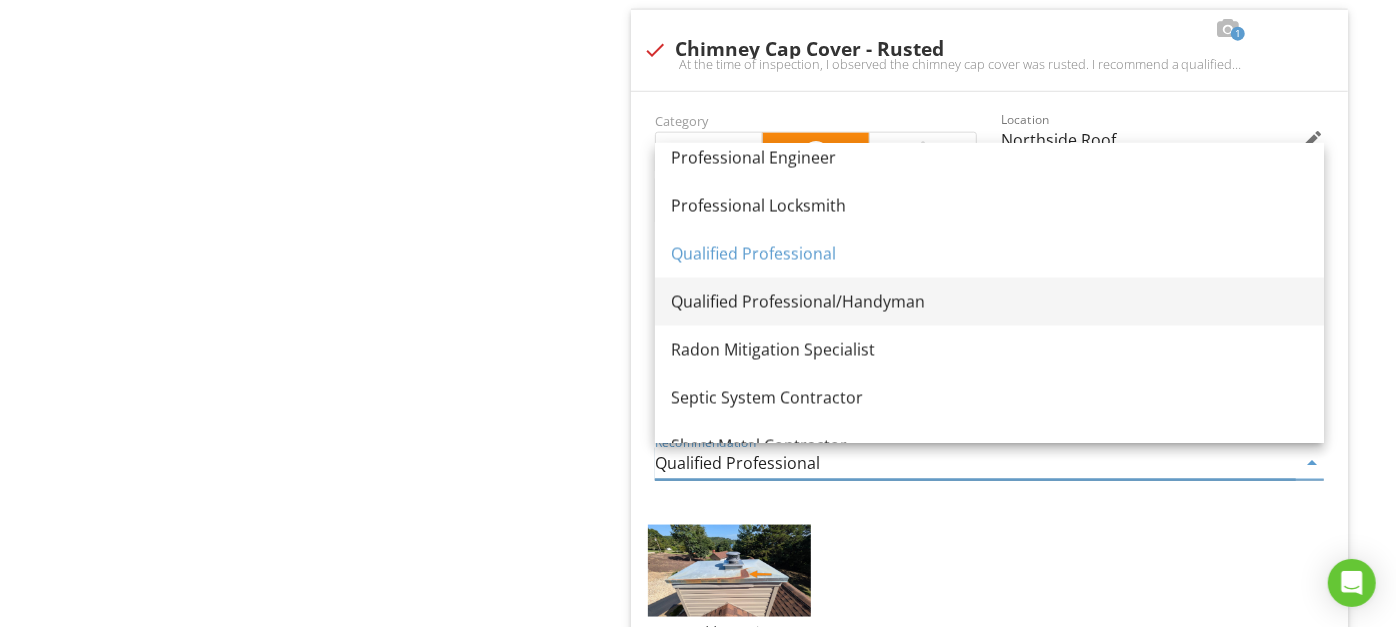 click on "Qualified Professional/Handyman" at bounding box center [989, 302] 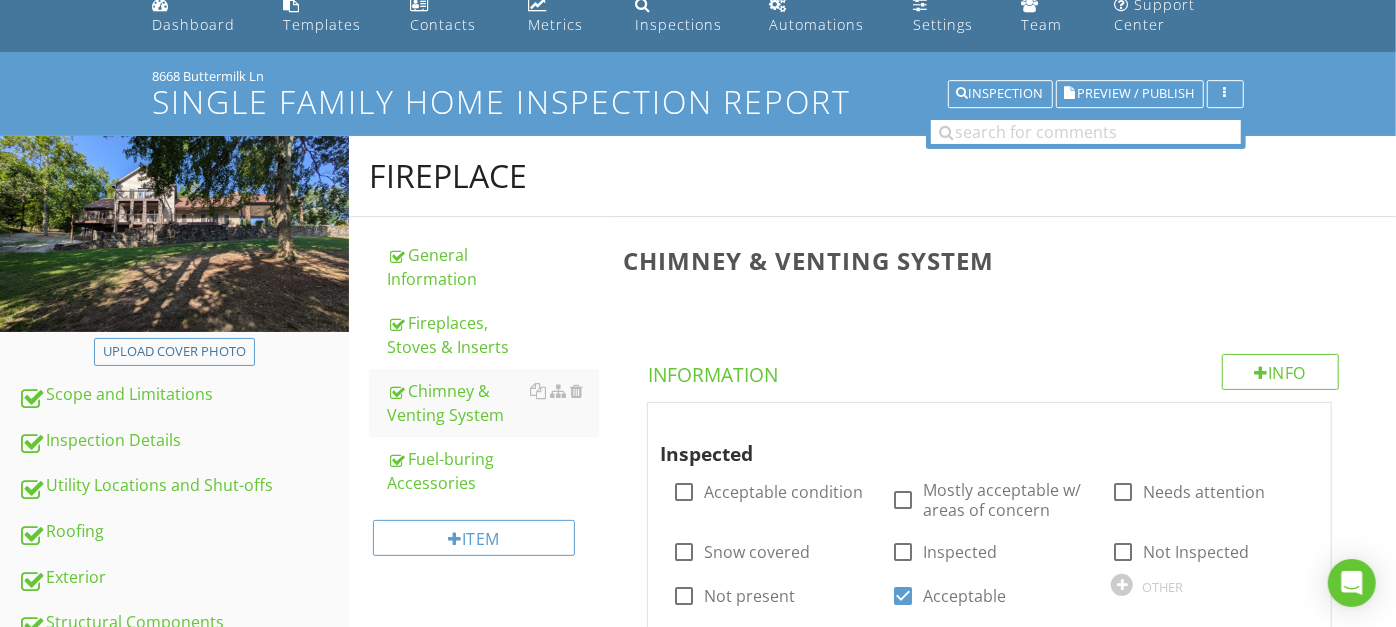 scroll, scrollTop: 0, scrollLeft: 0, axis: both 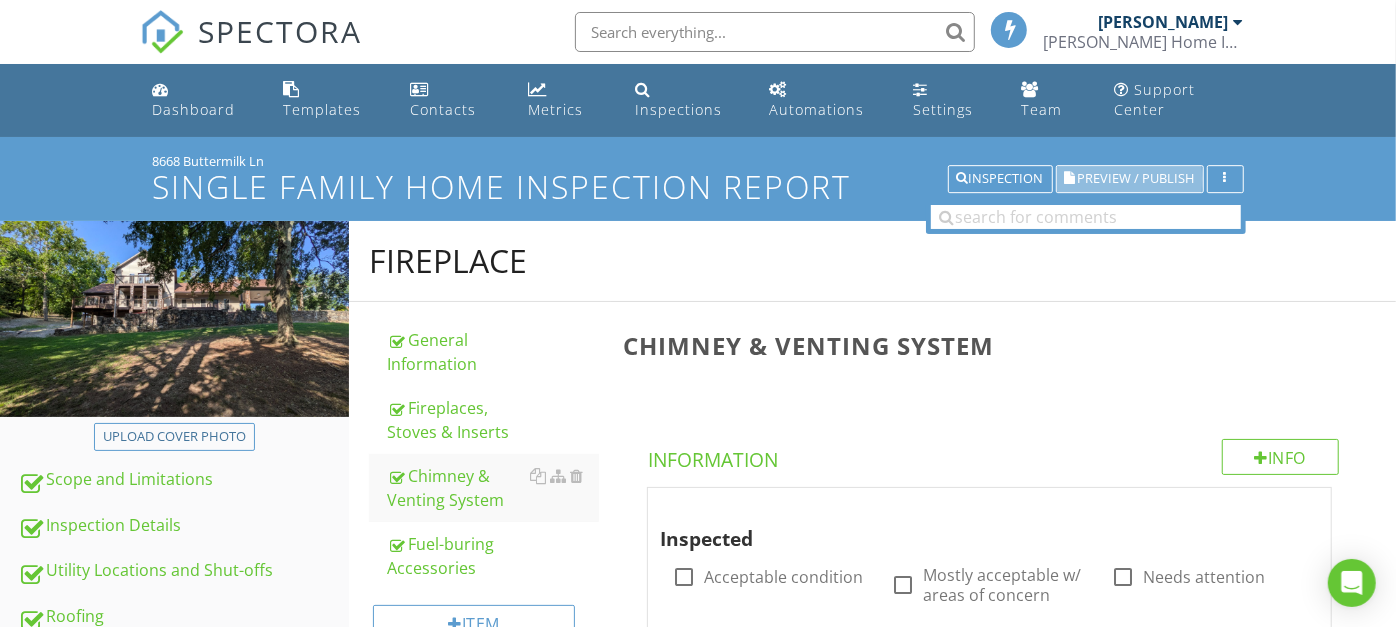 click on "Preview / Publish" at bounding box center (1136, 179) 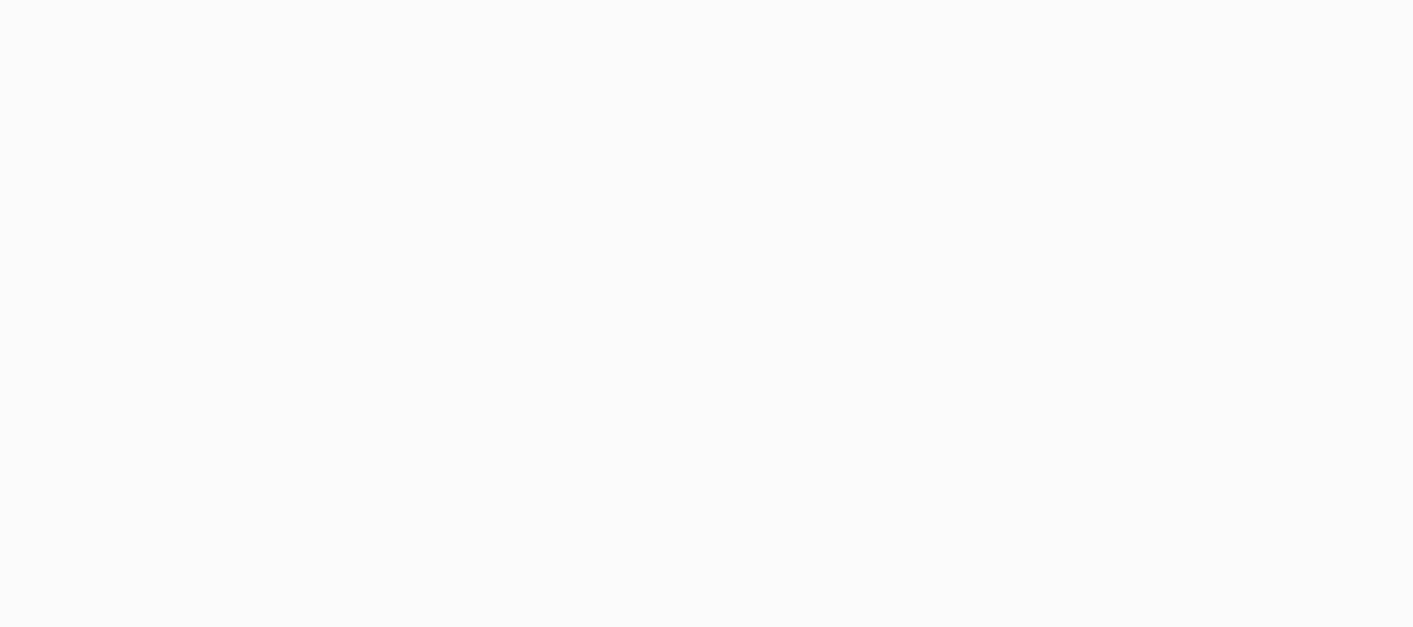 scroll, scrollTop: 0, scrollLeft: 0, axis: both 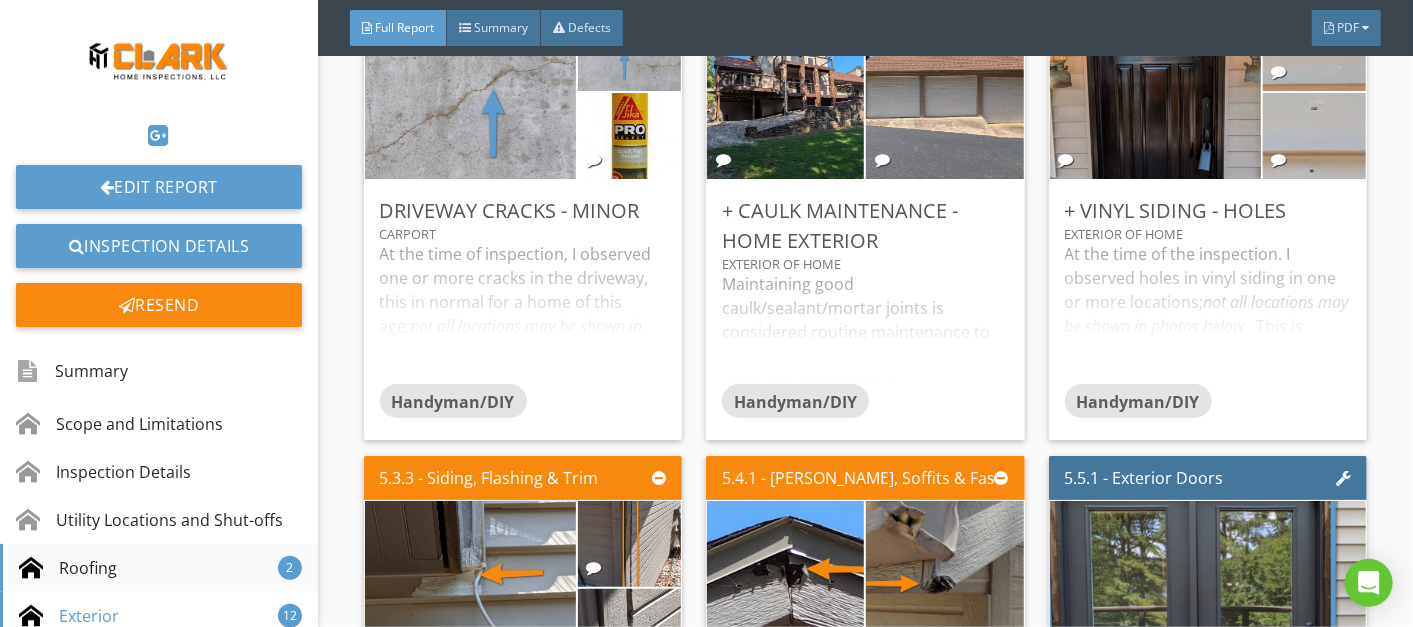click on "Roofing
2" at bounding box center [159, 568] 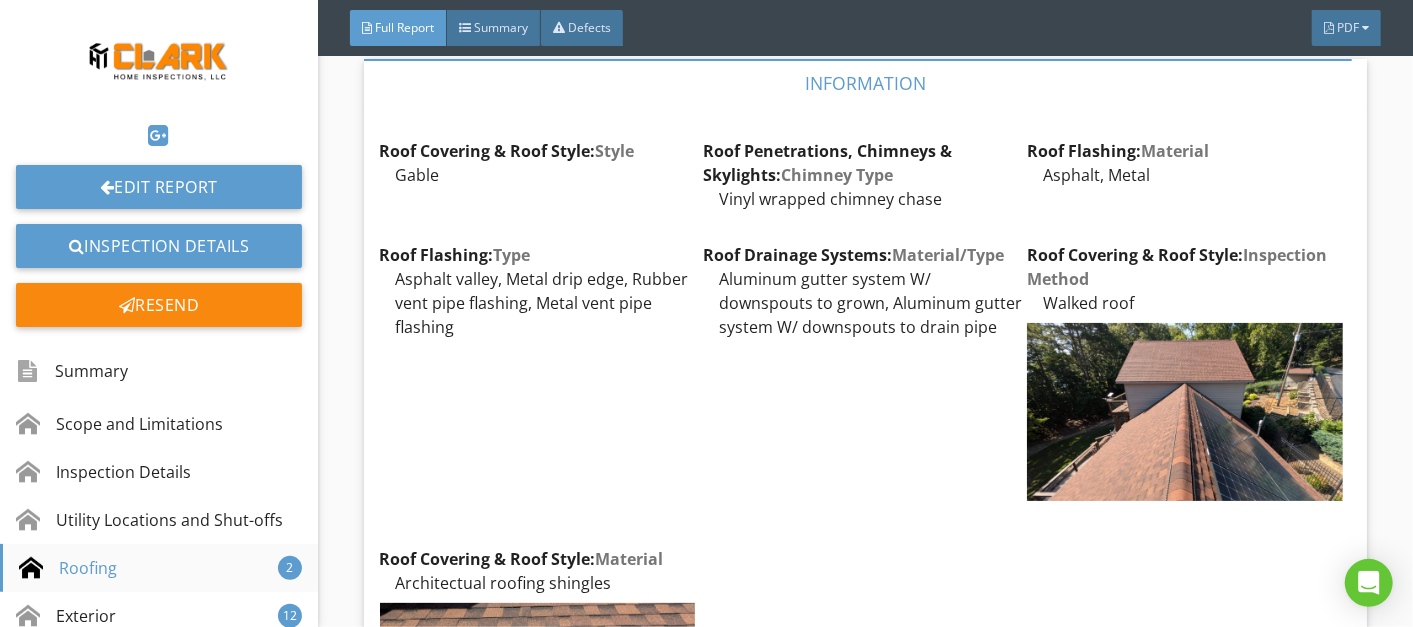 scroll, scrollTop: 3497, scrollLeft: 0, axis: vertical 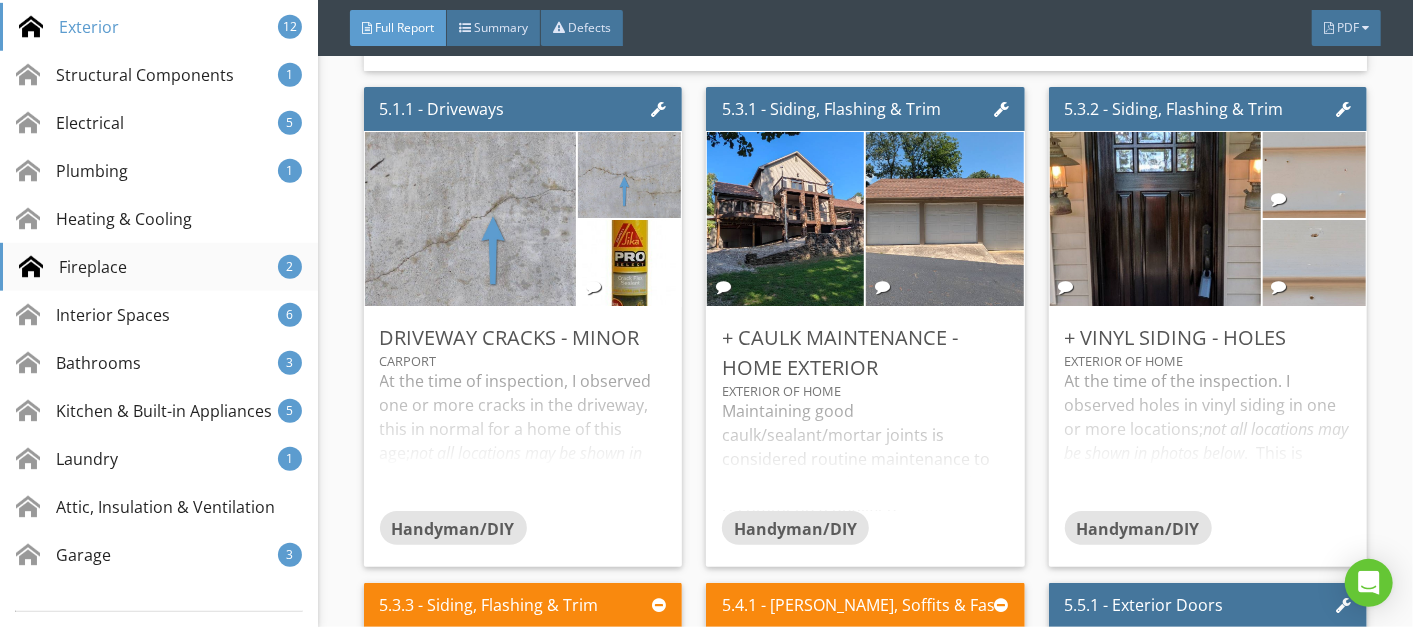 click on "Fireplace" at bounding box center (73, 267) 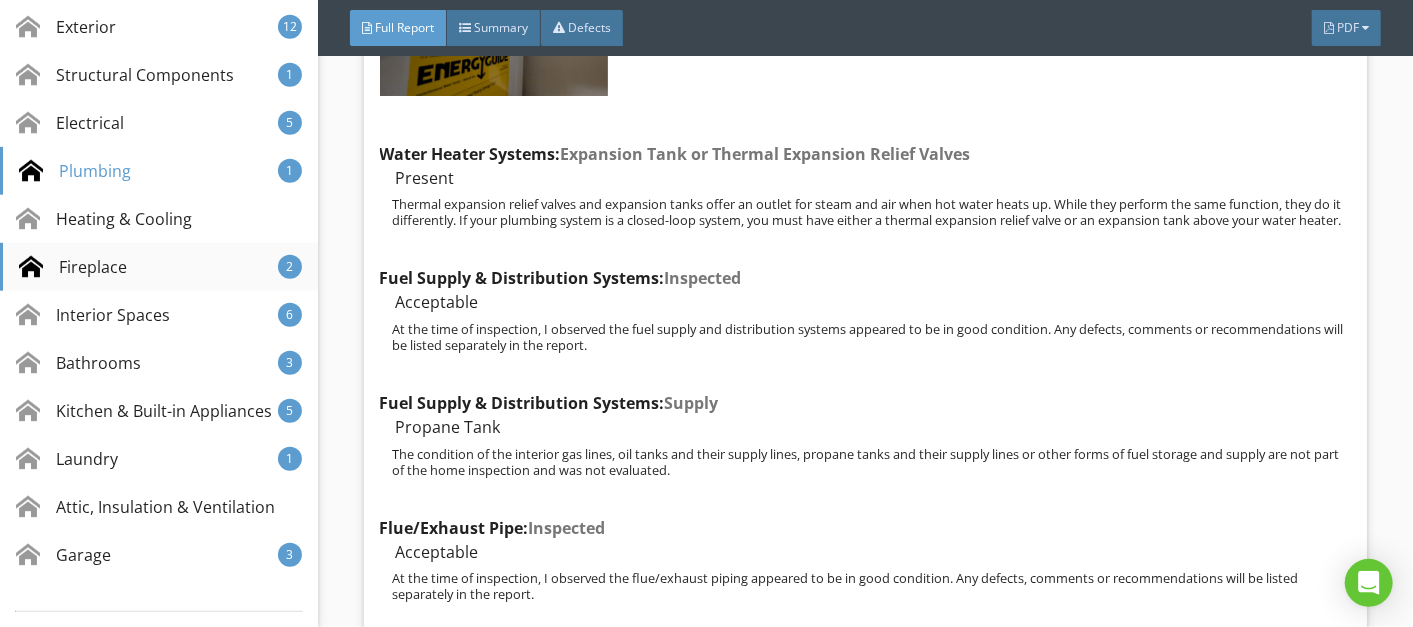 scroll, scrollTop: 23133, scrollLeft: 0, axis: vertical 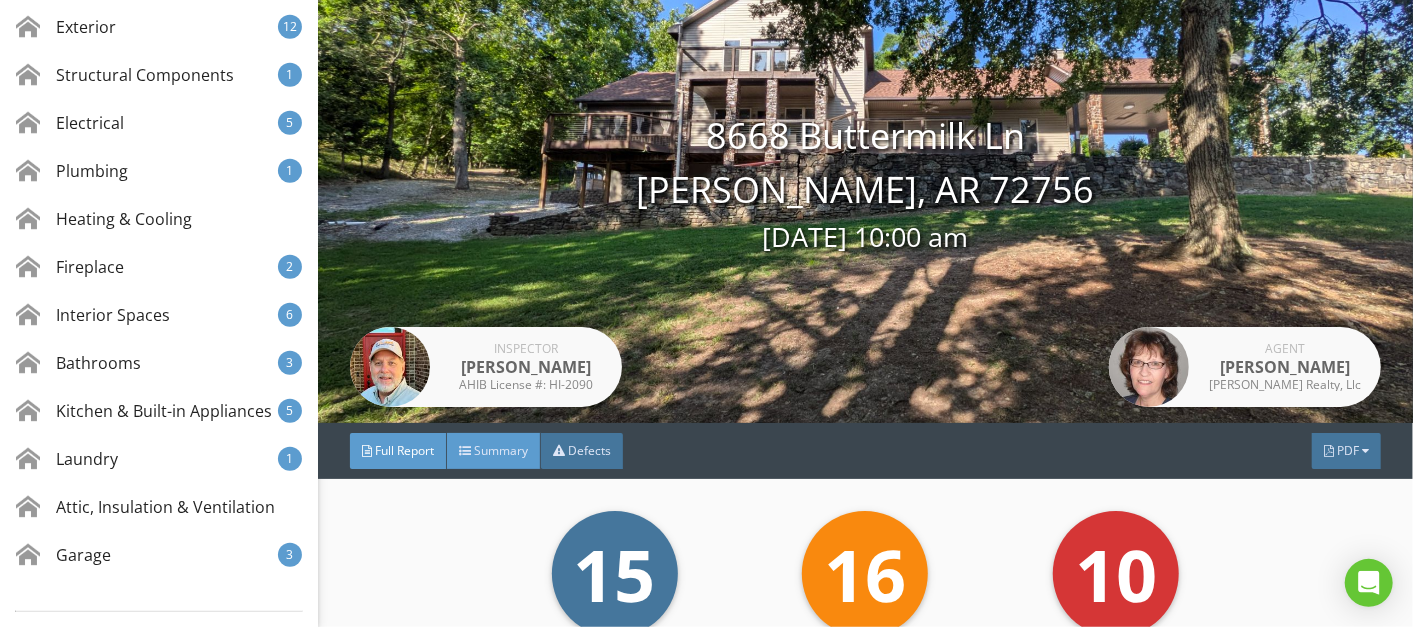 click on "Summary" at bounding box center (494, 451) 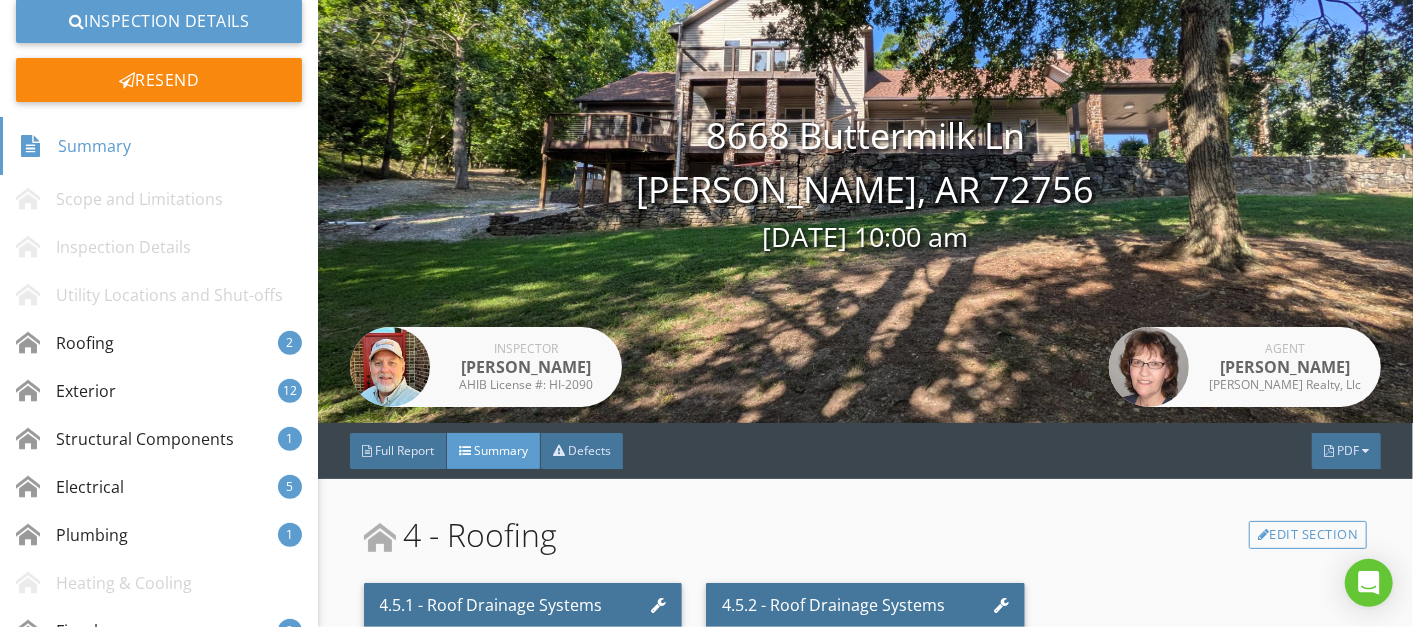 scroll, scrollTop: 0, scrollLeft: 0, axis: both 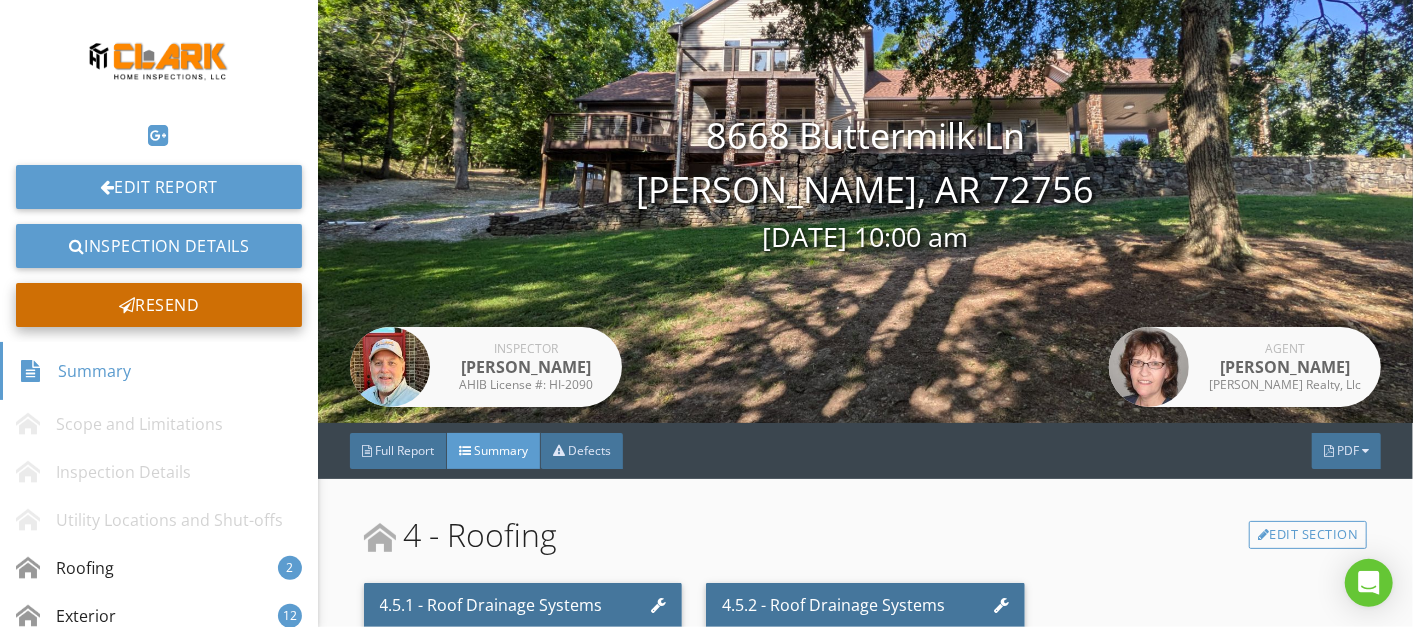 click on "Resend" at bounding box center [159, 305] 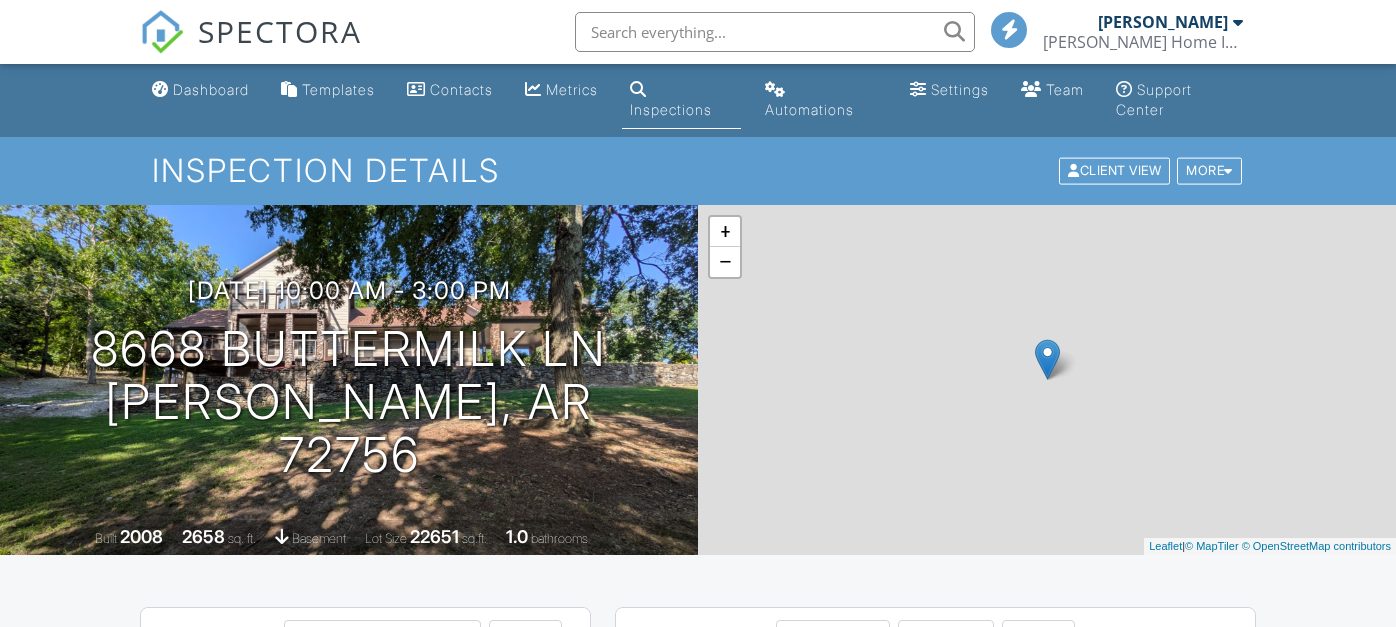 scroll, scrollTop: 0, scrollLeft: 0, axis: both 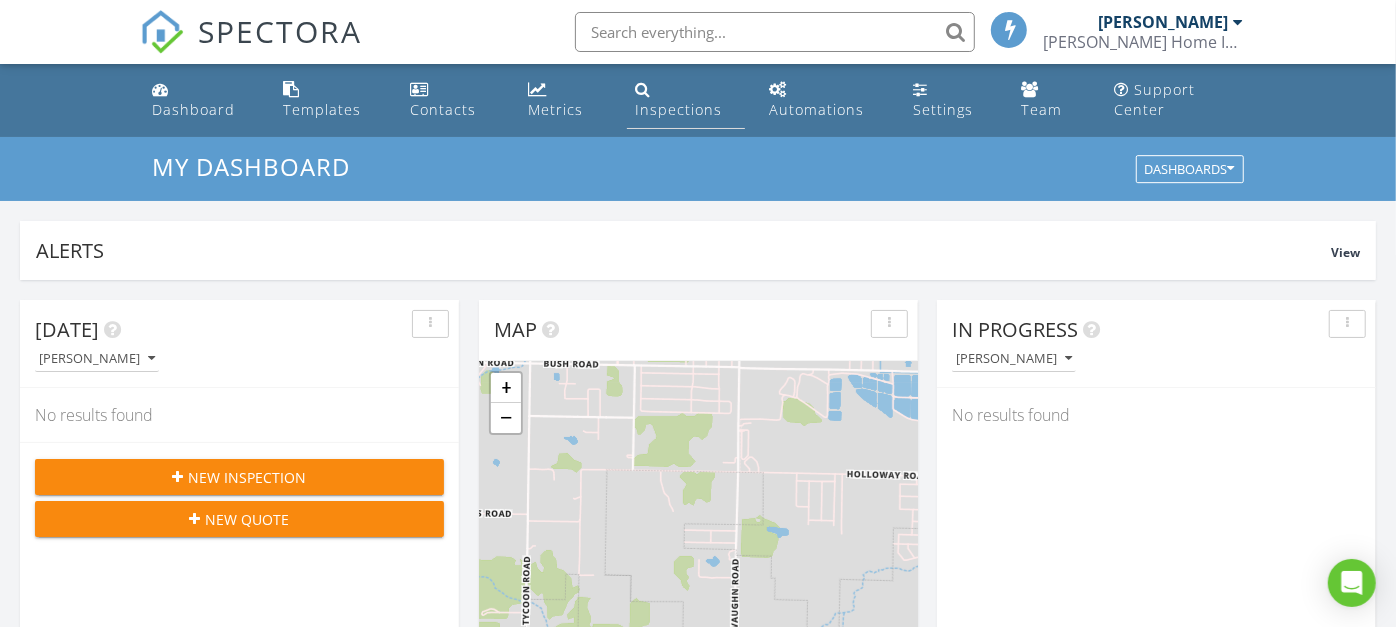 click on "Inspections" at bounding box center (678, 109) 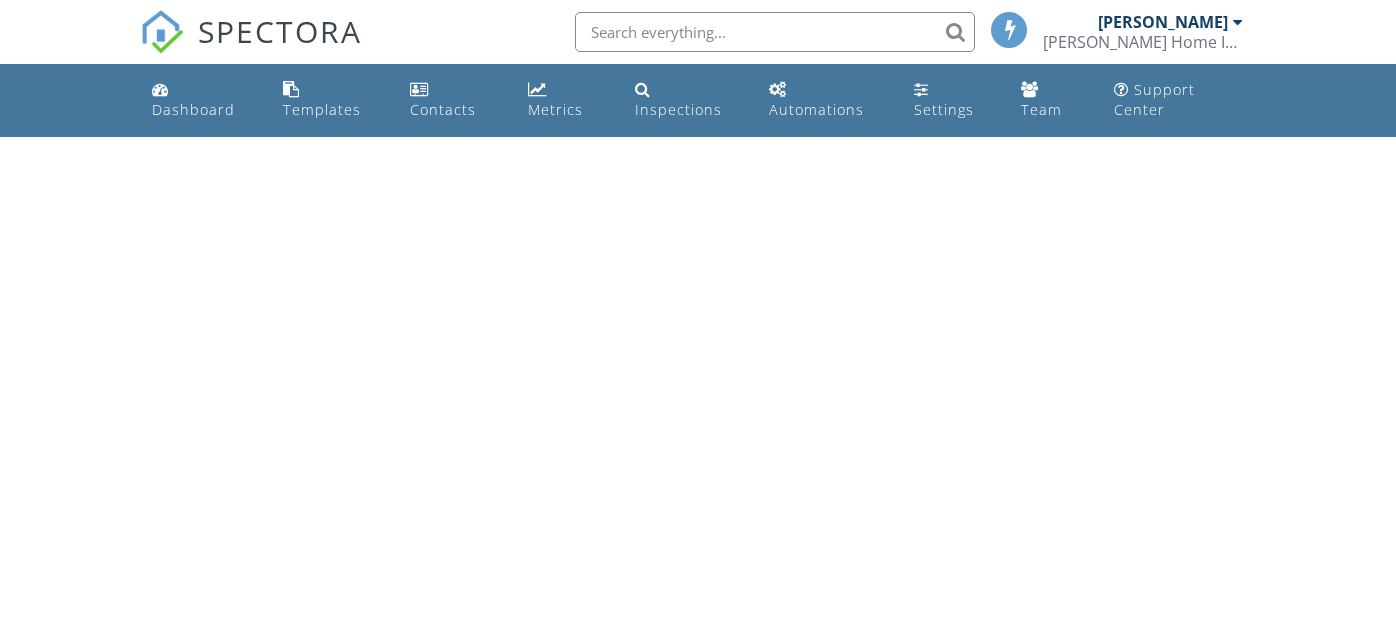 scroll, scrollTop: 0, scrollLeft: 0, axis: both 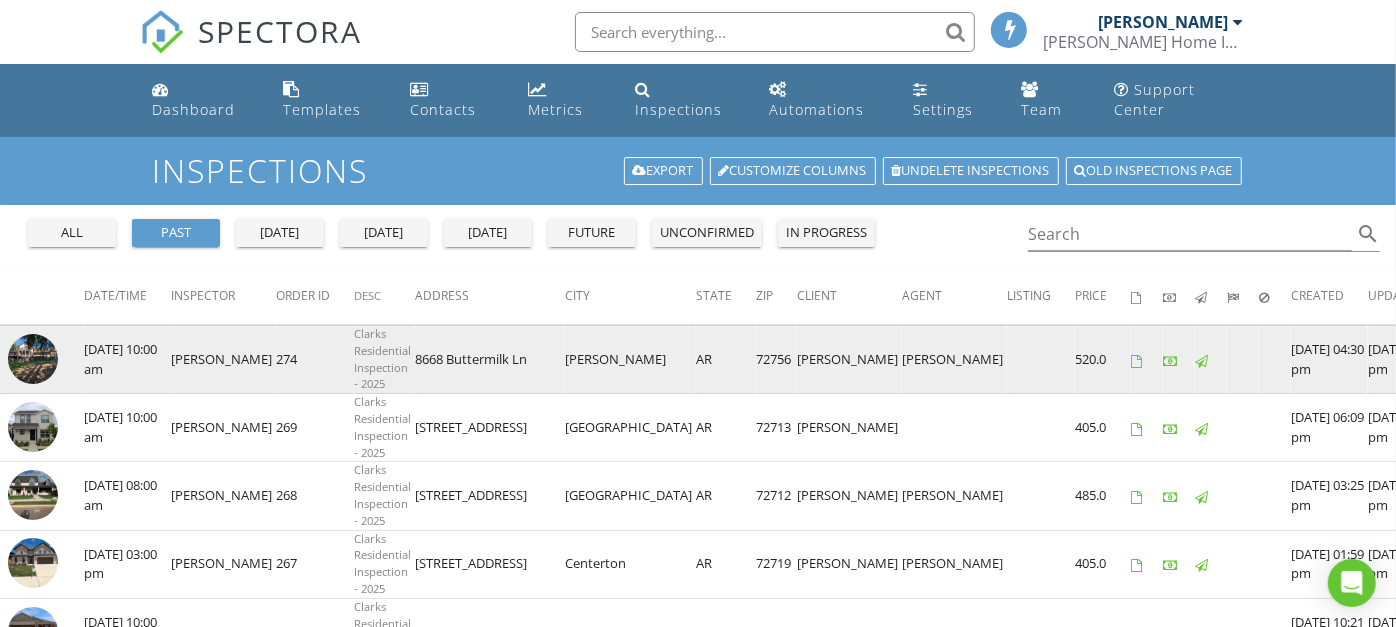 click at bounding box center (33, 359) 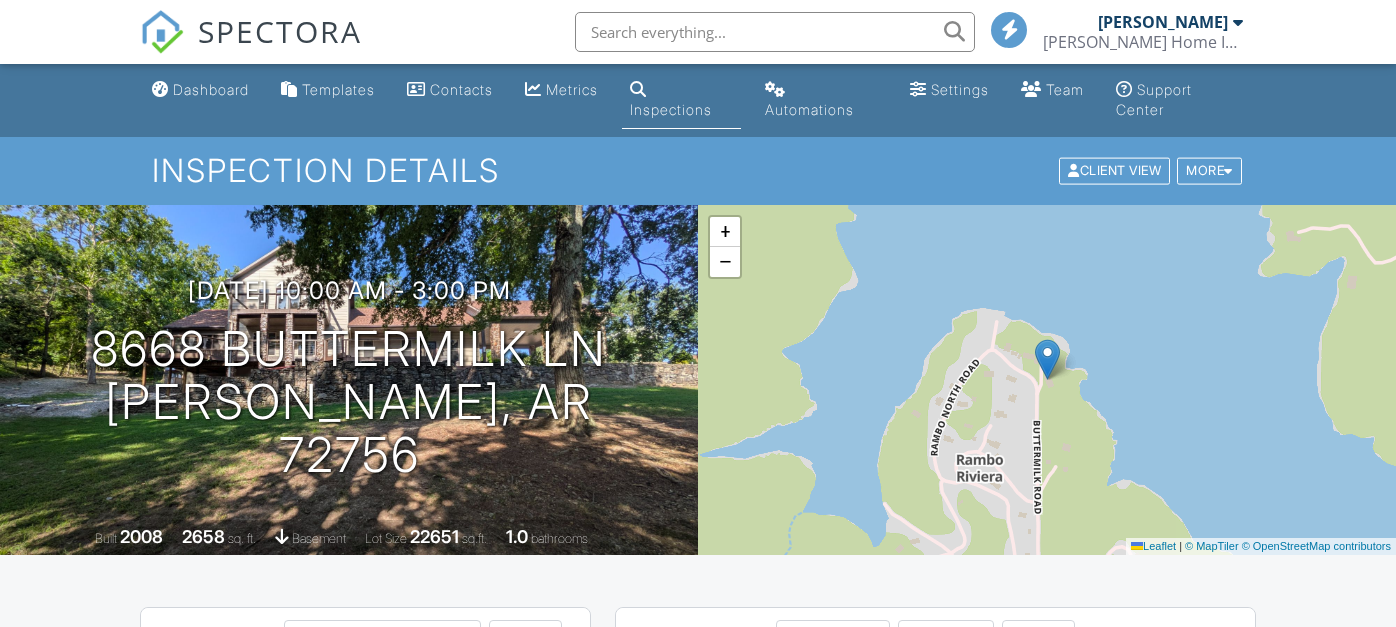 scroll, scrollTop: 0, scrollLeft: 0, axis: both 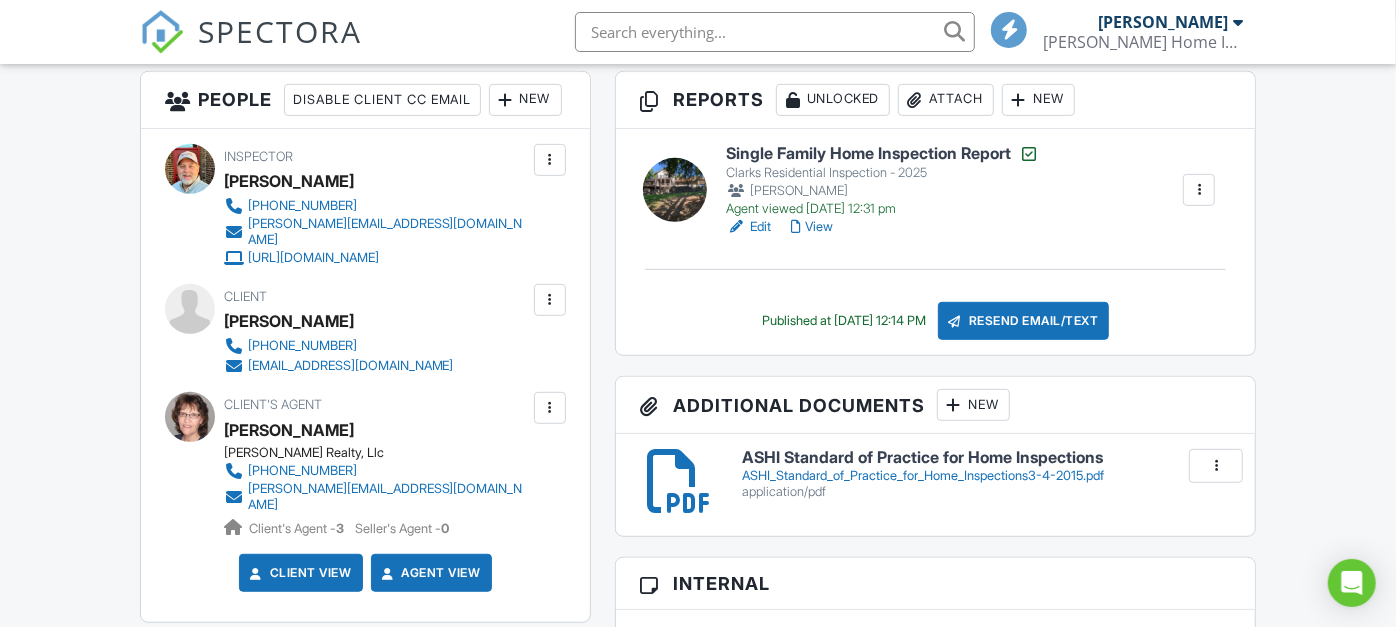 click on "Edit" at bounding box center [748, 227] 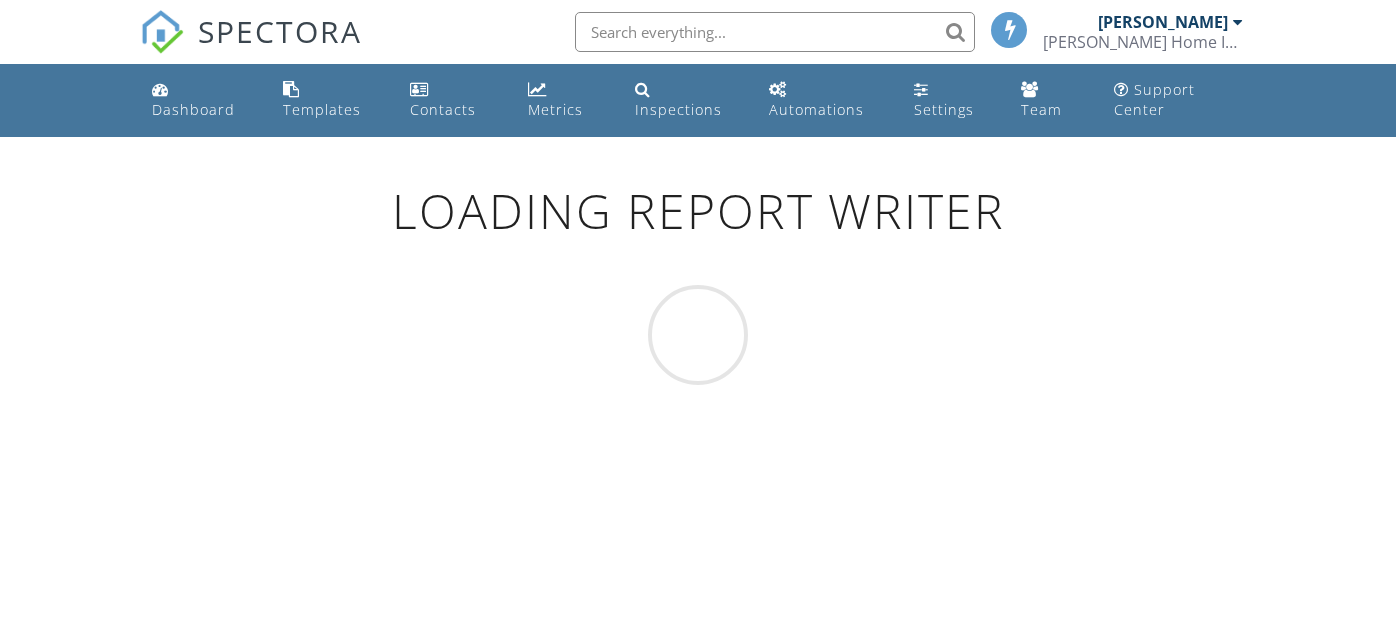 scroll, scrollTop: 0, scrollLeft: 0, axis: both 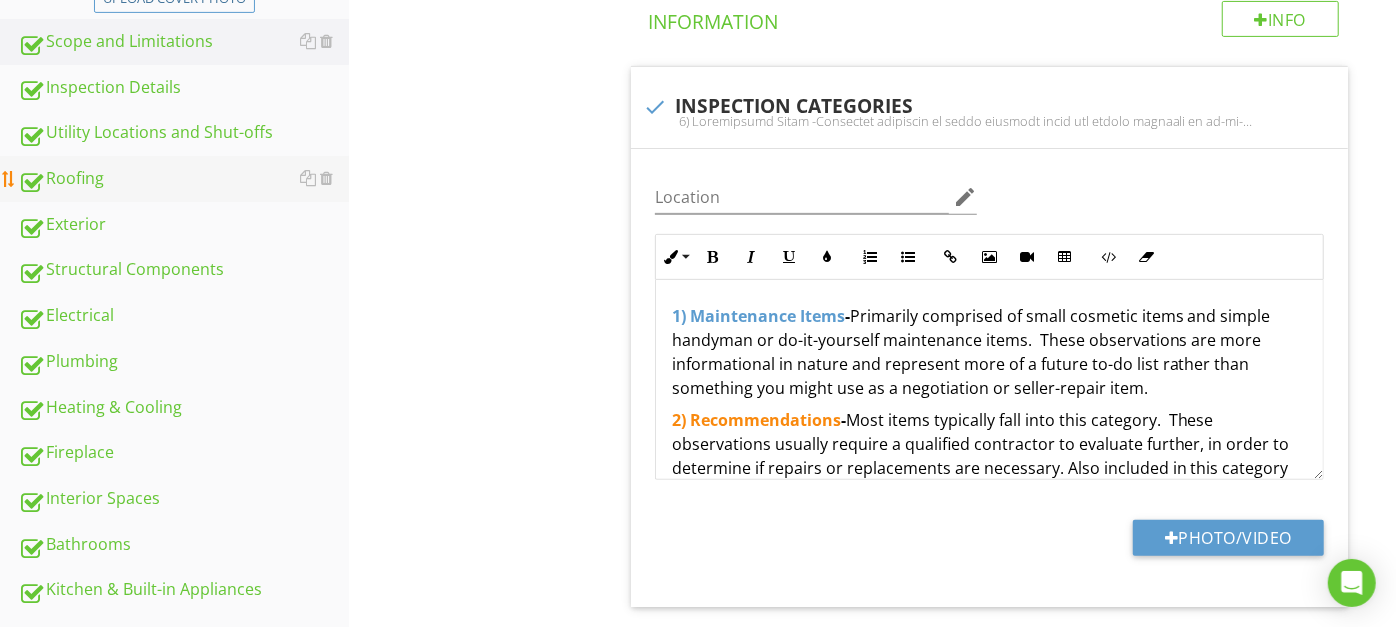 click on "Roofing" at bounding box center (183, 179) 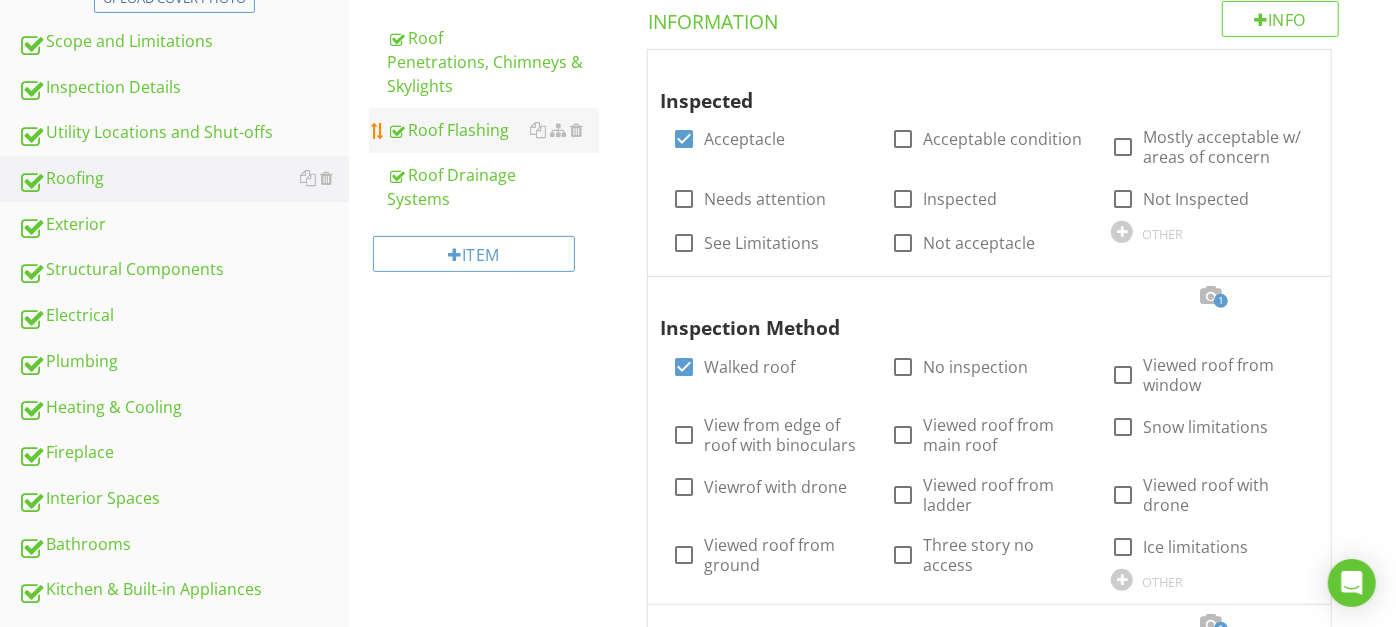 click on "Roof Flashing" at bounding box center [493, 130] 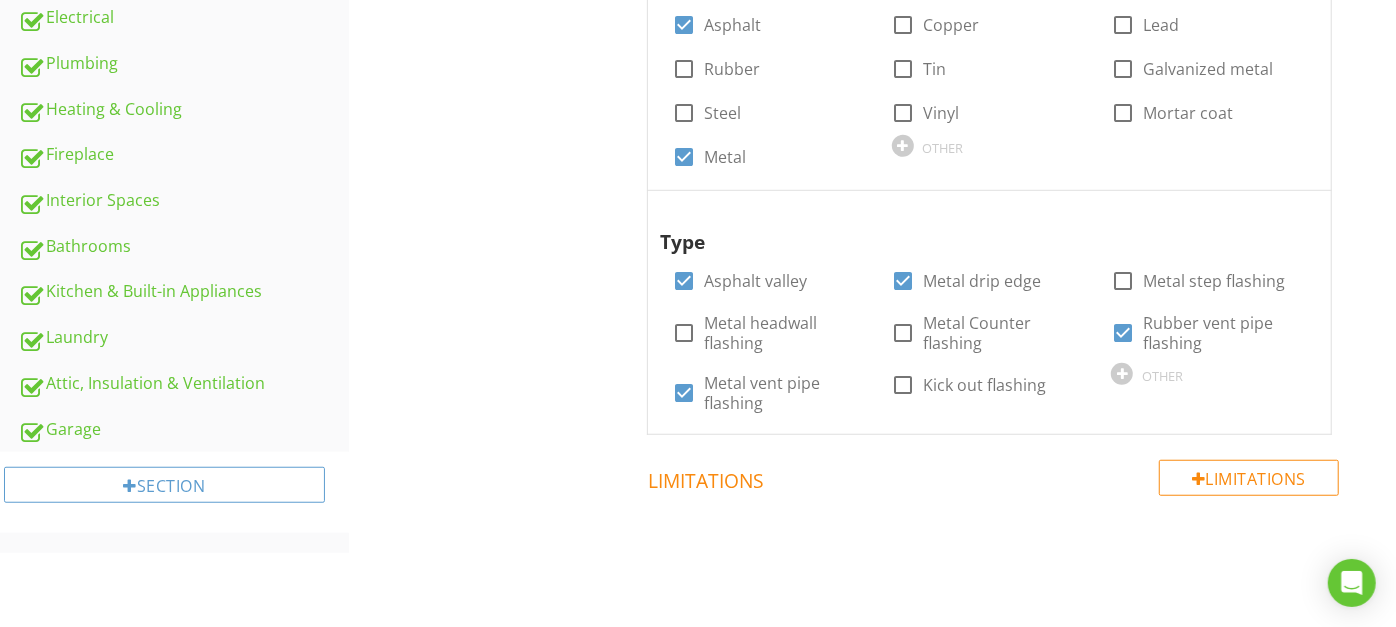 scroll, scrollTop: 742, scrollLeft: 0, axis: vertical 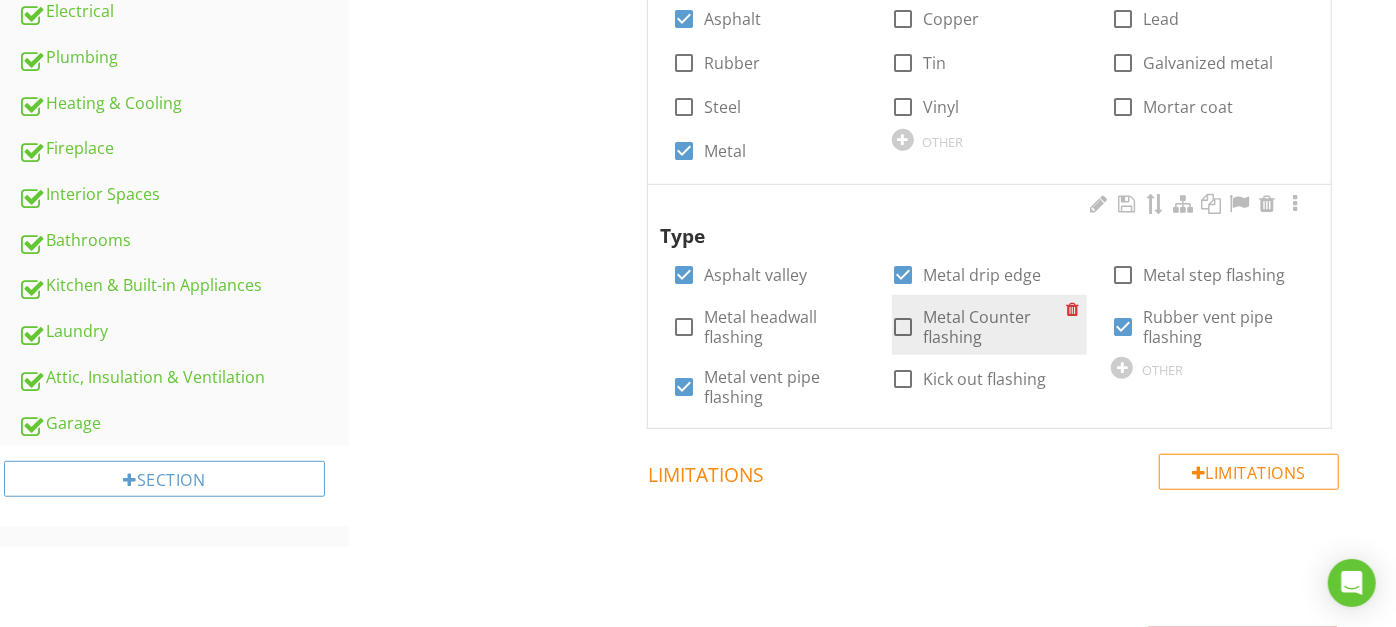 click at bounding box center (904, 327) 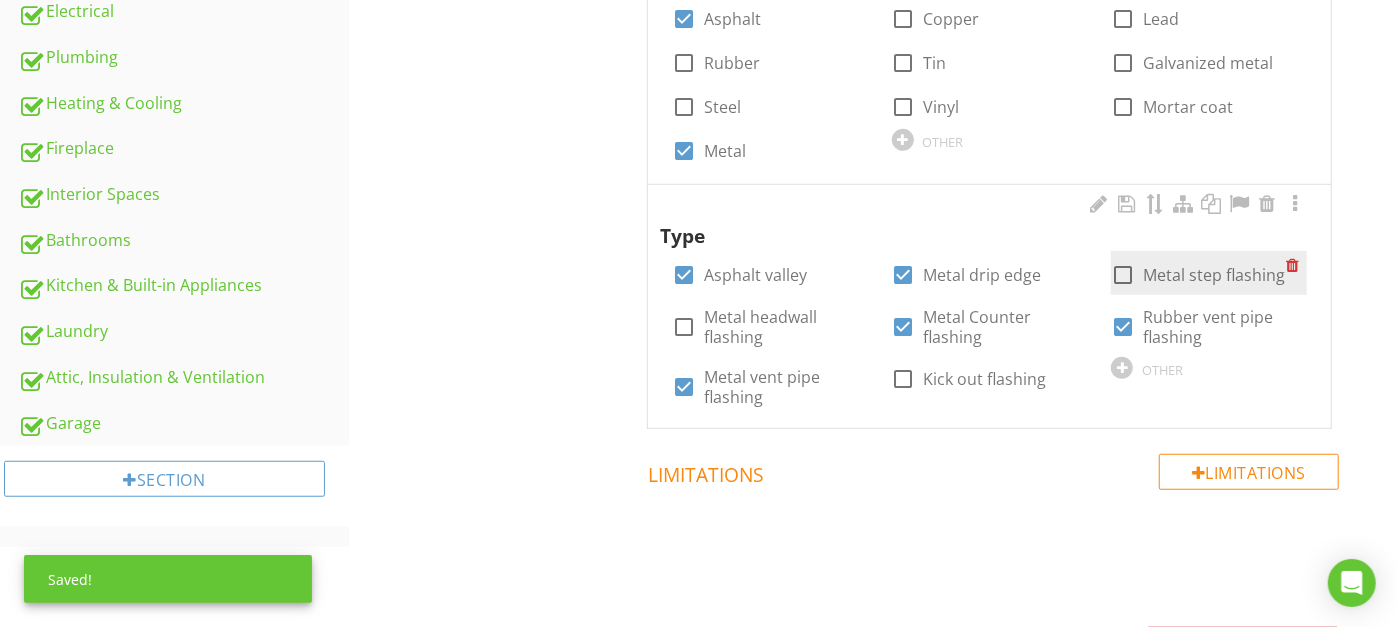 click at bounding box center [1123, 275] 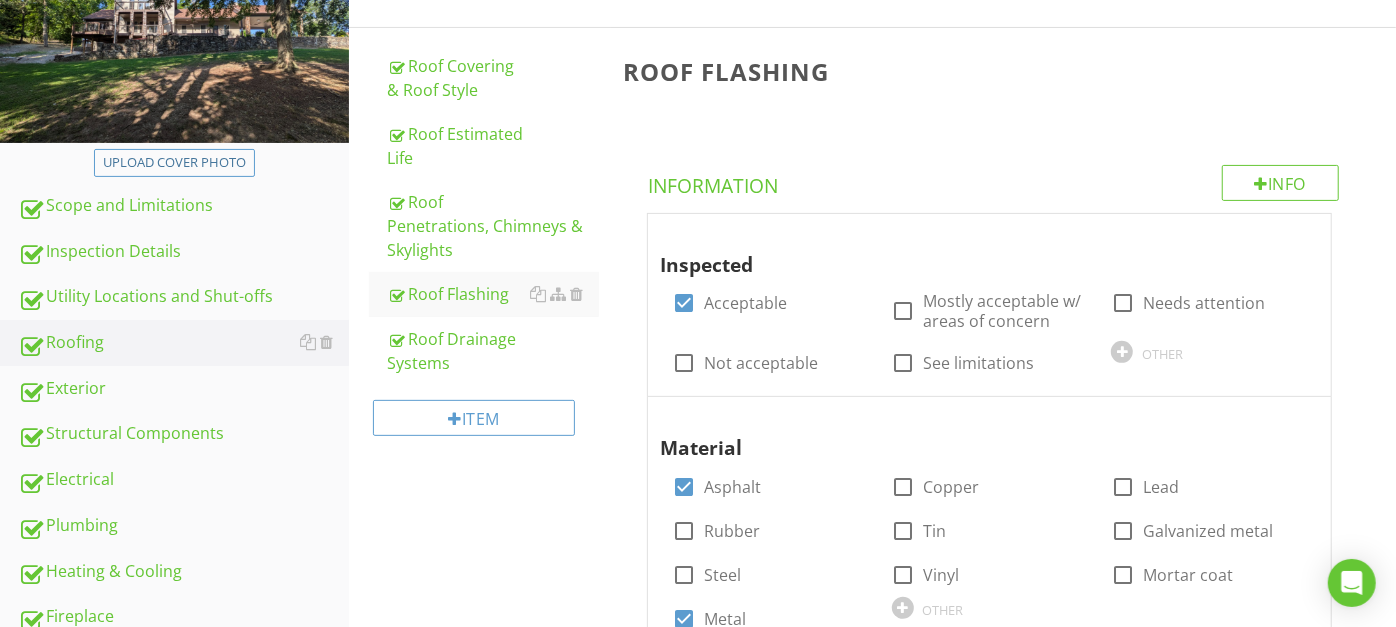 scroll, scrollTop: 0, scrollLeft: 0, axis: both 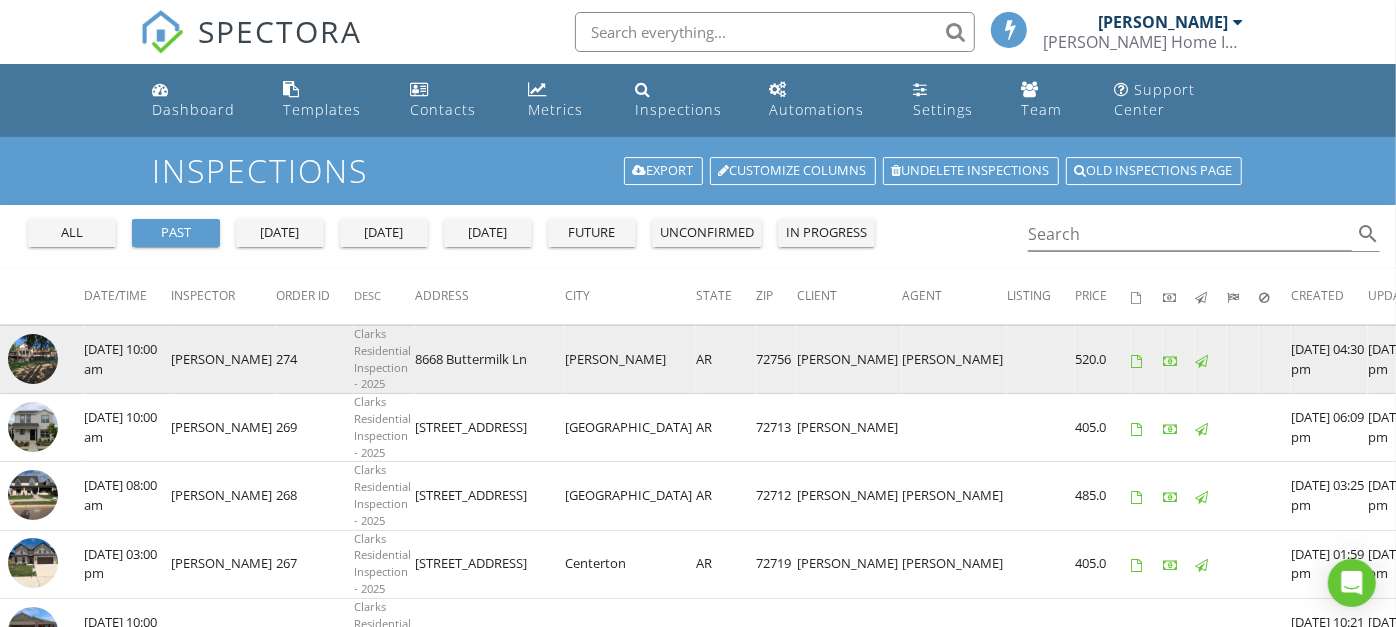 click at bounding box center [33, 359] 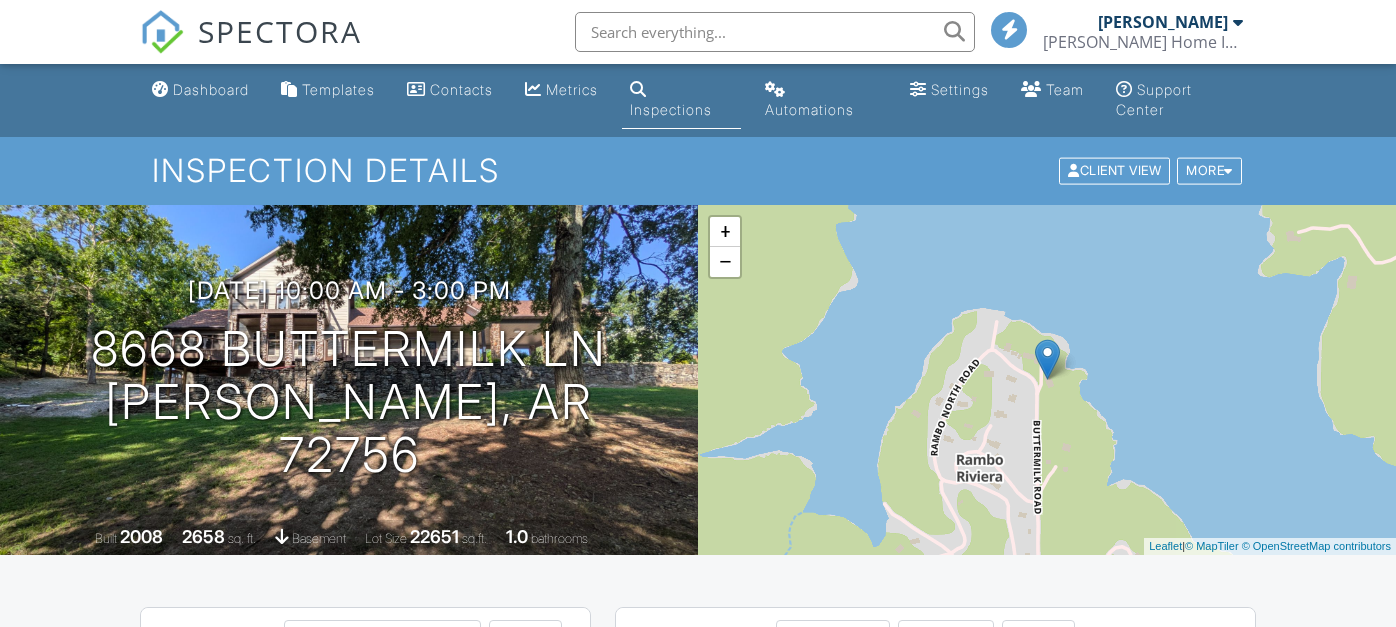 scroll, scrollTop: 0, scrollLeft: 0, axis: both 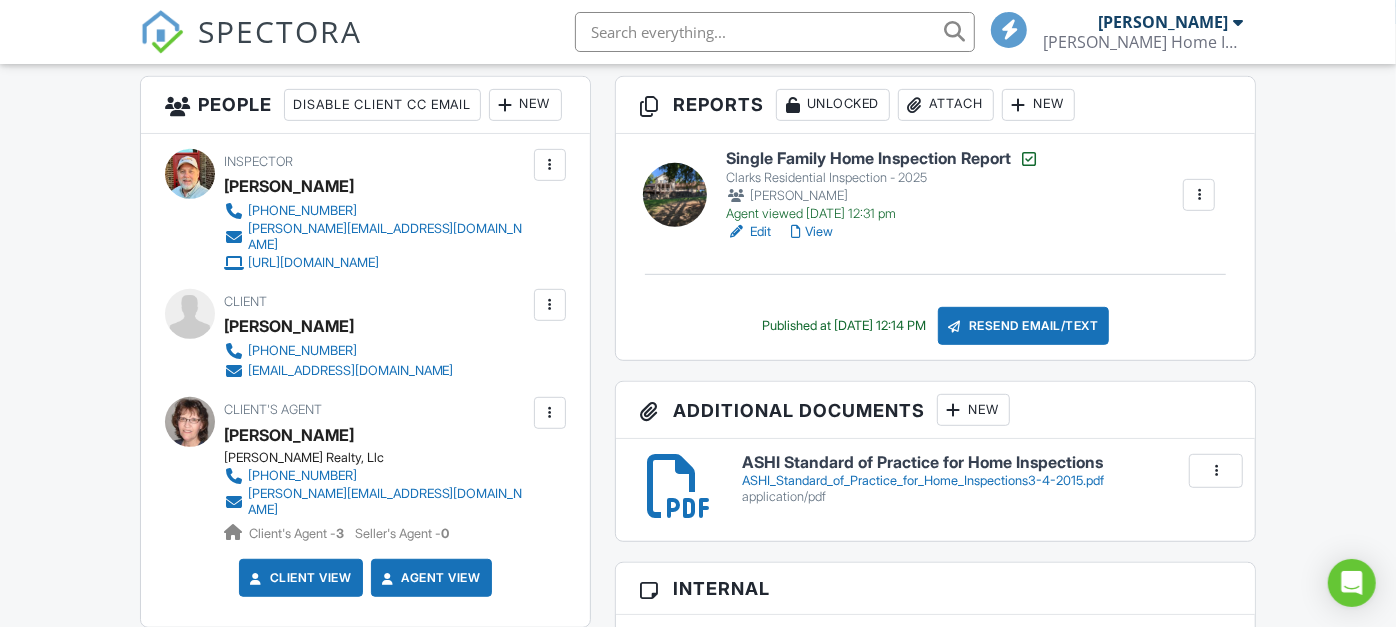 click on "Edit" at bounding box center (748, 232) 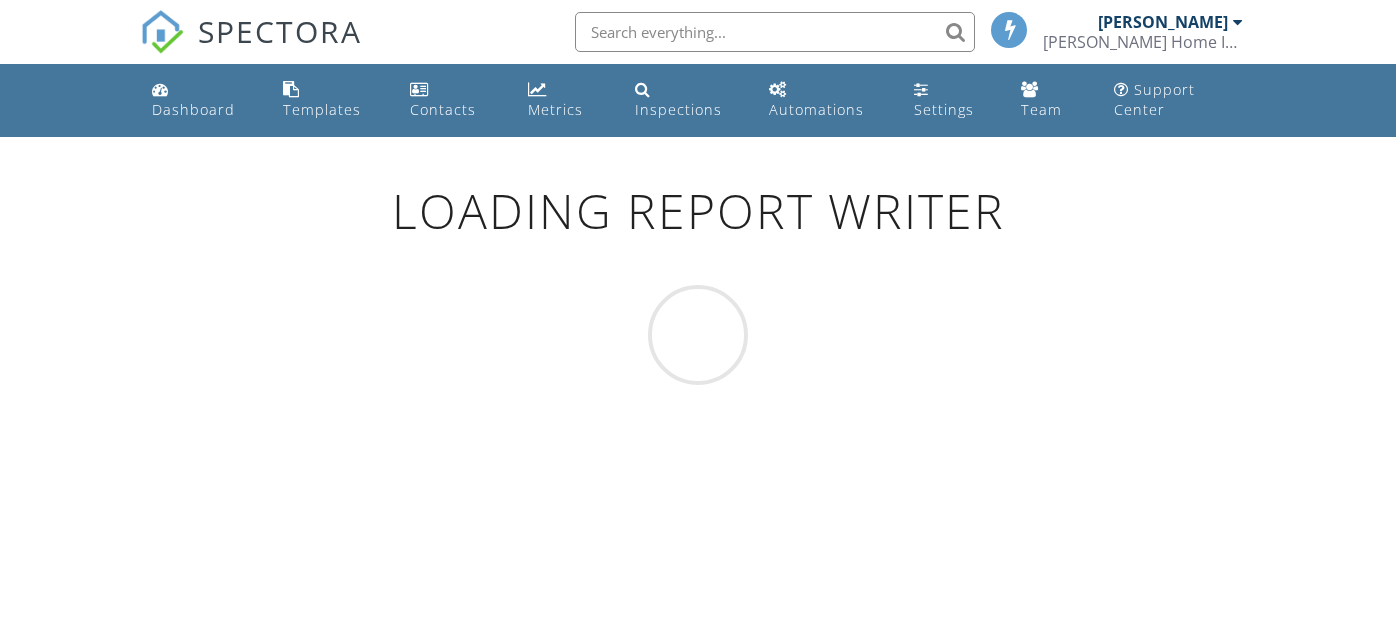 scroll, scrollTop: 0, scrollLeft: 0, axis: both 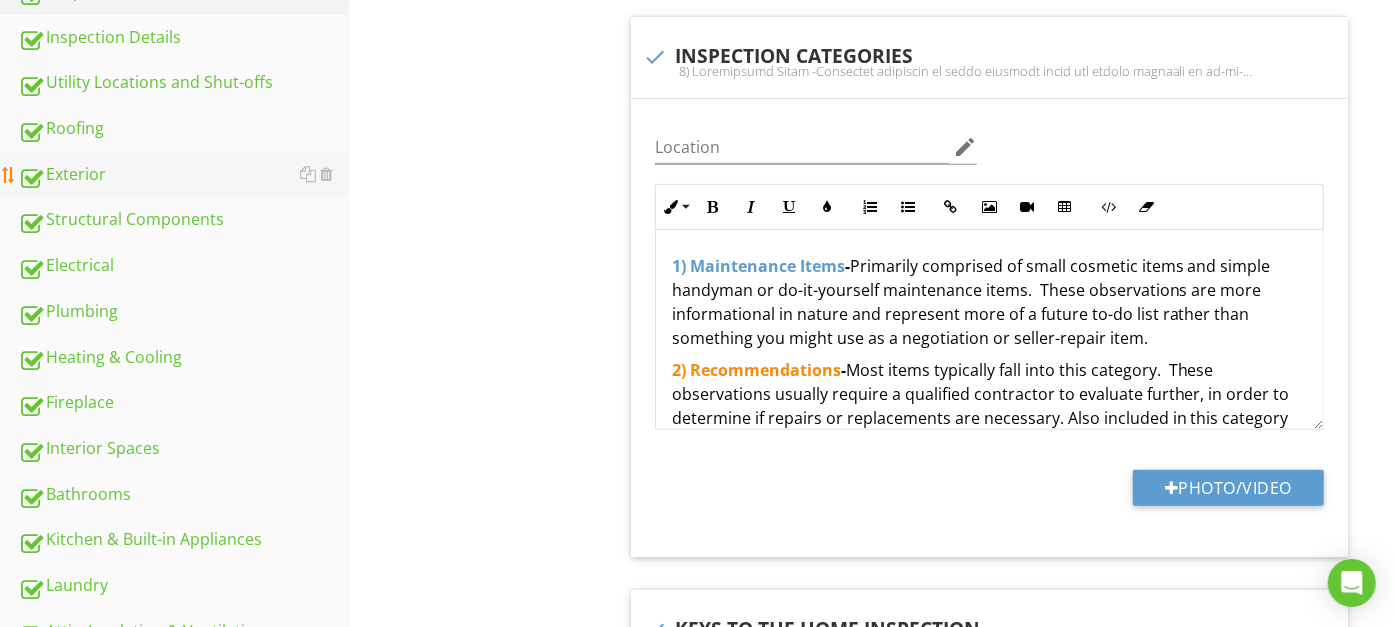 click on "Exterior" at bounding box center (183, 175) 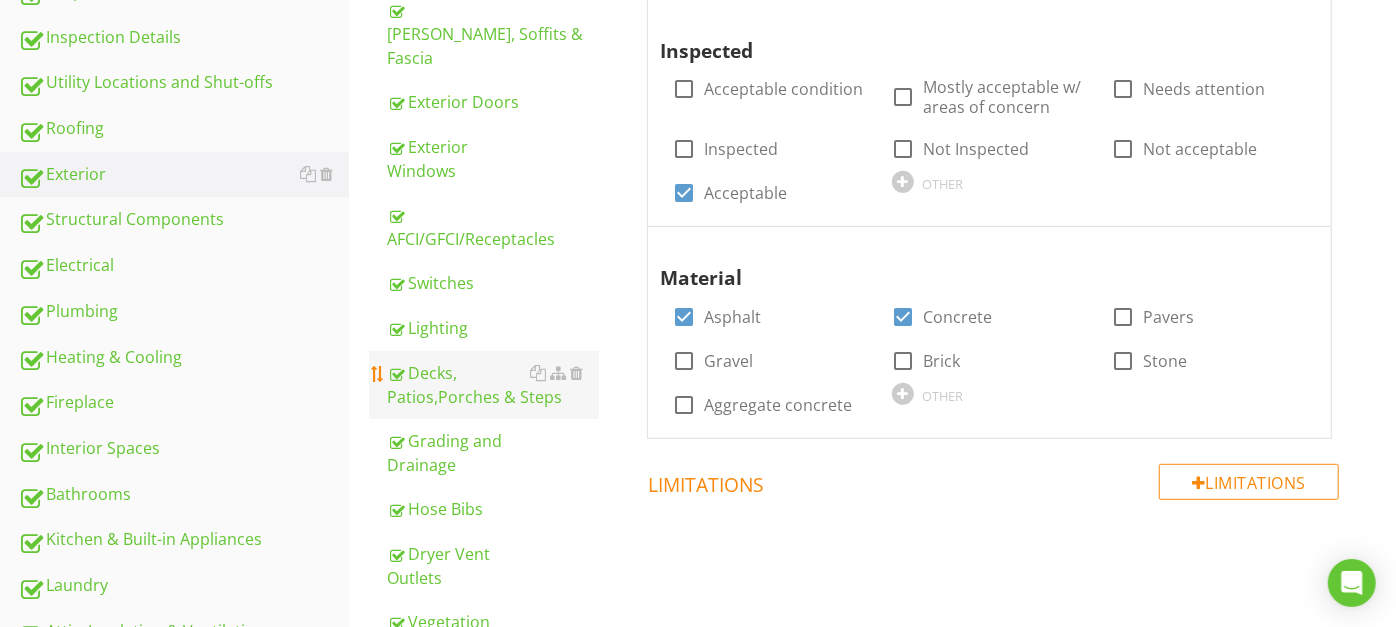 click on "Decks, Patios,Porches & Steps" at bounding box center [493, 385] 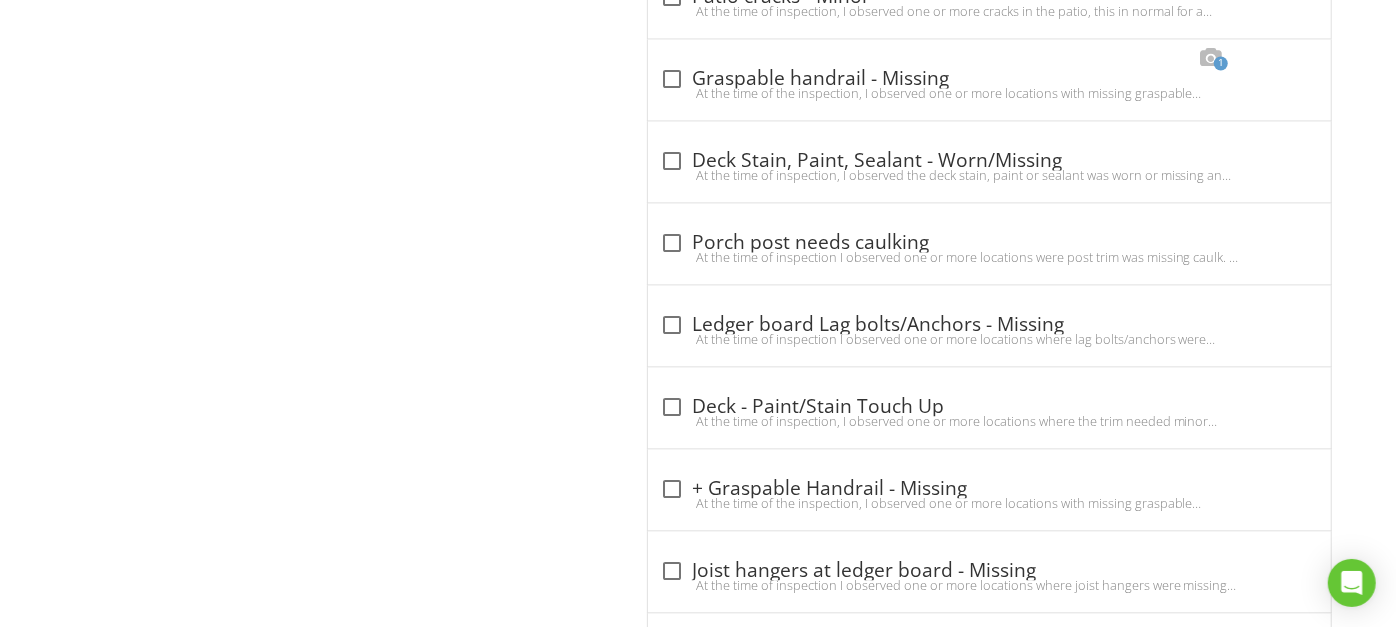 scroll, scrollTop: 2640, scrollLeft: 0, axis: vertical 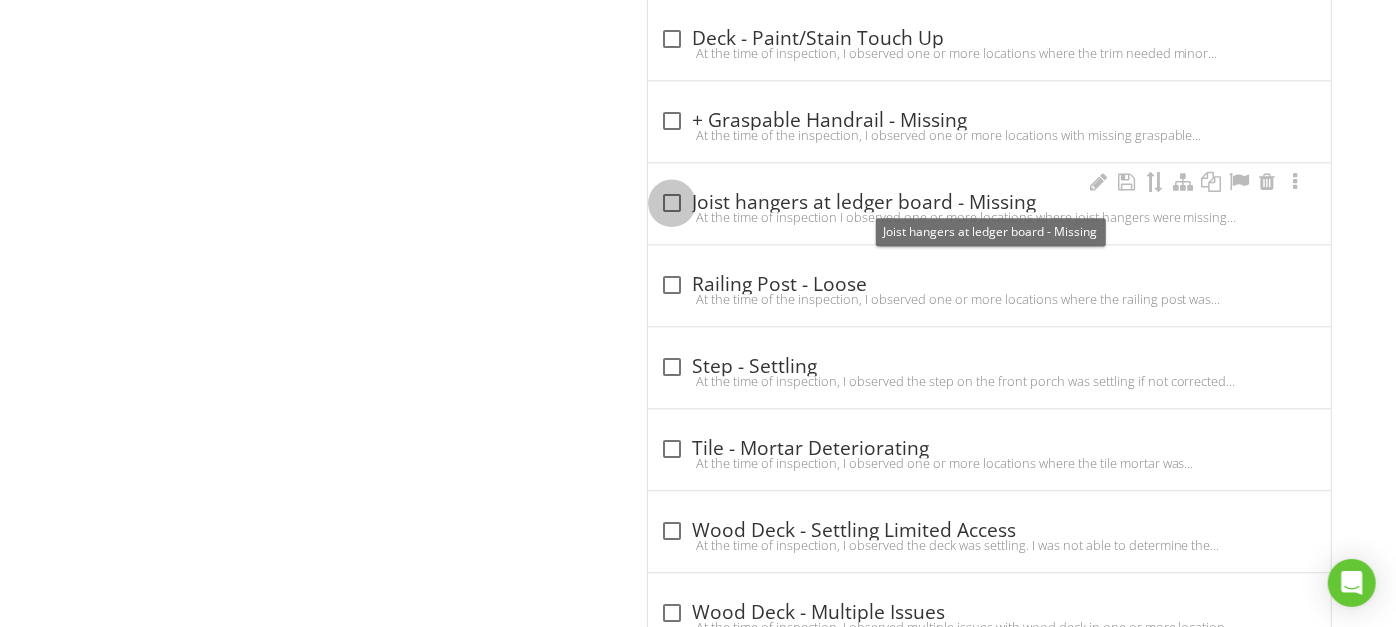 click at bounding box center (672, 203) 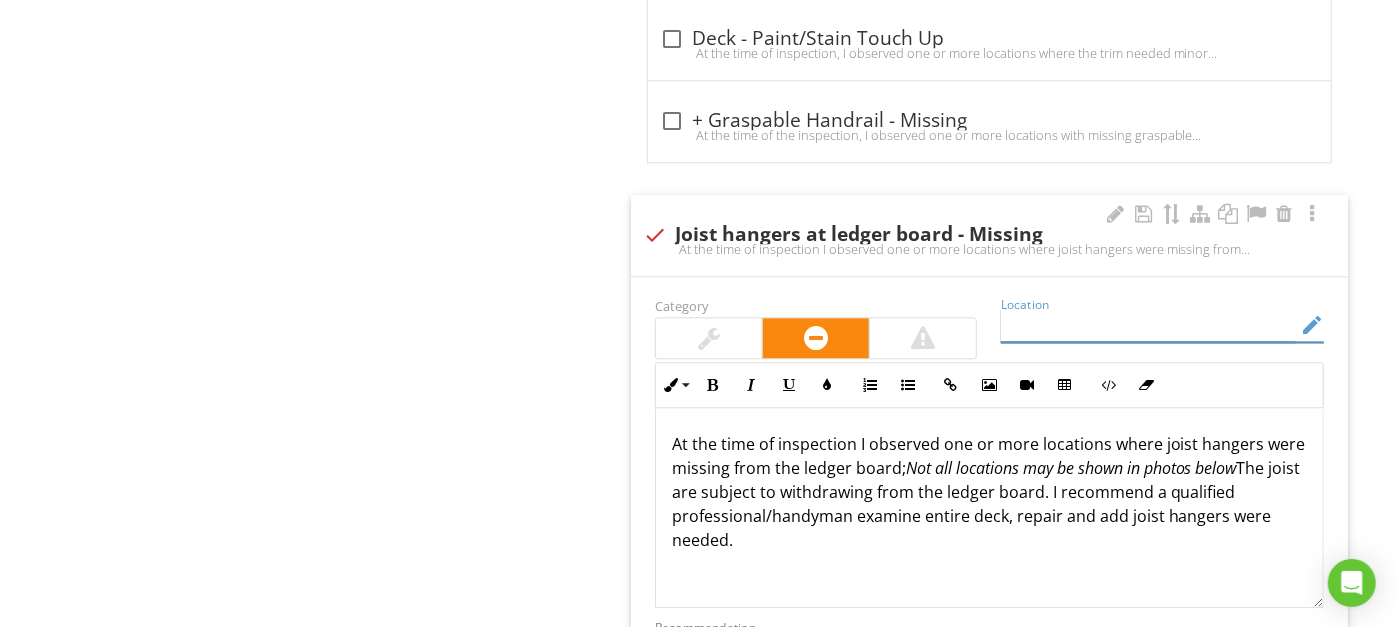 click at bounding box center [1148, 325] 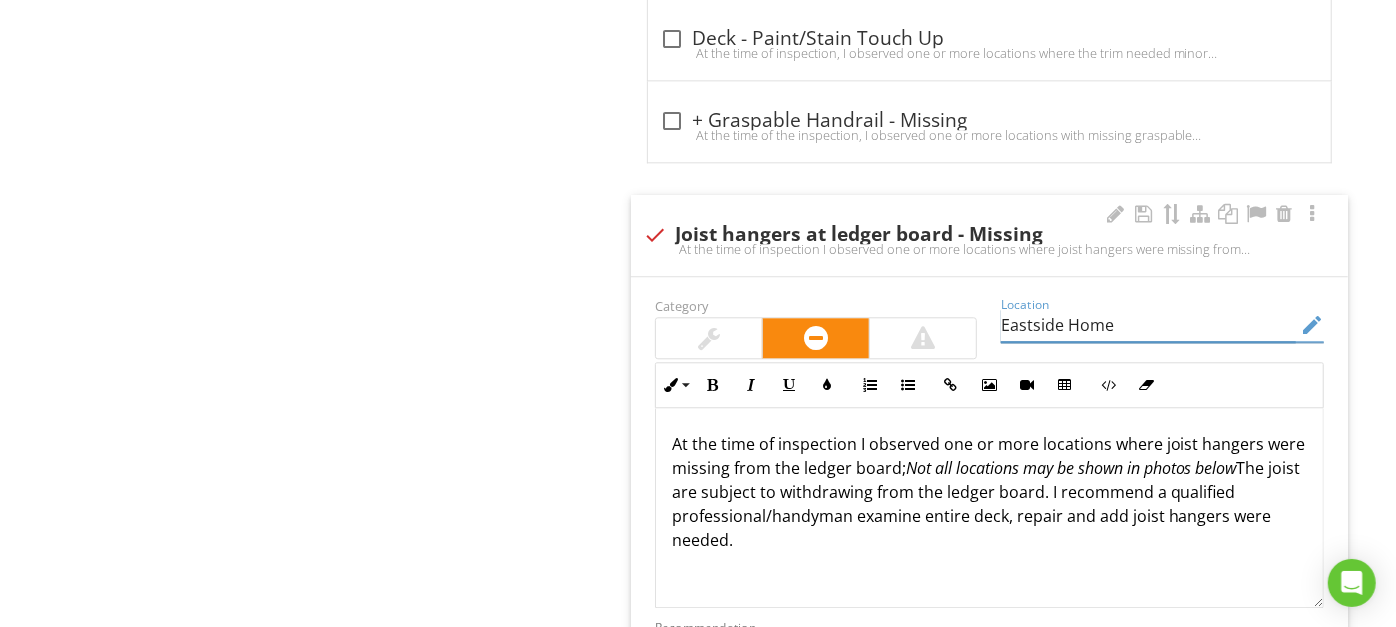 type on "Eastside Home" 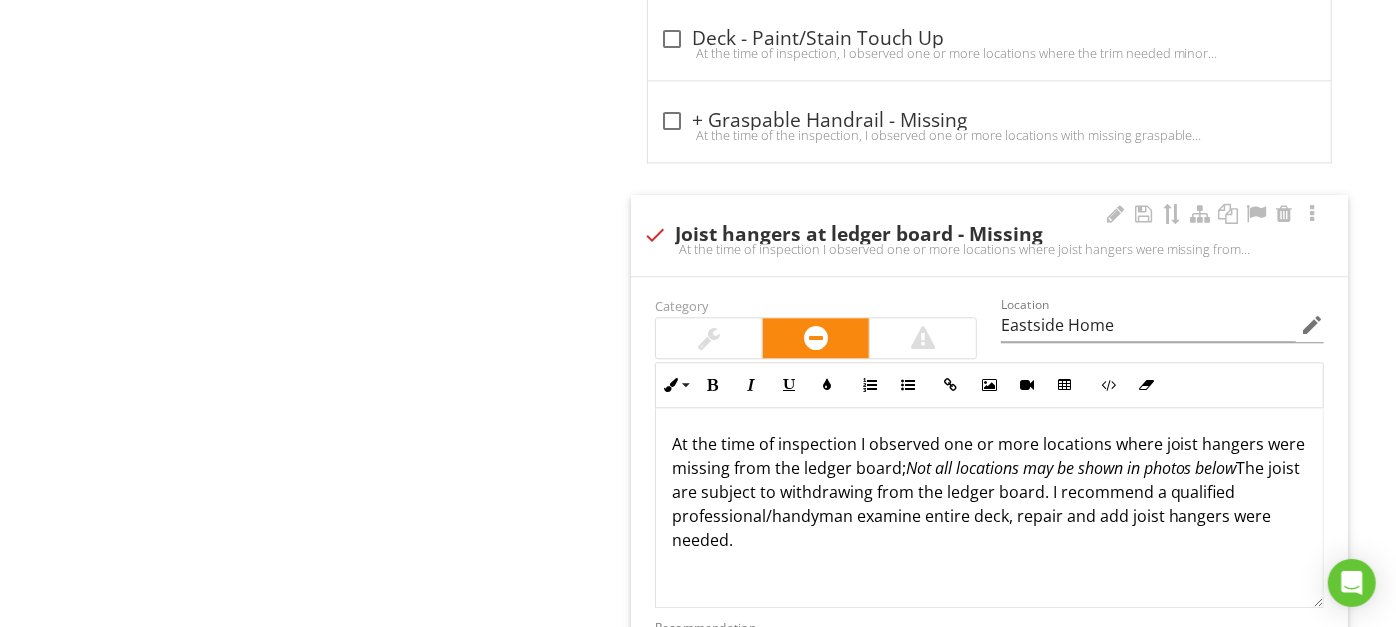click on "At the time of inspection I observed one or more locations where joist hangers were missing from the ledger board;  Not all locations may be shown in photos below   The joist are subject to withdrawing from the ledger board. I recommend a qualified professional/handyman examine entire deck, repair and add joist hangers were needed." at bounding box center [989, 492] 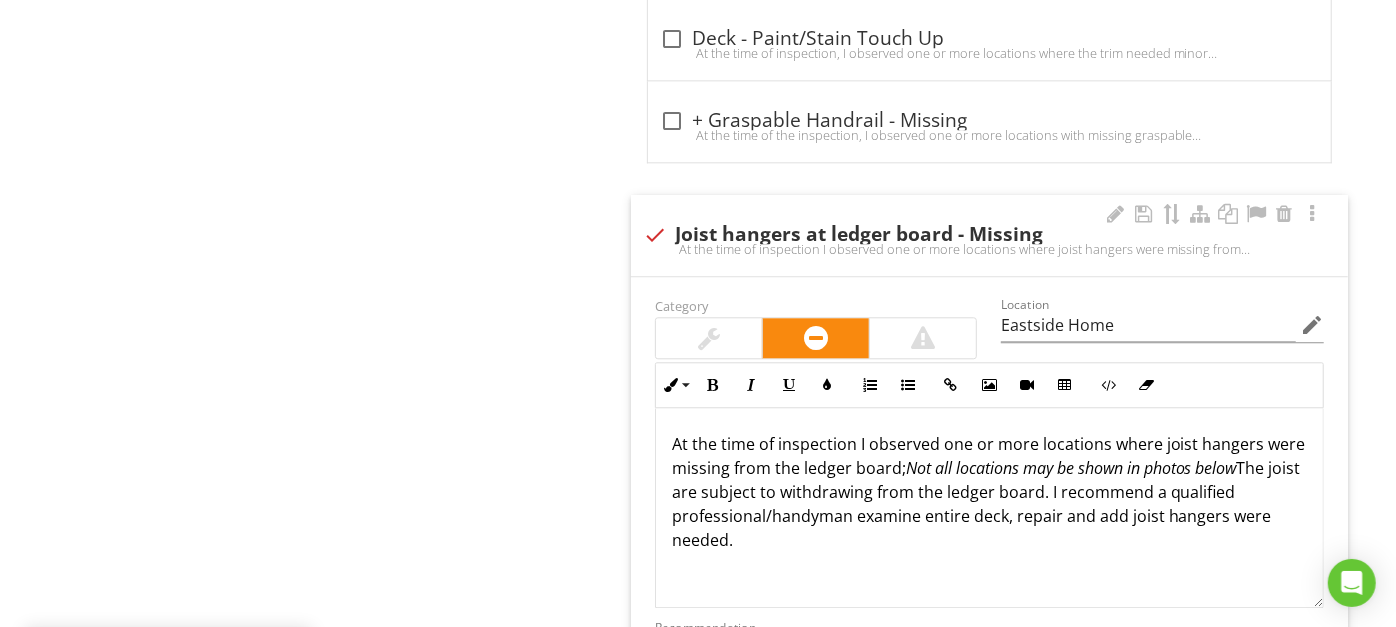 type 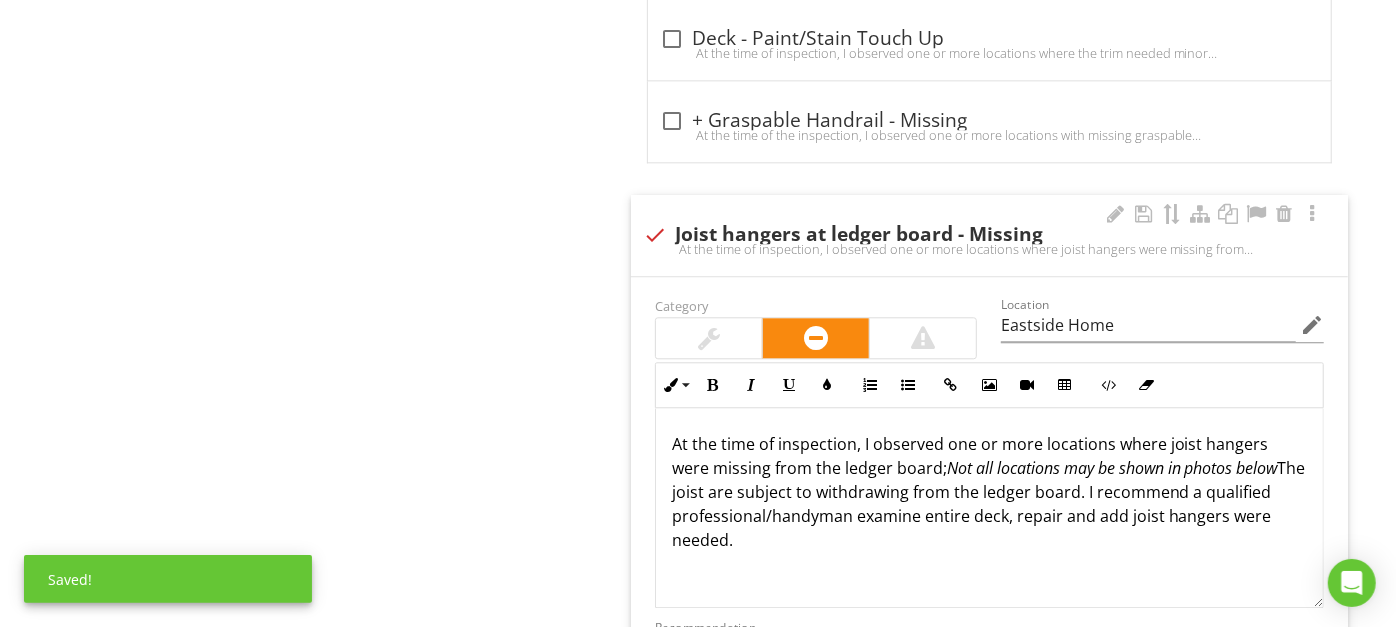 click on "At the time of inspection, I observed one or more locations where joist hangers were missing from the ledger board;  Not all locations may be shown in photos below   The joist are subject to withdrawing from the ledger board. I recommend a qualified professional/handyman examine entire deck, repair and add joist hangers were needed." at bounding box center (989, 508) 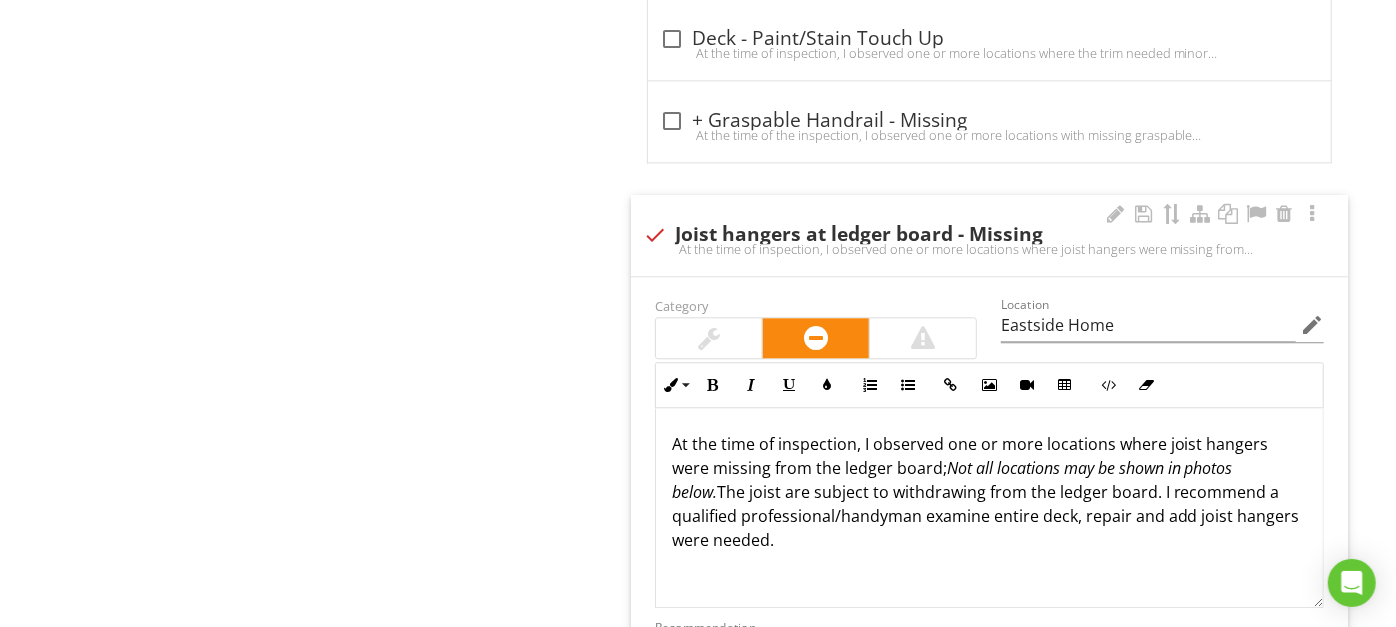 click on "At the time of inspection, I observed one or more locations where joist hangers were missing from the ledger board;  Not all locations may be shown in photos below.   The joist are subject to withdrawing from the ledger board. I recommend a qualified professional/handyman examine entire deck, repair and add joist hangers were needed." at bounding box center [989, 508] 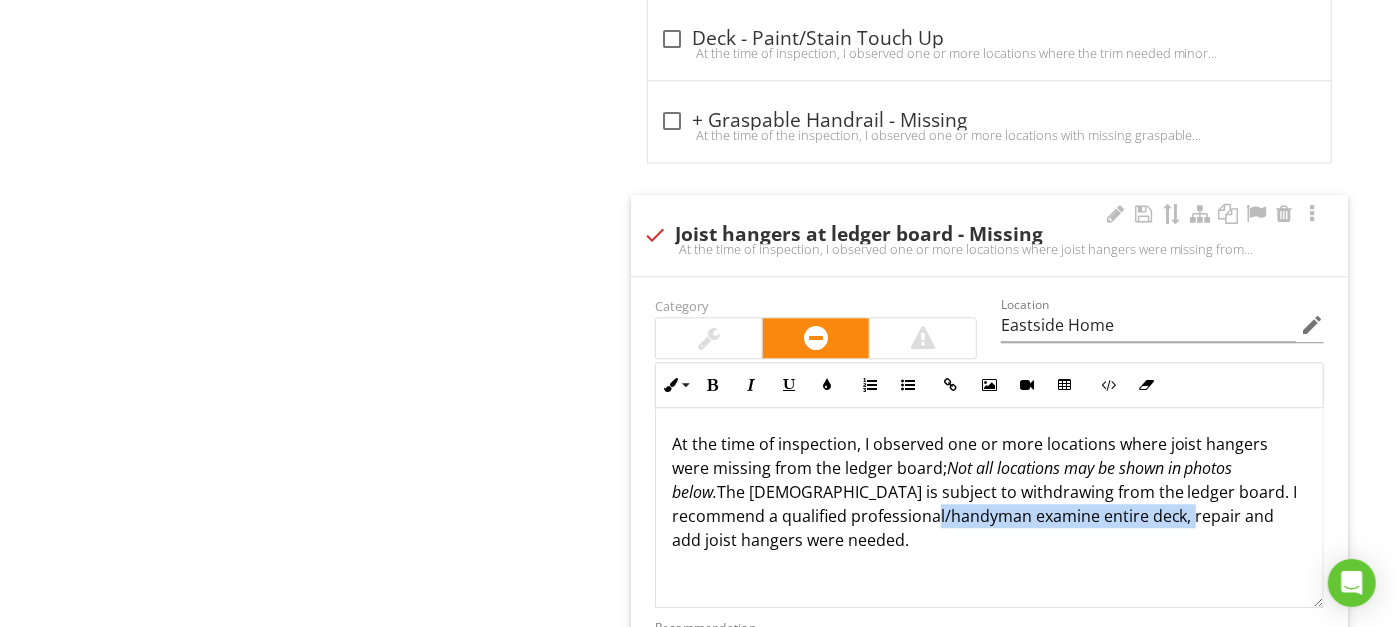 drag, startPoint x: 923, startPoint y: 511, endPoint x: 1161, endPoint y: 508, distance: 238.0189 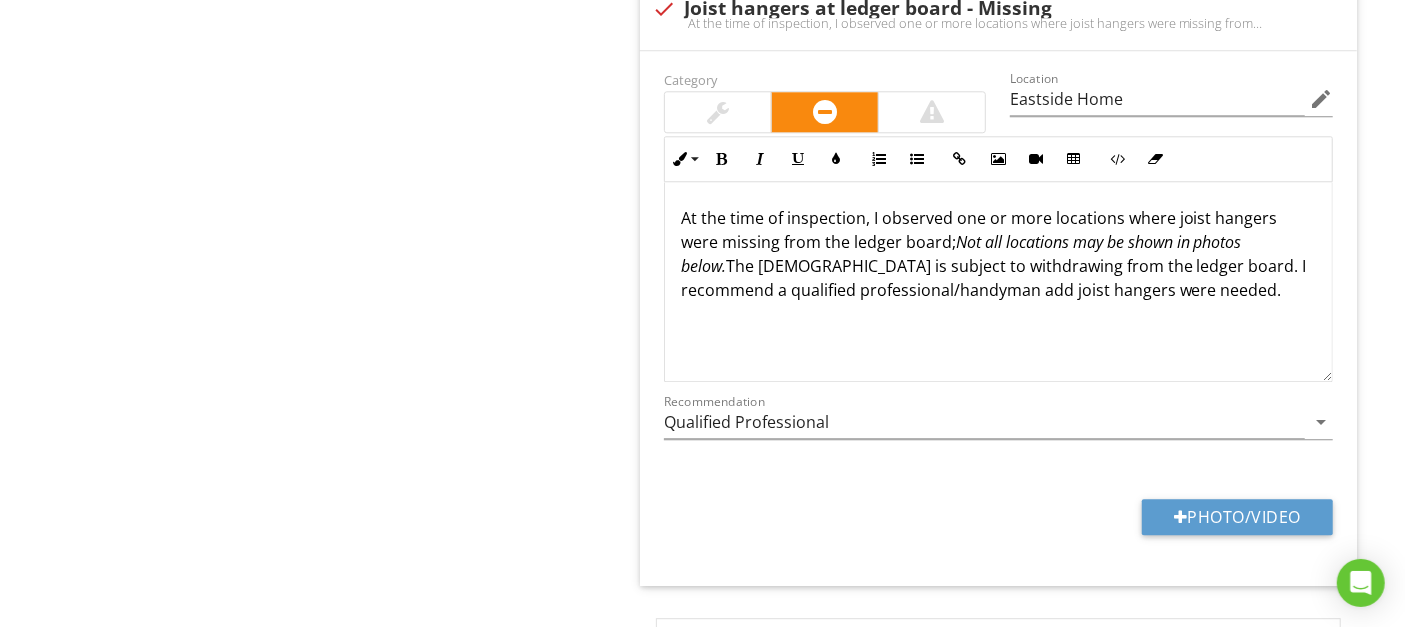 scroll, scrollTop: 3433, scrollLeft: 0, axis: vertical 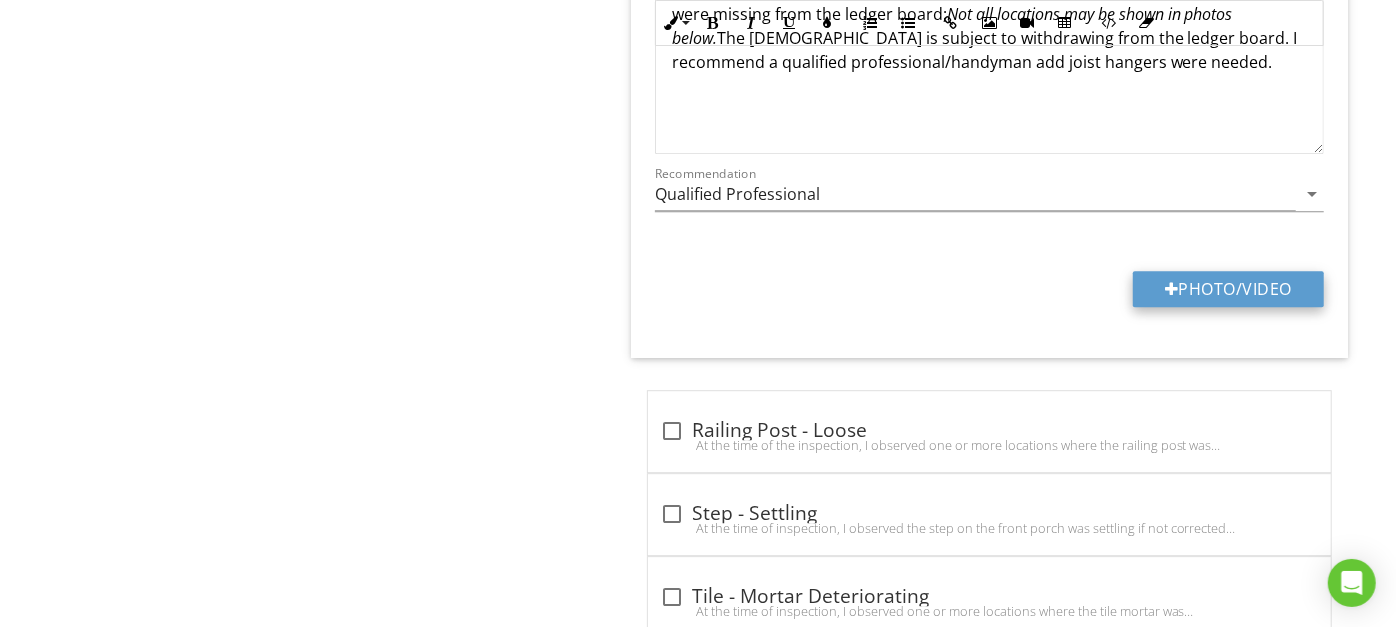 click on "Photo/Video" at bounding box center [1228, 289] 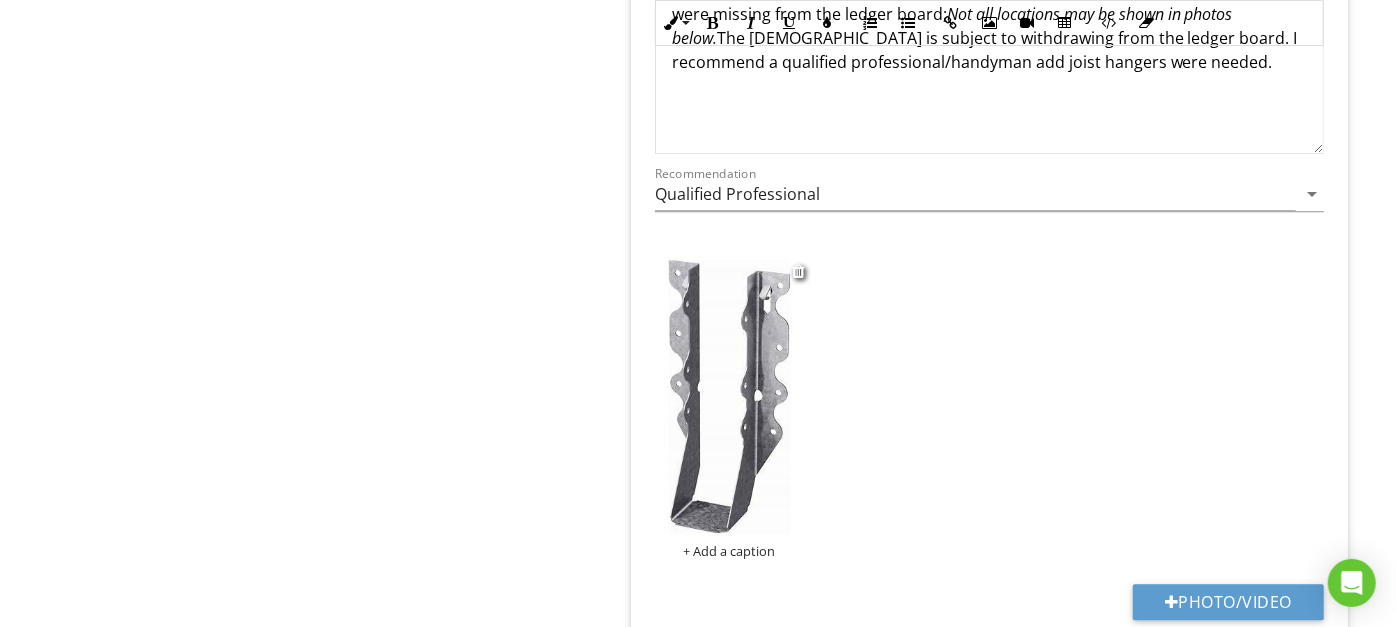 click on "+ Add a caption" at bounding box center (729, 551) 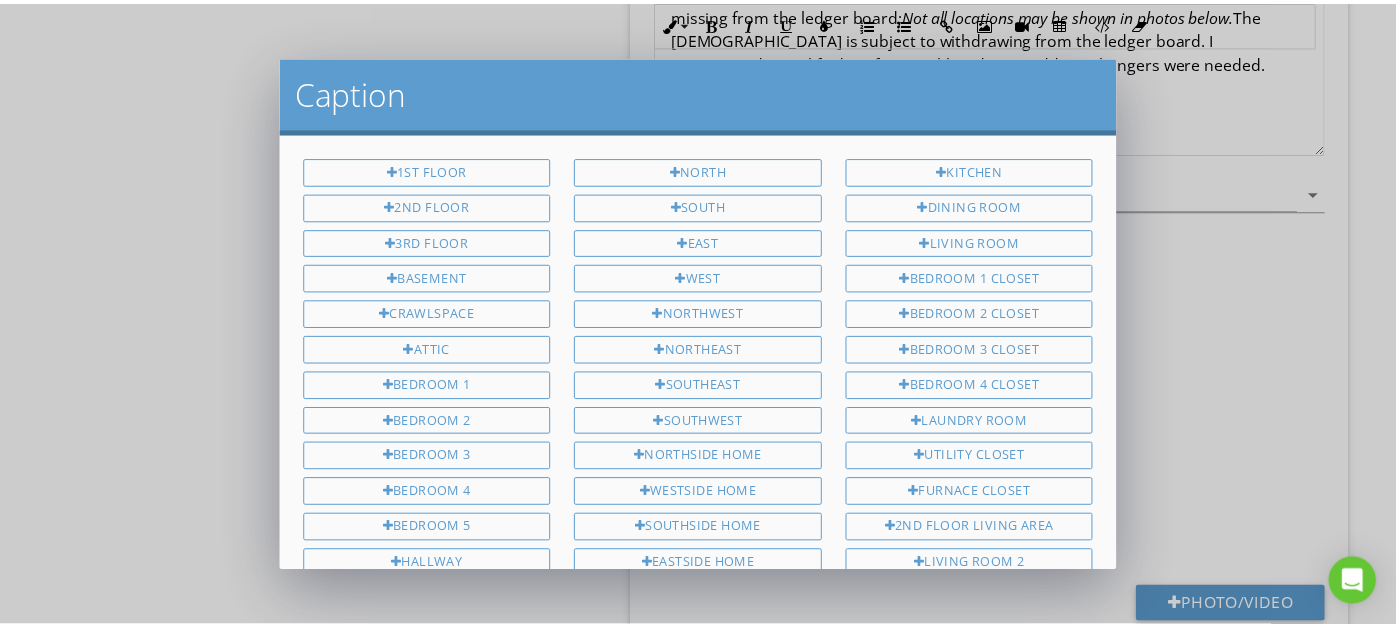 scroll, scrollTop: 540, scrollLeft: 0, axis: vertical 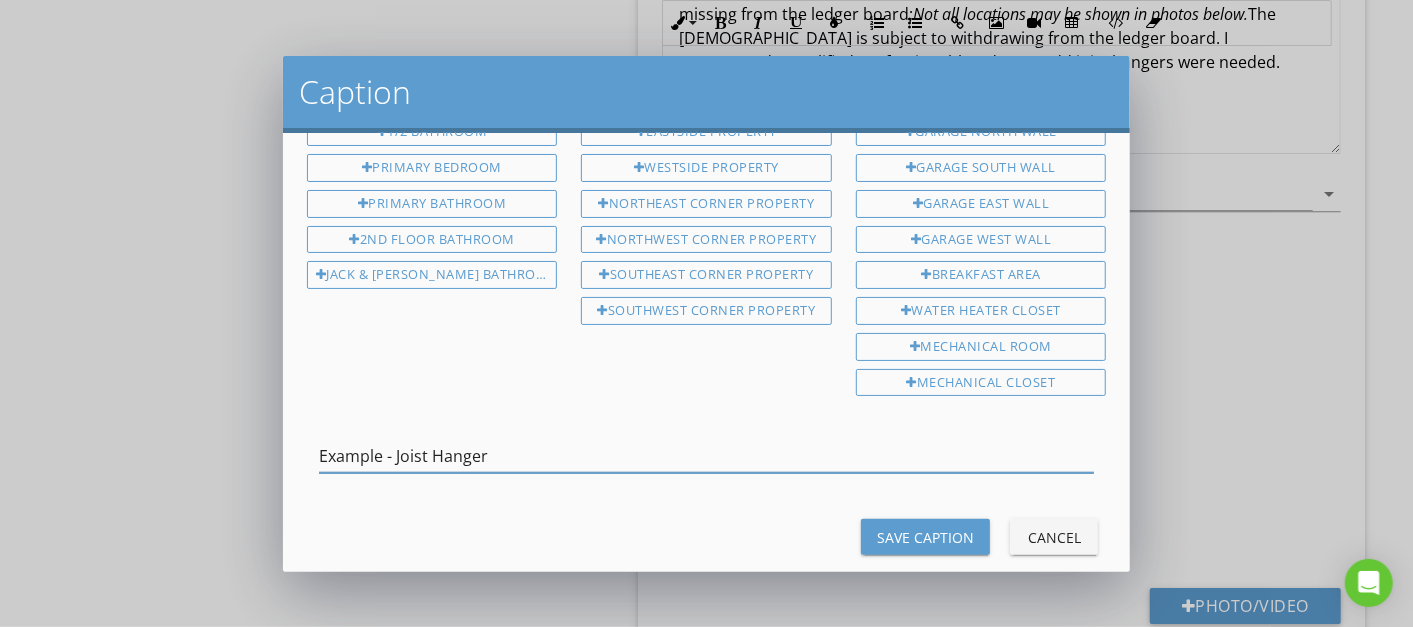 type on "Example - Joist Hanger" 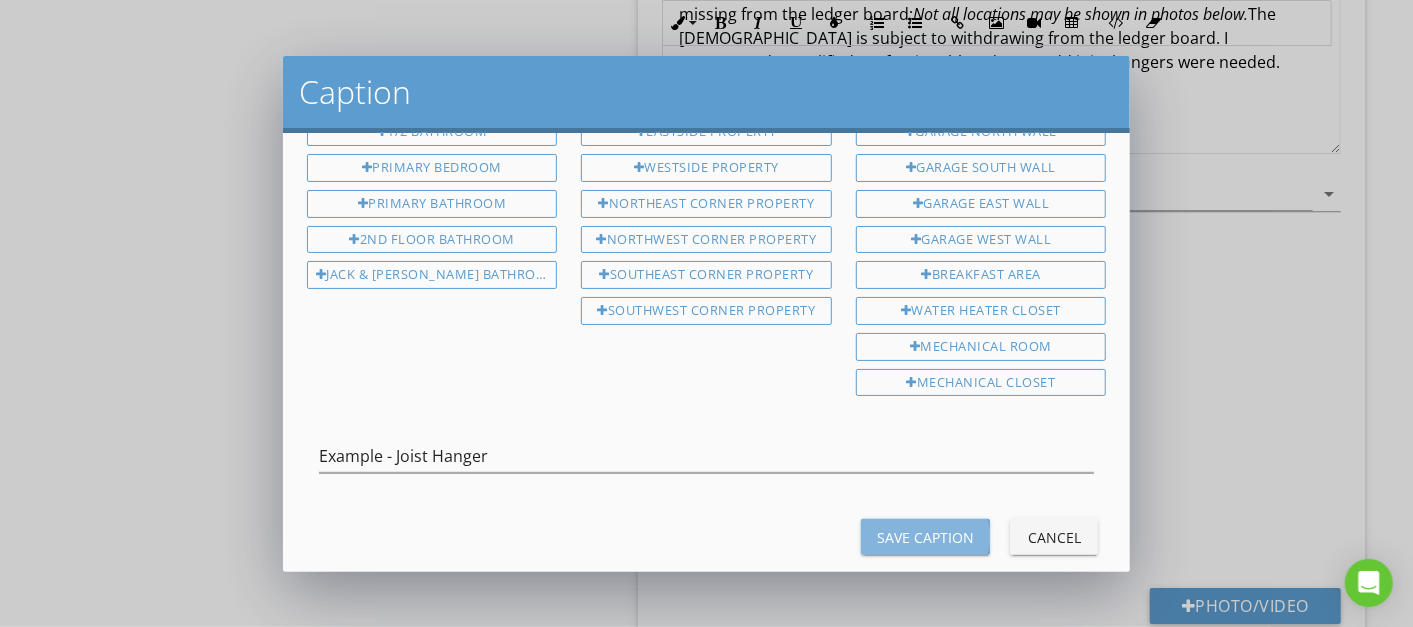 click on "Save Caption" at bounding box center (925, 537) 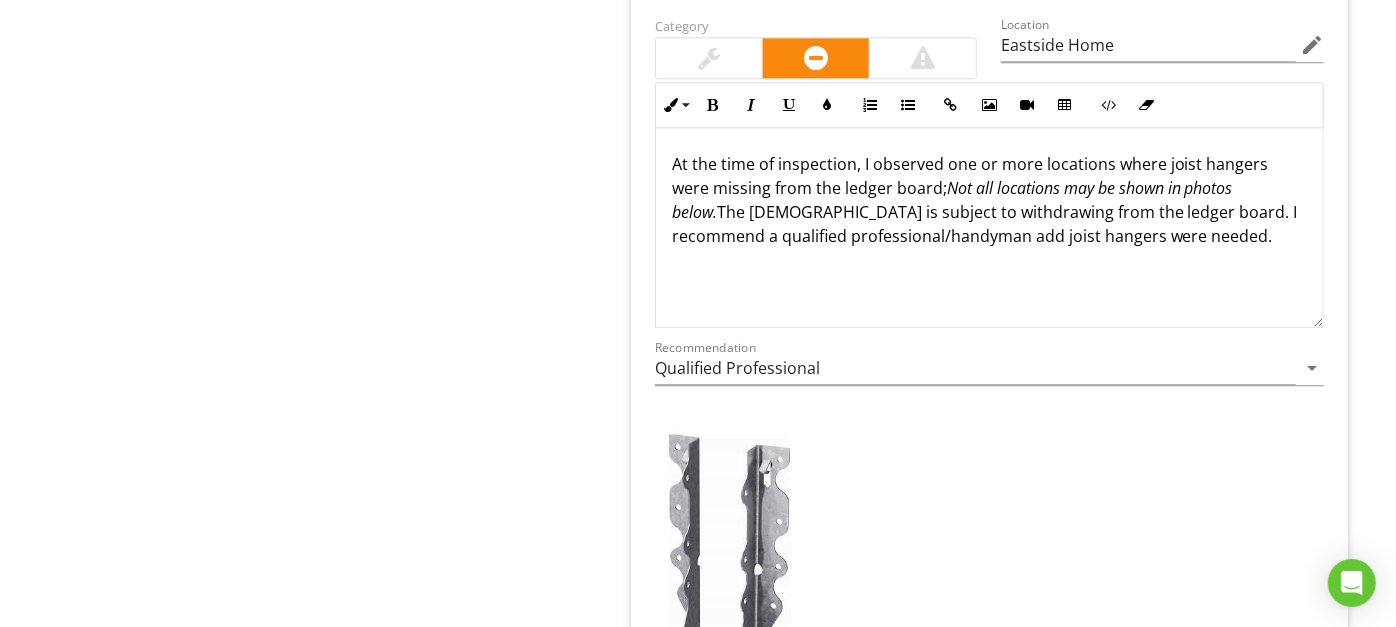 scroll, scrollTop: 3203, scrollLeft: 0, axis: vertical 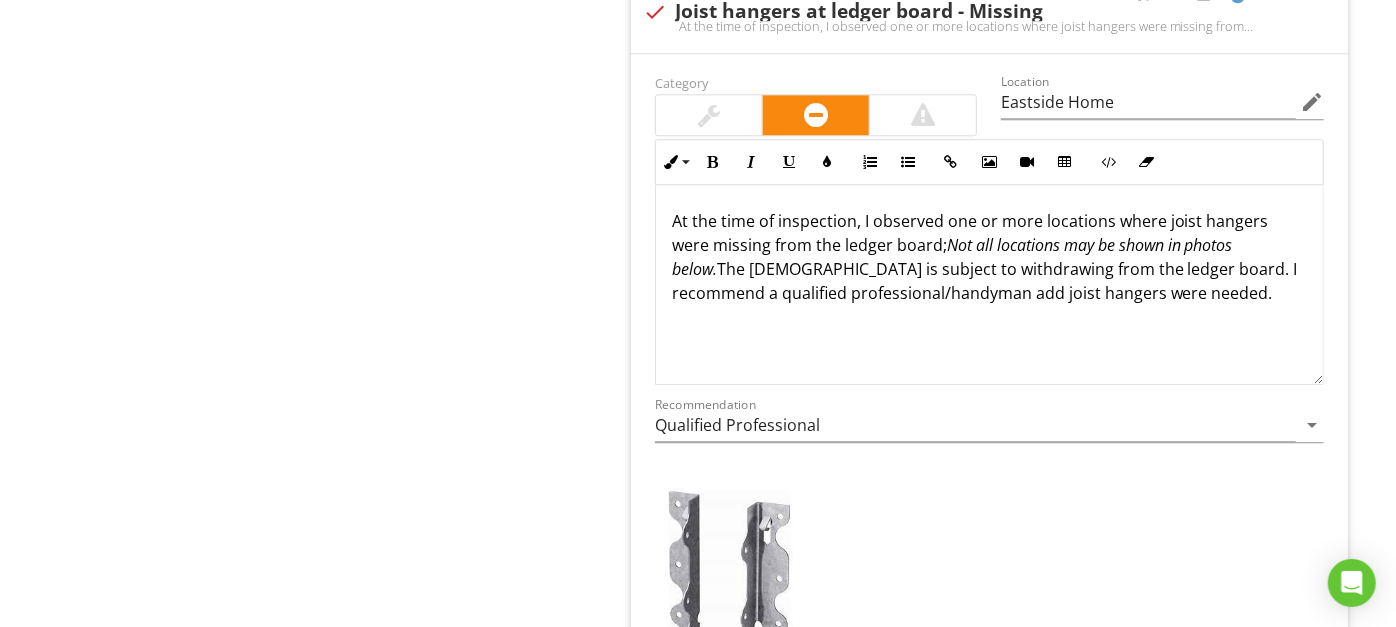 click on "At the time of inspection, I observed one or more locations where joist hangers were missing from the ledger board;  Not all locations may be shown in photos below.   The joist is subject to withdrawing from the ledger board. I recommend a qualified professional/handyman add joist hangers were needed." at bounding box center (989, 257) 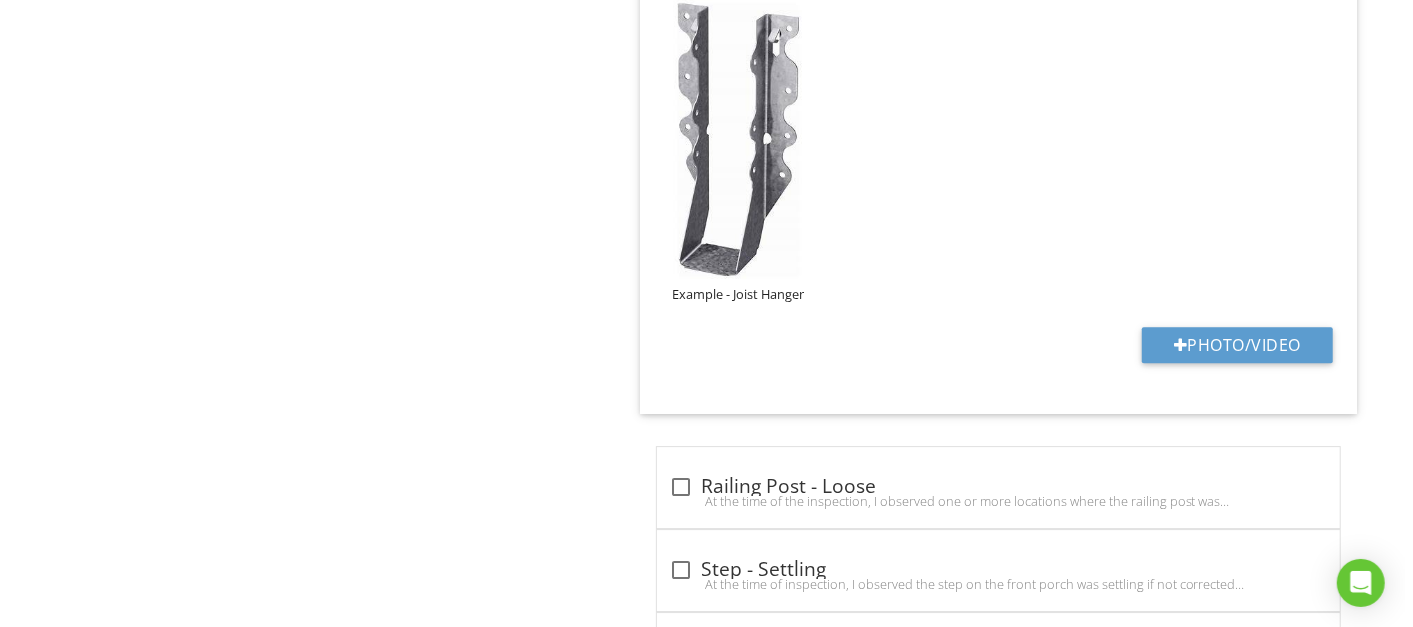 scroll, scrollTop: 3662, scrollLeft: 0, axis: vertical 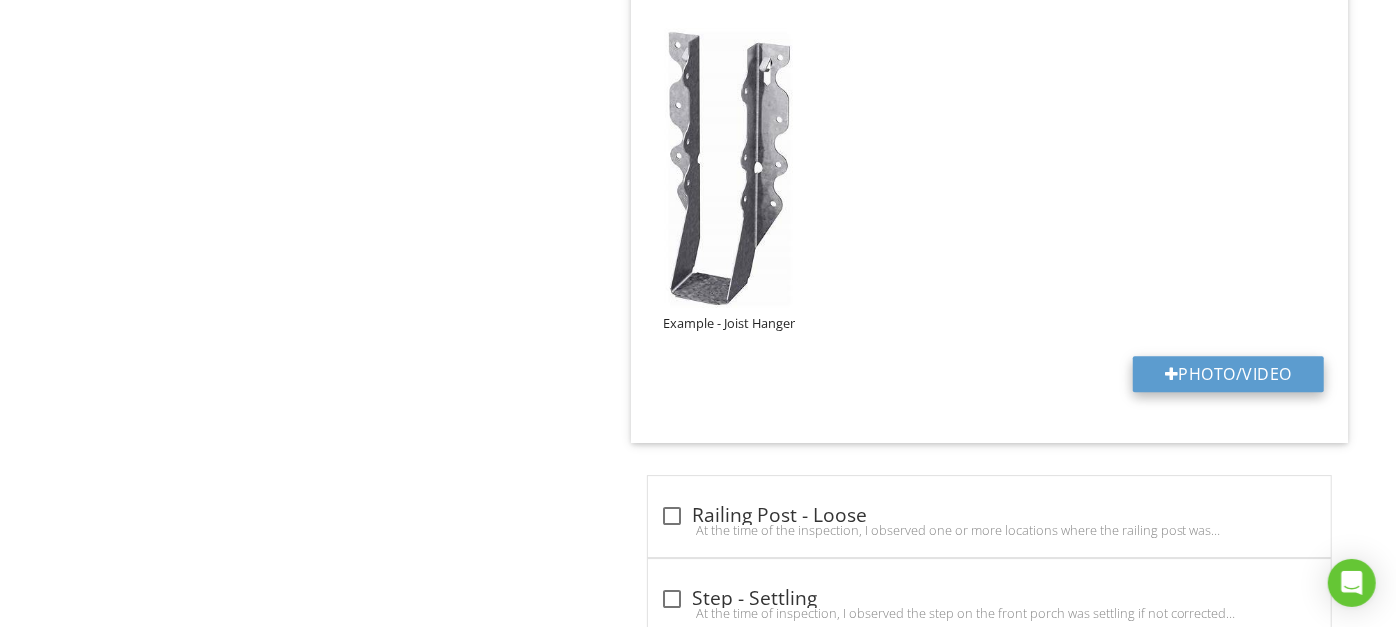 click on "Photo/Video" at bounding box center (1228, 374) 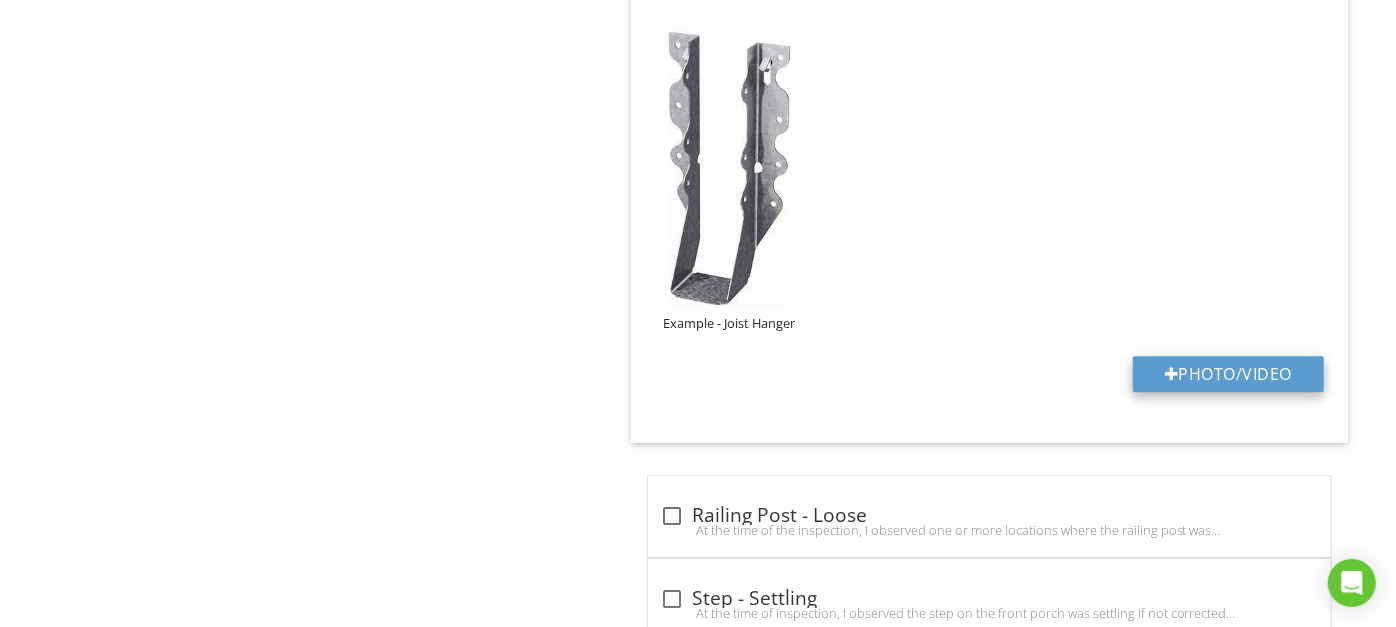 type on "C:\fakepath\1bb05467cb3ce076142cf31ef37a16433a5a7e39.jpeg" 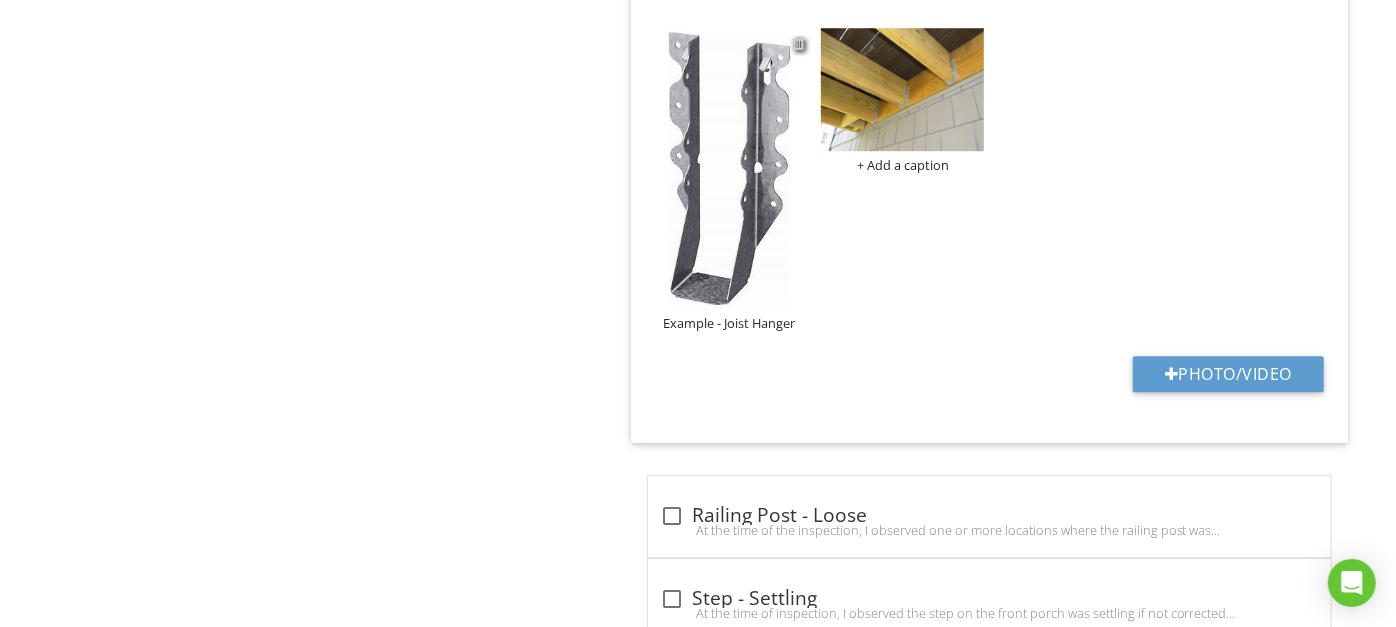 click at bounding box center [798, 43] 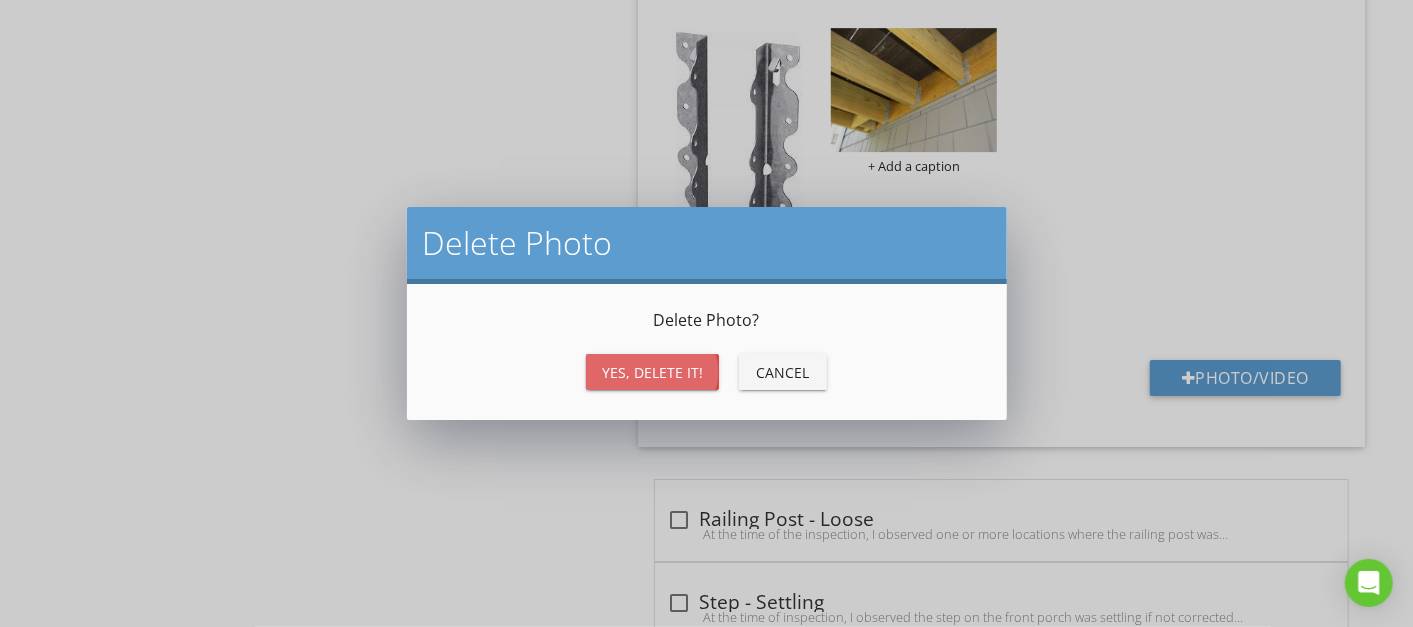 click on "Yes, Delete it!" at bounding box center (652, 372) 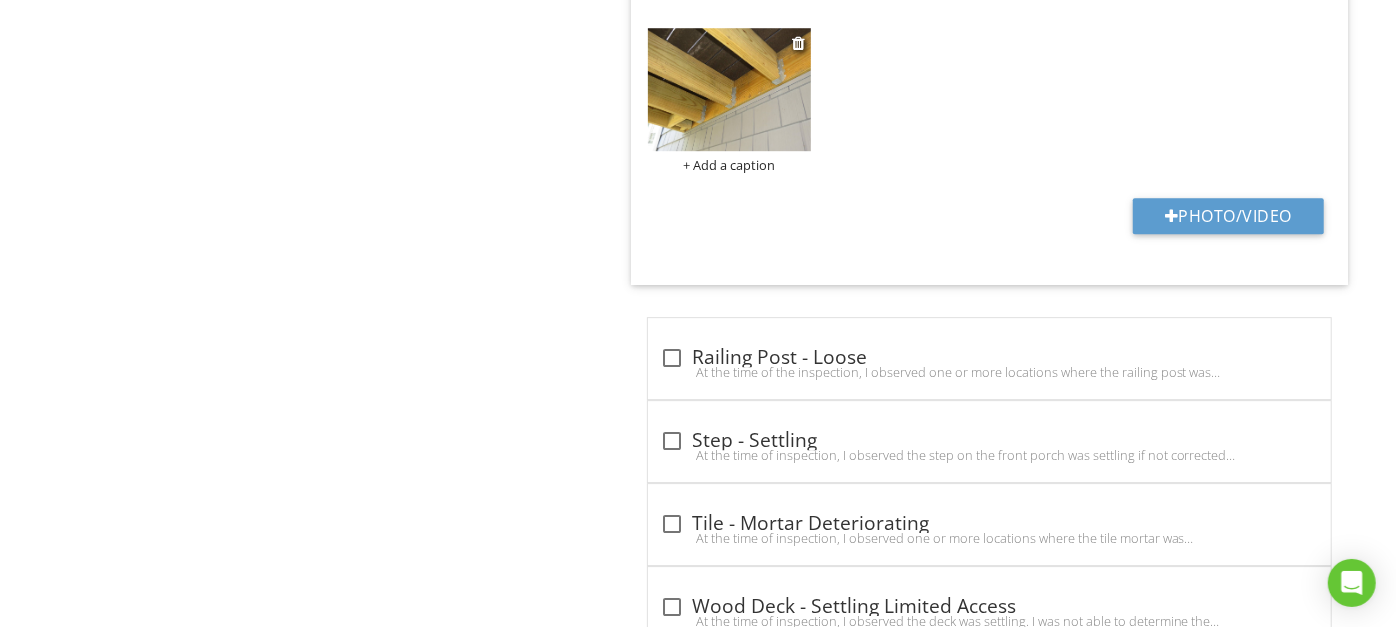 click on "+ Add a caption" at bounding box center [729, 165] 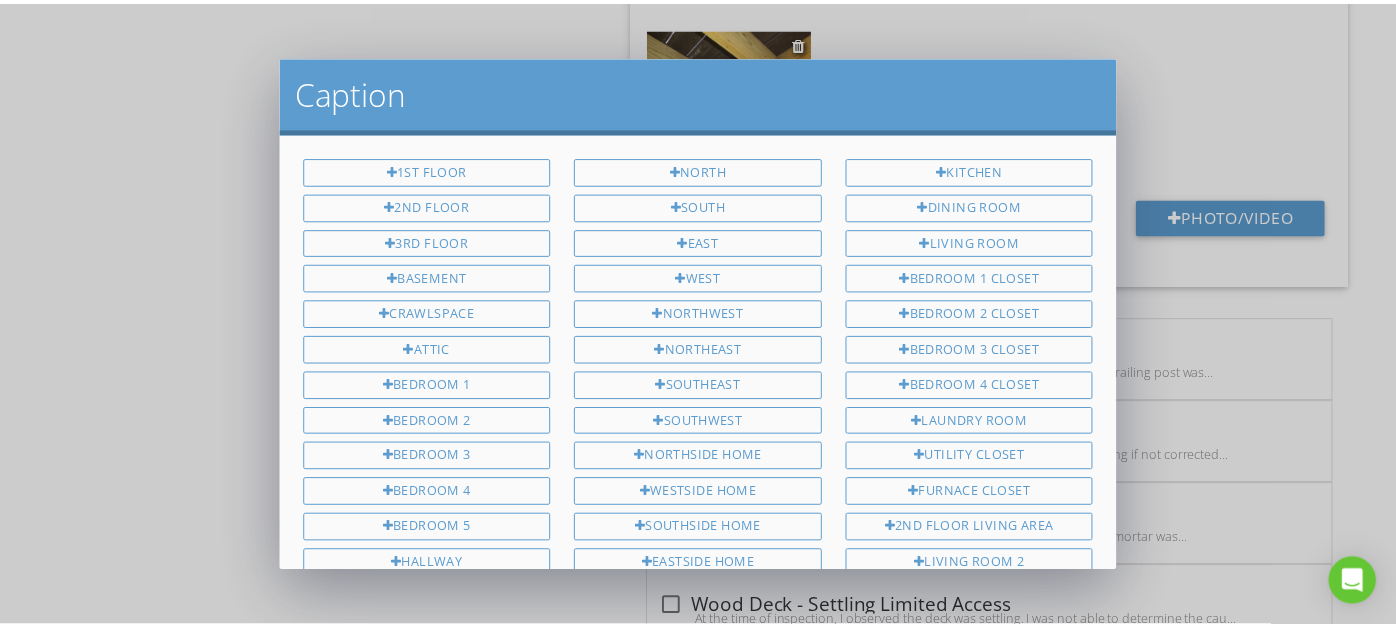 scroll, scrollTop: 540, scrollLeft: 0, axis: vertical 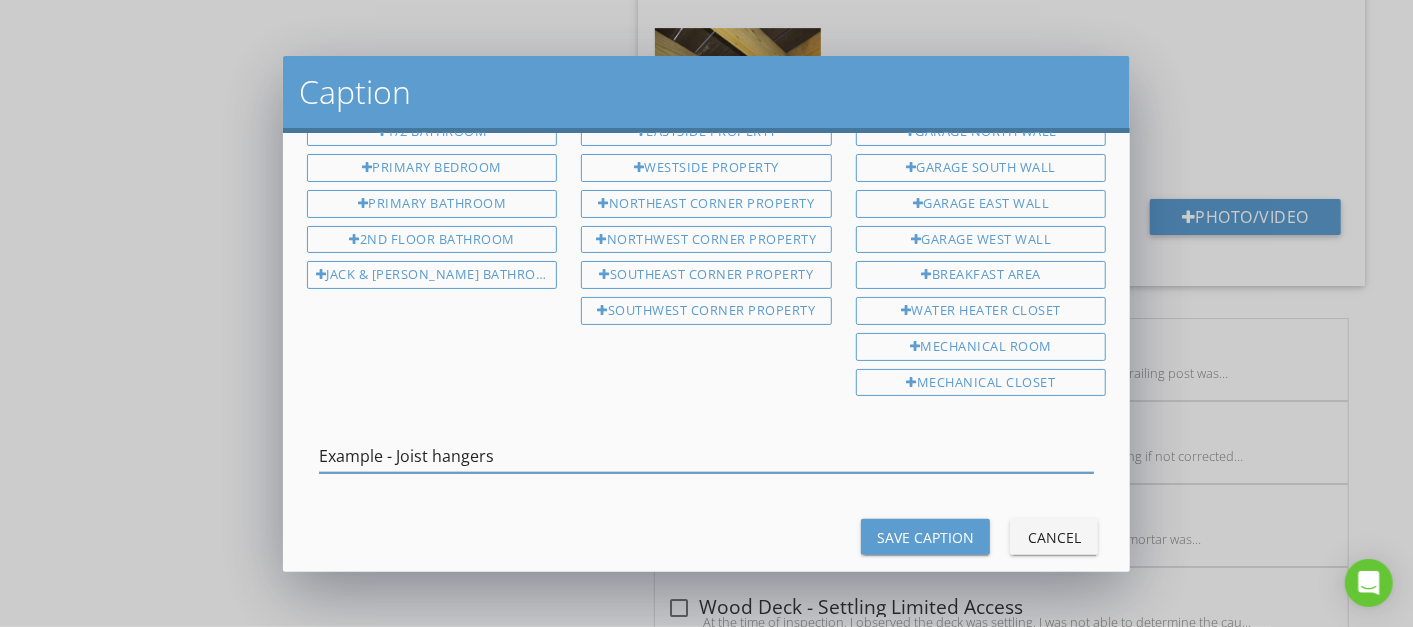type on "Example - Joist hangers" 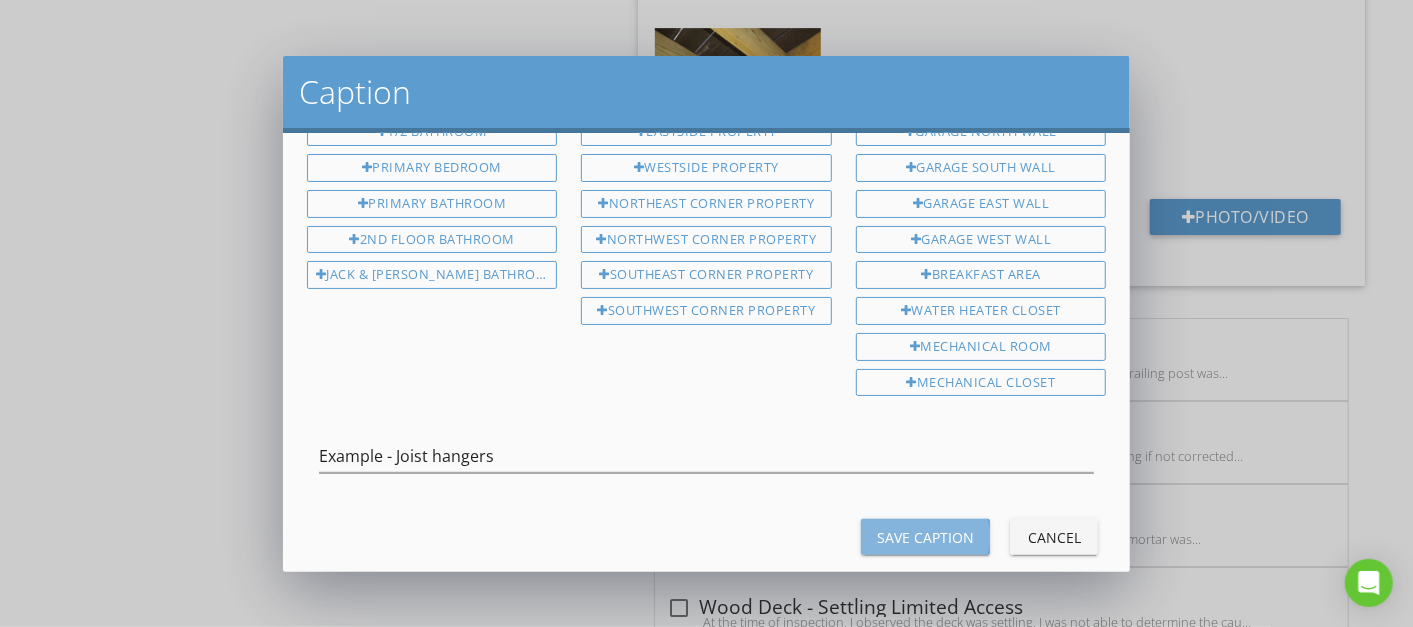 click on "Save Caption" at bounding box center [925, 537] 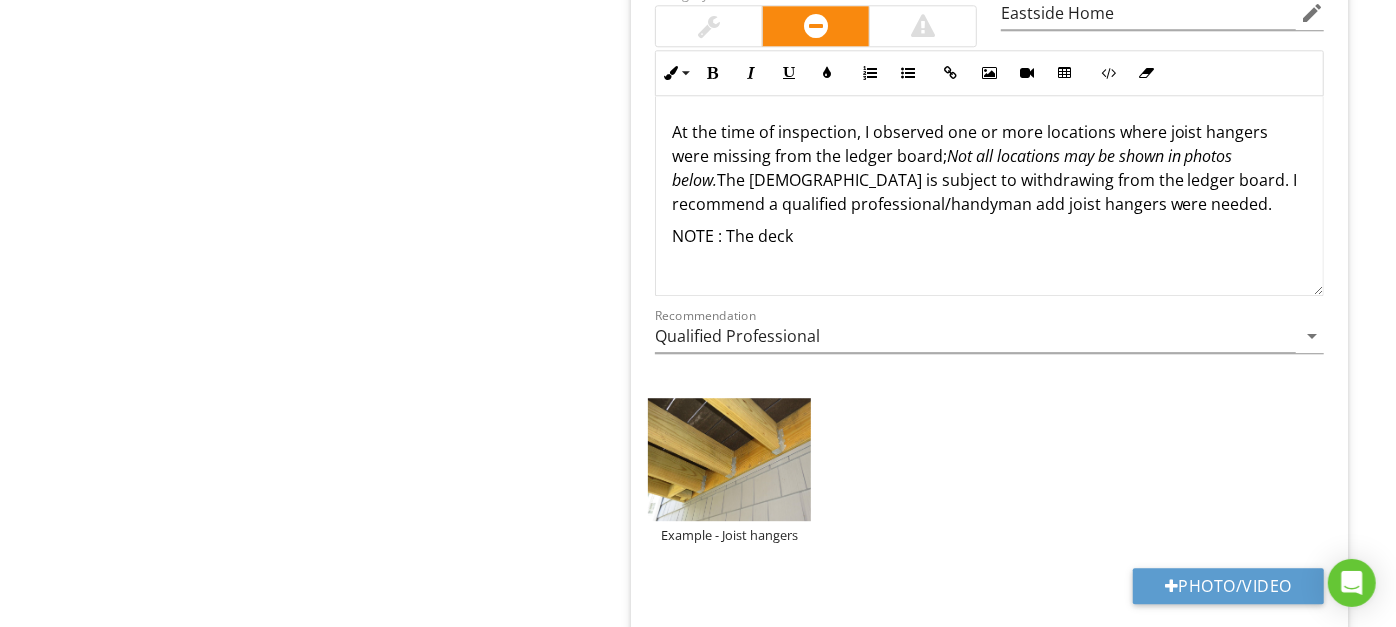 scroll, scrollTop: 3263, scrollLeft: 0, axis: vertical 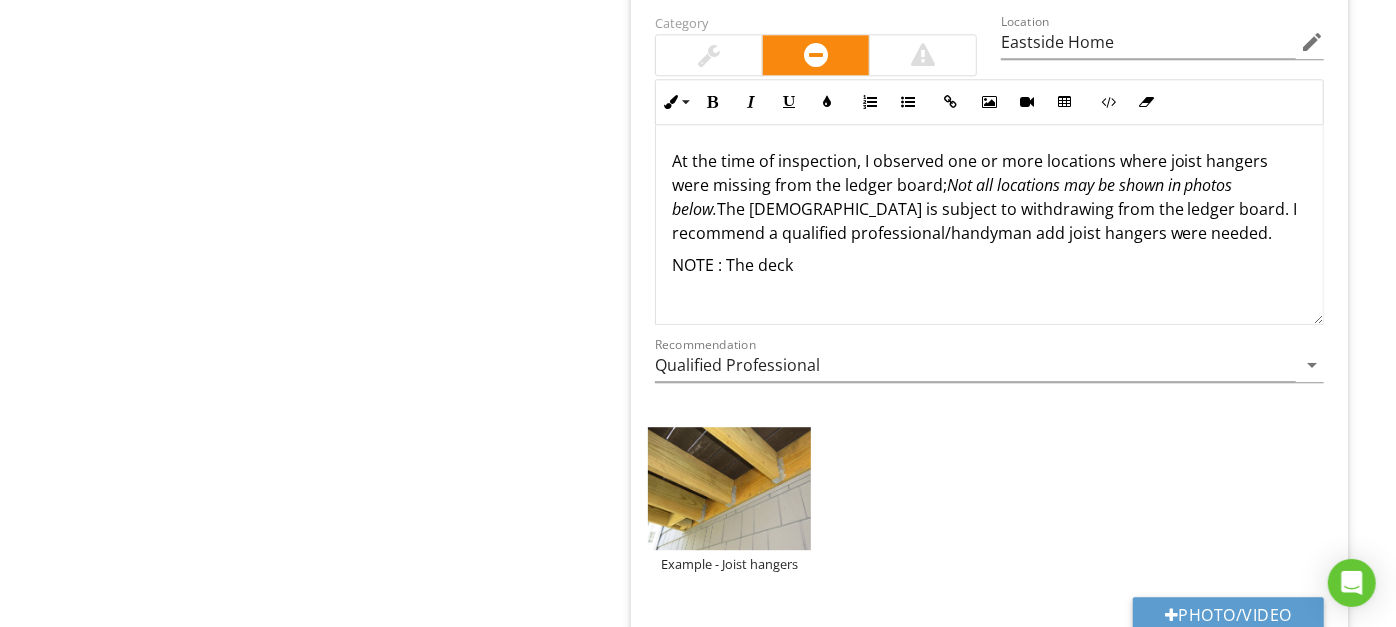 click on "NOTE : The deck" at bounding box center [989, 265] 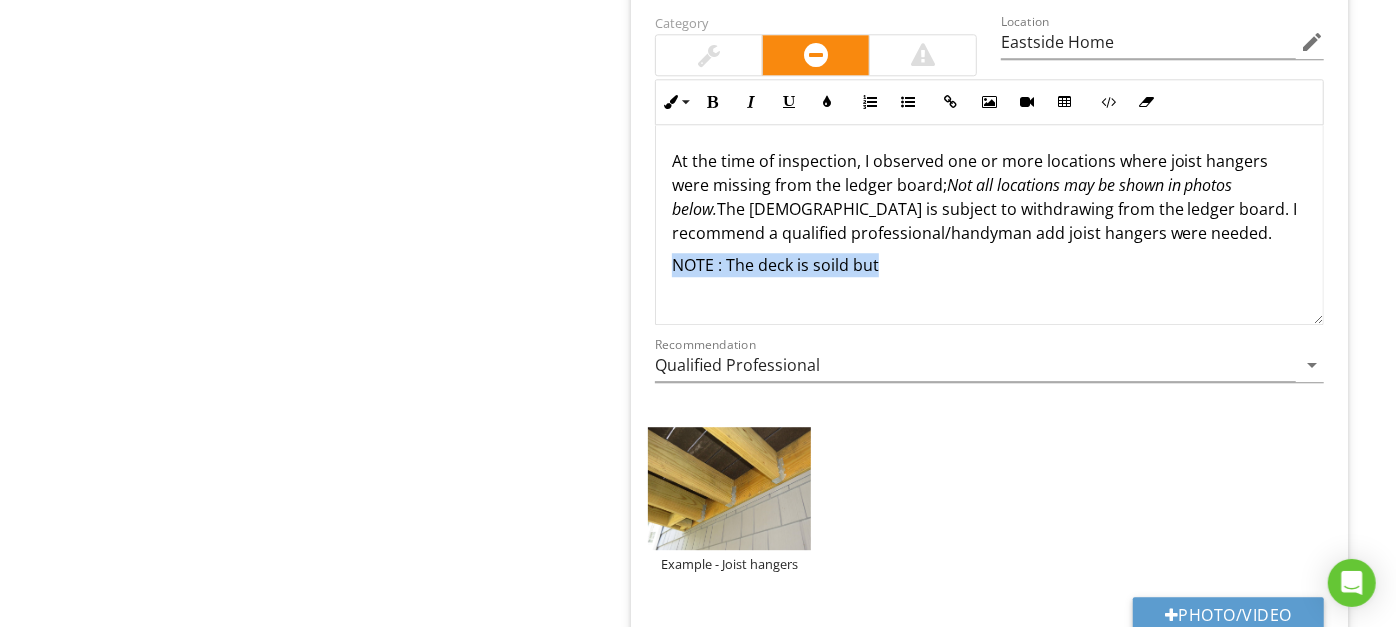 drag, startPoint x: 886, startPoint y: 262, endPoint x: 659, endPoint y: 274, distance: 227.31696 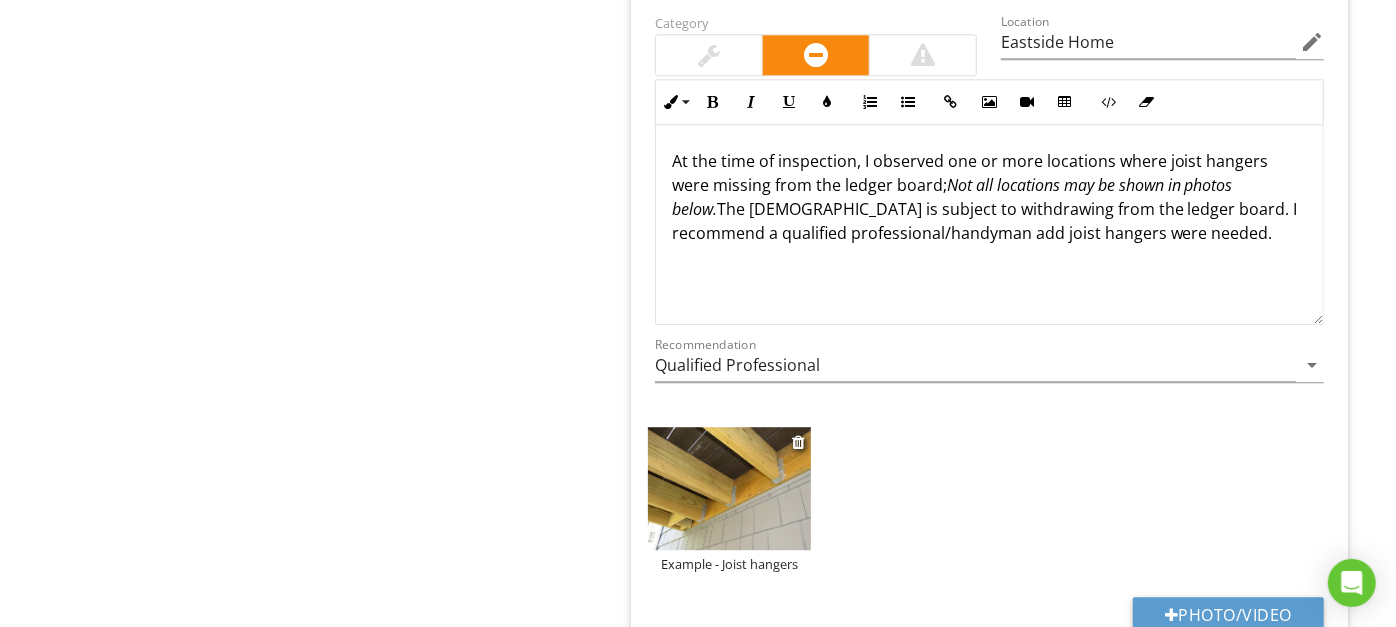 click at bounding box center (729, 488) 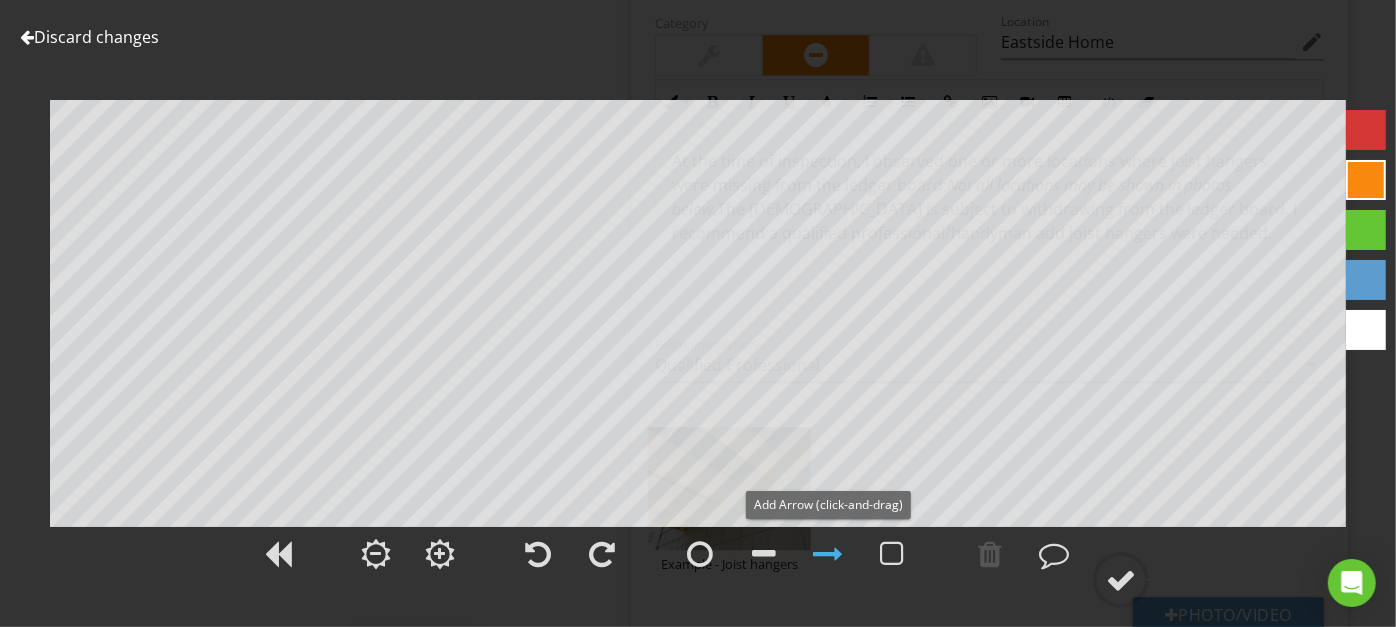 click at bounding box center (828, 554) 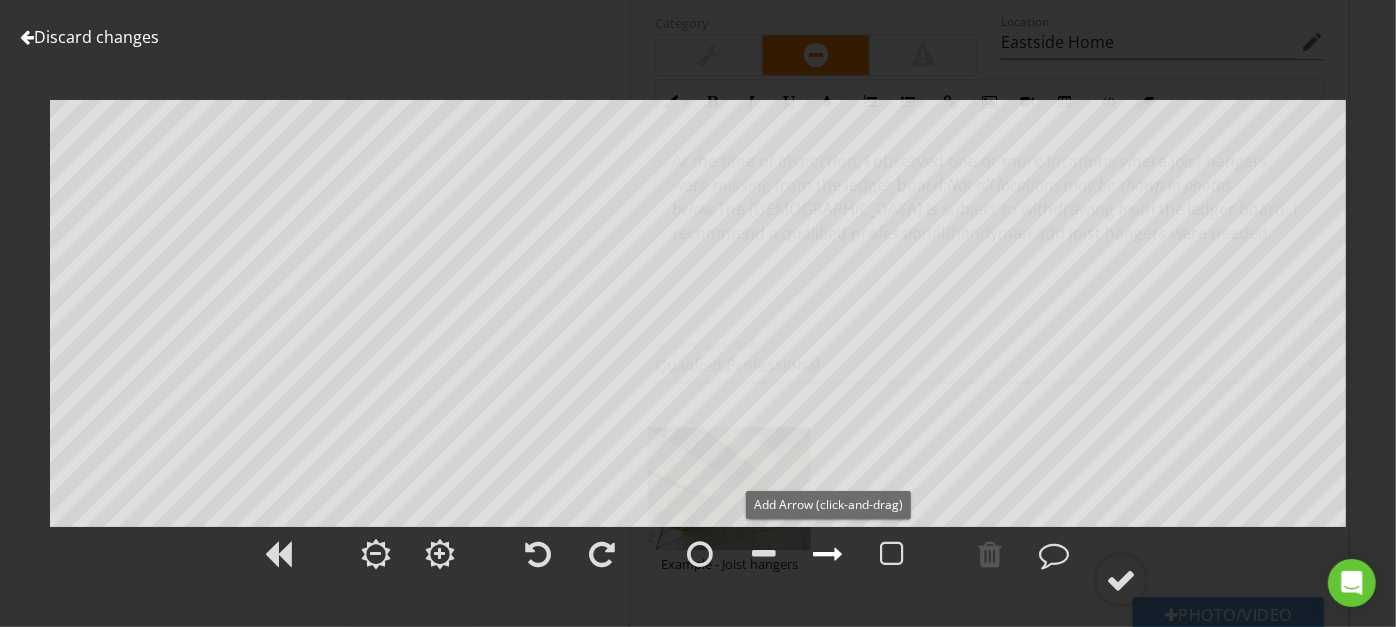 click at bounding box center [828, 554] 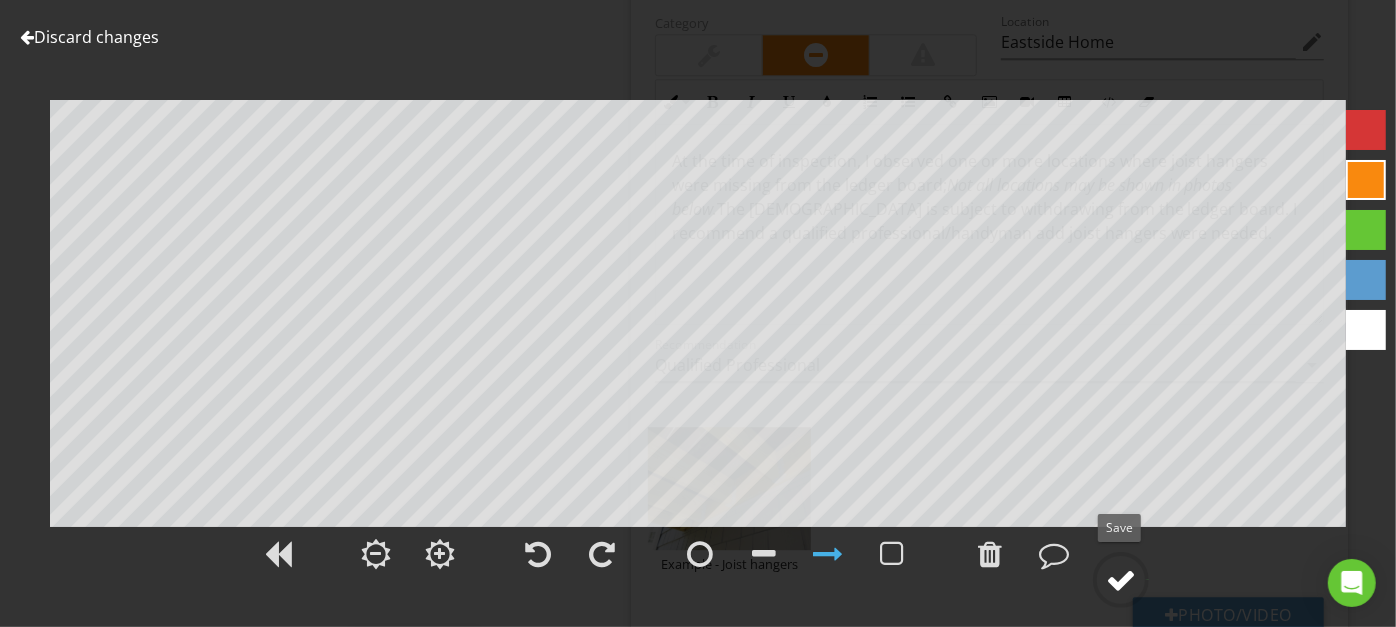 click at bounding box center [1121, 580] 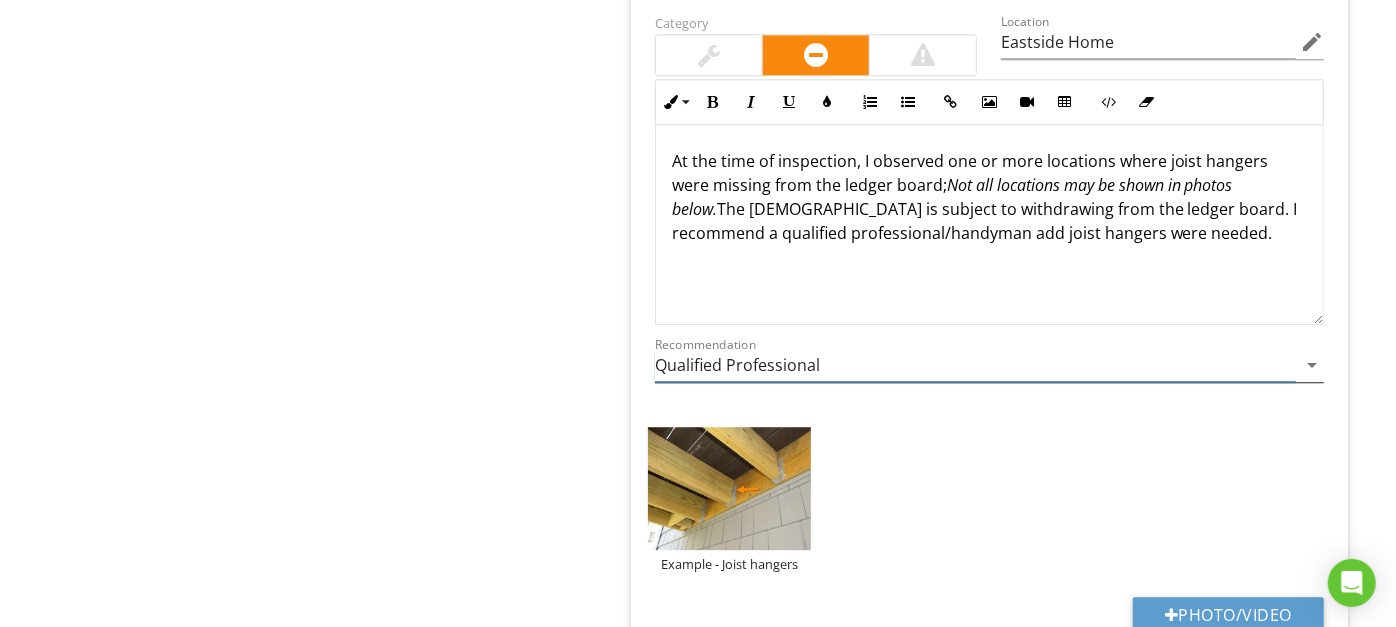 click on "arrow_drop_down" at bounding box center [1312, 365] 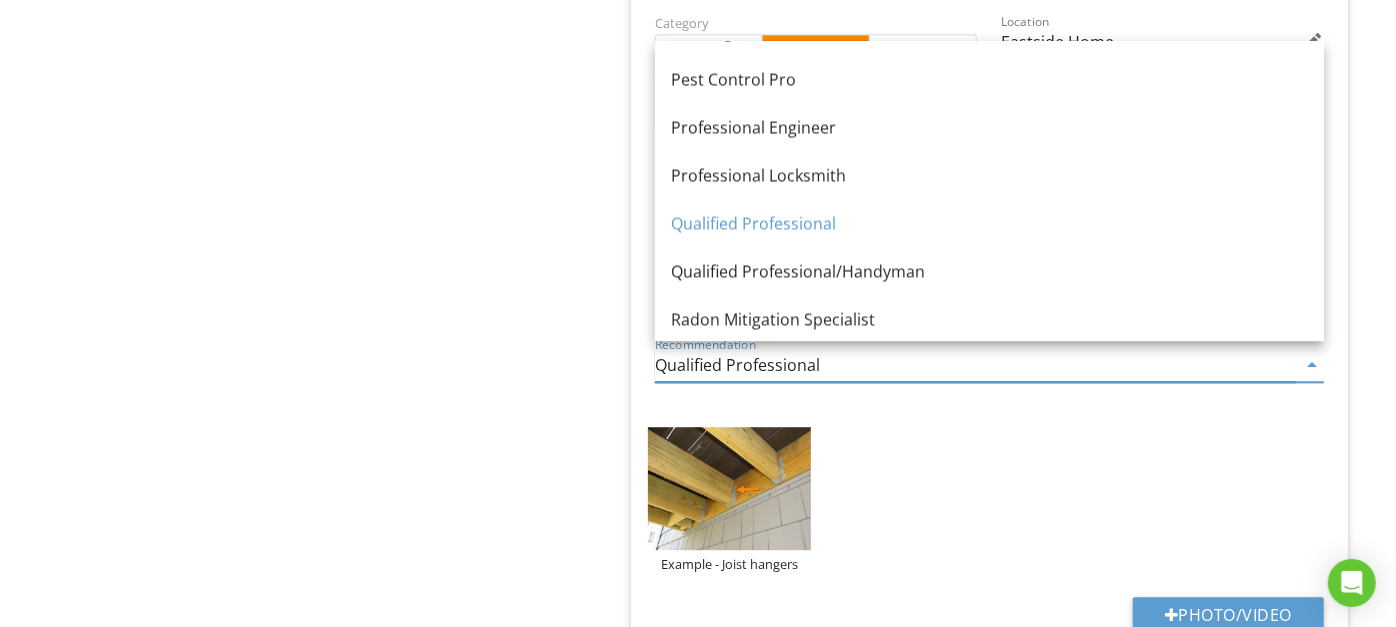 scroll, scrollTop: 2115, scrollLeft: 0, axis: vertical 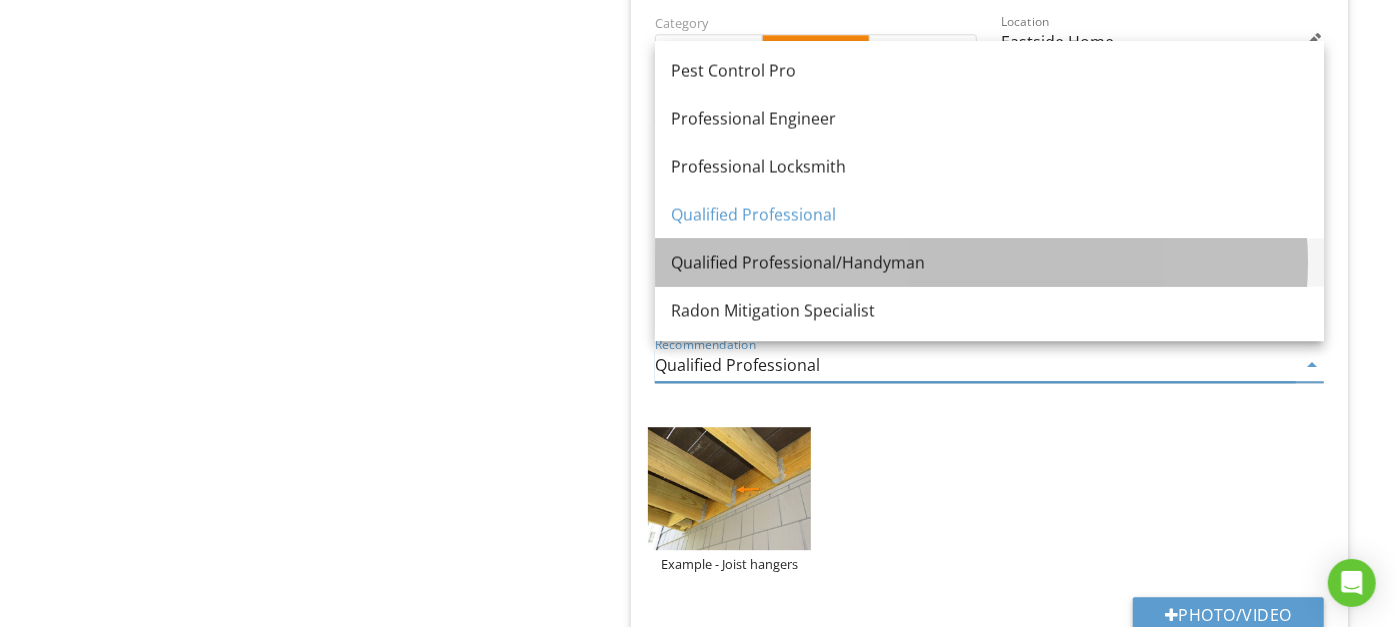 click on "Qualified Professional/Handyman" at bounding box center [989, 262] 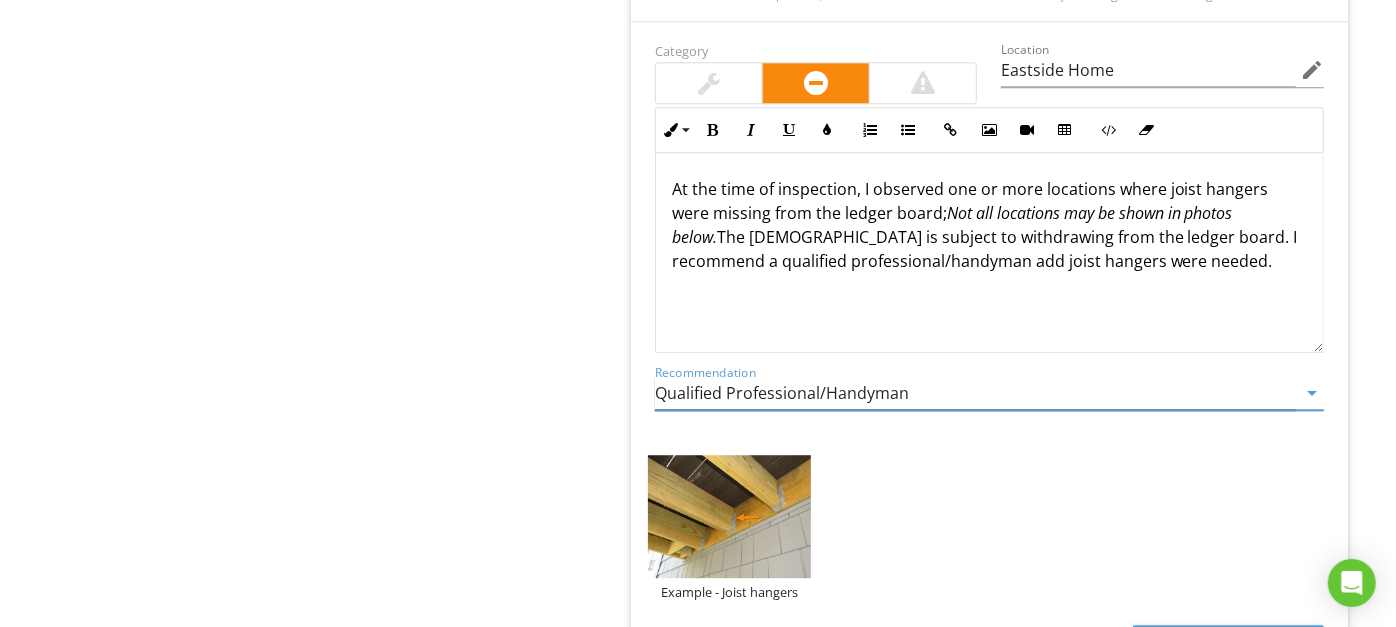 scroll, scrollTop: 3178, scrollLeft: 0, axis: vertical 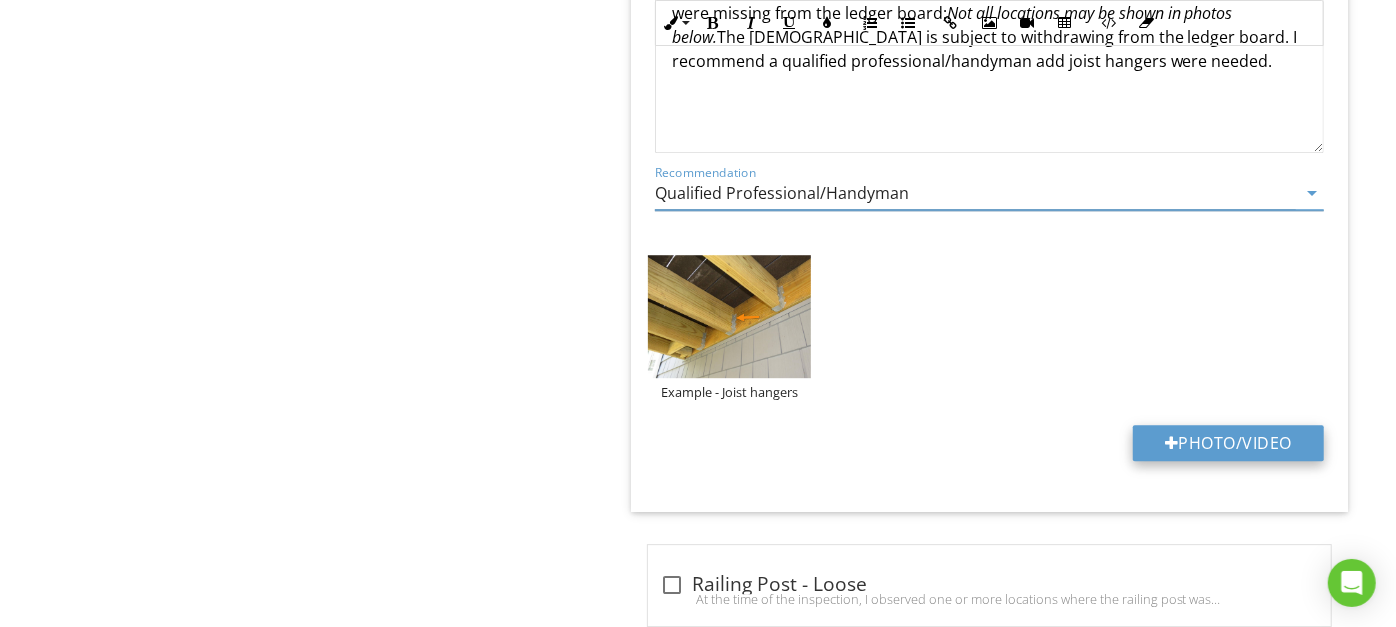 click on "Photo/Video" at bounding box center [1228, 443] 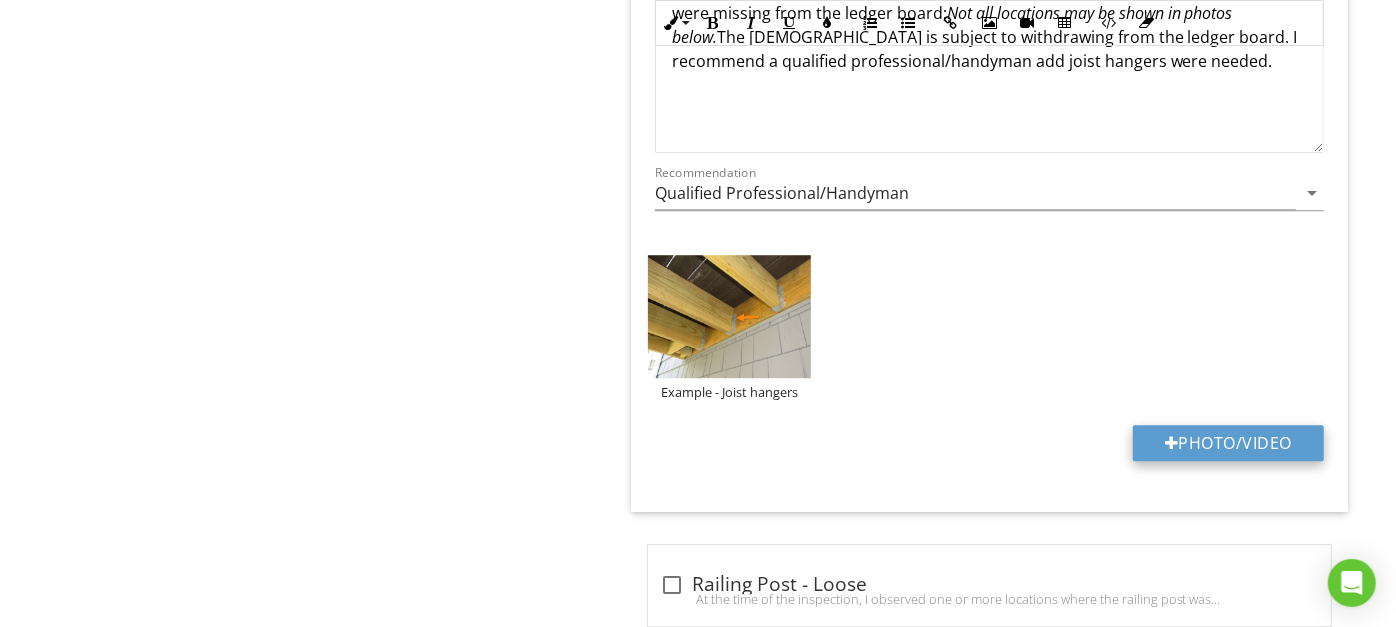 type on "C:\fakepath\PXL_20250711_163428291.jpg" 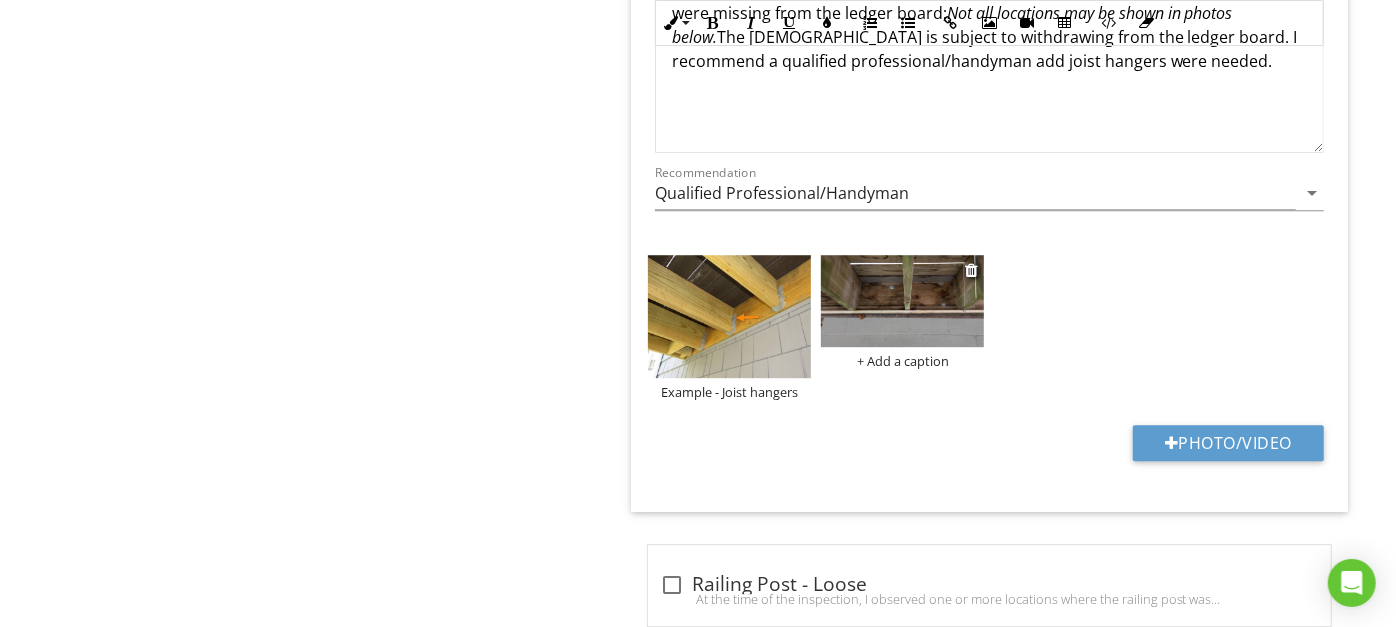 click on "+ Add a caption" at bounding box center [902, 361] 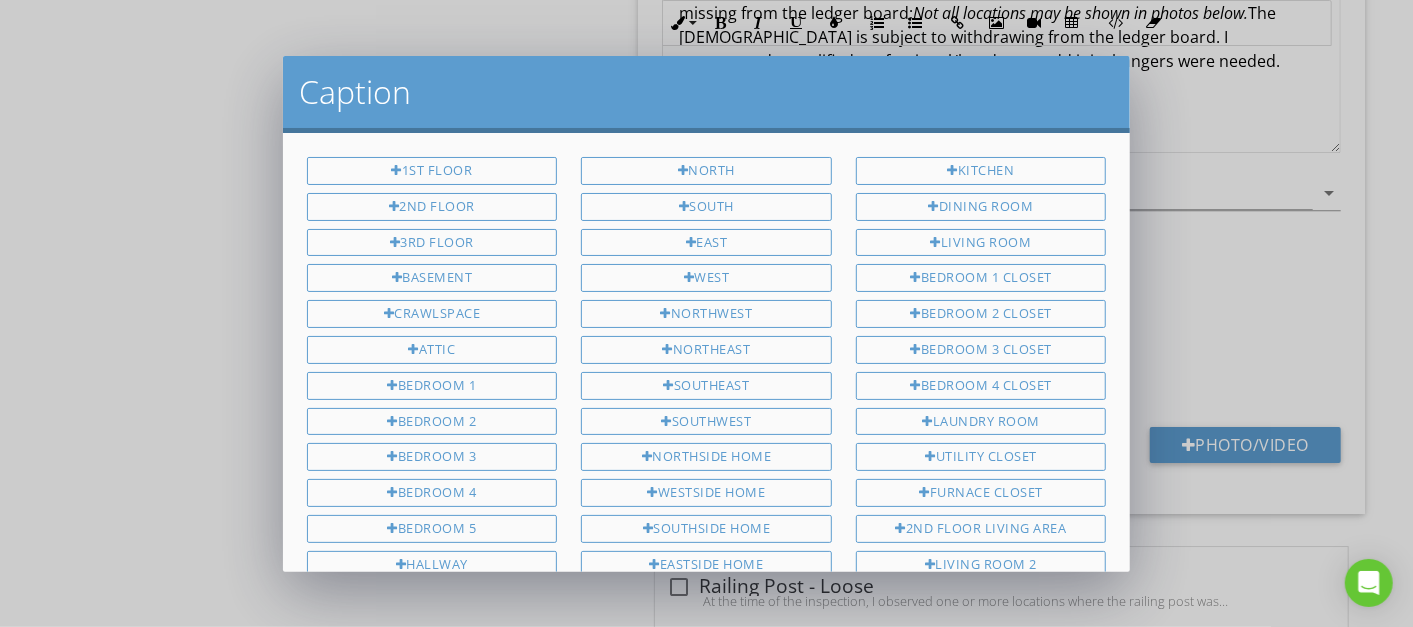 scroll, scrollTop: 0, scrollLeft: 0, axis: both 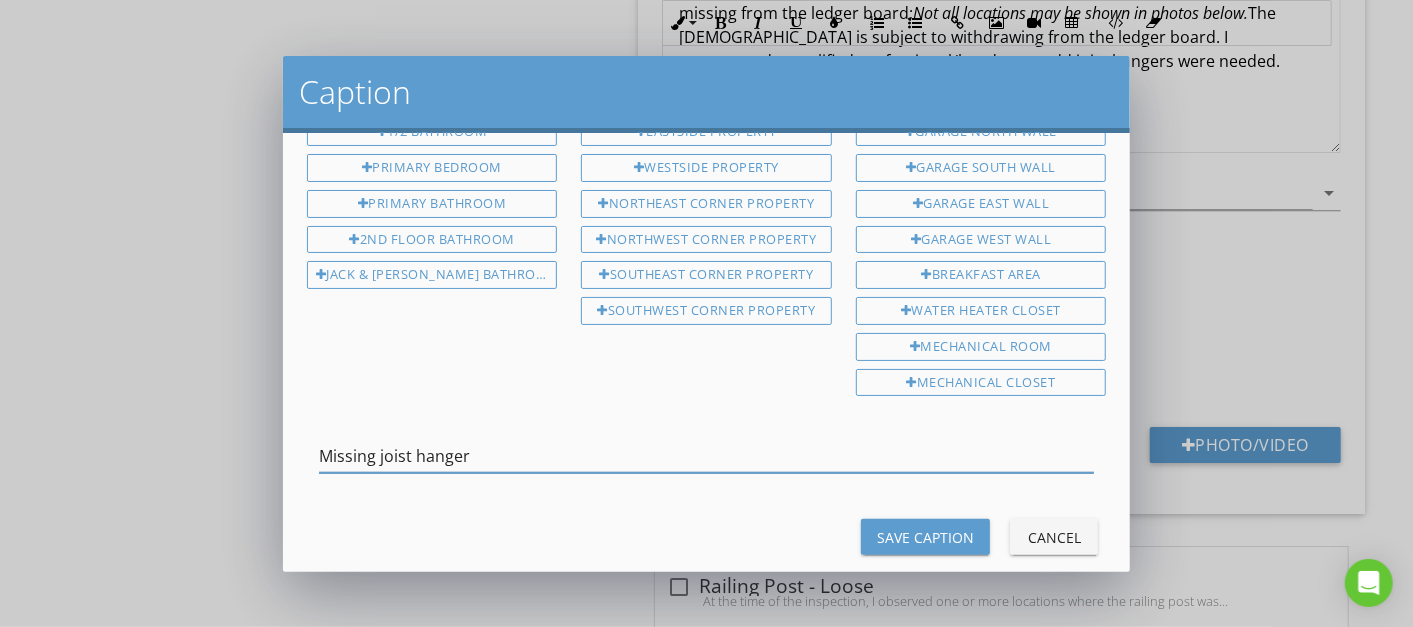 type on "Missing joist hanger" 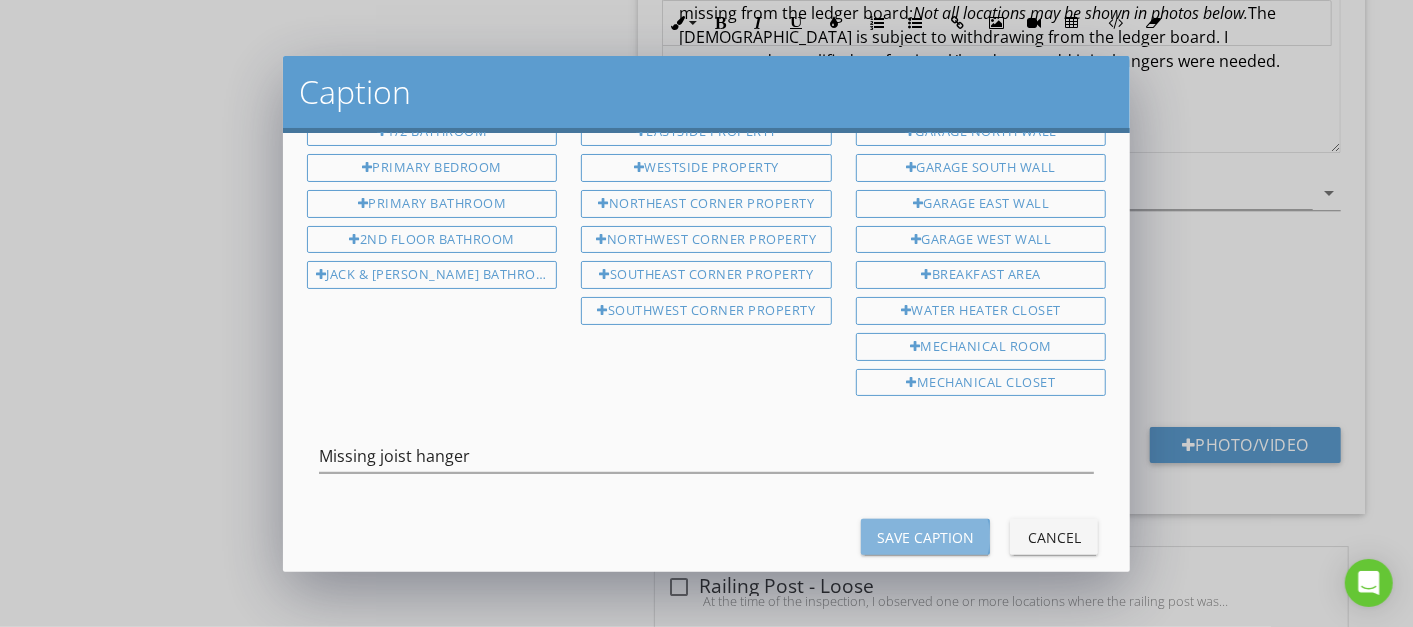 click on "Save Caption" at bounding box center (925, 537) 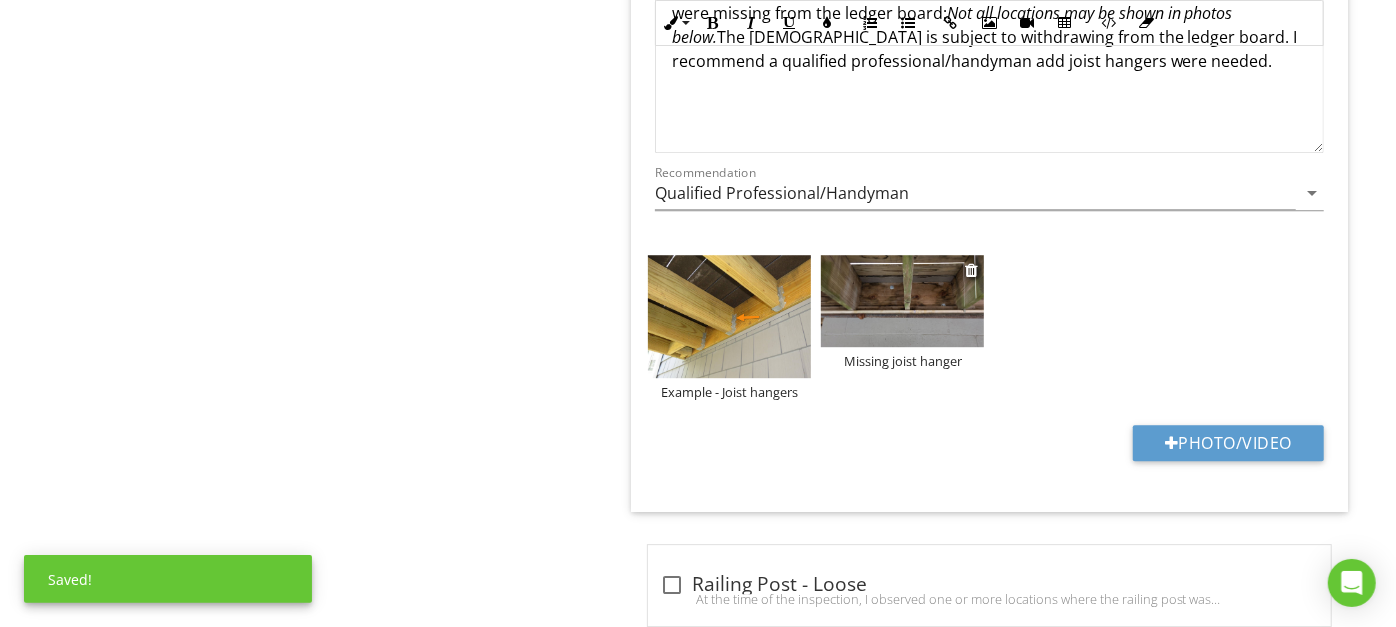 click at bounding box center (902, 301) 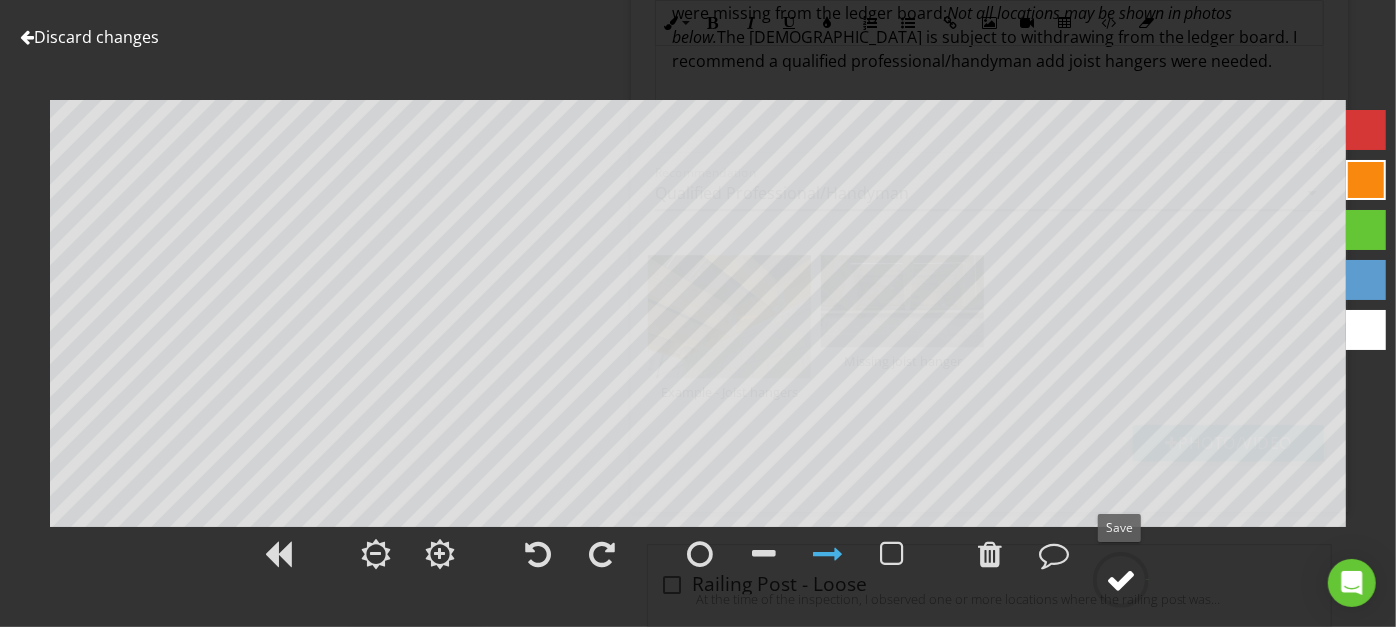 click at bounding box center (1121, 580) 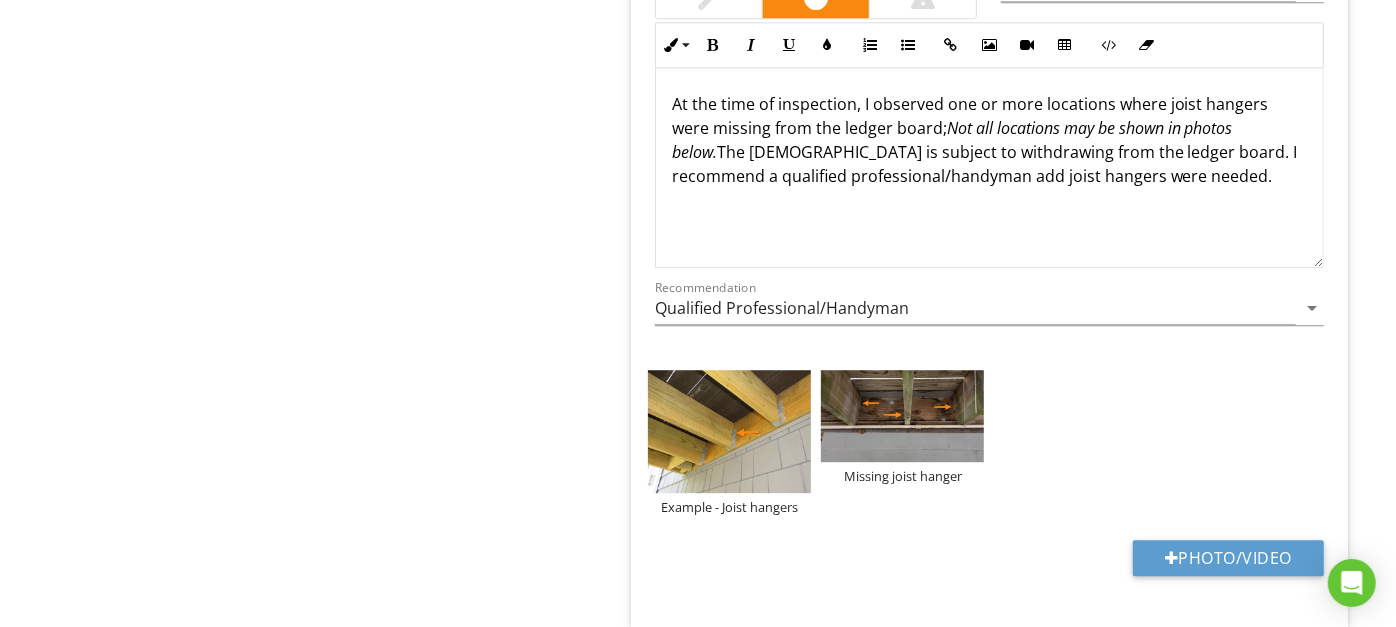 scroll, scrollTop: 3349, scrollLeft: 0, axis: vertical 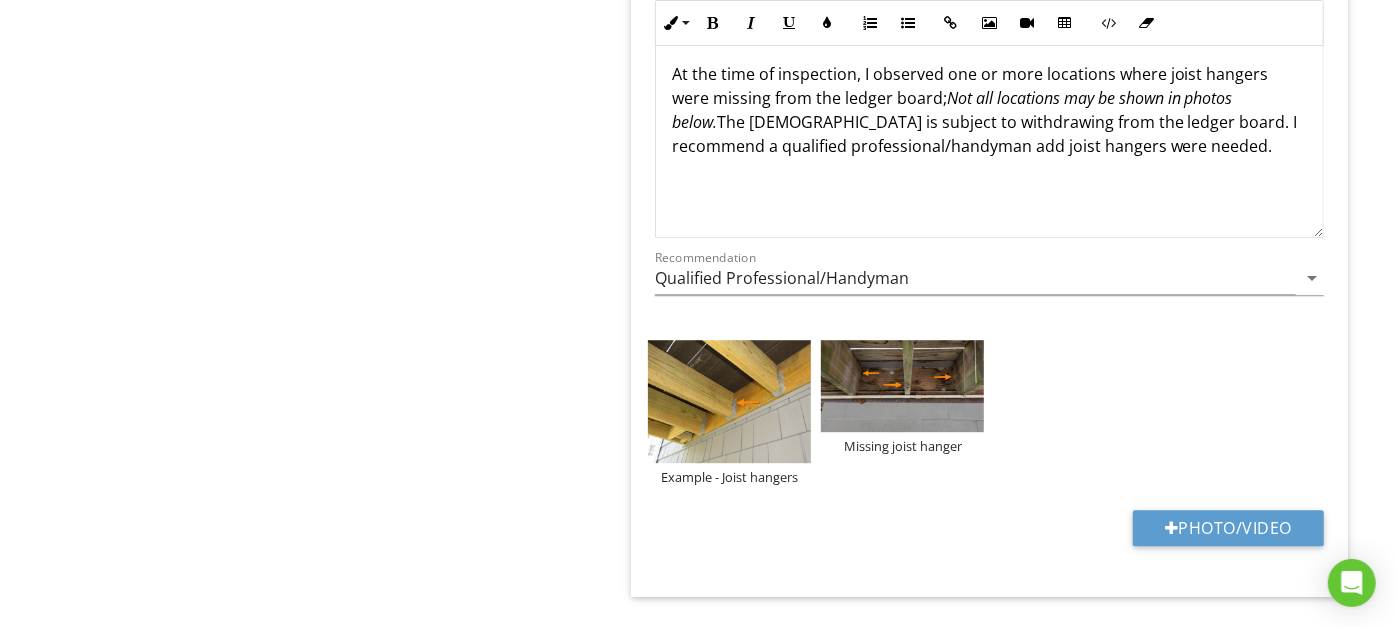 click on "At the time of inspection, I observed one or more locations where joist hangers were missing from the ledger board;  Not all locations may be shown in photos below.   The joist is subject to withdrawing from the ledger board. I recommend a qualified professional/handyman add joist hangers were needed." at bounding box center (989, 110) 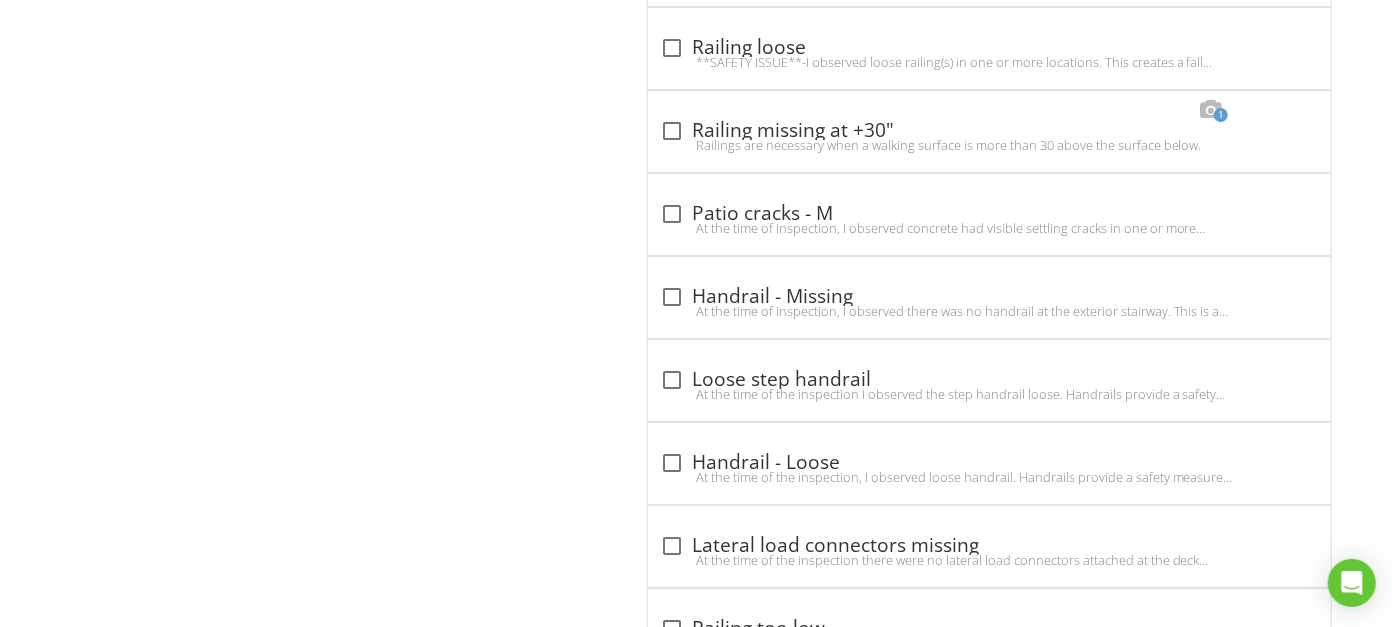 scroll, scrollTop: 4914, scrollLeft: 0, axis: vertical 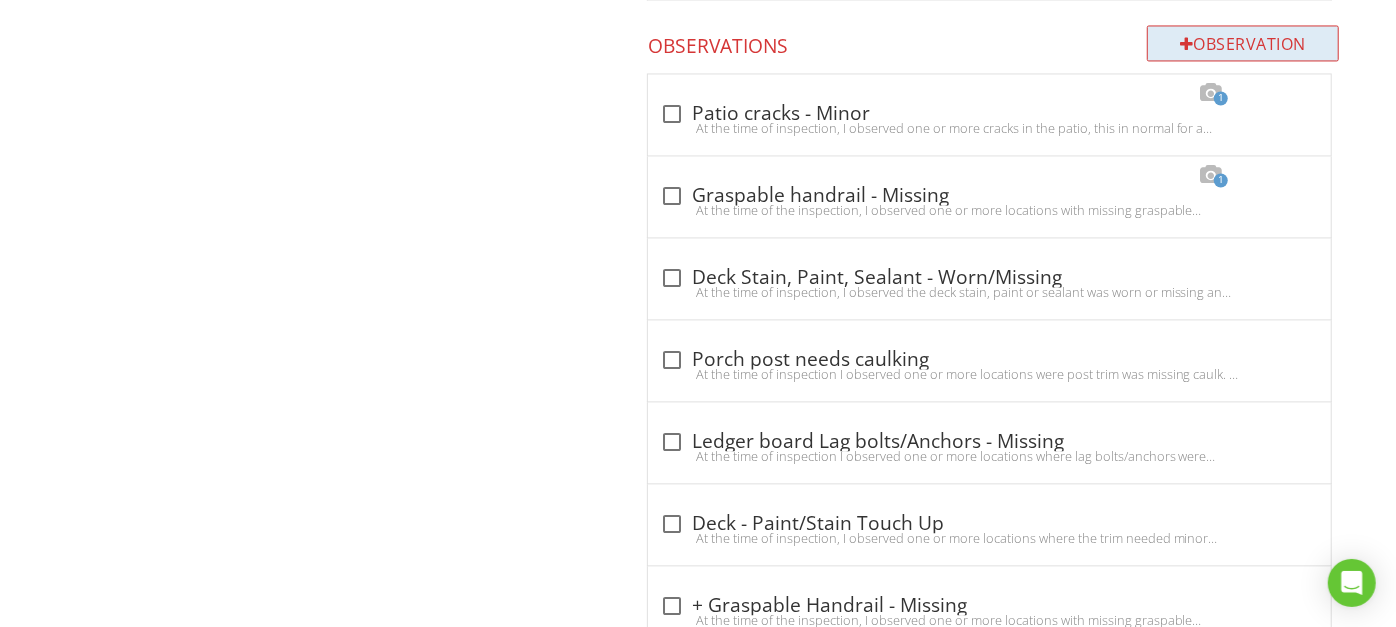 click on "Observation" at bounding box center [1243, 43] 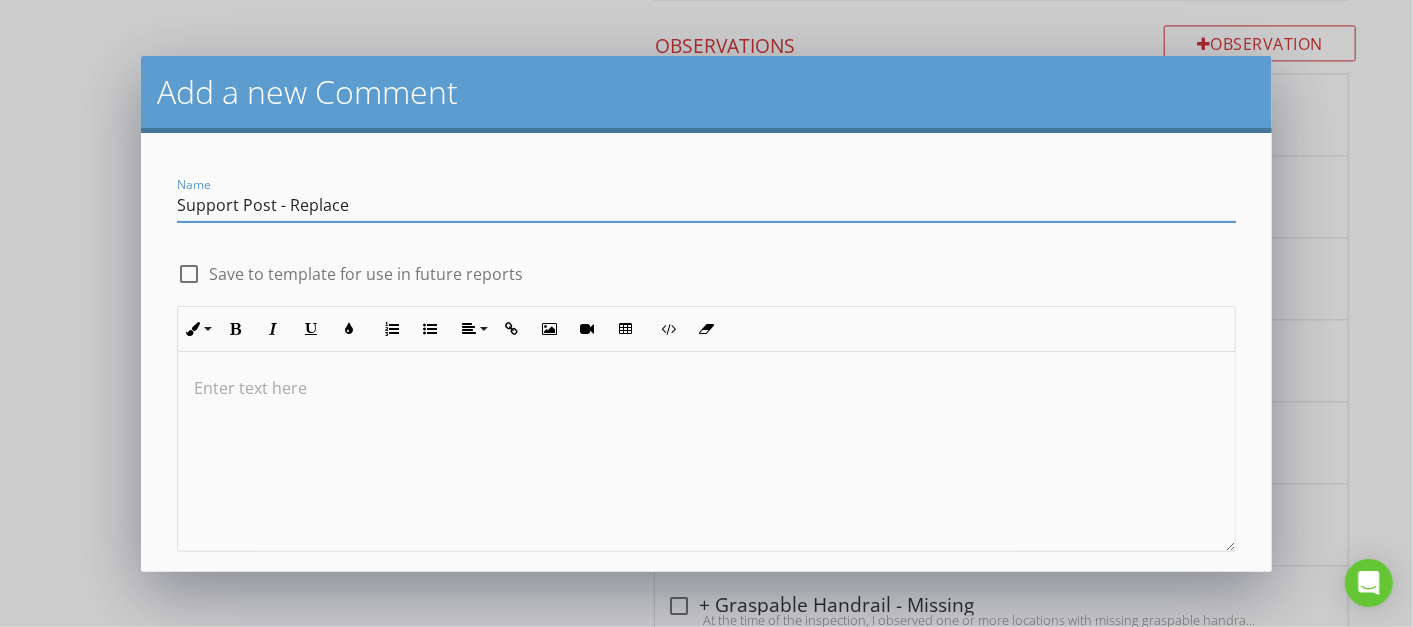 type on "Support Post - Replace" 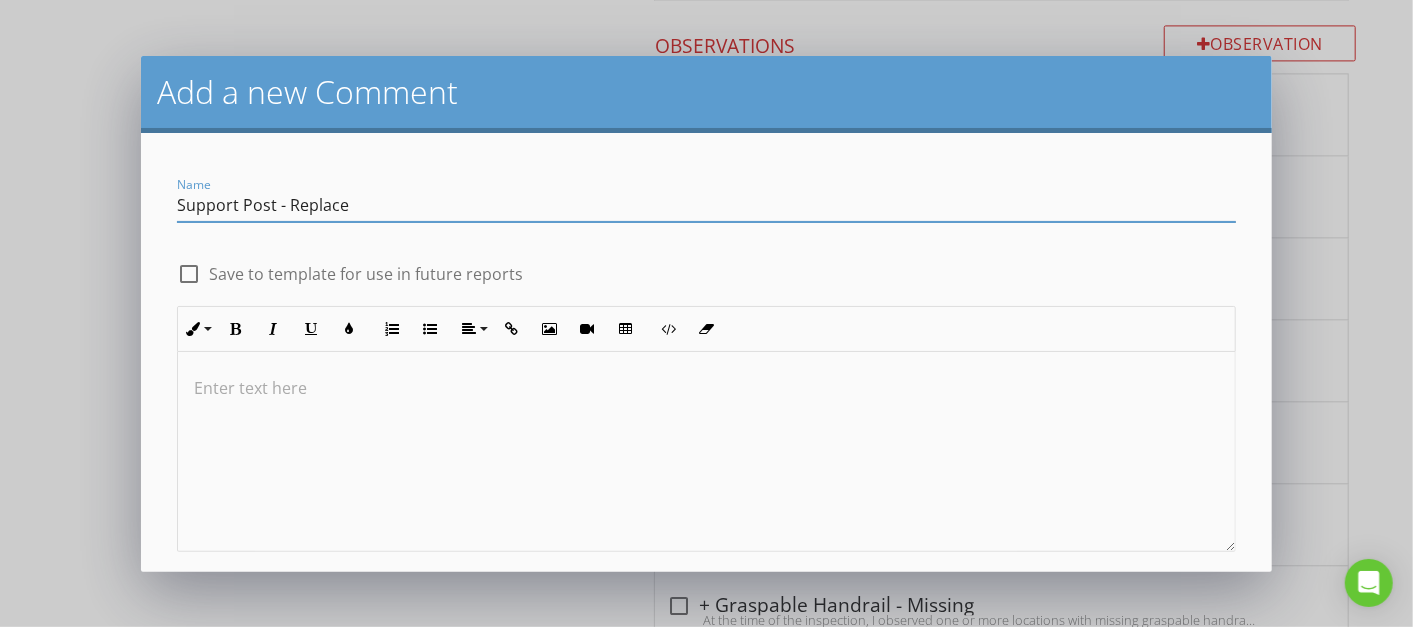 click at bounding box center (706, 388) 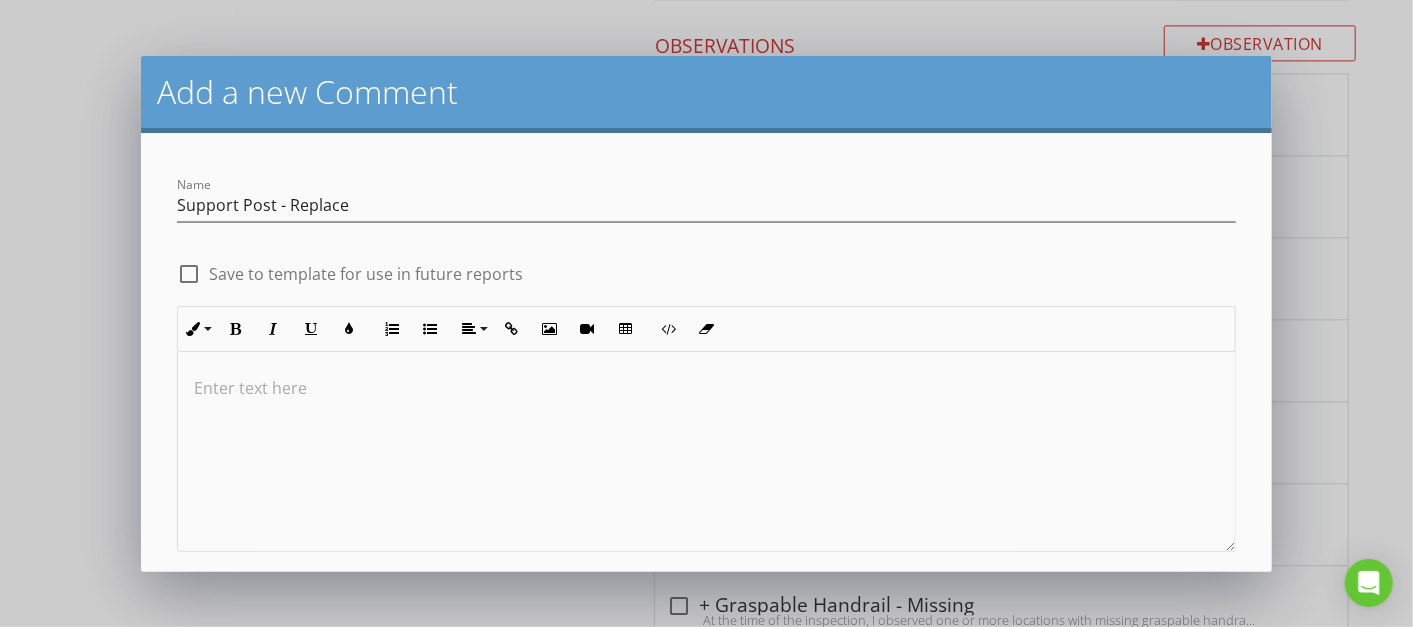 type 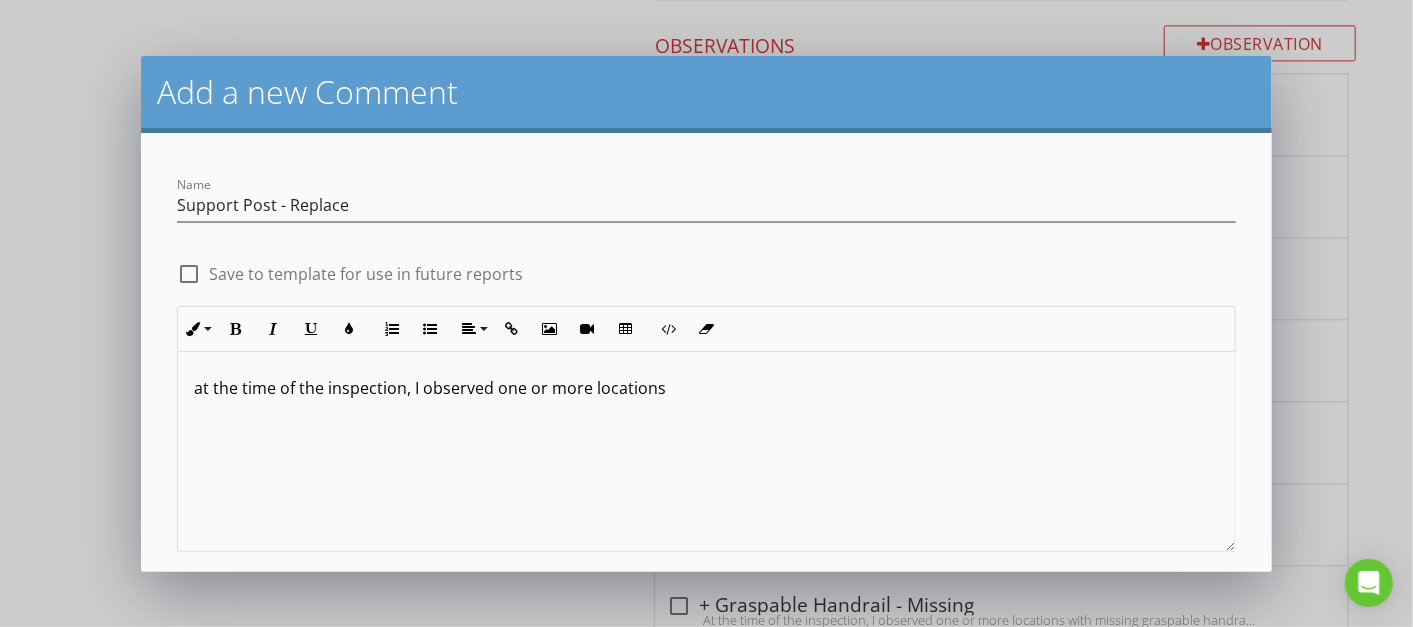 click on "at the time of the inspection, I observed one or more locations" at bounding box center (706, 452) 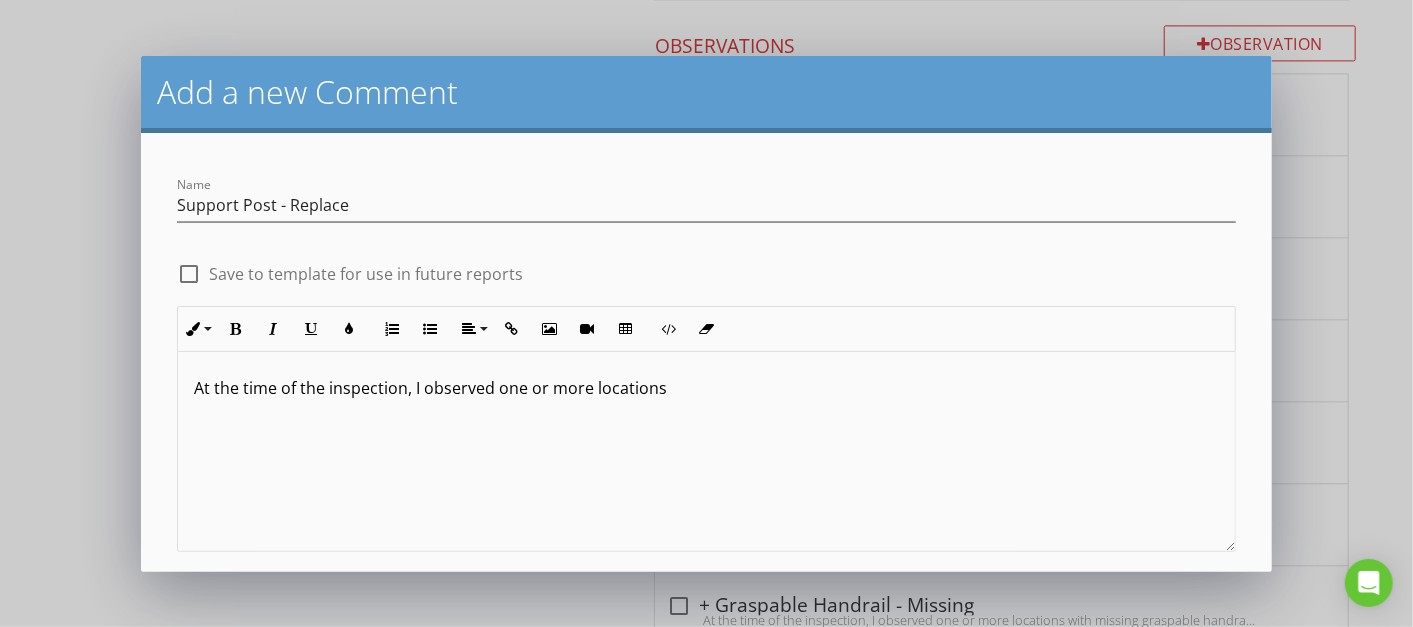 click on "At the time of the inspection, I observed one or more locations" at bounding box center (706, 388) 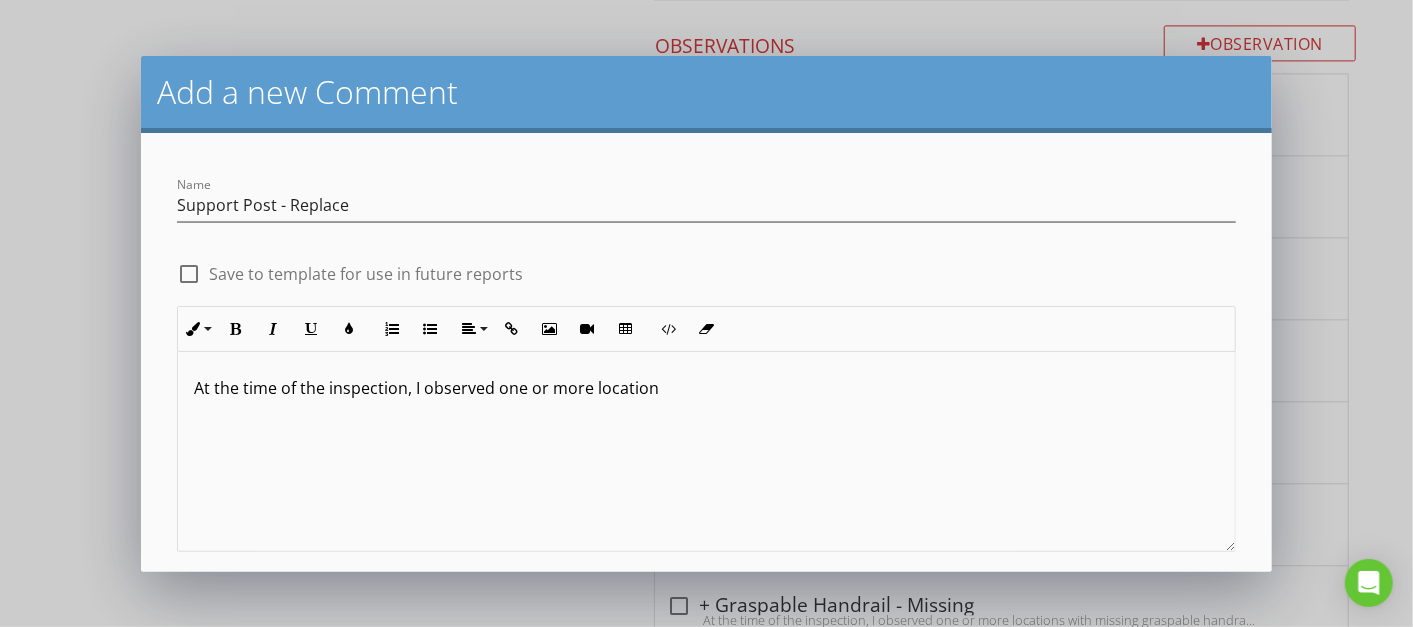 click on "At the time of the inspection, I observed one or more location" at bounding box center (706, 388) 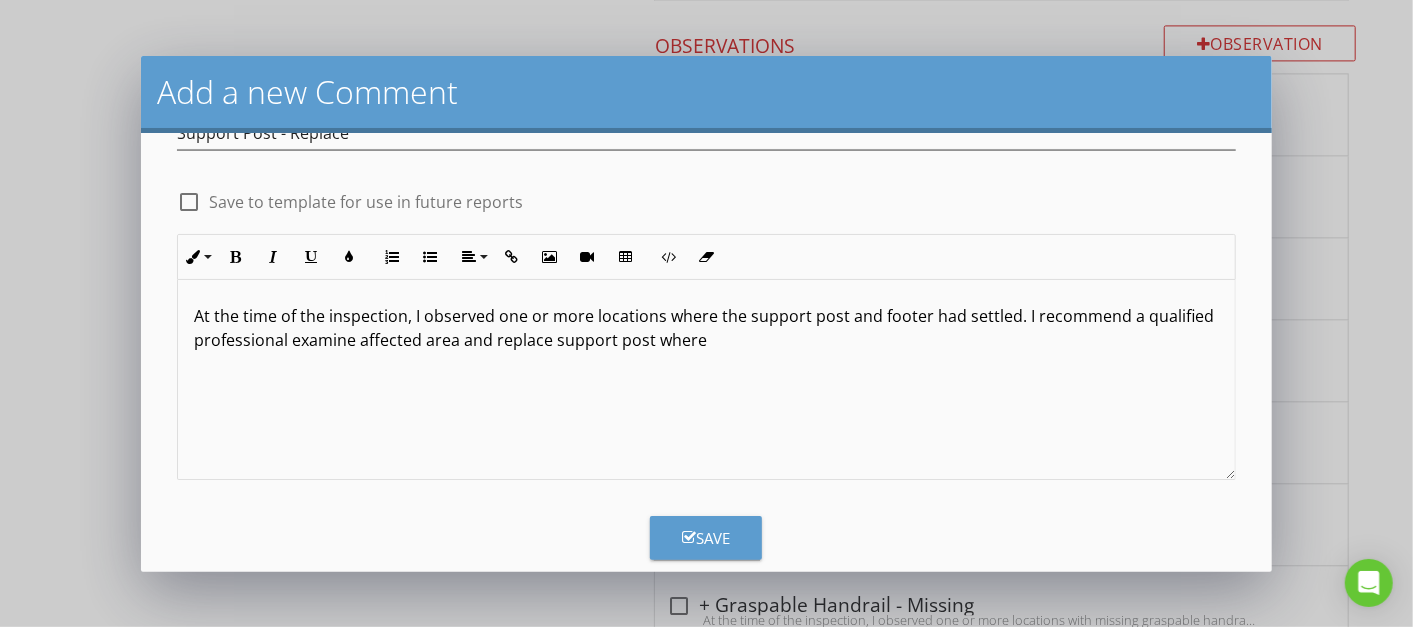 scroll, scrollTop: 103, scrollLeft: 0, axis: vertical 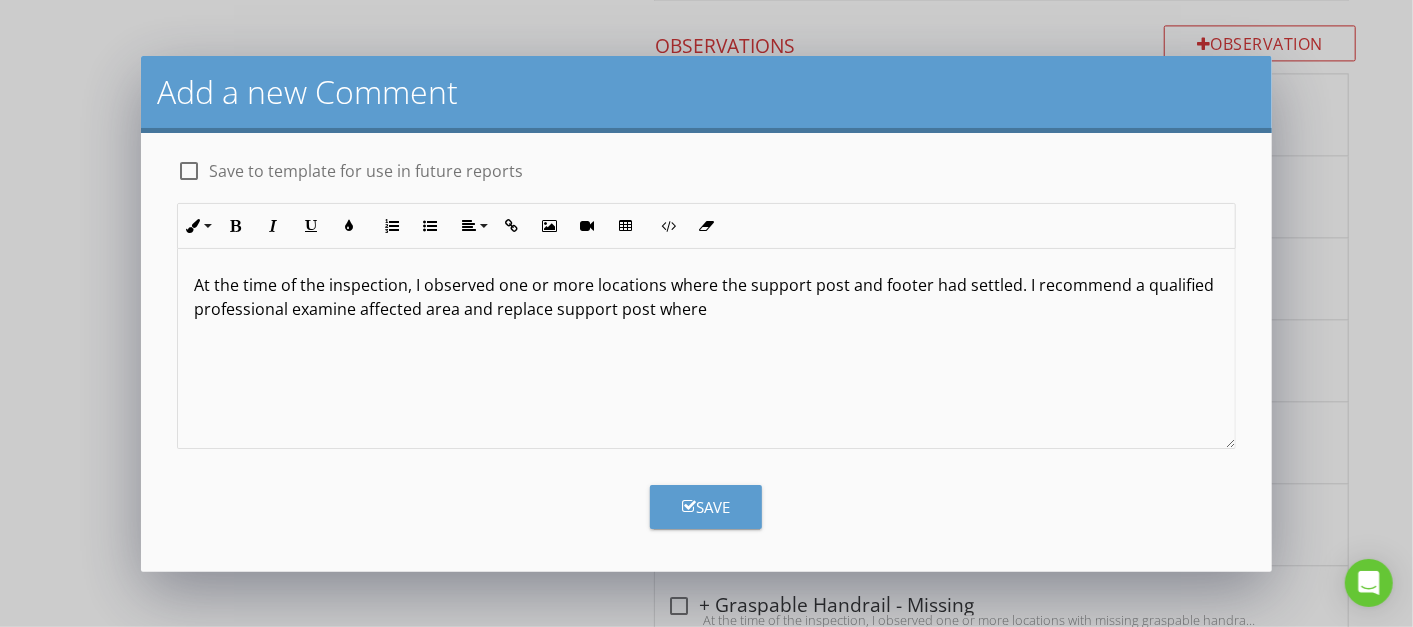 click on "Save" at bounding box center (706, 507) 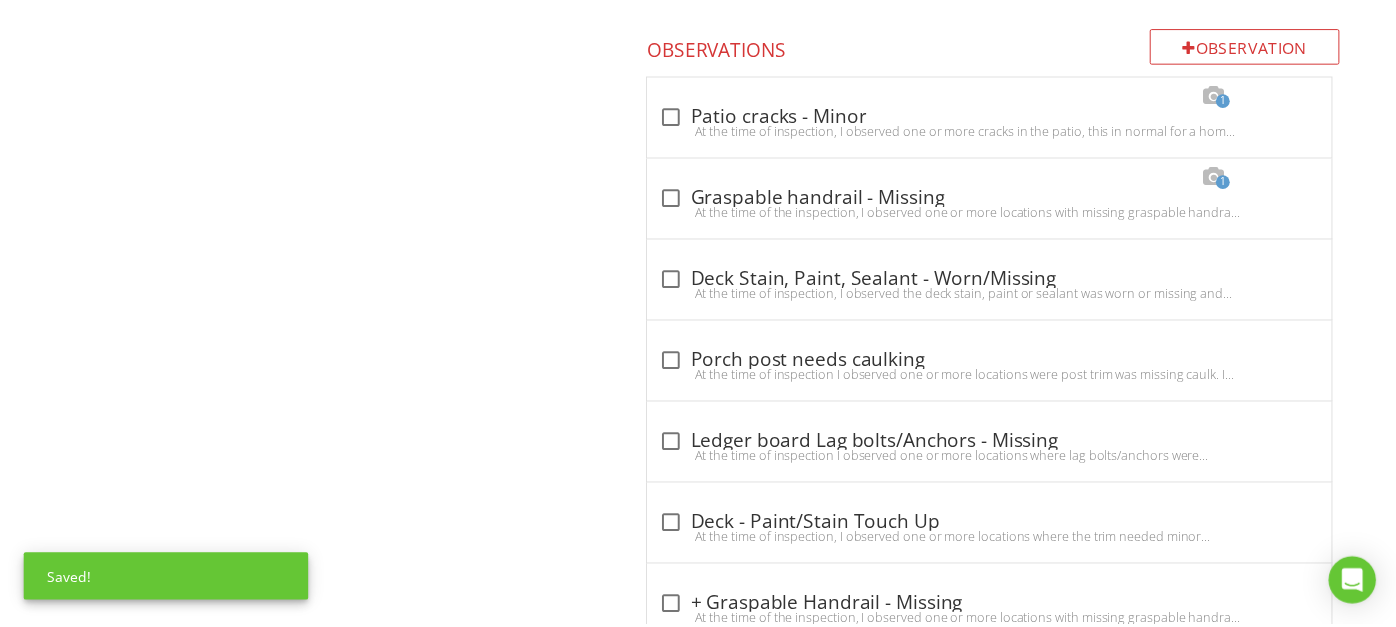 scroll, scrollTop: 7, scrollLeft: 0, axis: vertical 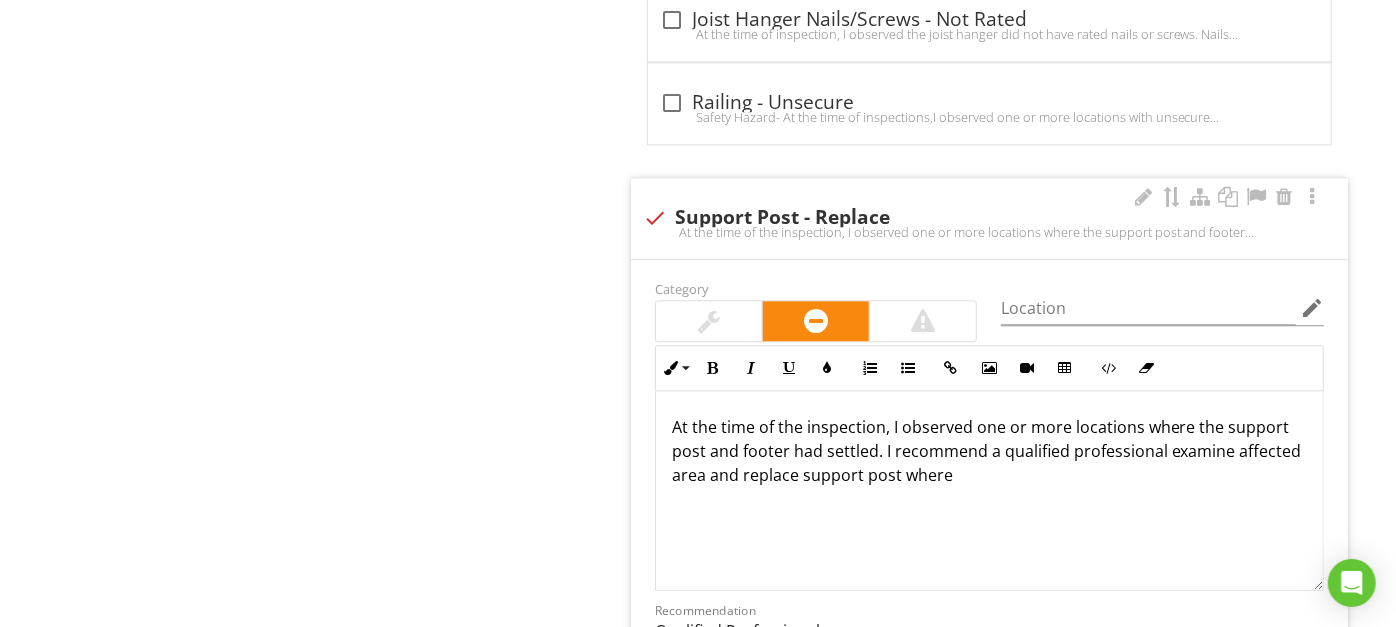 click on "Photo/Video" at bounding box center [1228, 726] 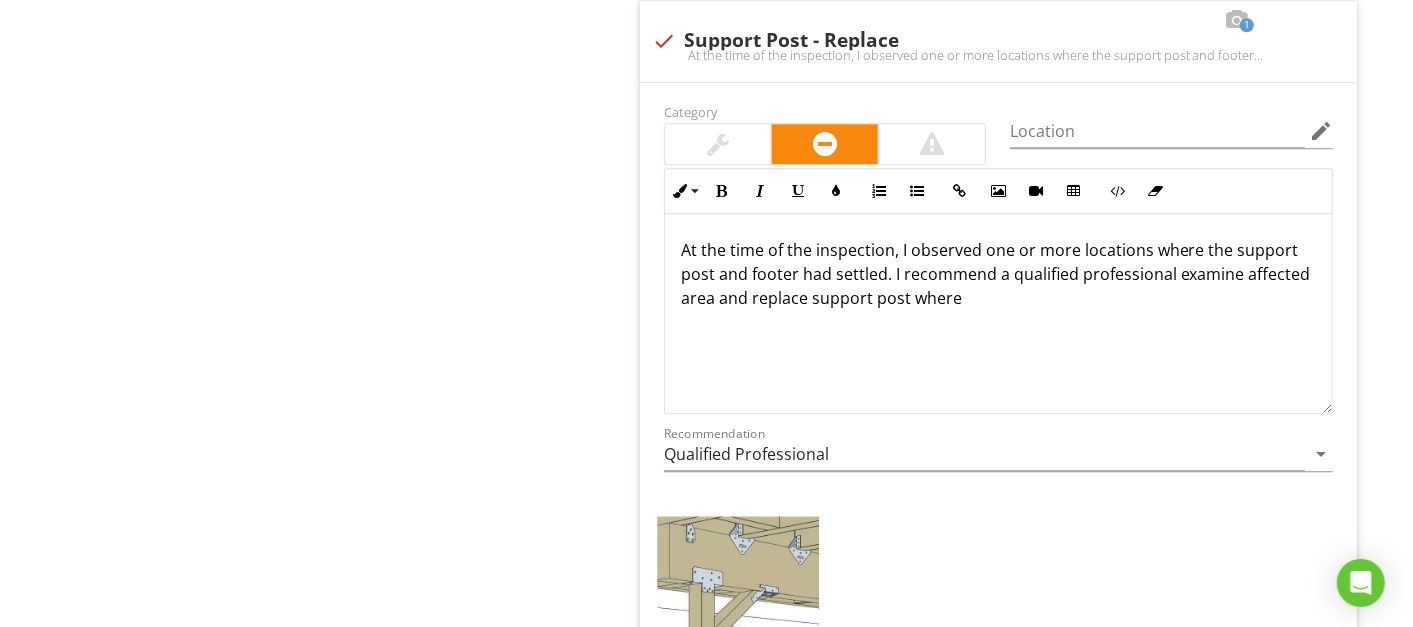 scroll, scrollTop: 22138, scrollLeft: 0, axis: vertical 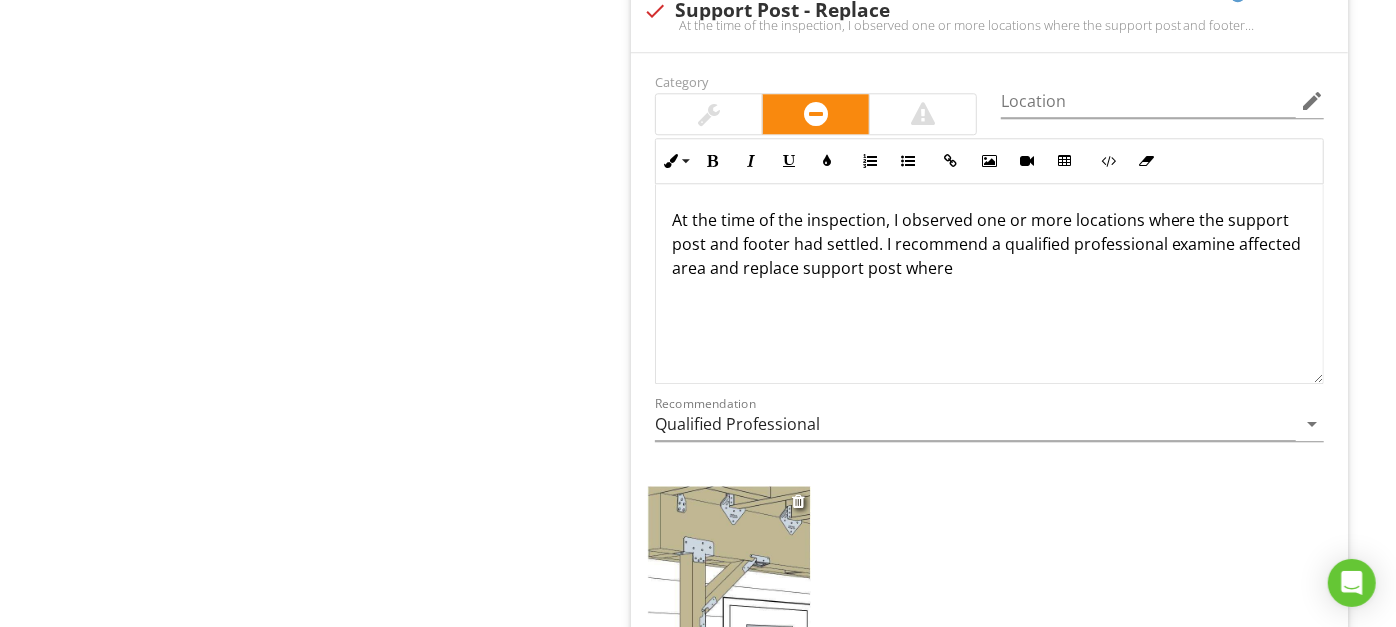 click at bounding box center (729, 566) 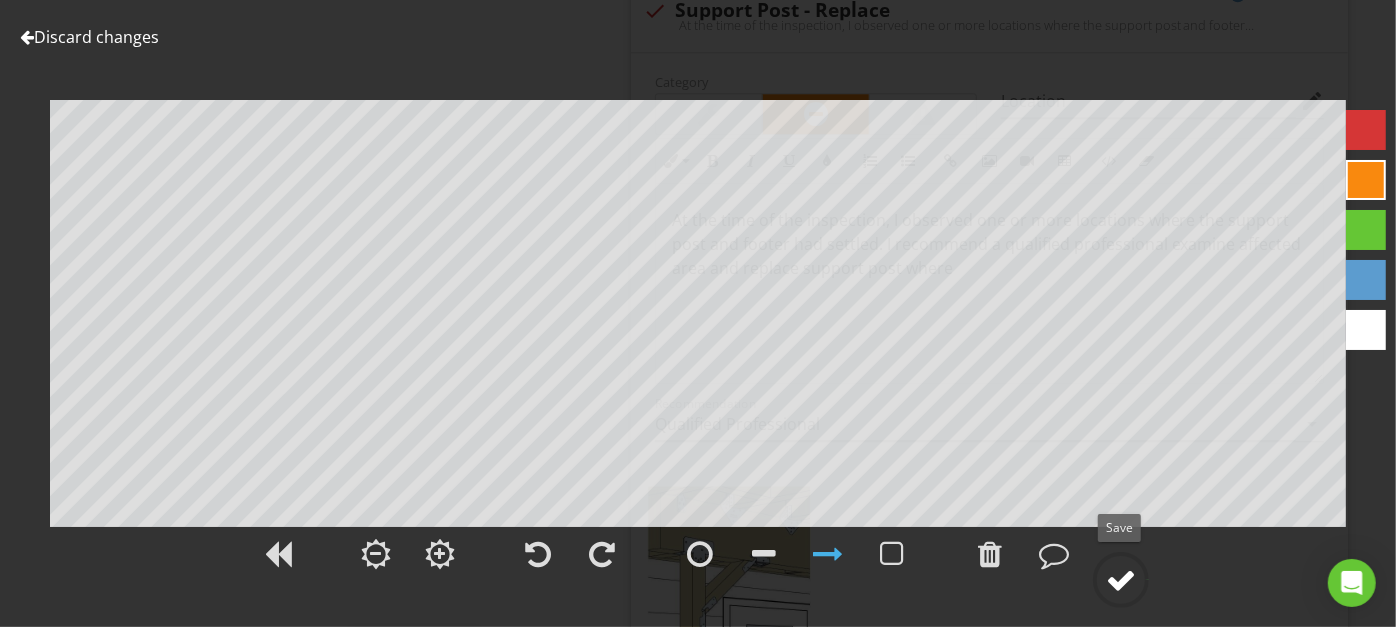 click at bounding box center (1121, 580) 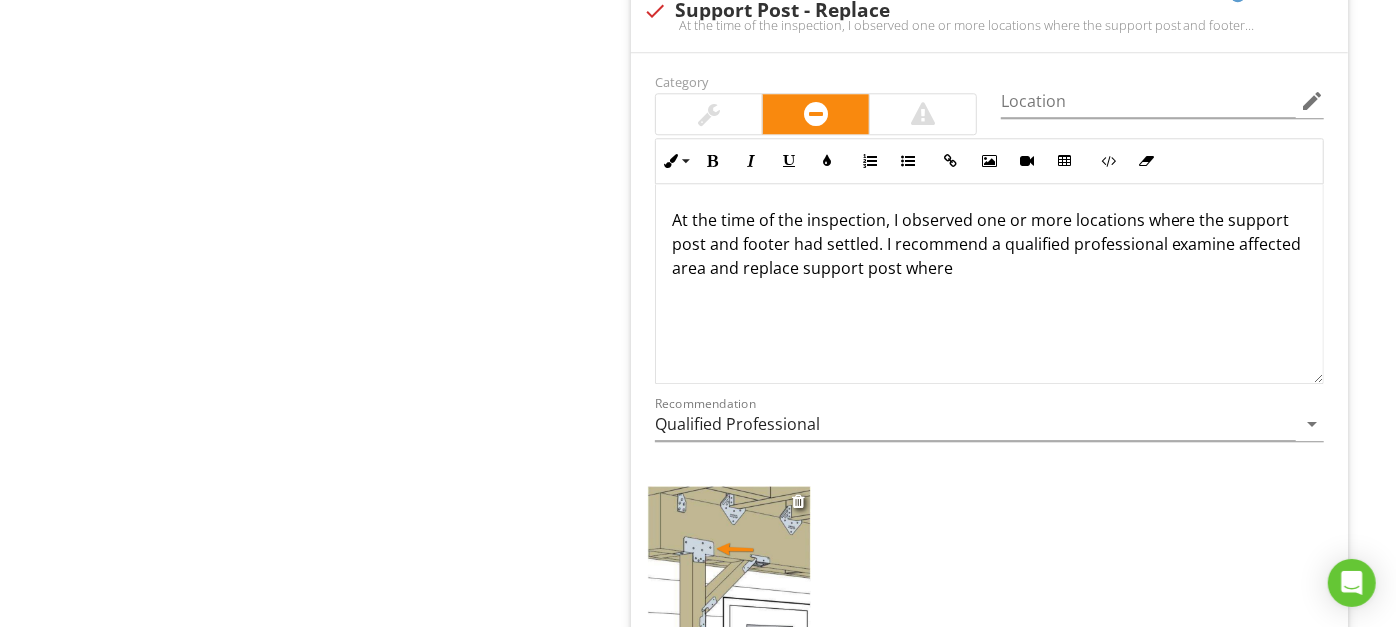 click on "+ Add a caption" at bounding box center (729, 660) 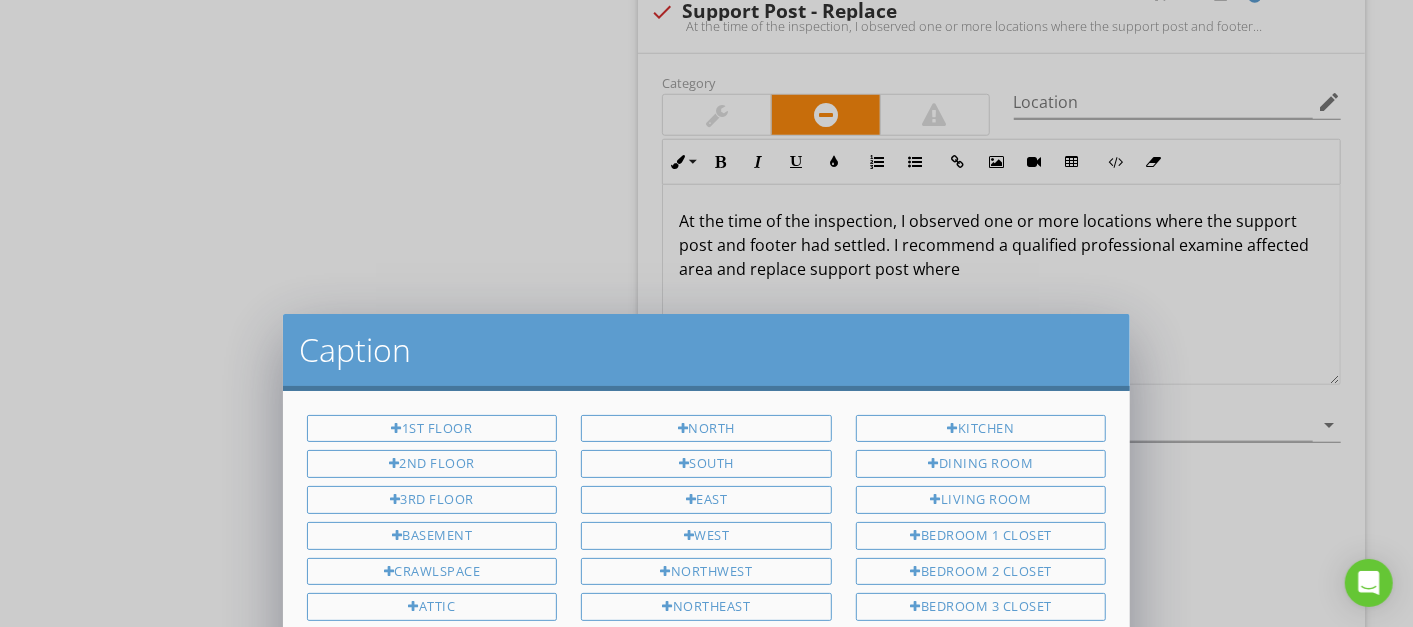 scroll, scrollTop: 540, scrollLeft: 0, axis: vertical 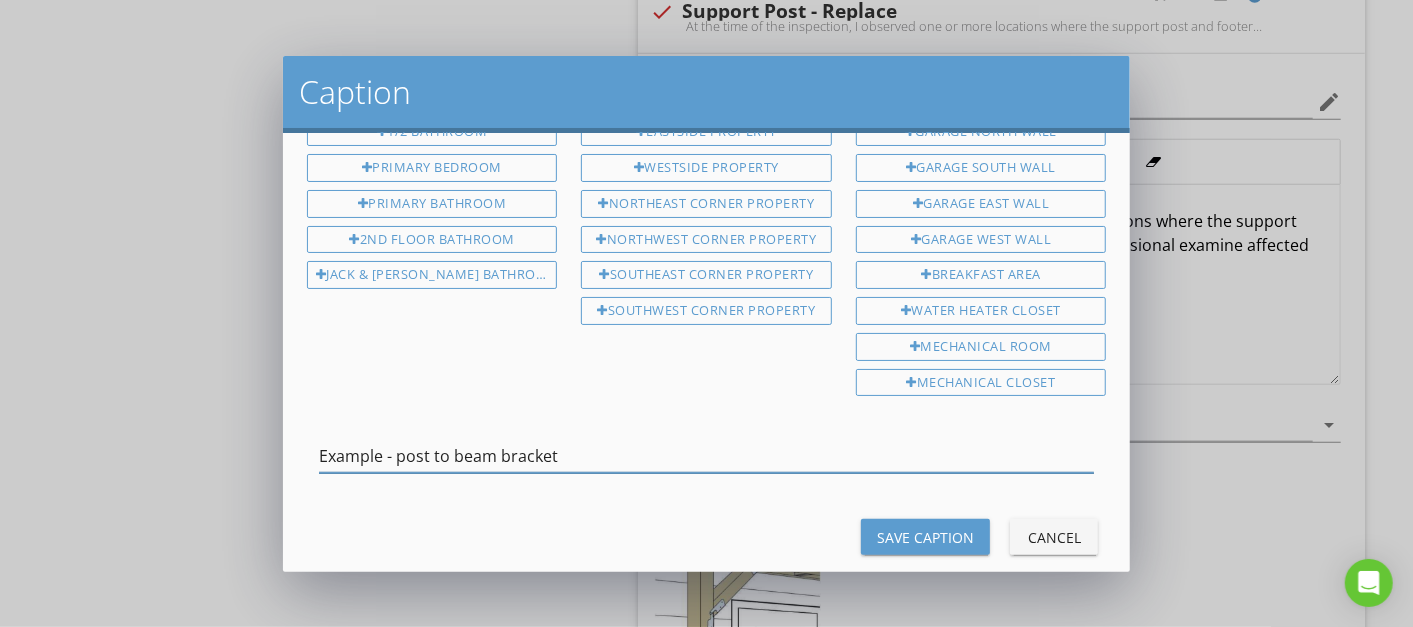 drag, startPoint x: 394, startPoint y: 423, endPoint x: 406, endPoint y: 422, distance: 12.0415945 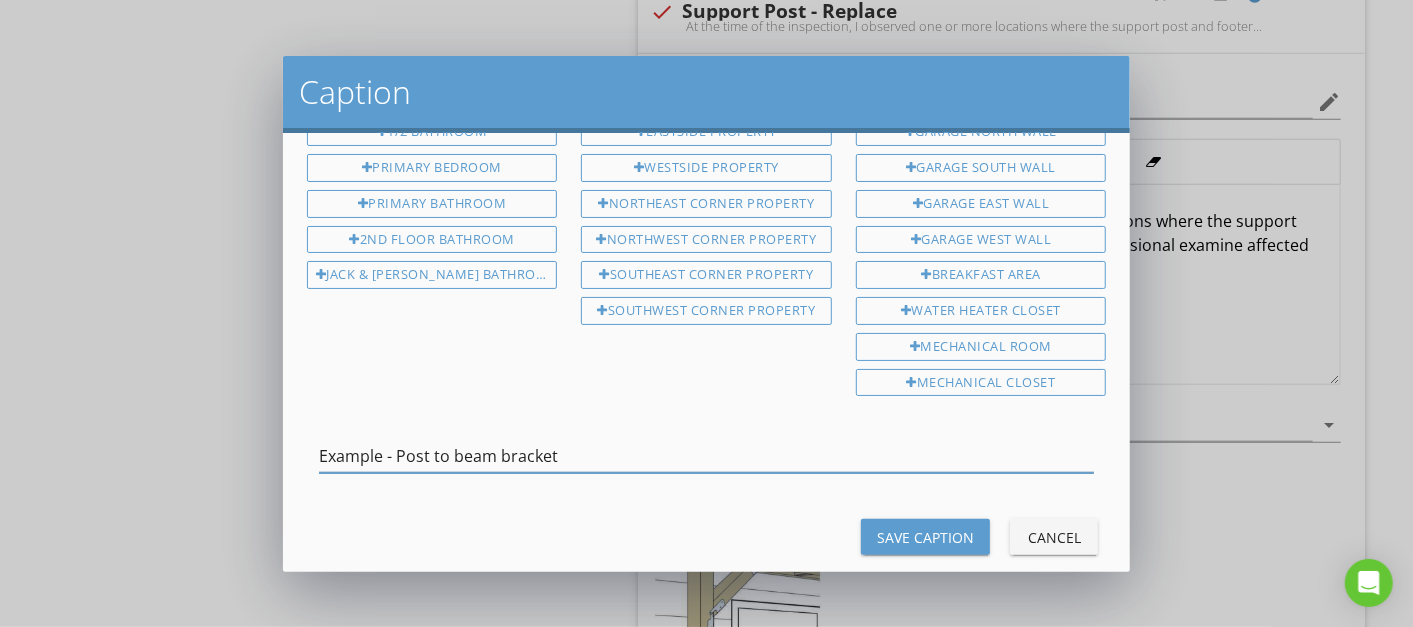 type on "Example - Post to beam bracket" 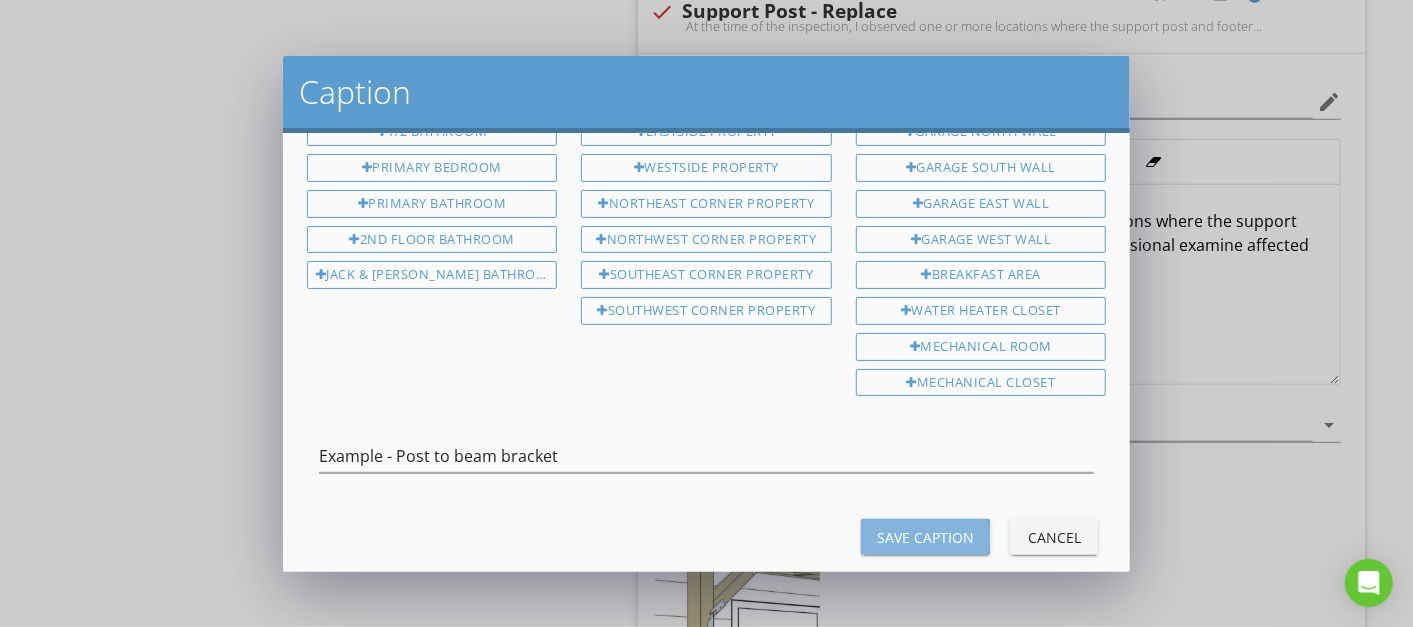 click on "Save Caption" at bounding box center (925, 537) 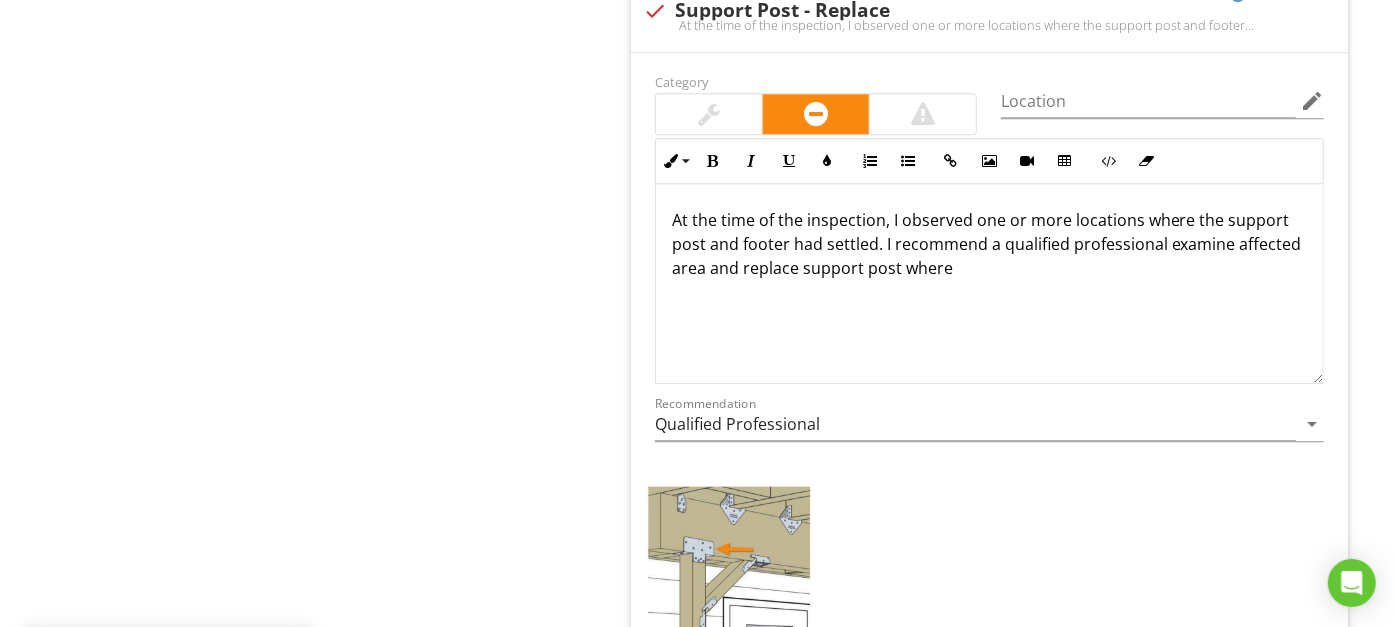 click on "Photo/Video" at bounding box center [1228, 727] 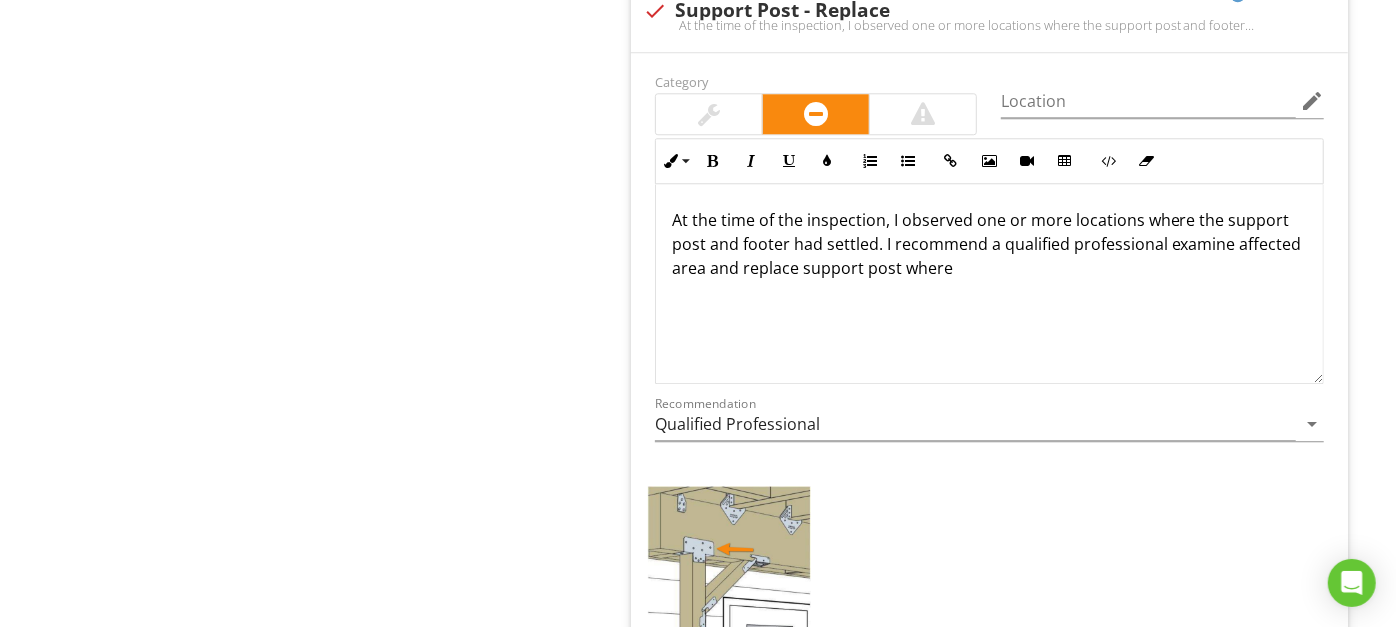 type on "C:\fakepath\PXL_20250711_162537438.jpg" 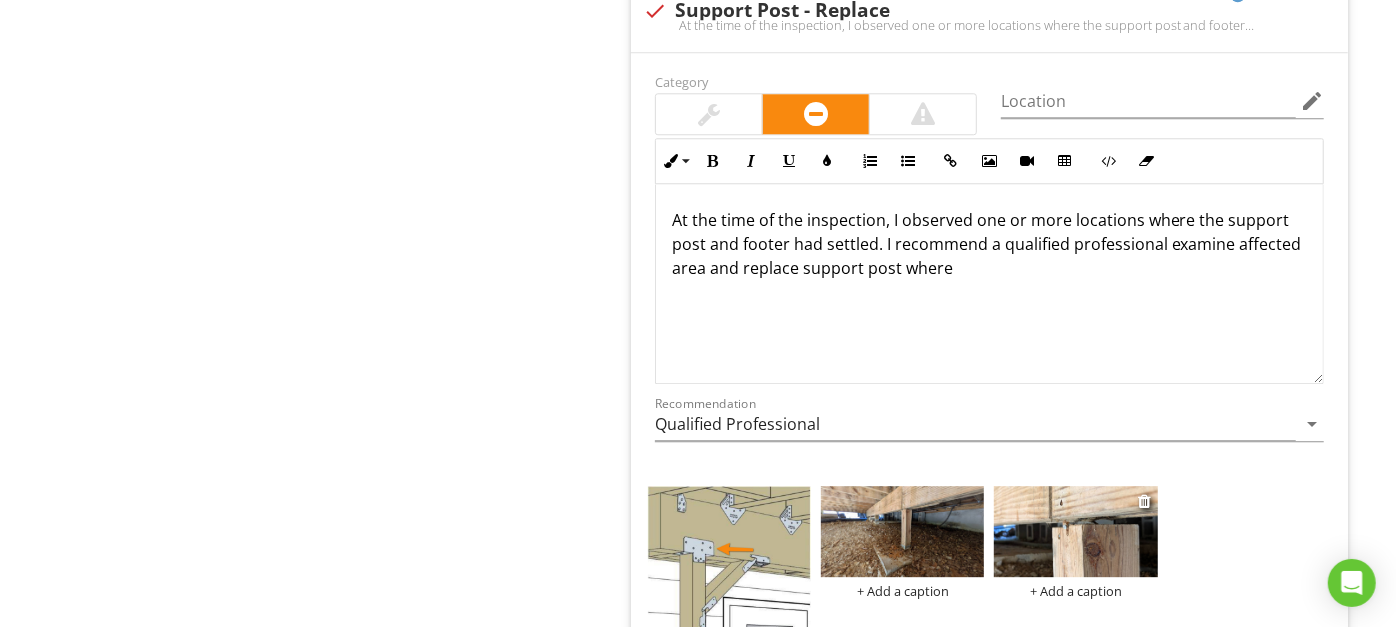 click at bounding box center [1075, 532] 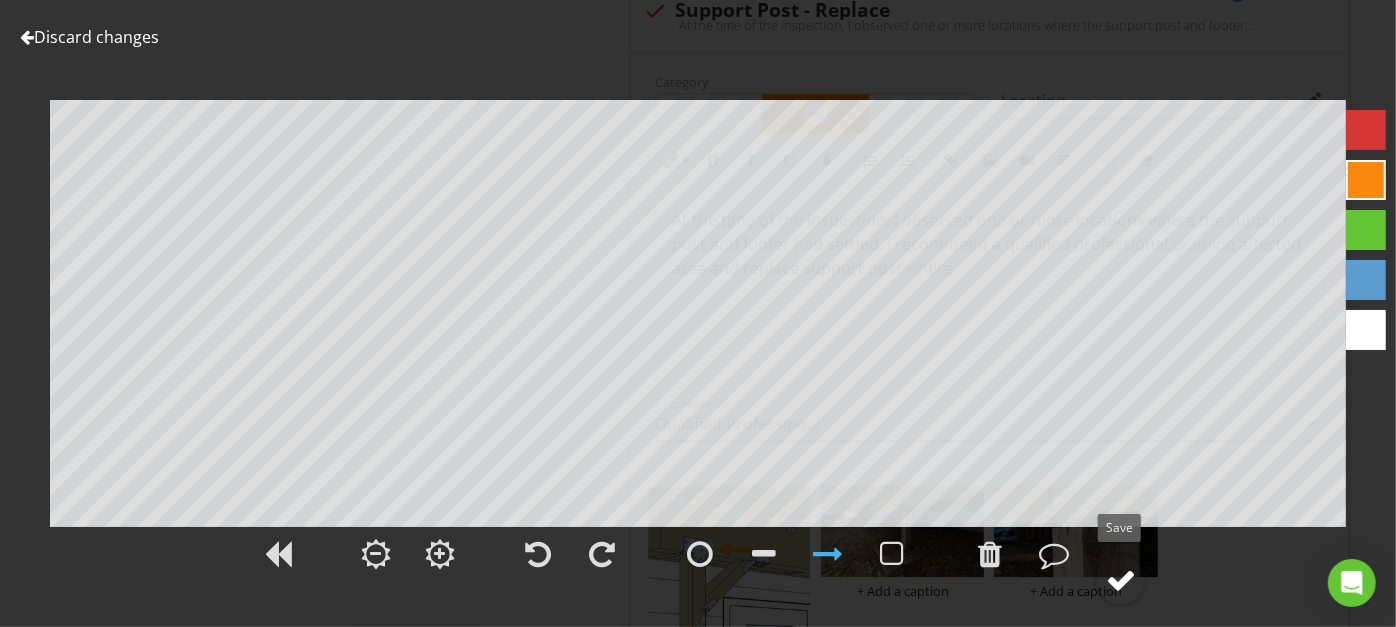 click at bounding box center [1121, 580] 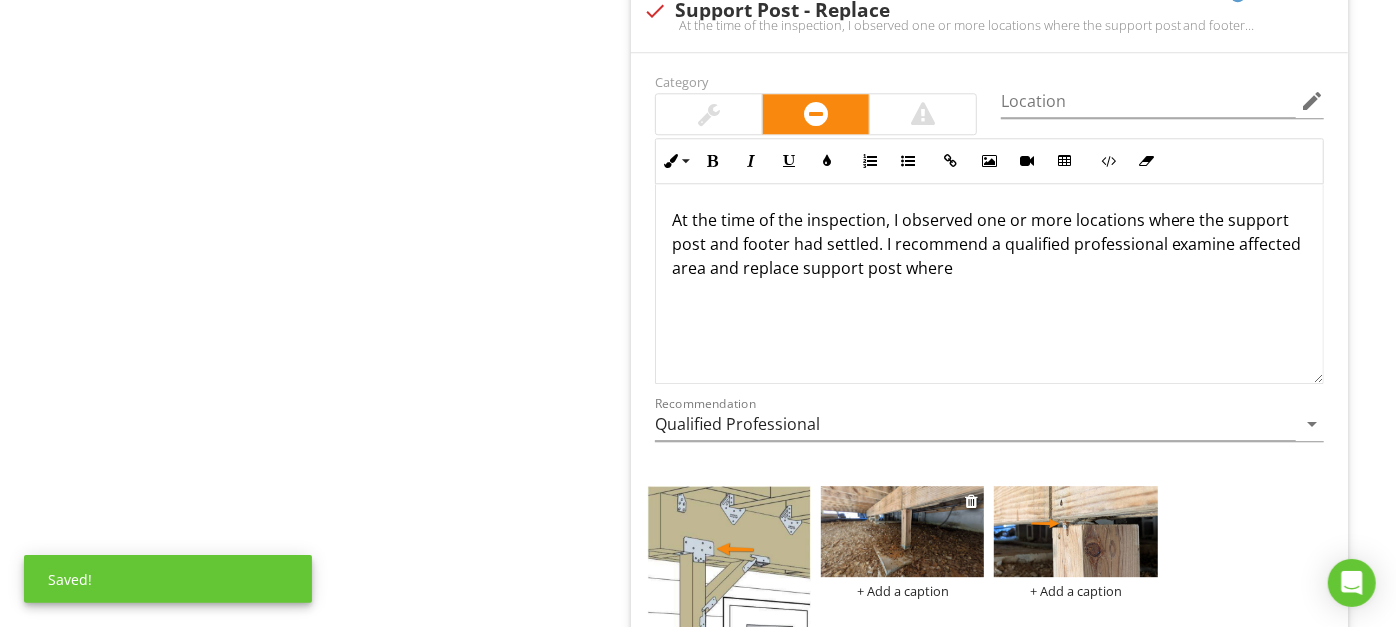 click at bounding box center (902, 532) 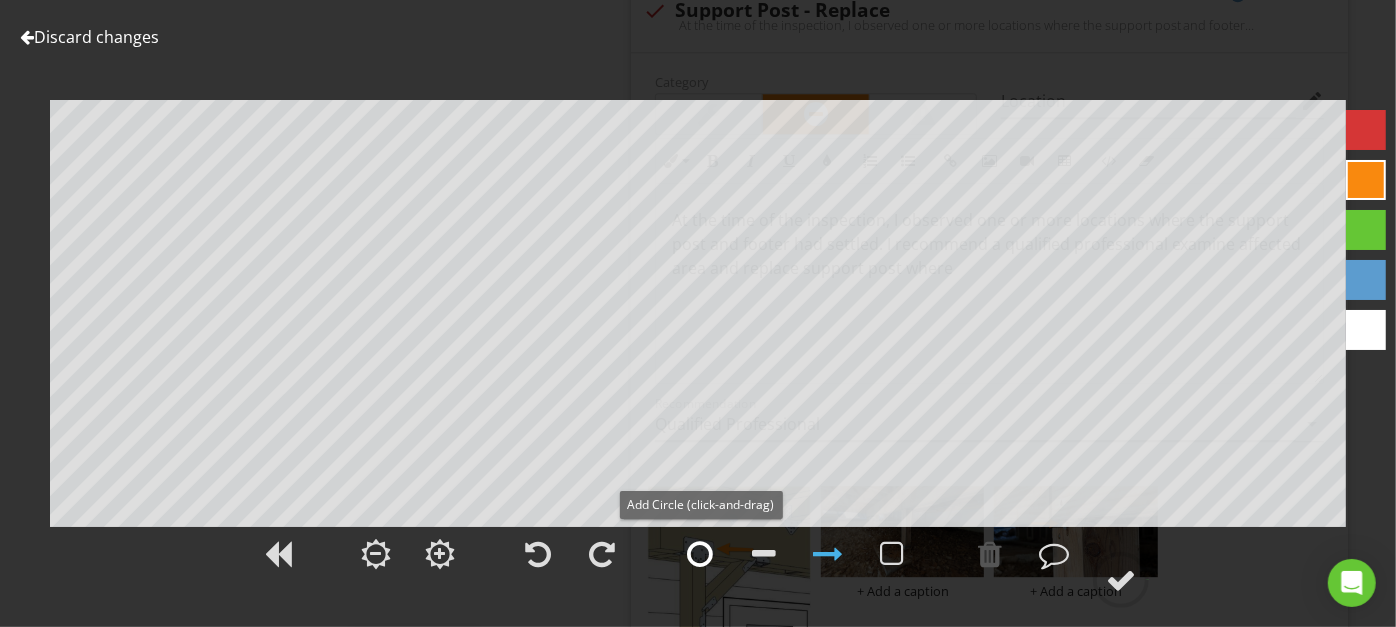click at bounding box center [700, 554] 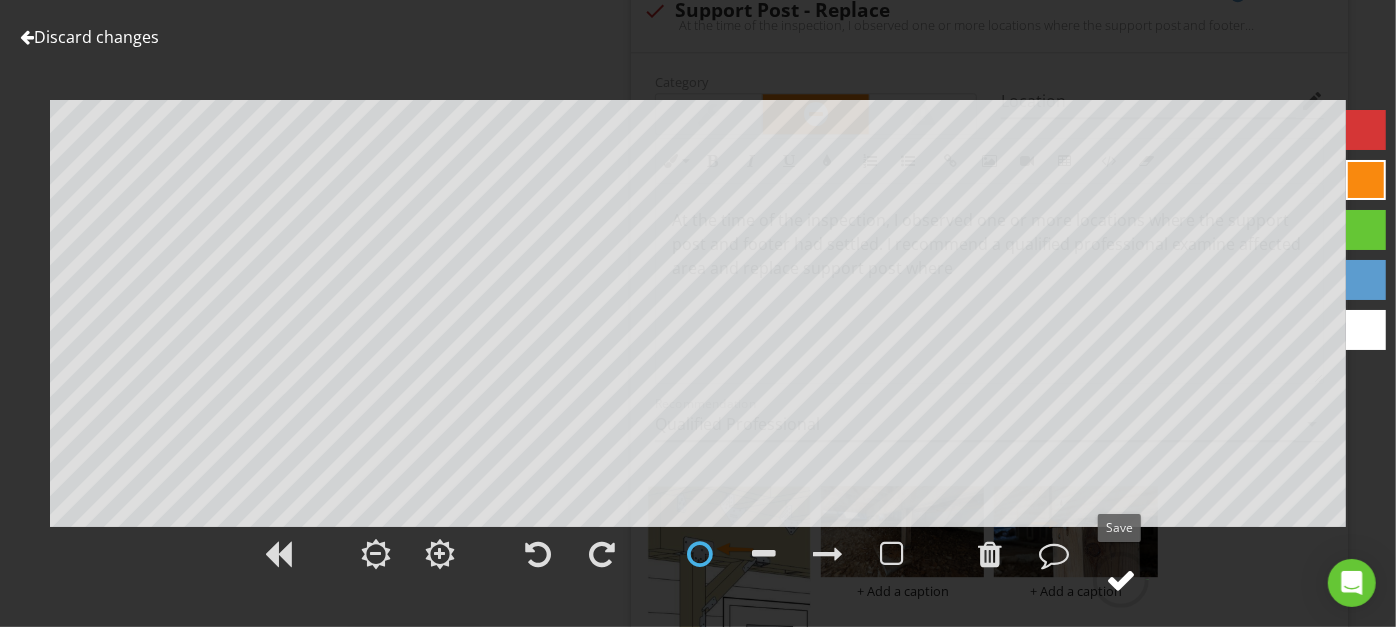 click at bounding box center [1121, 580] 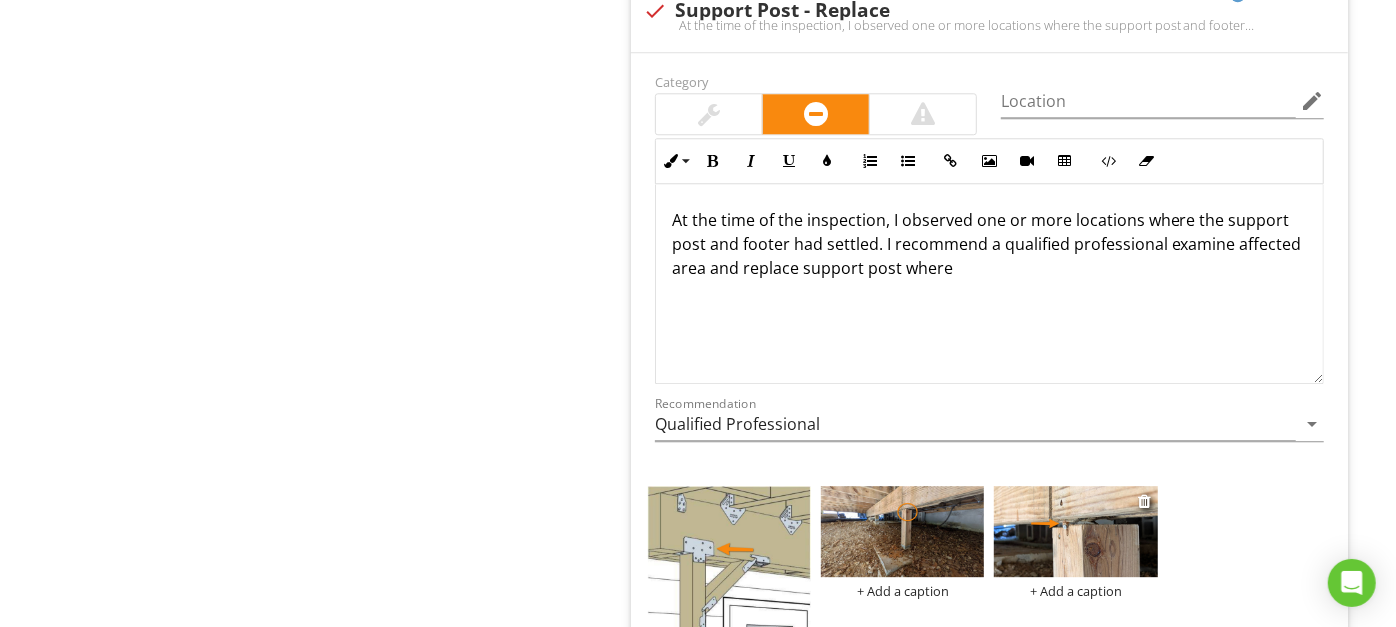 click on "+ Add a caption" at bounding box center [1075, 591] 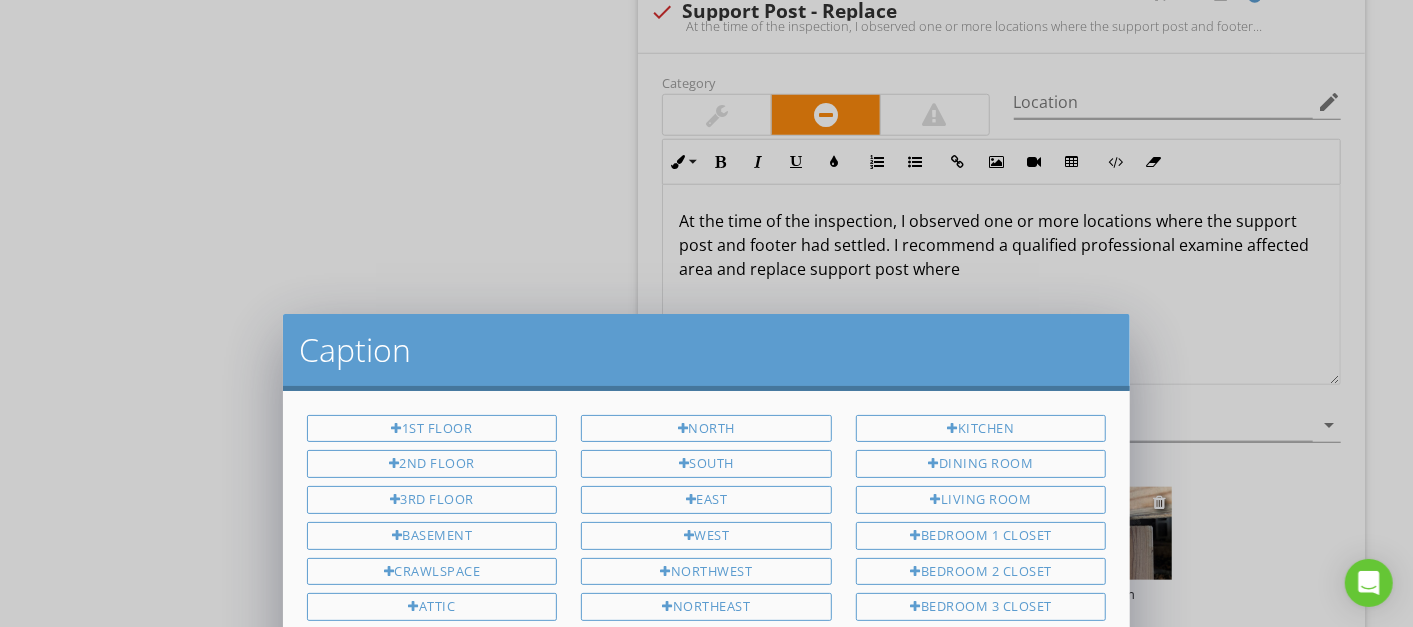 scroll, scrollTop: 540, scrollLeft: 0, axis: vertical 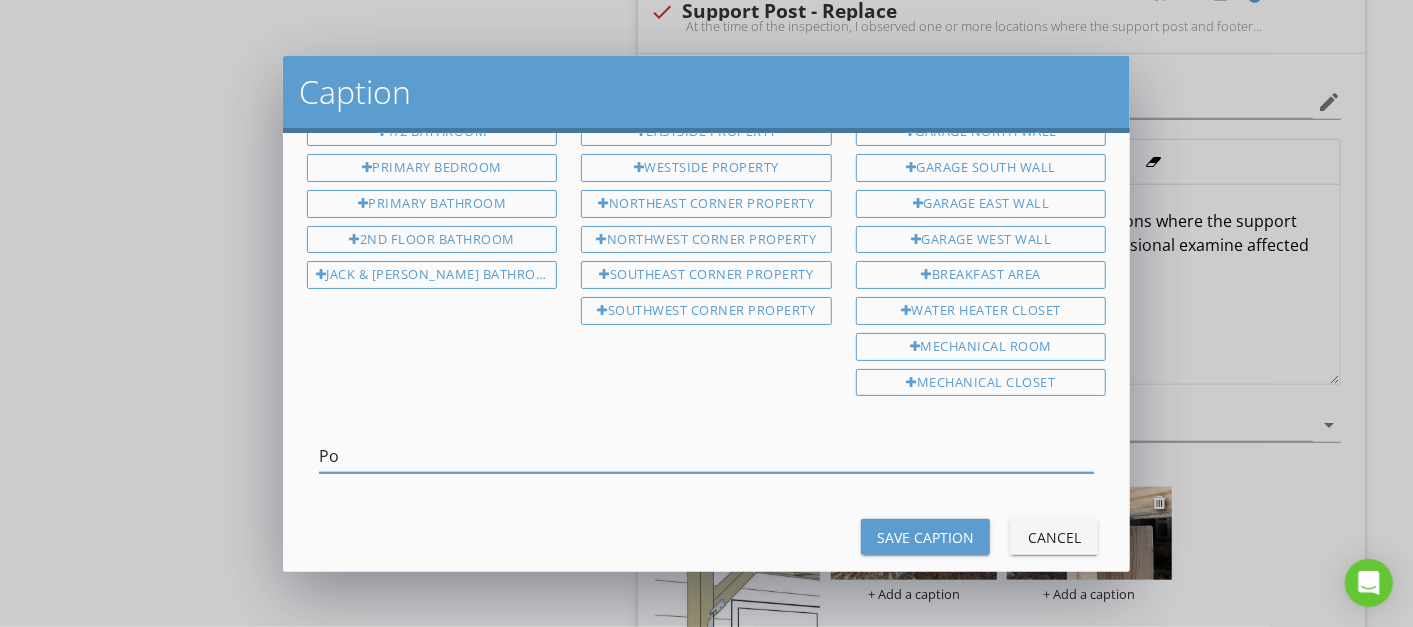 type on "P" 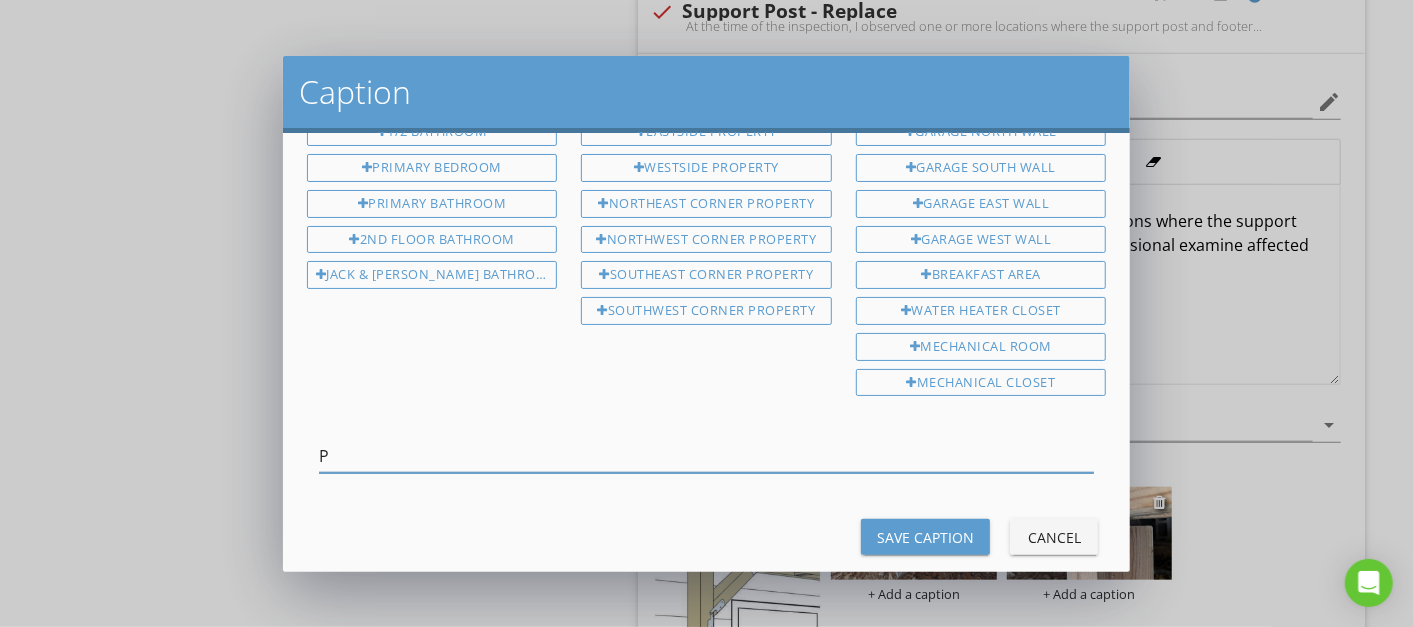 type 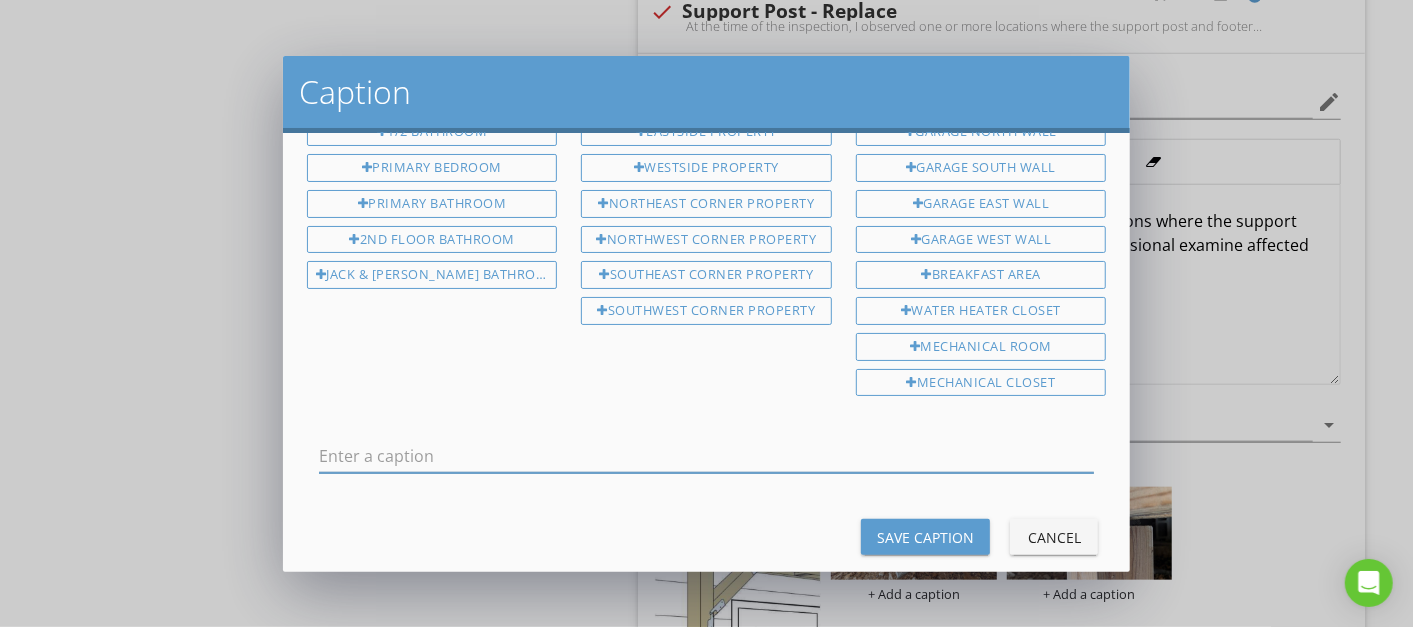 click on "Cancel" at bounding box center (1054, 537) 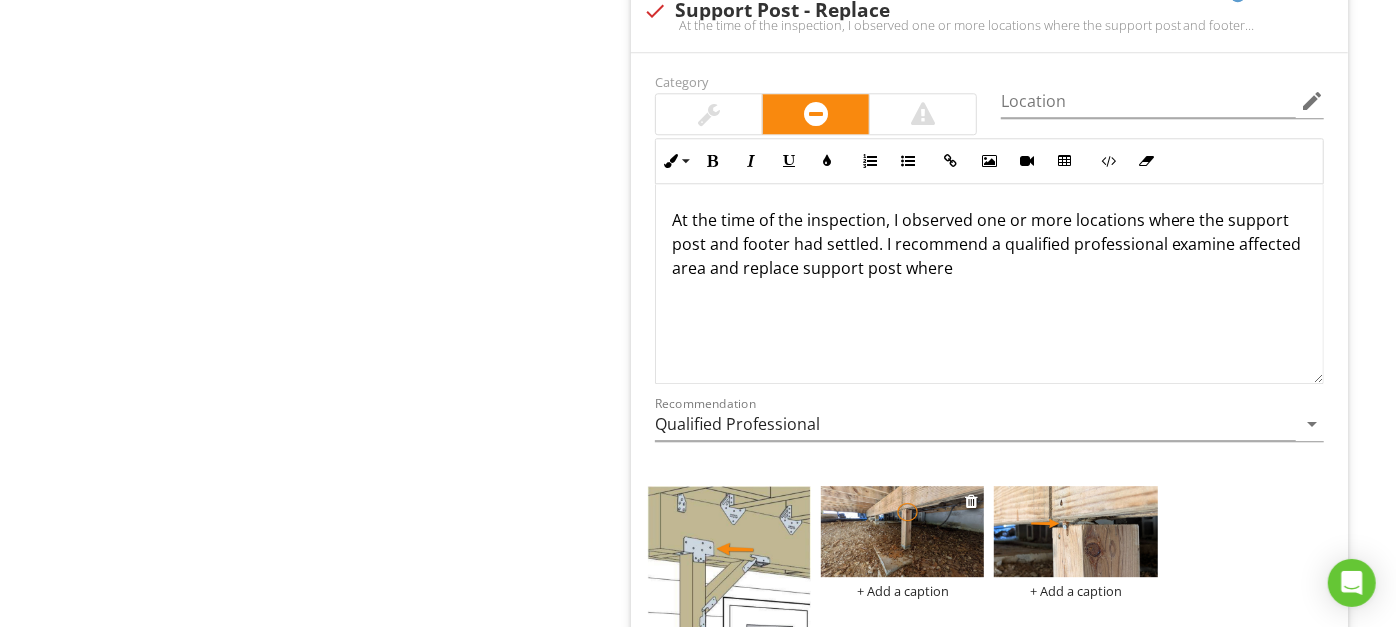 click on "+ Add a caption" at bounding box center (902, 591) 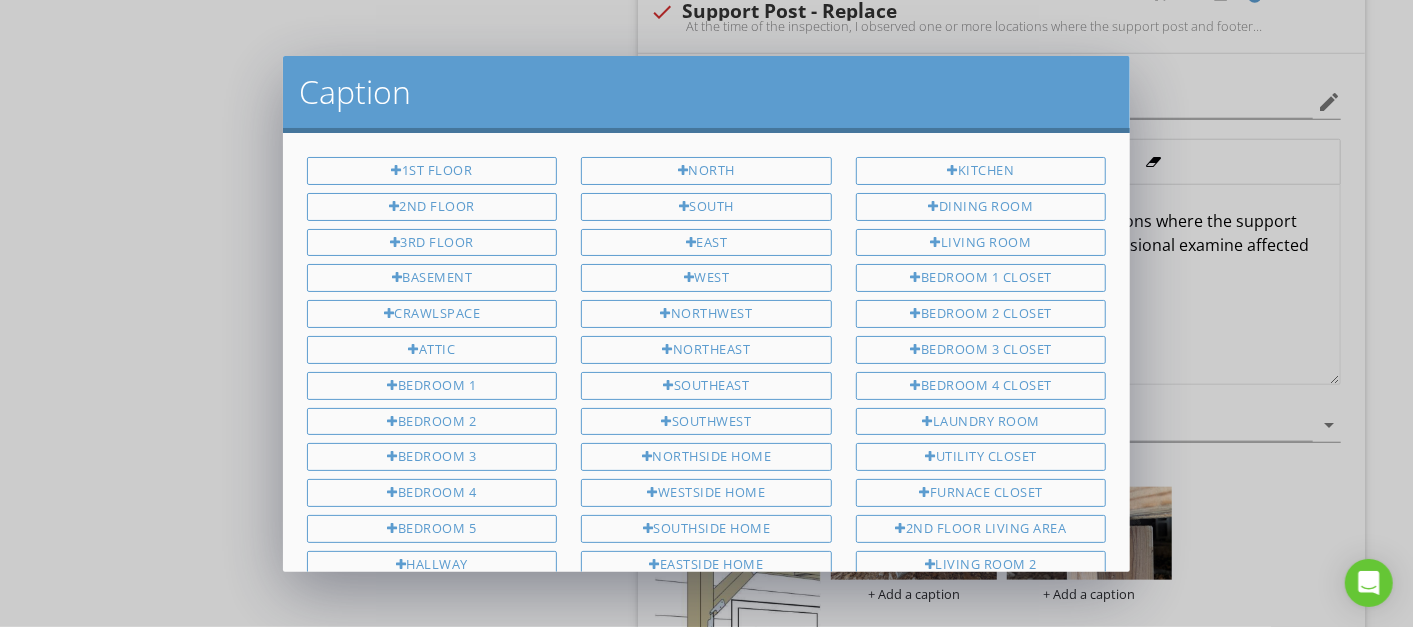 scroll, scrollTop: 540, scrollLeft: 0, axis: vertical 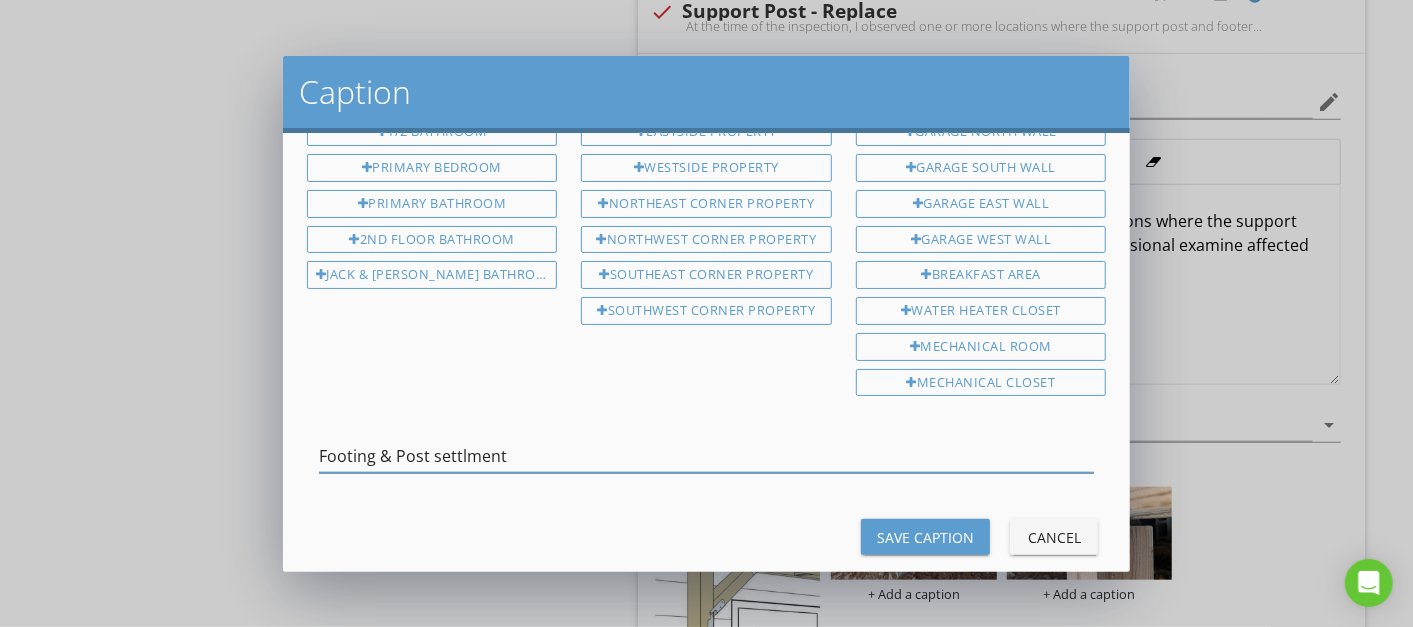 type on "Footing & Post settlment" 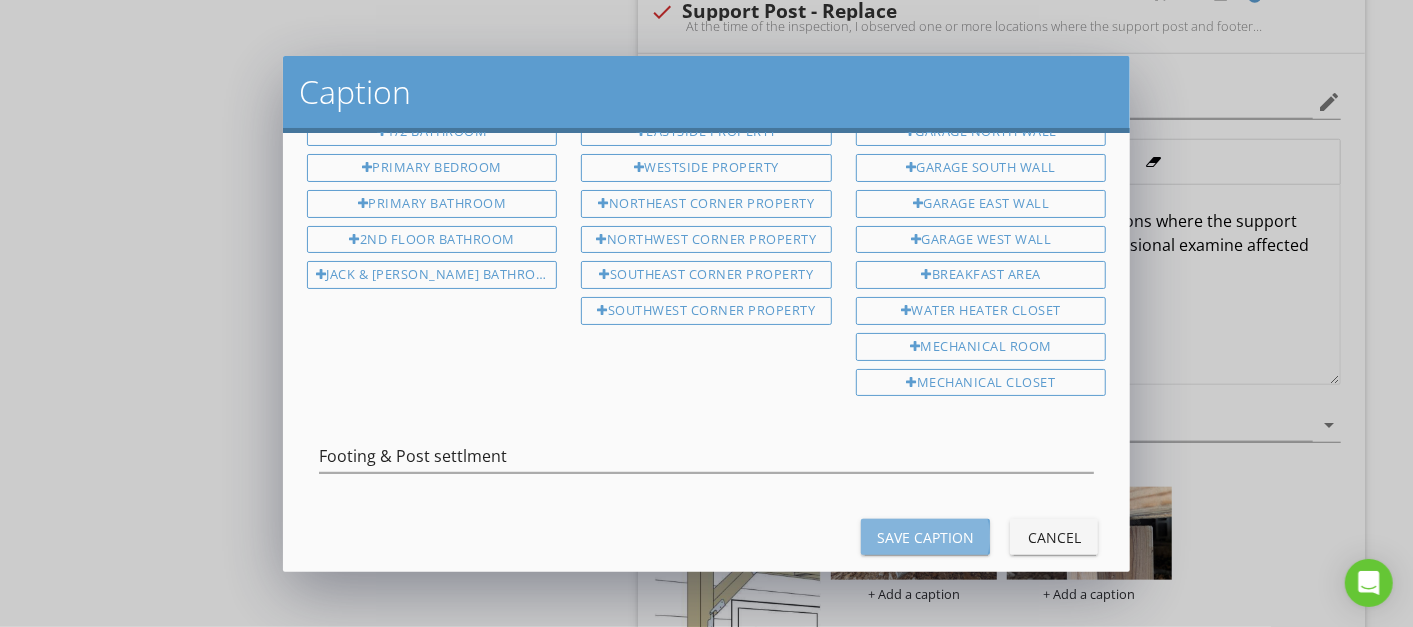 click on "Save Caption" at bounding box center (925, 537) 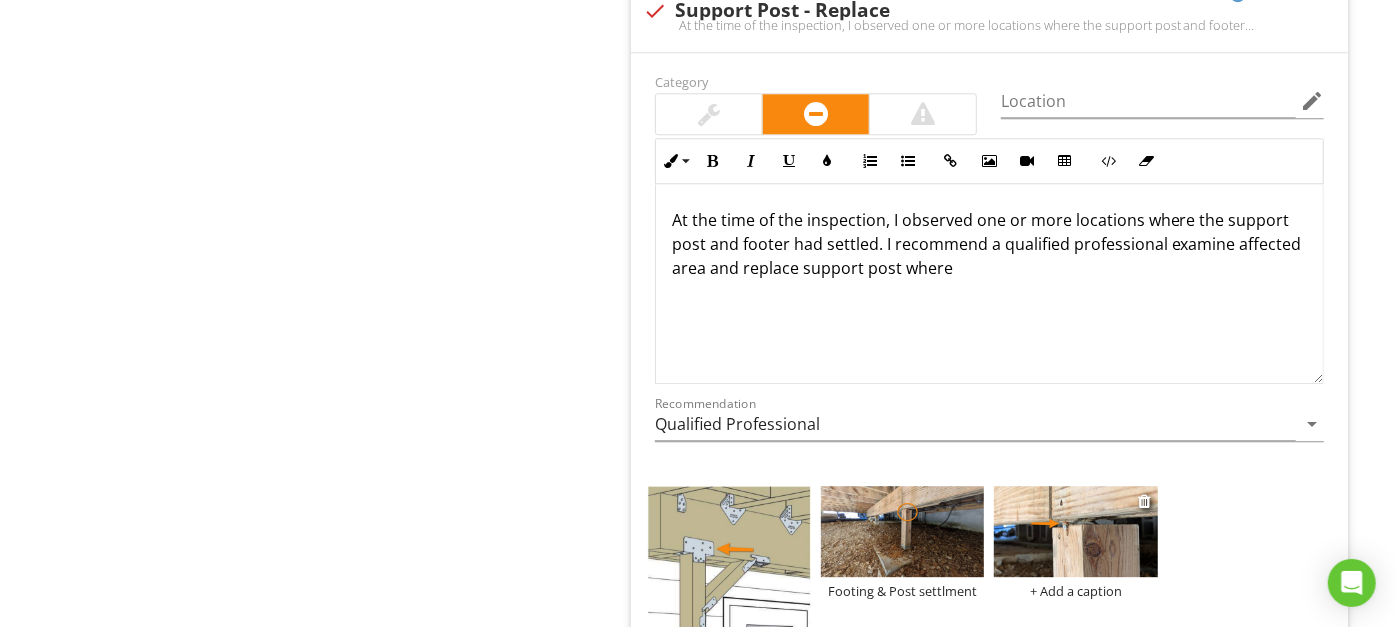 click on "+ Add a caption" at bounding box center (1075, 591) 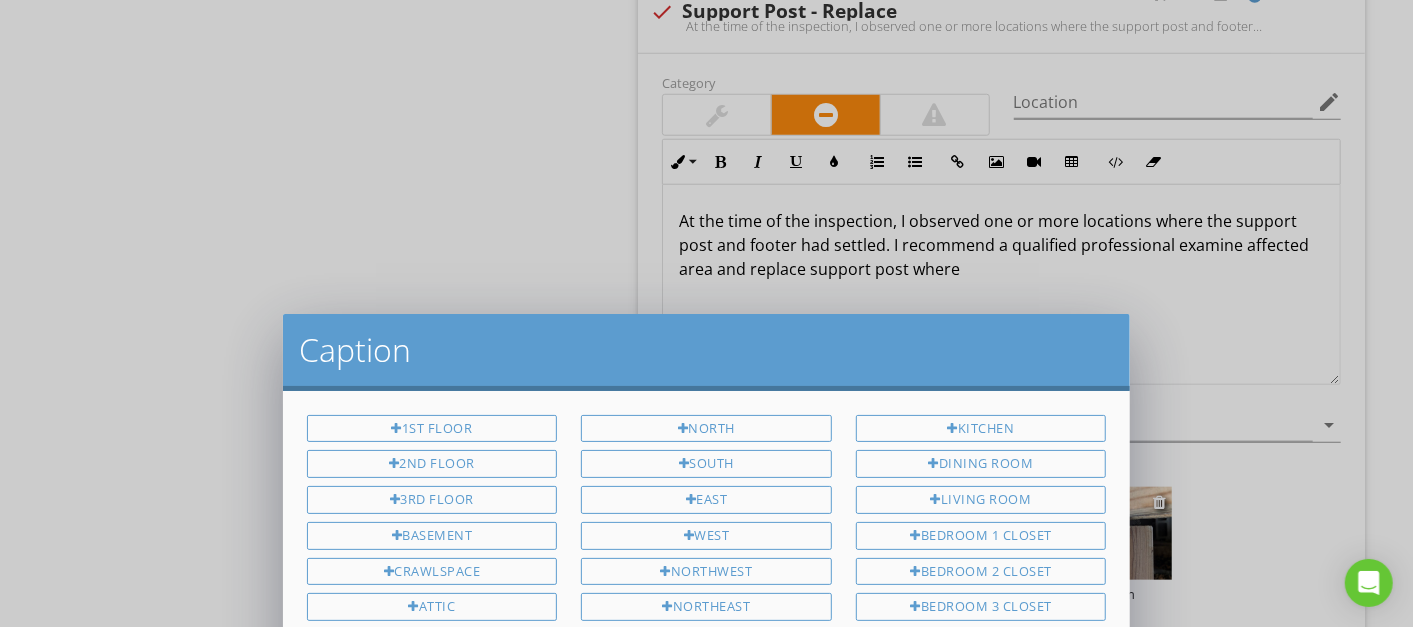 scroll, scrollTop: 540, scrollLeft: 0, axis: vertical 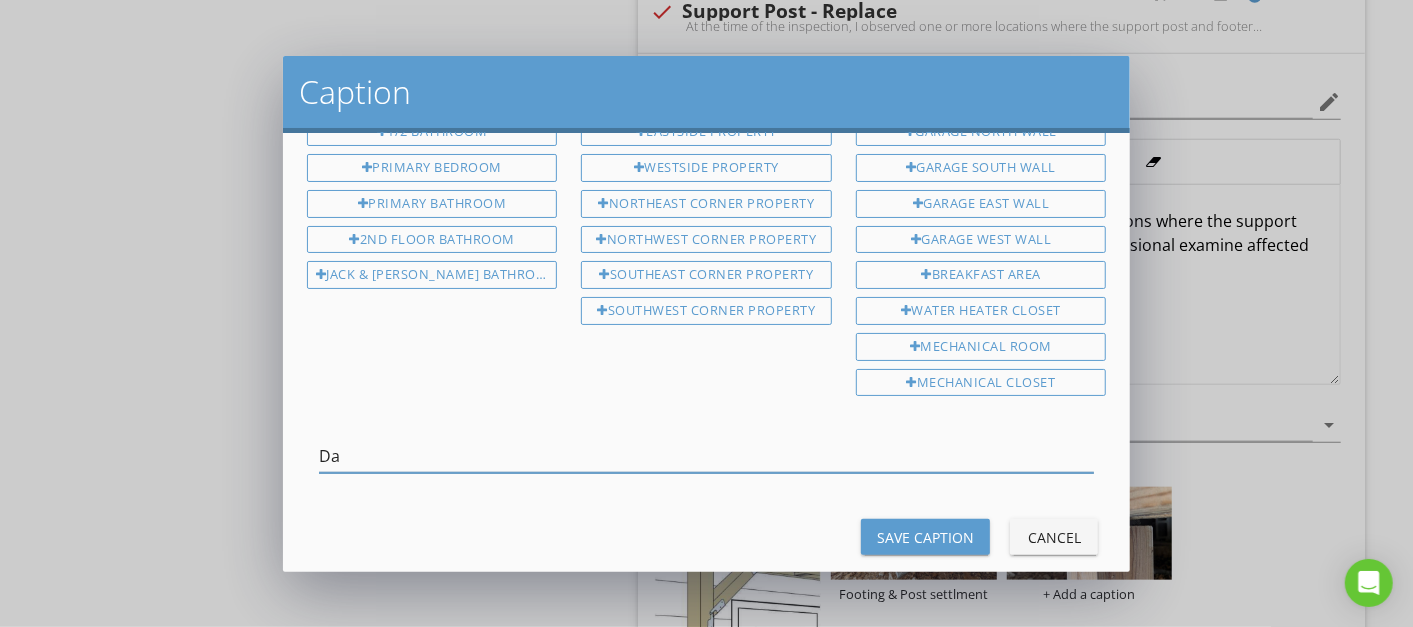 type on "D" 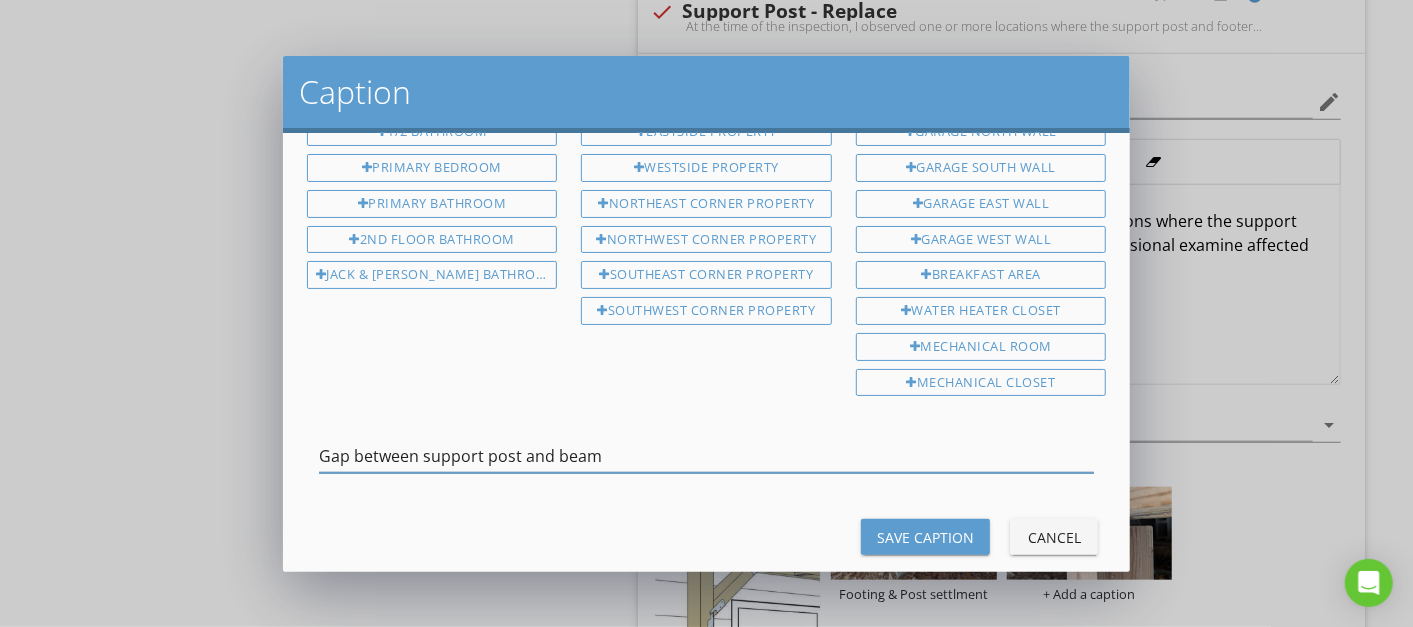 type on "Gap between support post and beam" 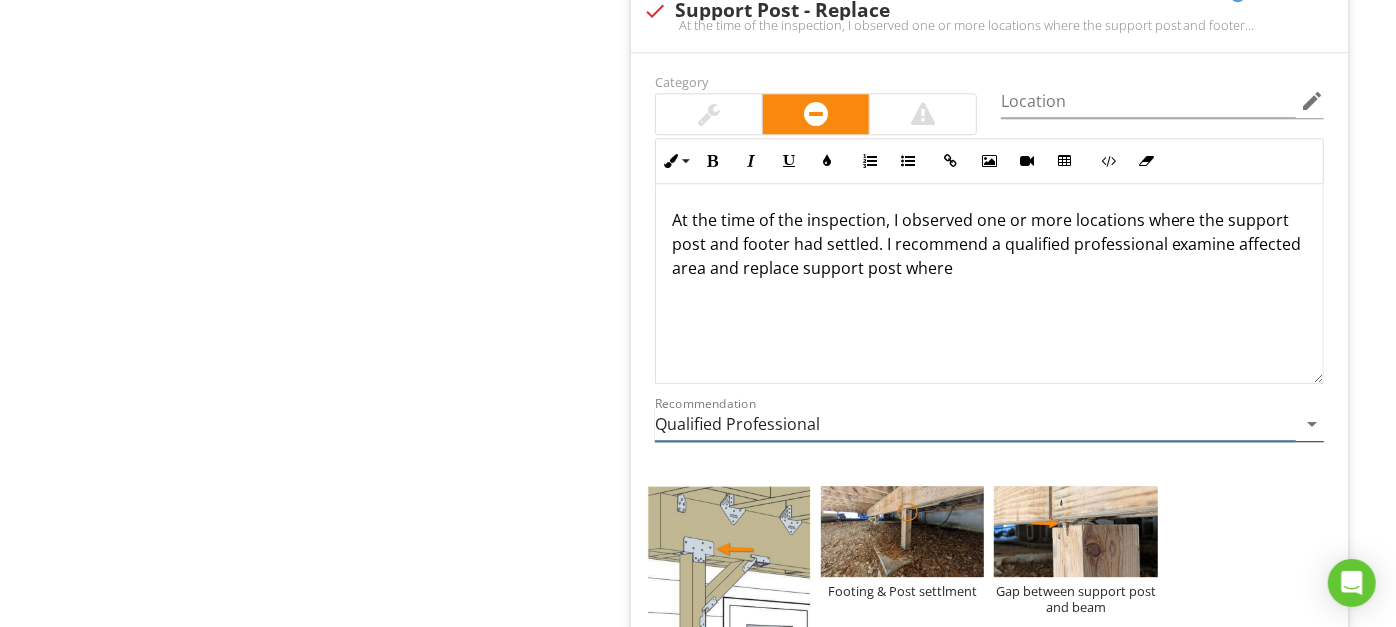 click on "arrow_drop_down" at bounding box center [1312, 424] 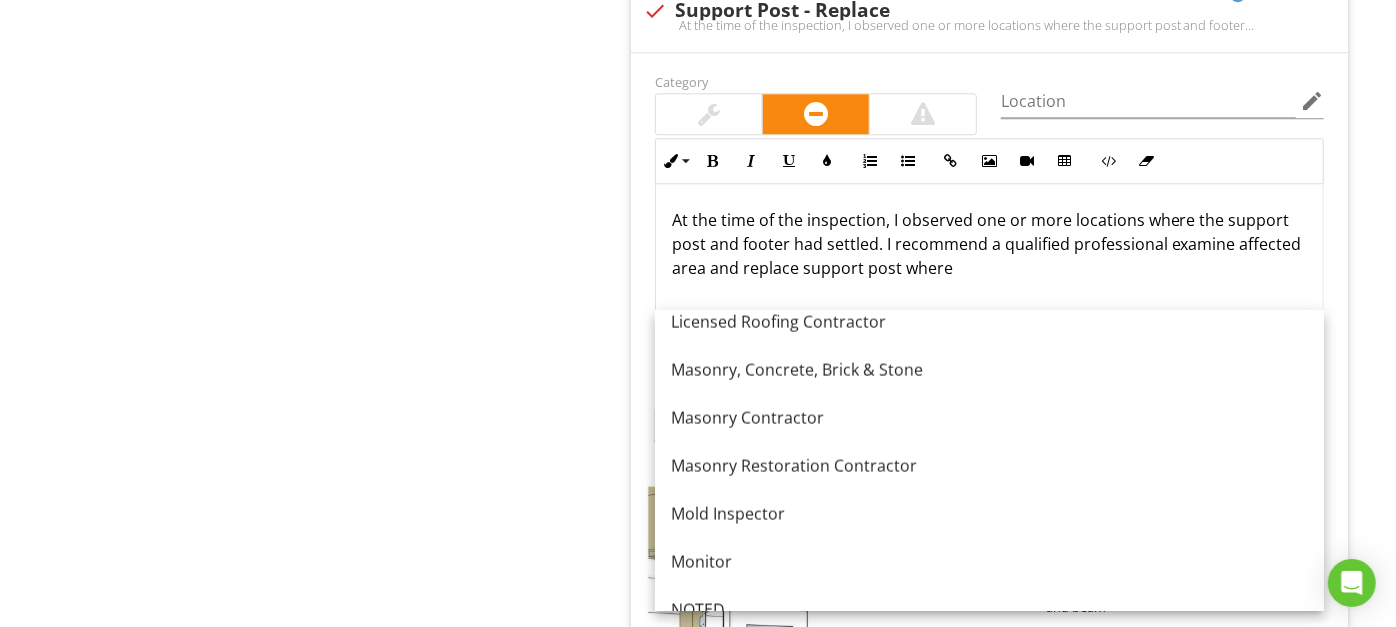 scroll, scrollTop: 1766, scrollLeft: 0, axis: vertical 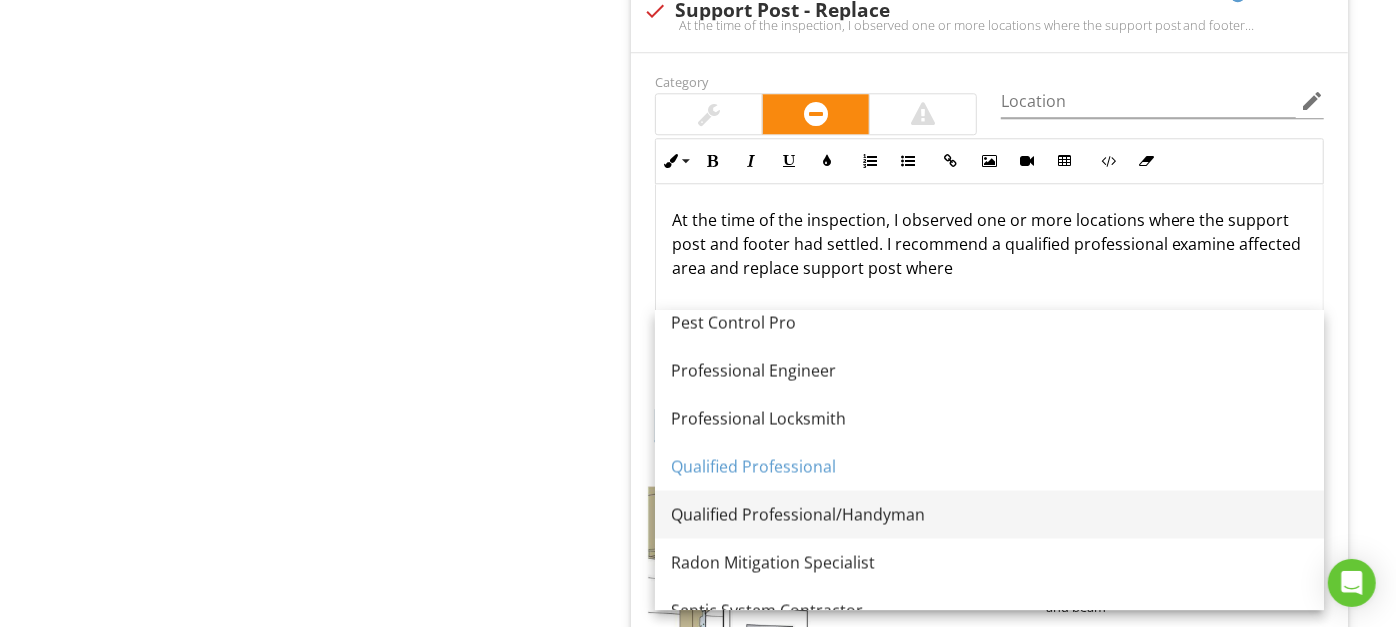 click on "Qualified Professional/Handyman" at bounding box center [989, 514] 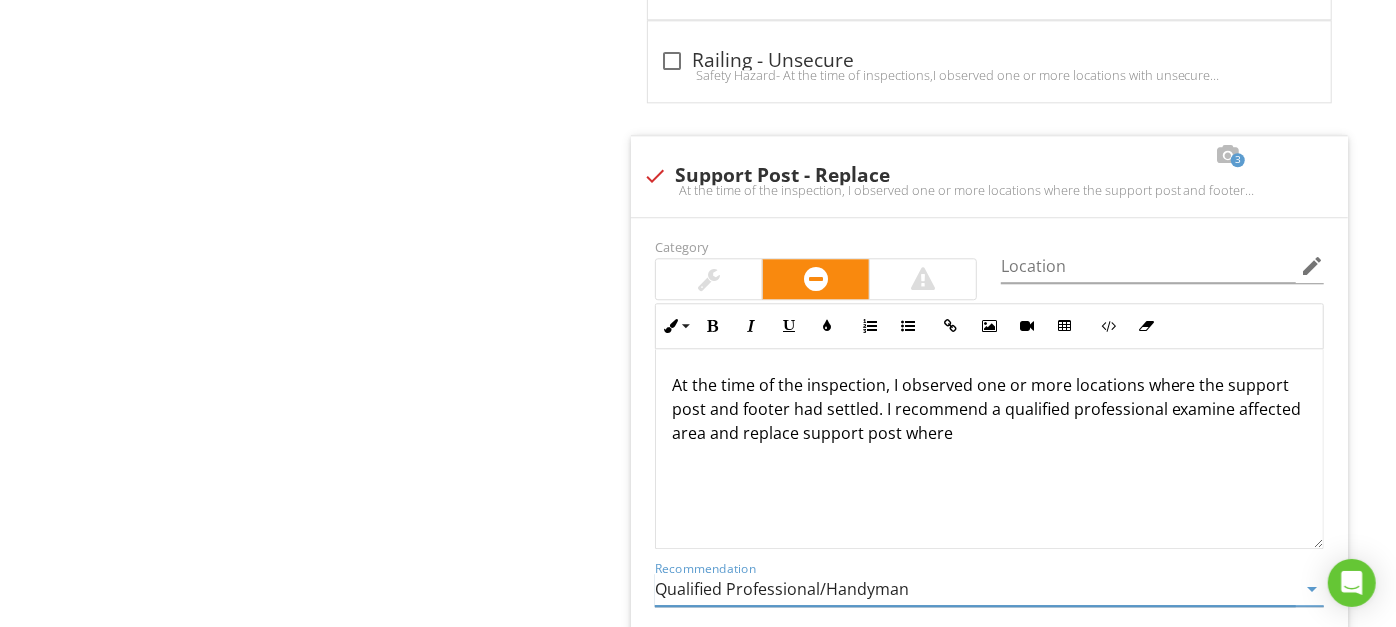 scroll, scrollTop: 21960, scrollLeft: 0, axis: vertical 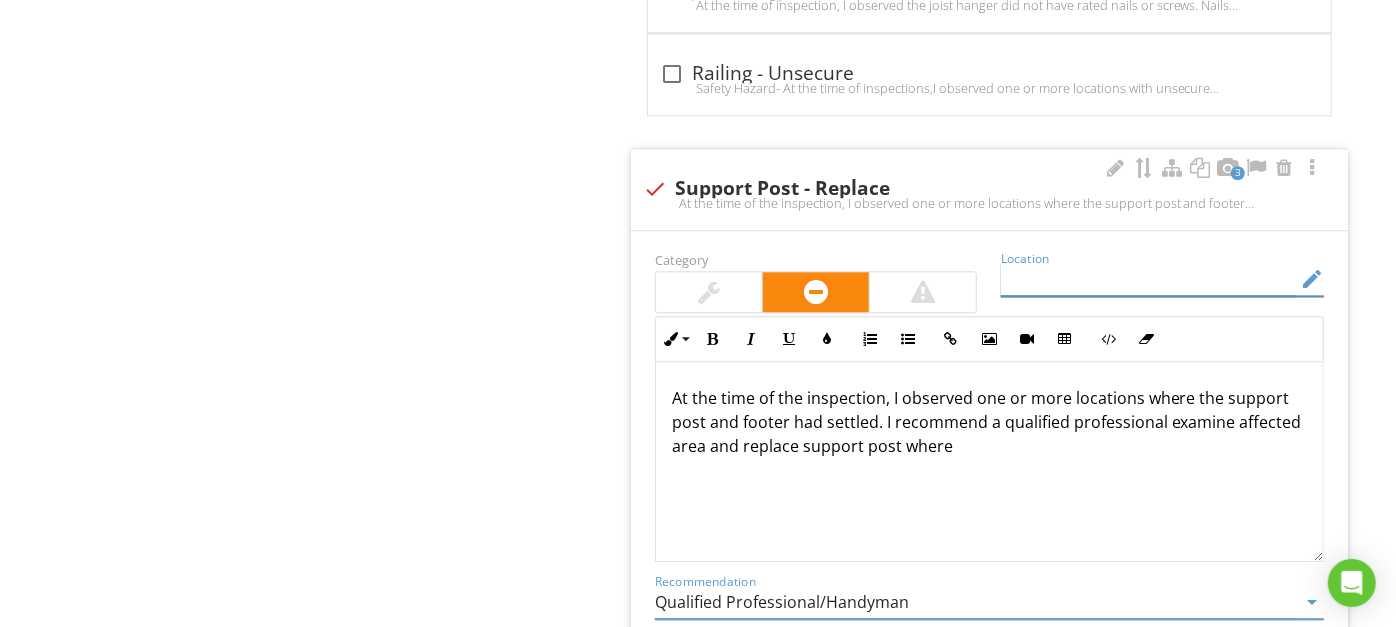 click at bounding box center (1148, 279) 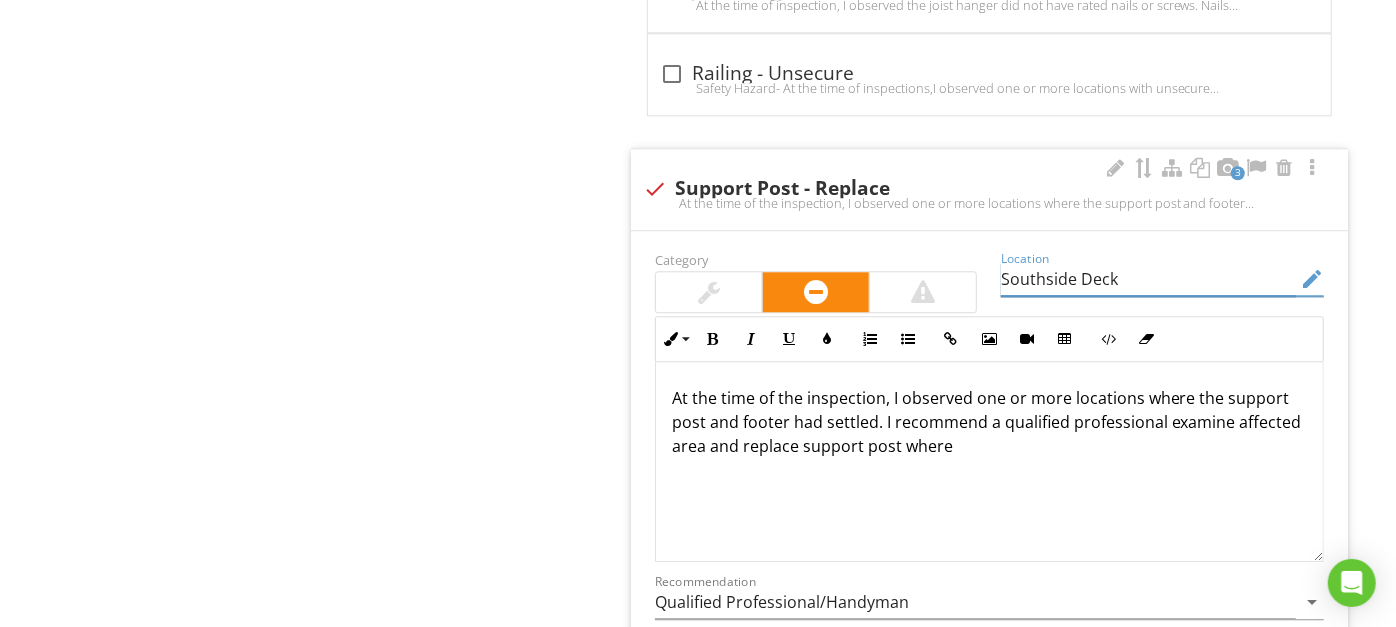type on "Southside Deck" 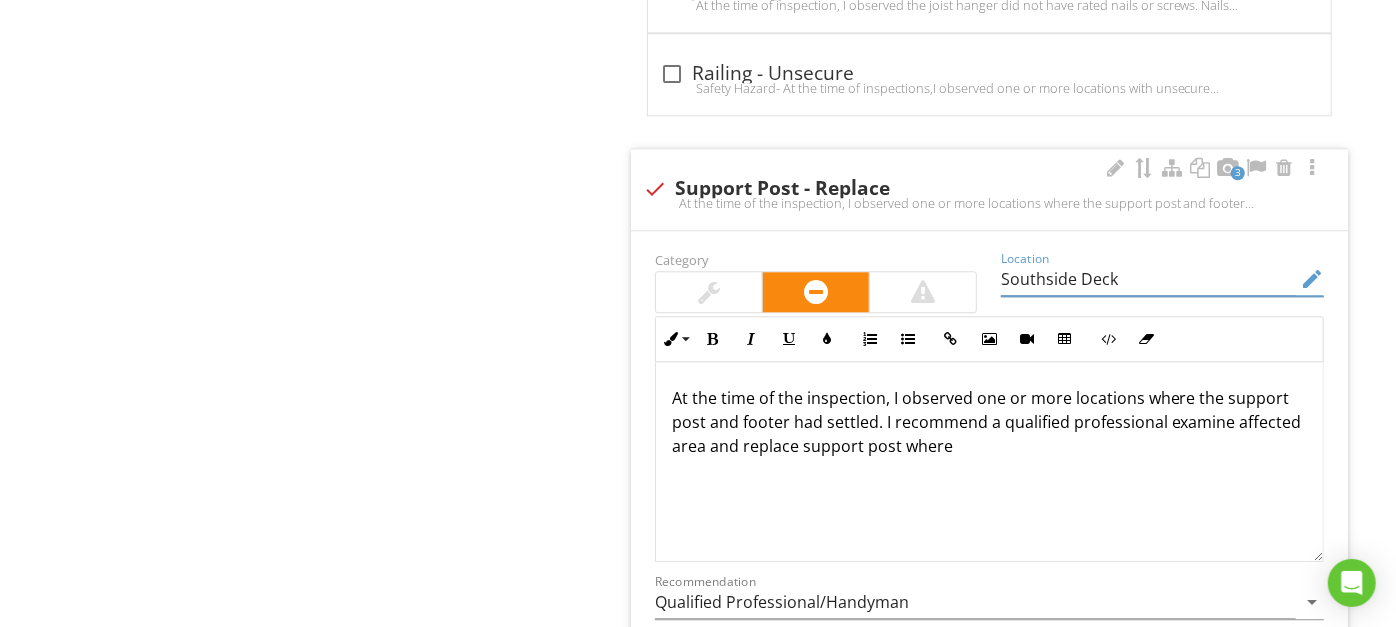 click on "At the time of the inspection, I observed one or more locations where the support post and footer had settled. I recommend a qualified professional examine affected area and replace support post where" at bounding box center (989, 422) 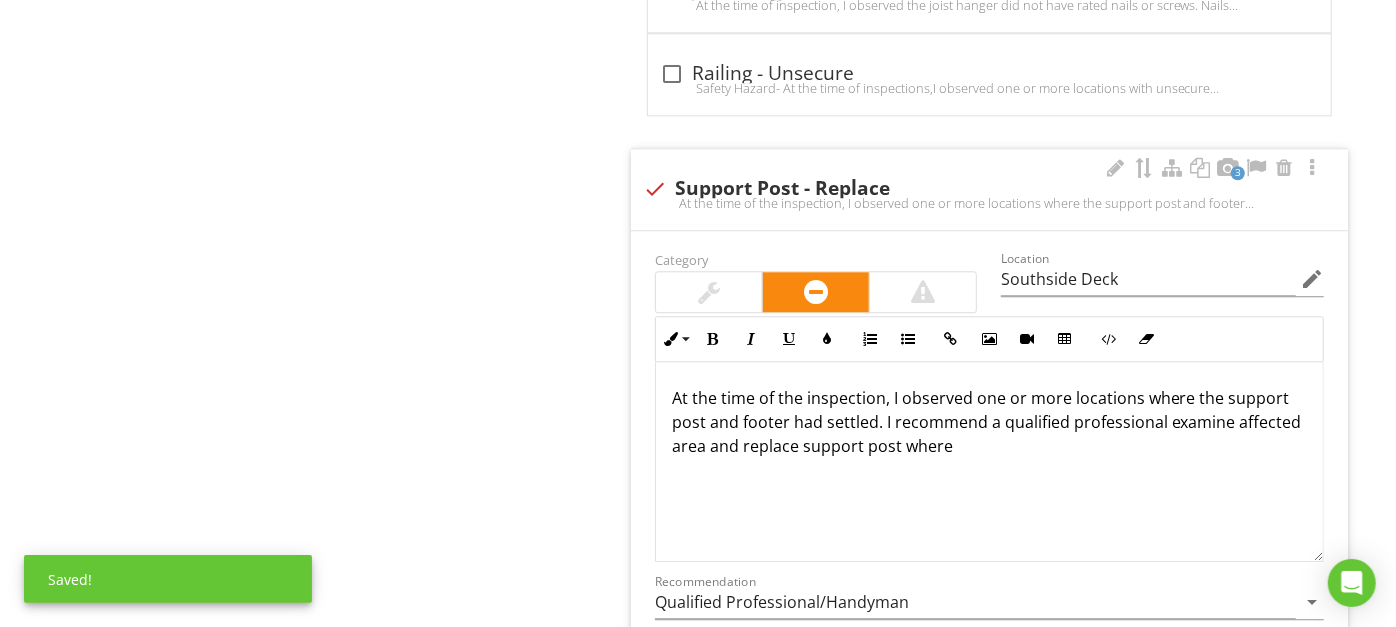 click on "At the time of the inspection, I observed one or more locations where the support post and footer had settled. I recommend a qualified professional examine affected area and replace support post where" at bounding box center (989, 422) 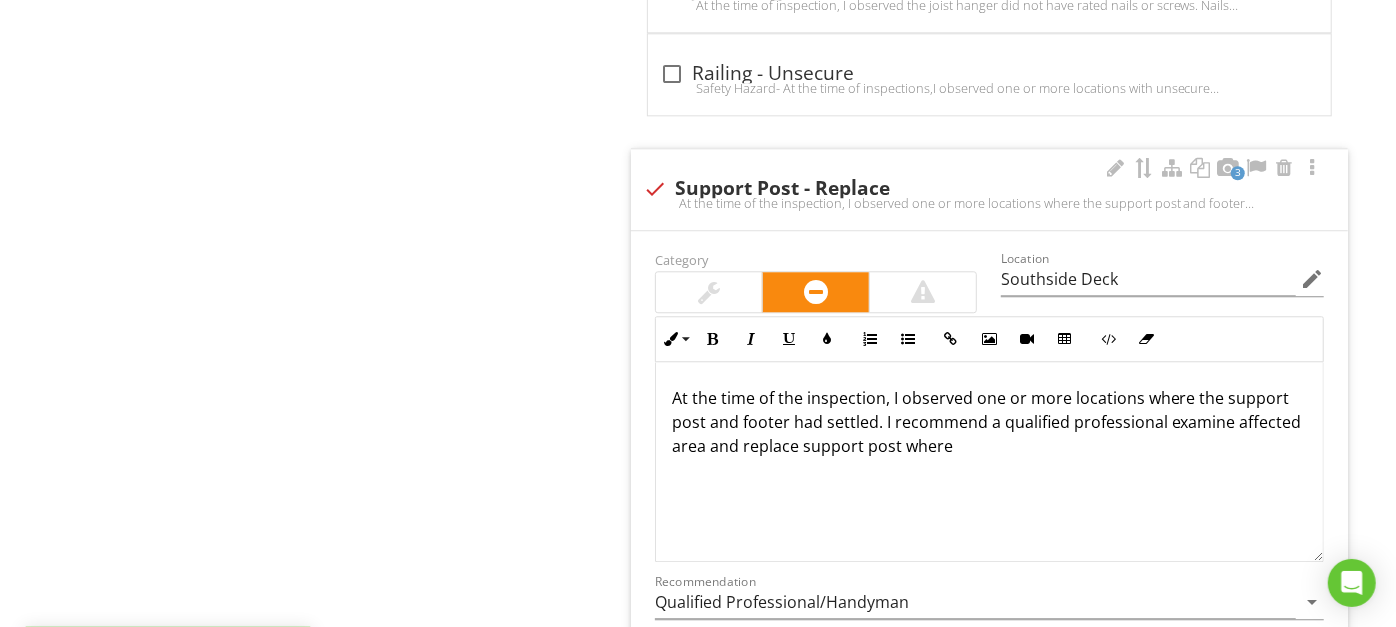 type 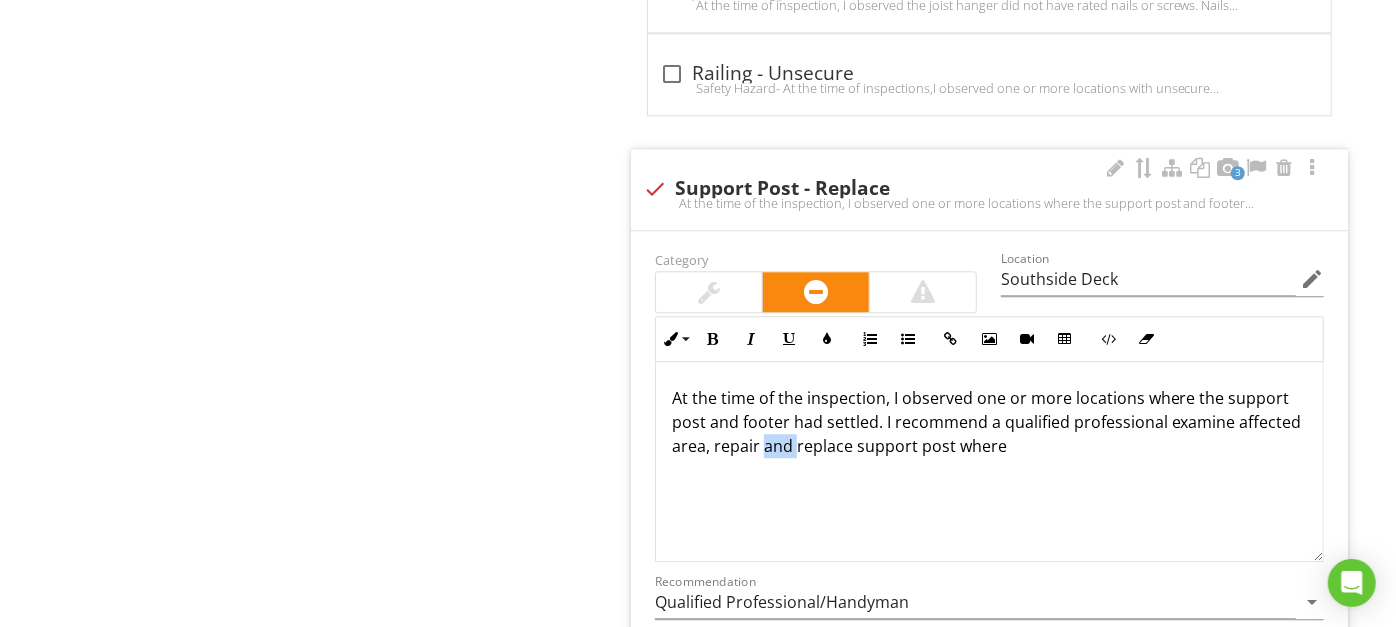 drag, startPoint x: 828, startPoint y: 314, endPoint x: 860, endPoint y: 314, distance: 32 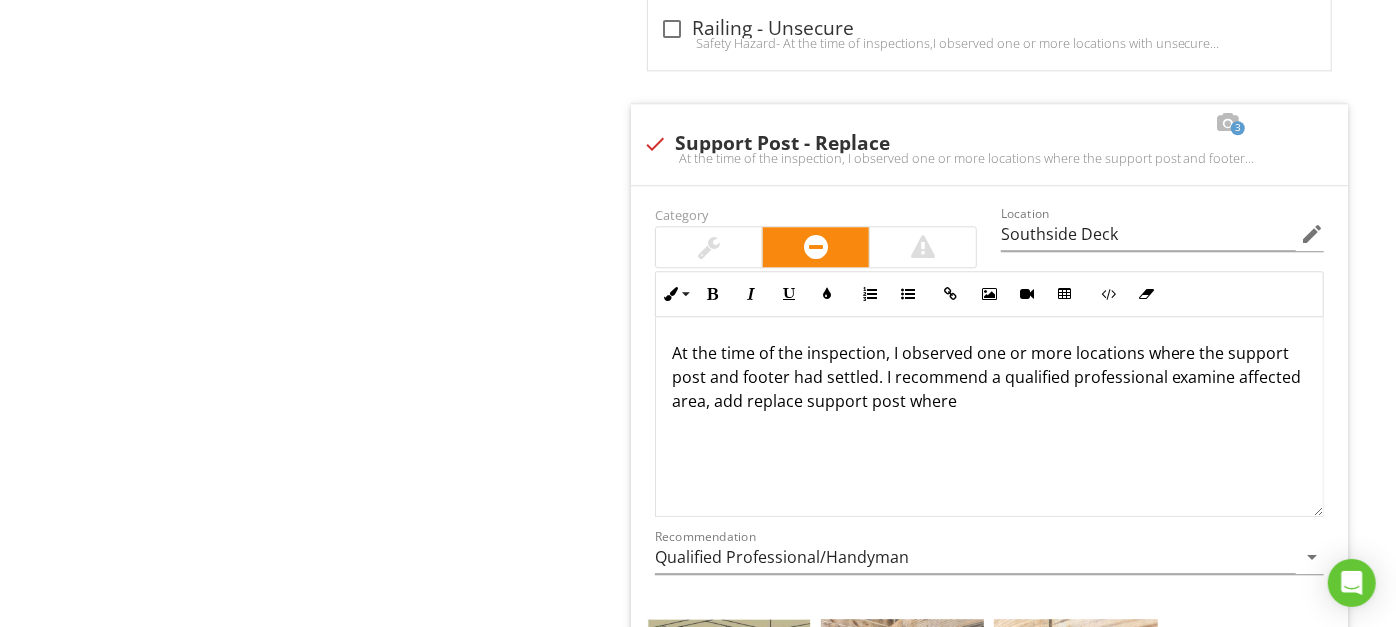 scroll, scrollTop: 22049, scrollLeft: 0, axis: vertical 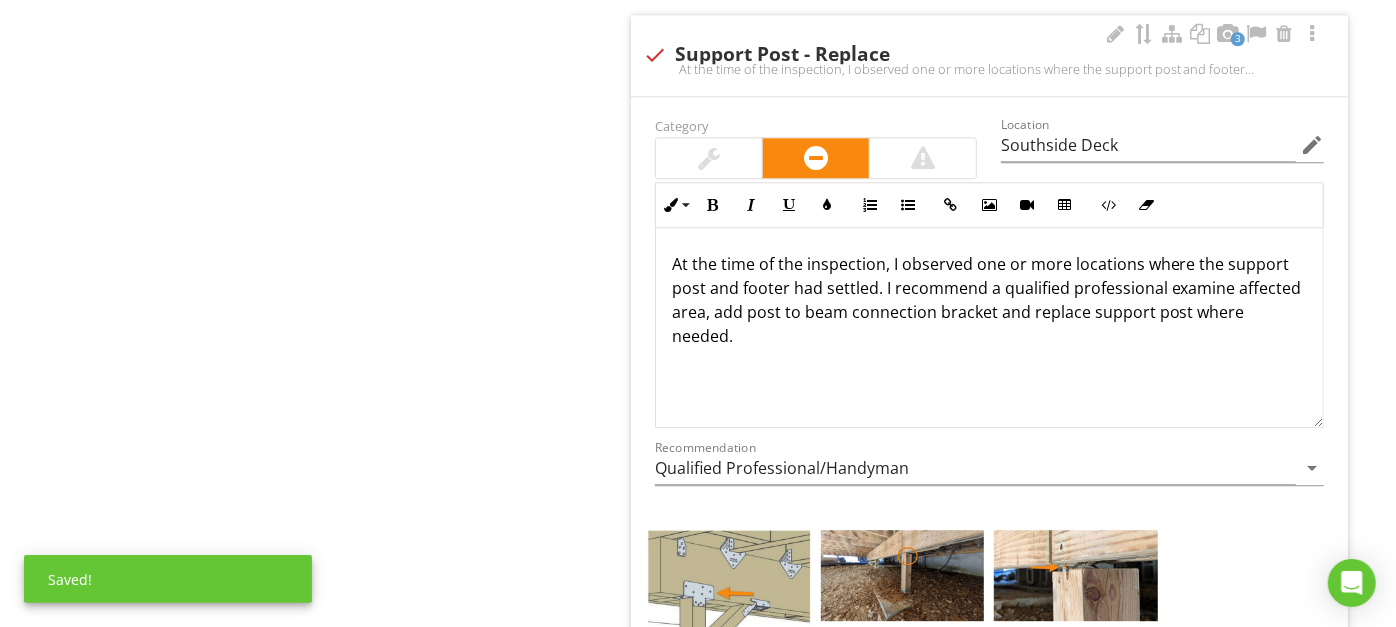 click on "At the time of the inspection, I observed one or more locations where the support post and footer had settled. I recommend a qualified professional examine affected area, add post to beam connection bracket and replace support post where needed." at bounding box center [989, 328] 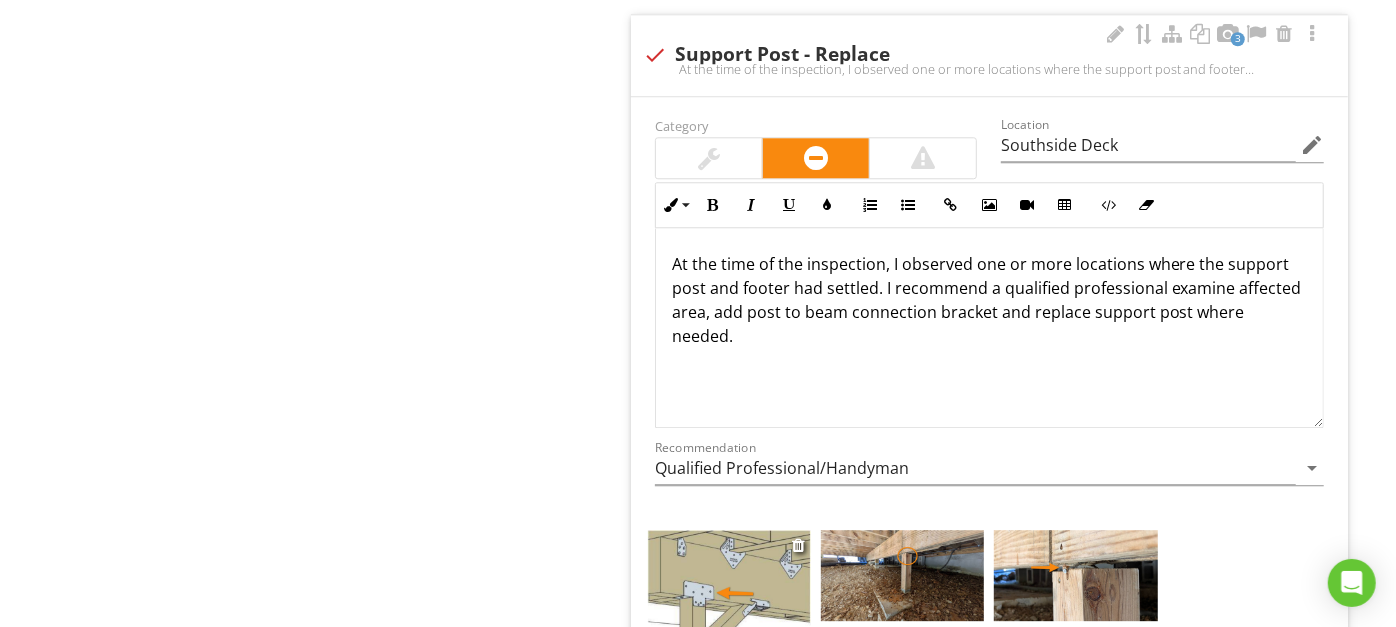 click on "Example - Post to beam bracket" at bounding box center (729, 712) 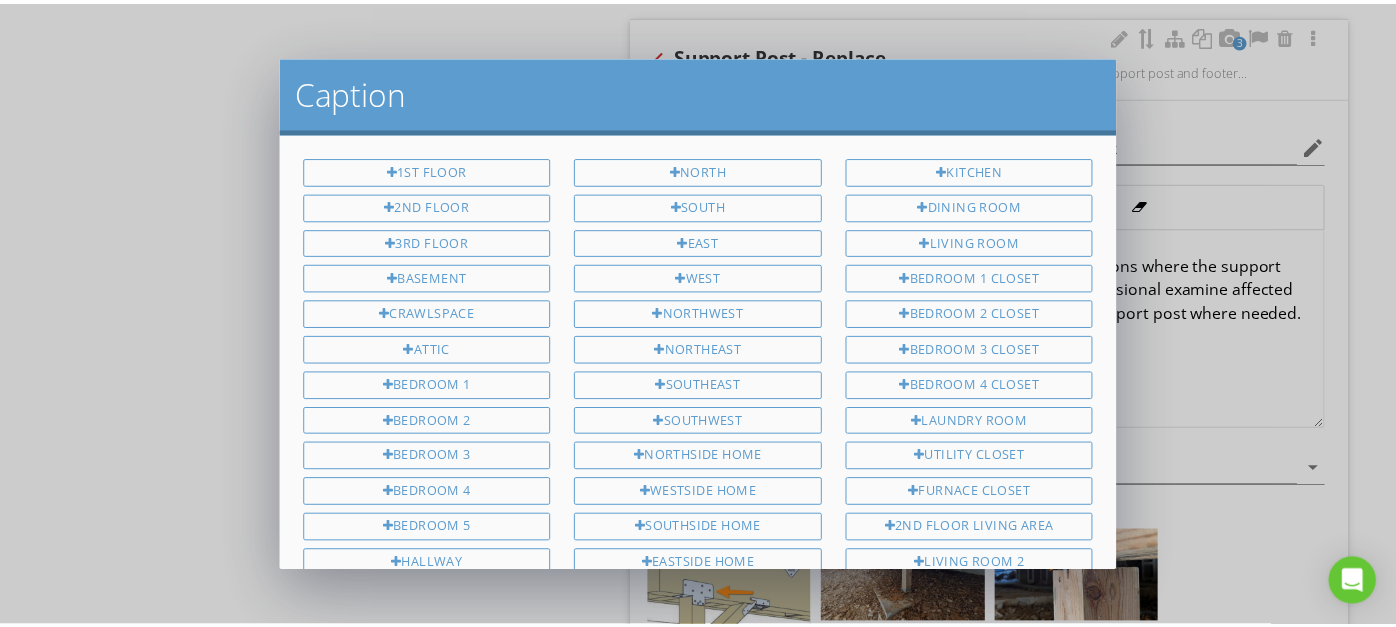 scroll, scrollTop: 540, scrollLeft: 0, axis: vertical 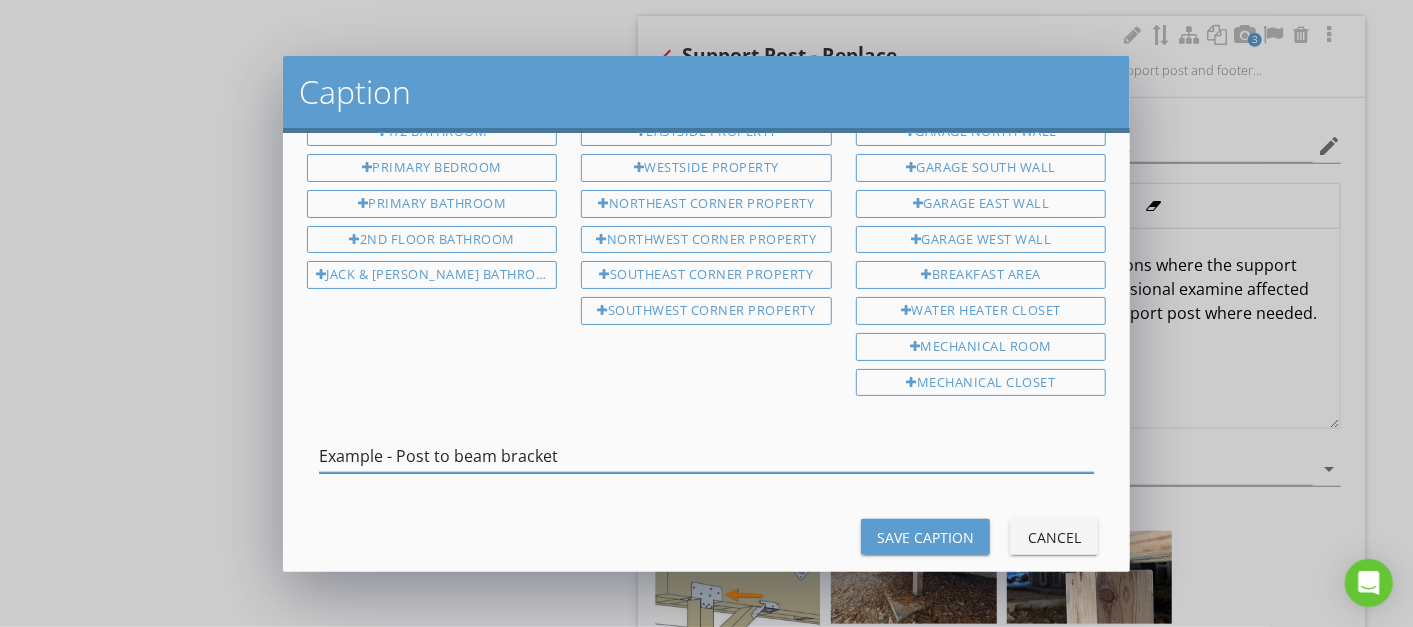 click on "Example - Post to beam bracket" at bounding box center [707, 456] 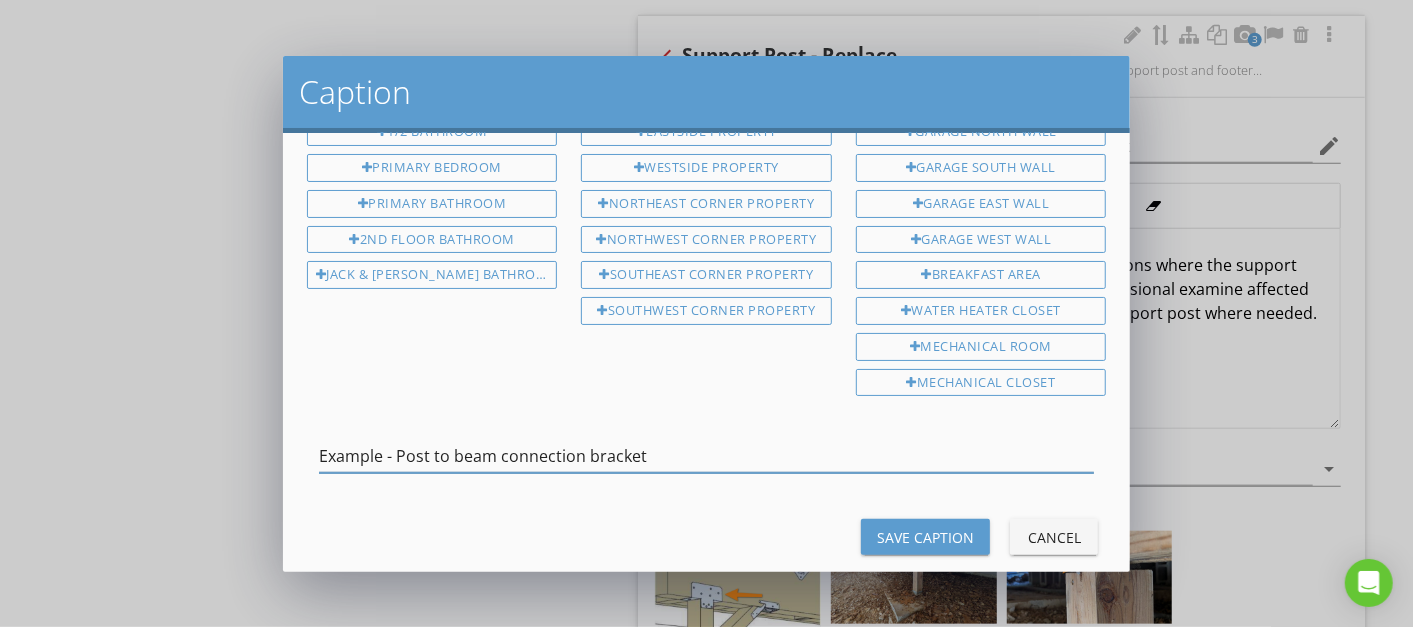 type on "Example - Post to beam connection bracket" 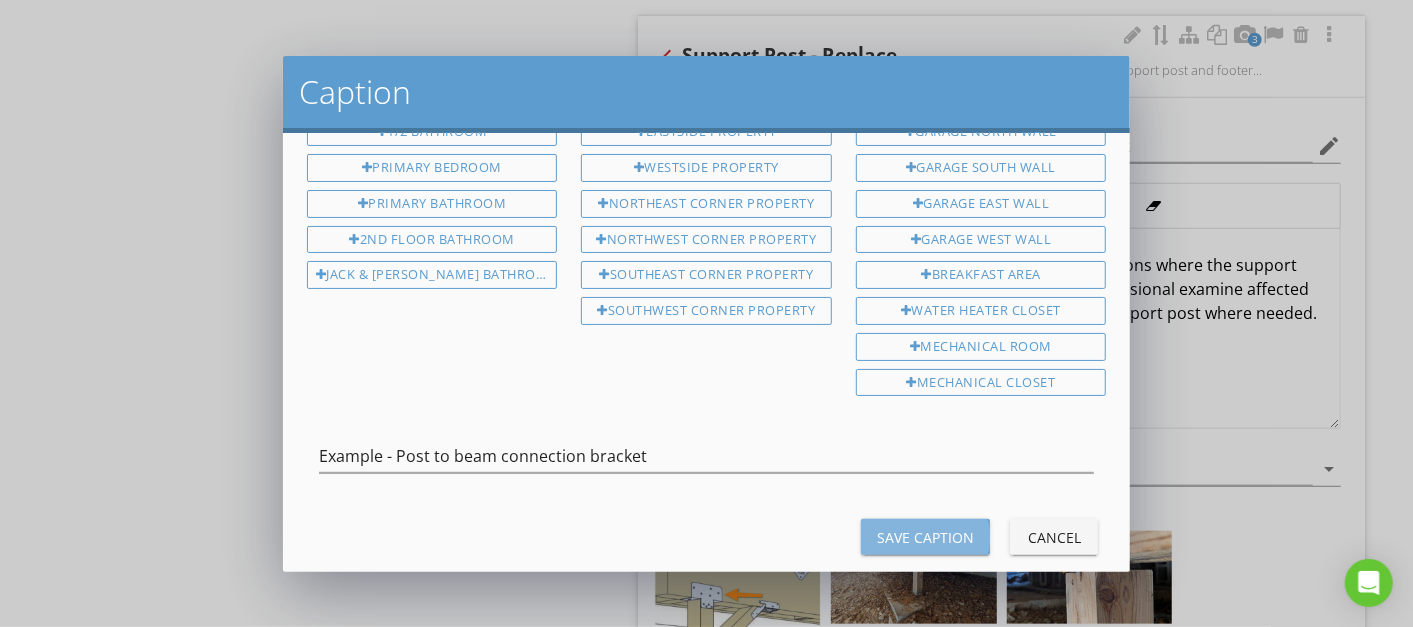 click on "Save Caption" at bounding box center [925, 537] 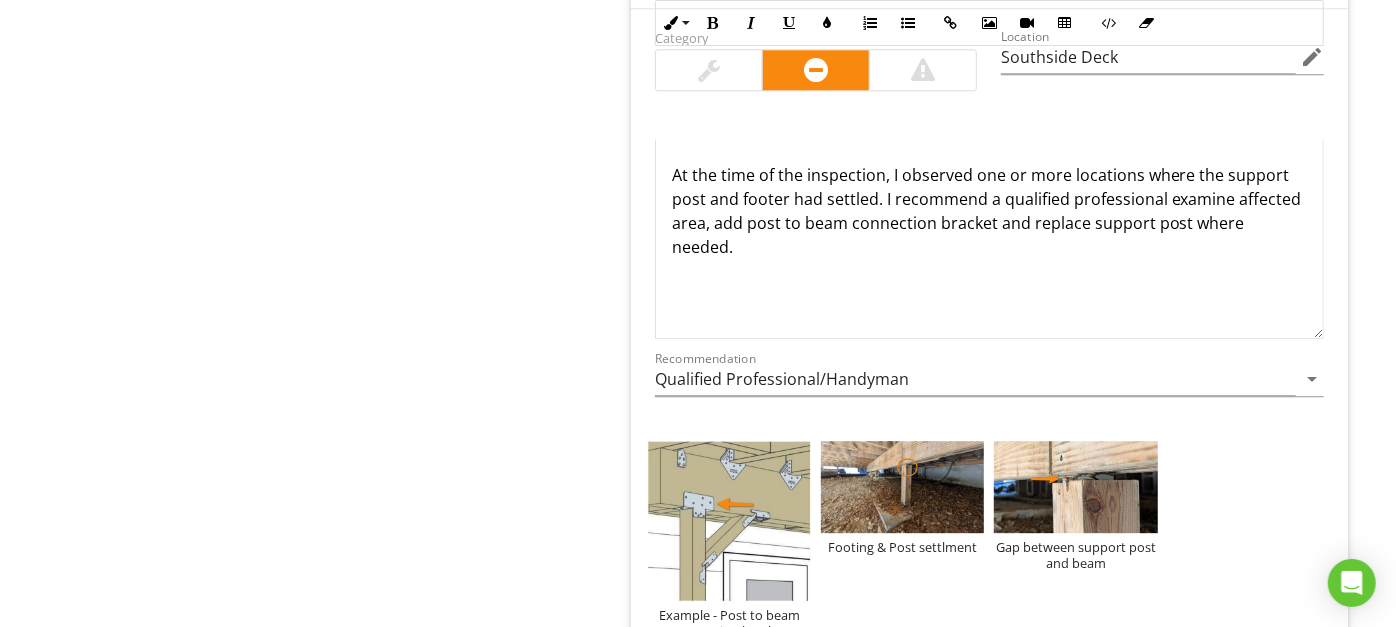 scroll, scrollTop: 22212, scrollLeft: 0, axis: vertical 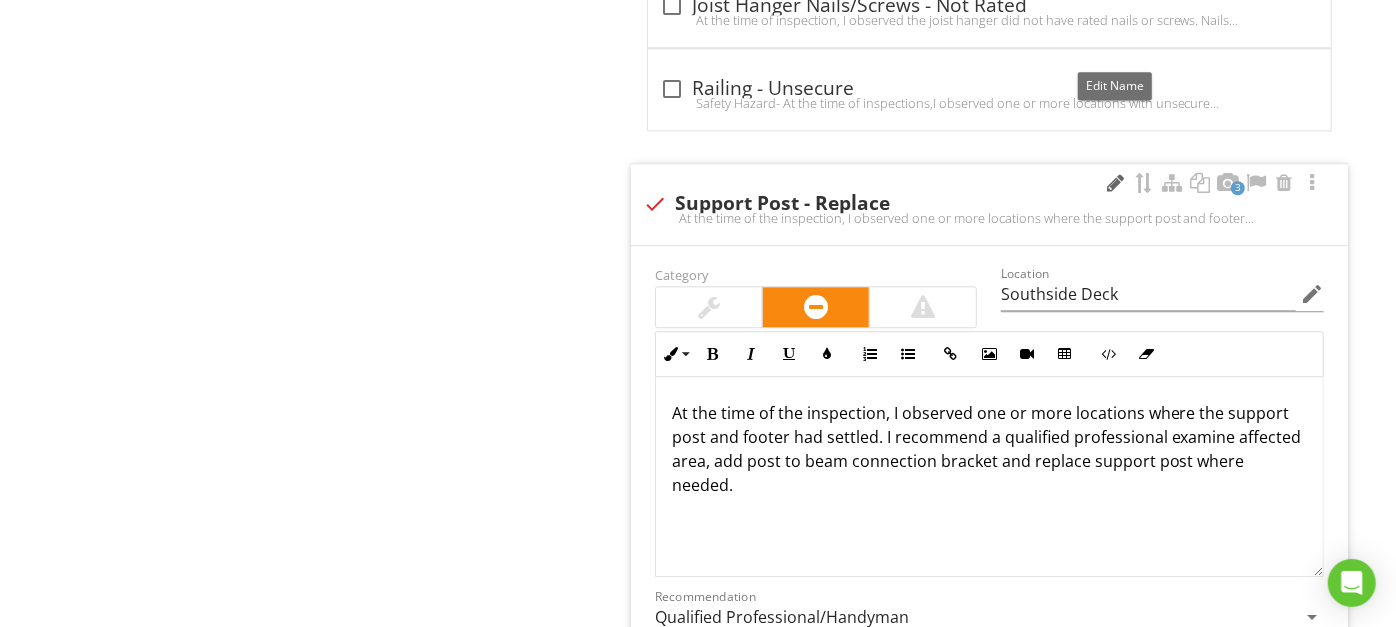 click at bounding box center [1116, 183] 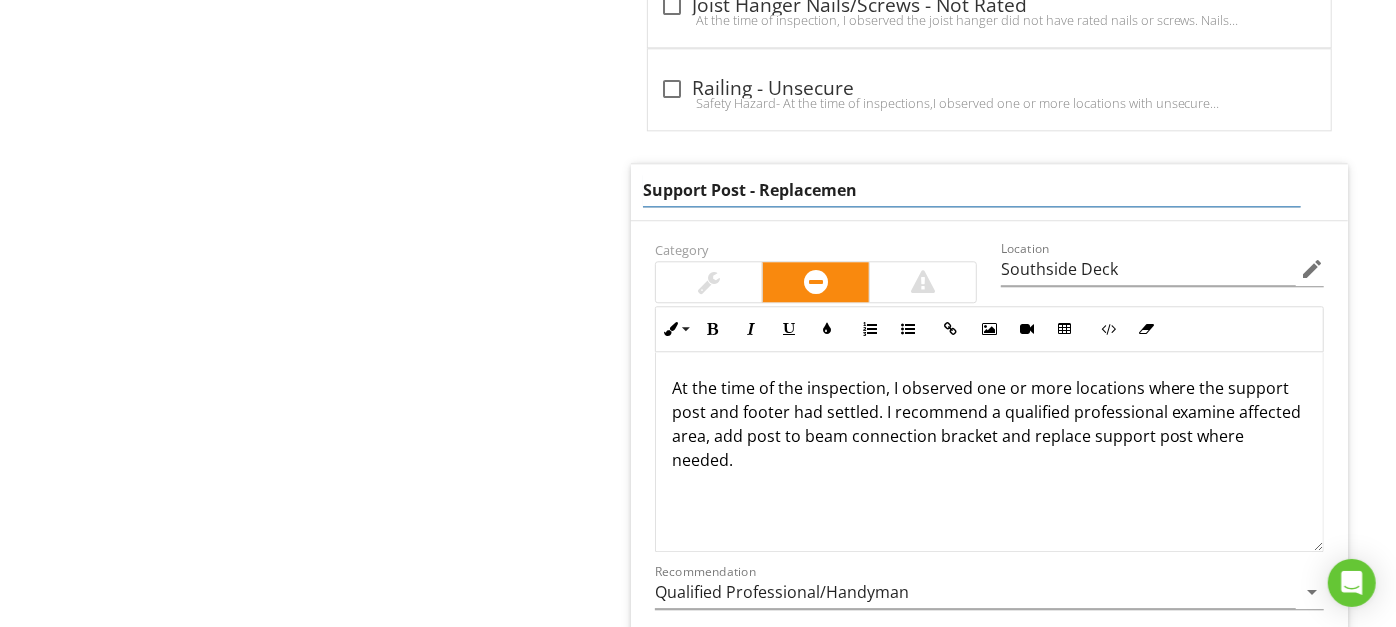 type on "Support Post - Replacement" 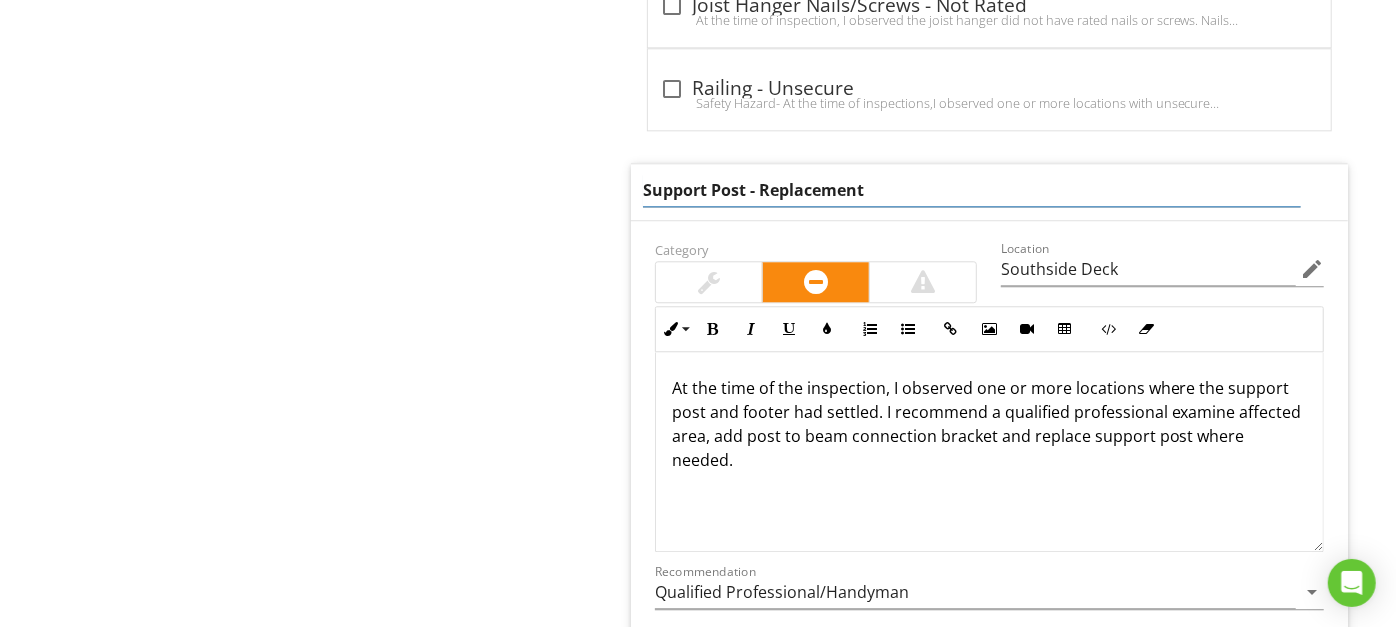 drag, startPoint x: 872, startPoint y: 57, endPoint x: 645, endPoint y: 61, distance: 227.03523 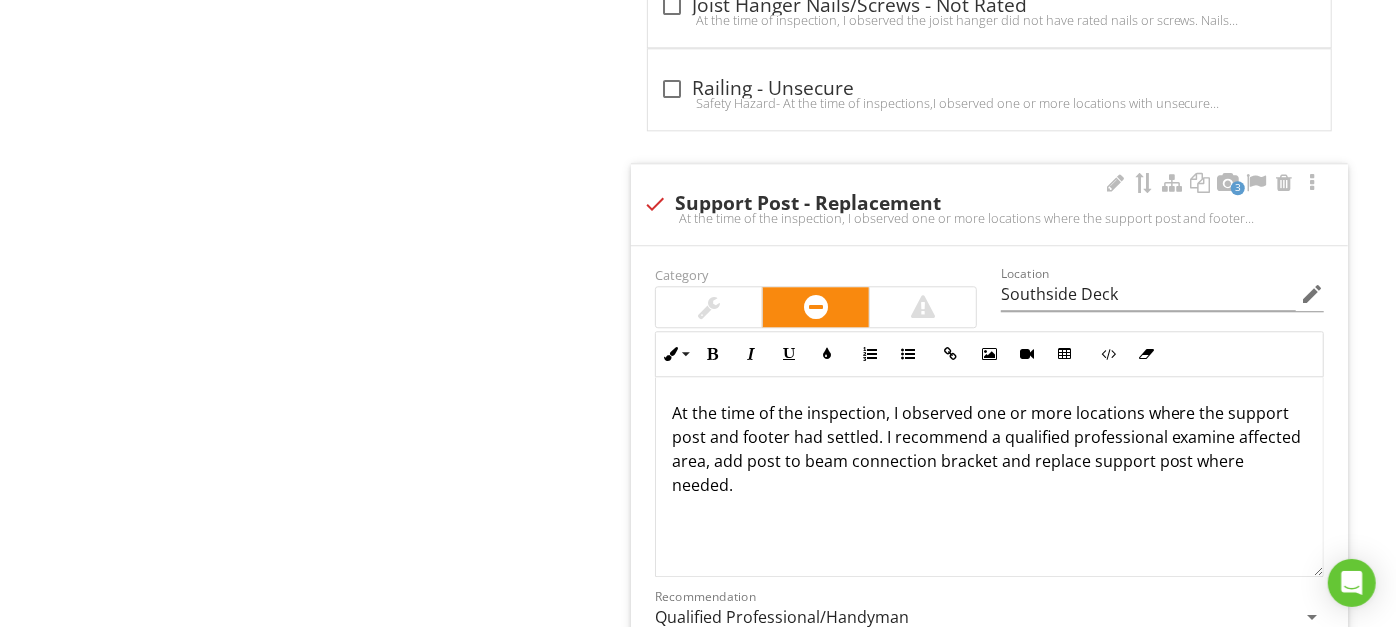 click on "At the time of the inspection, I observed one or more locations where the support post and footer had settled. I recommend a qualified professional examine affected area, add post to beam connection bracket and replace support post where needed." at bounding box center (989, 477) 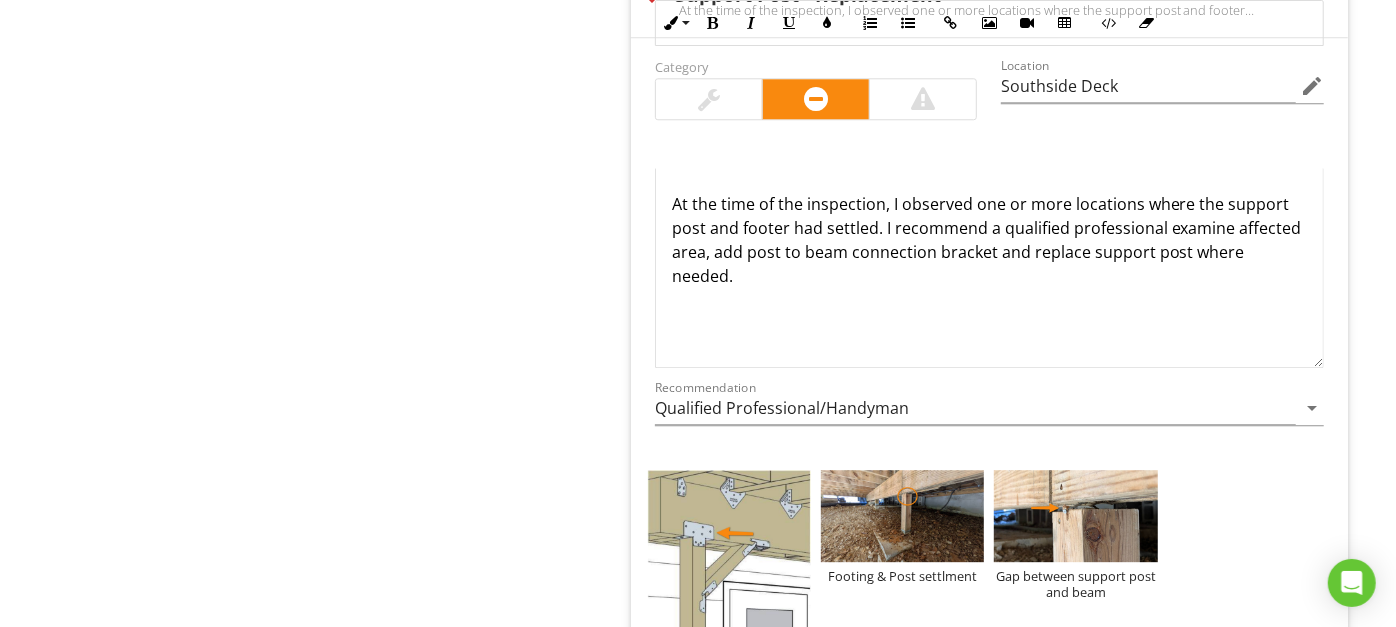 scroll, scrollTop: 22182, scrollLeft: 0, axis: vertical 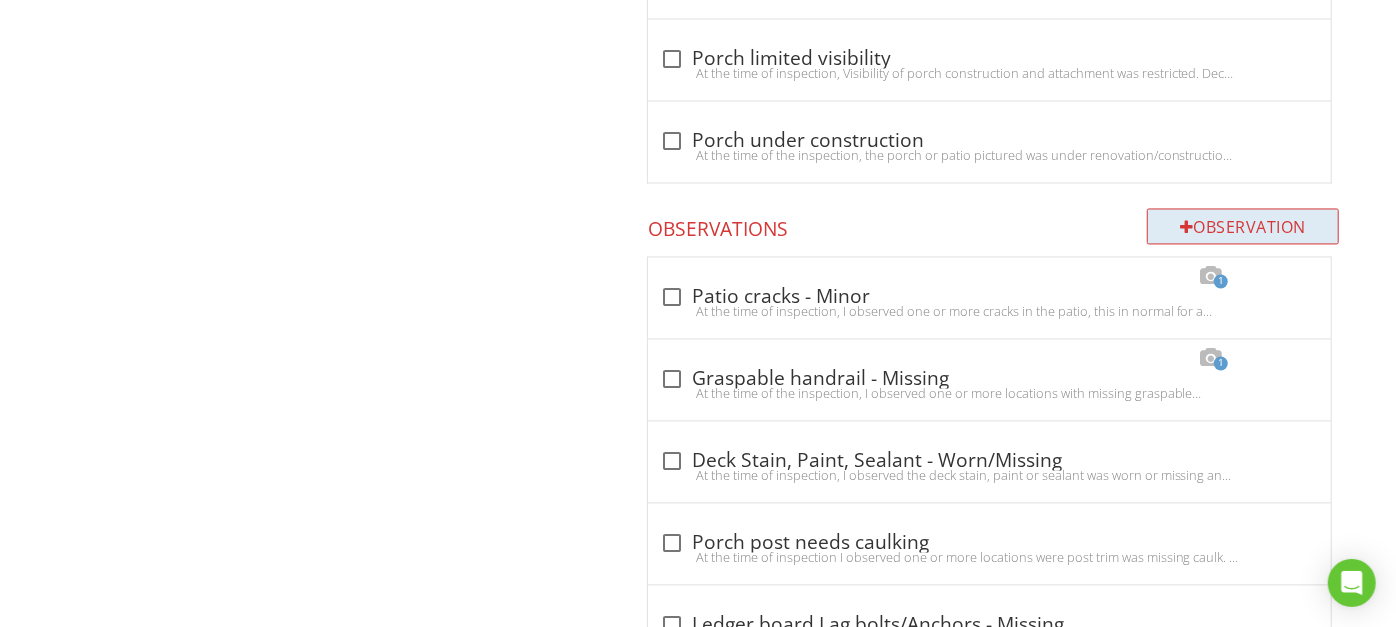click on "Observation" at bounding box center [1243, 227] 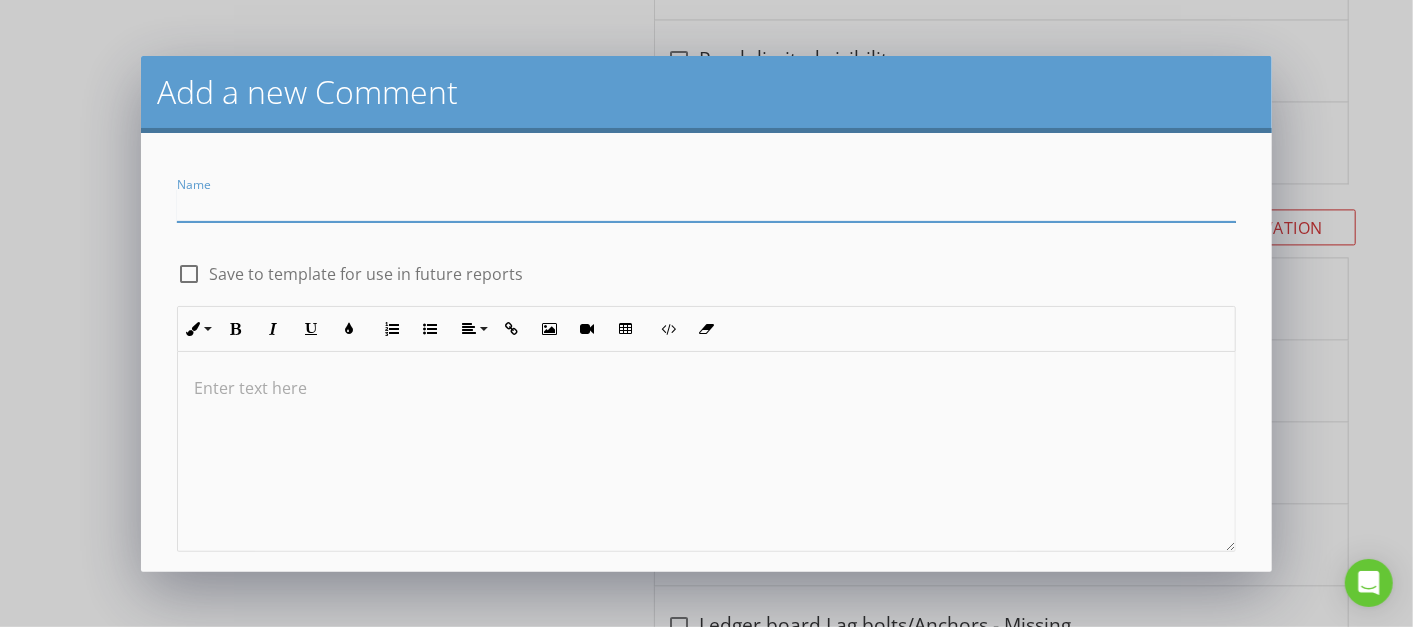 click at bounding box center (706, 205) 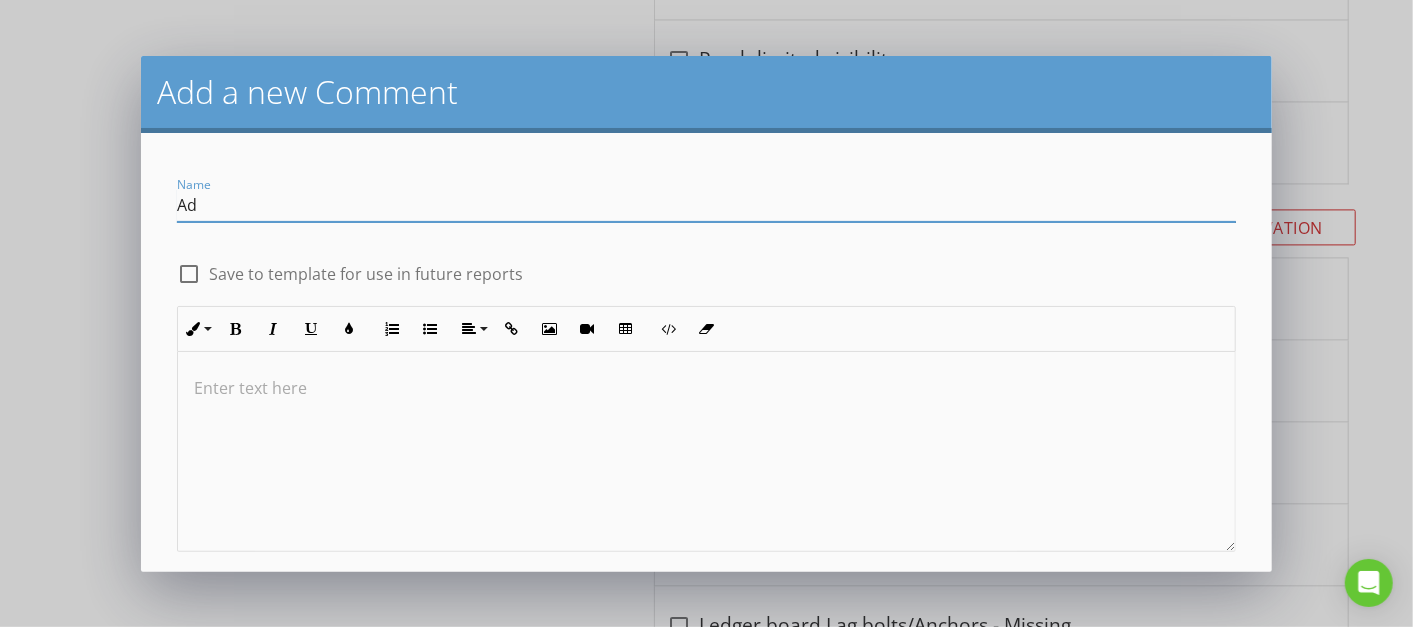 type on "A" 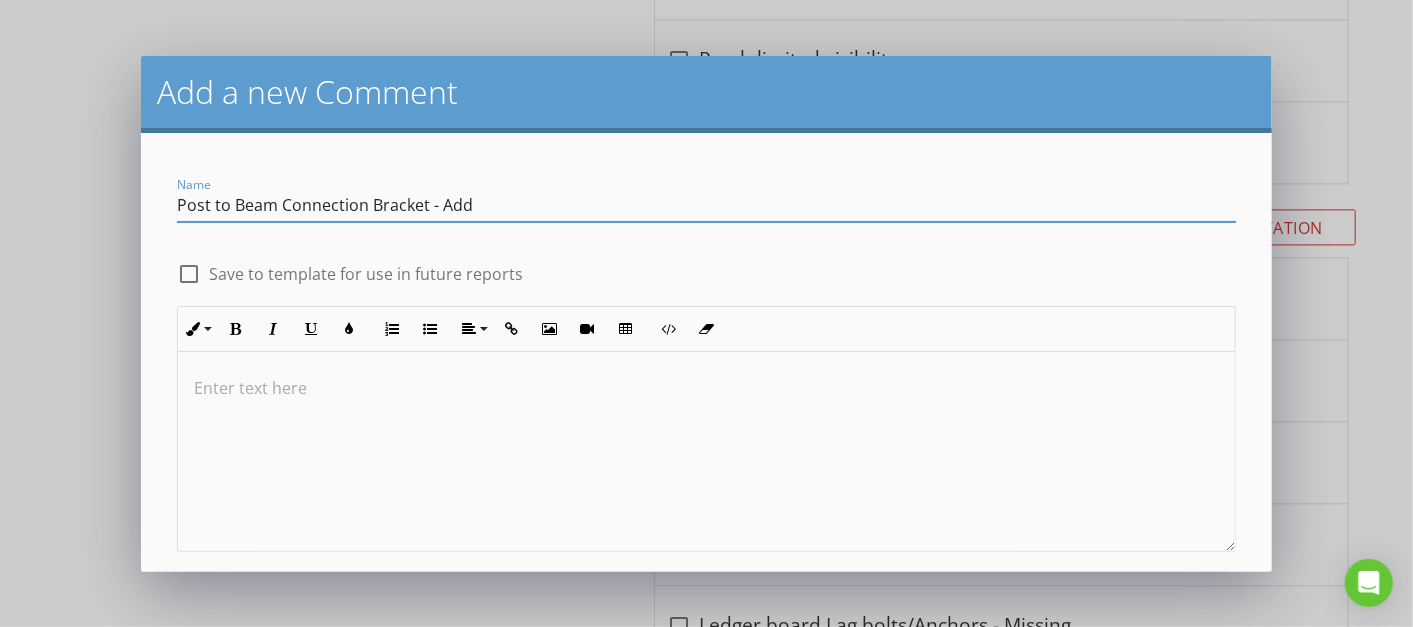 type on "Post to Beam Connection Bracket - Add" 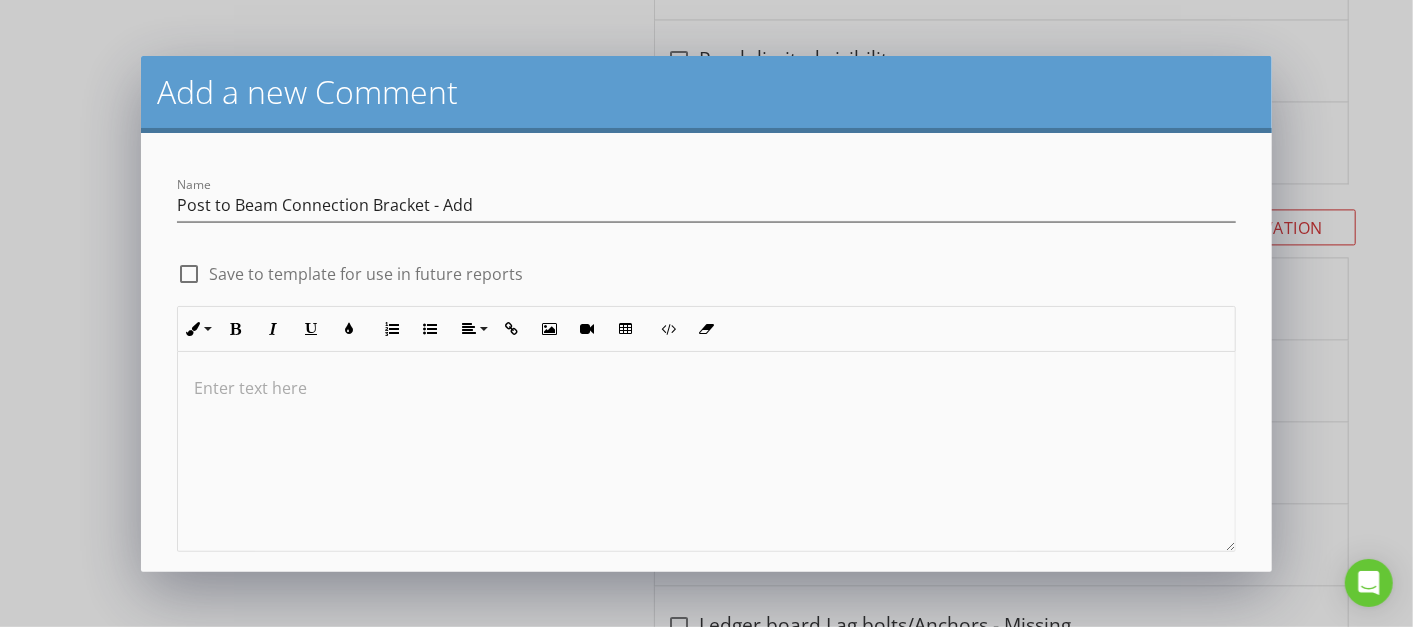 click at bounding box center (706, 388) 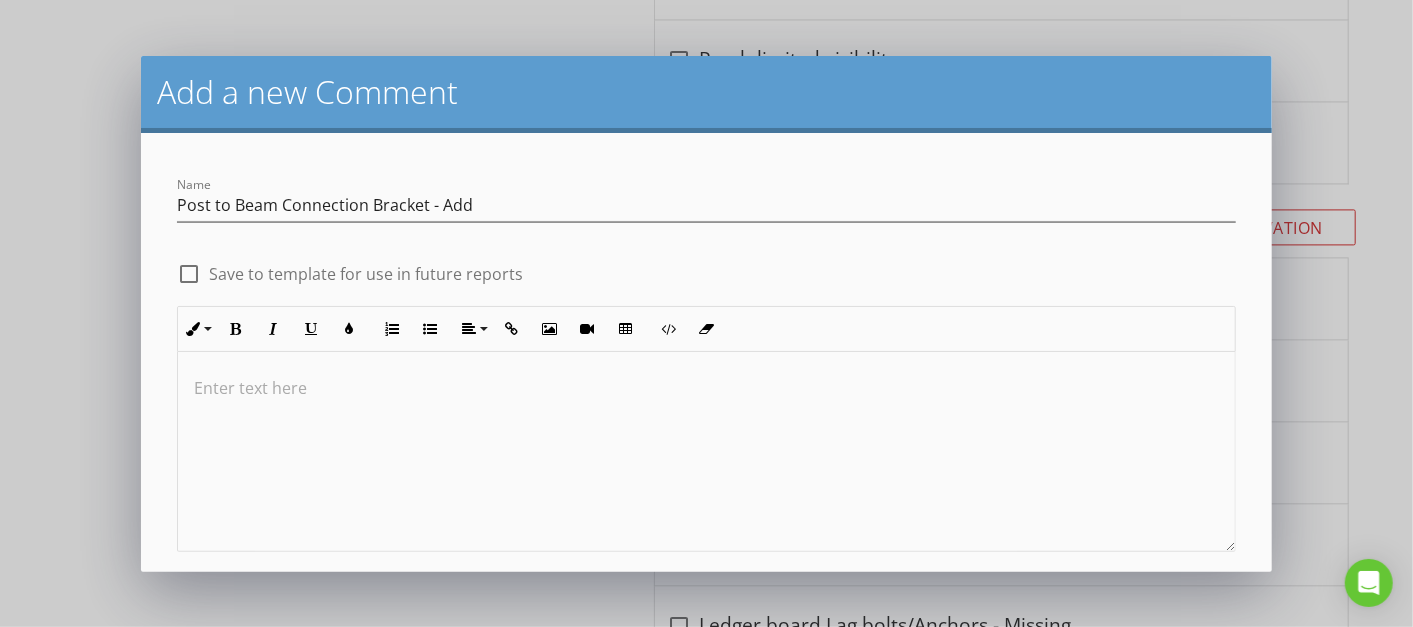 type 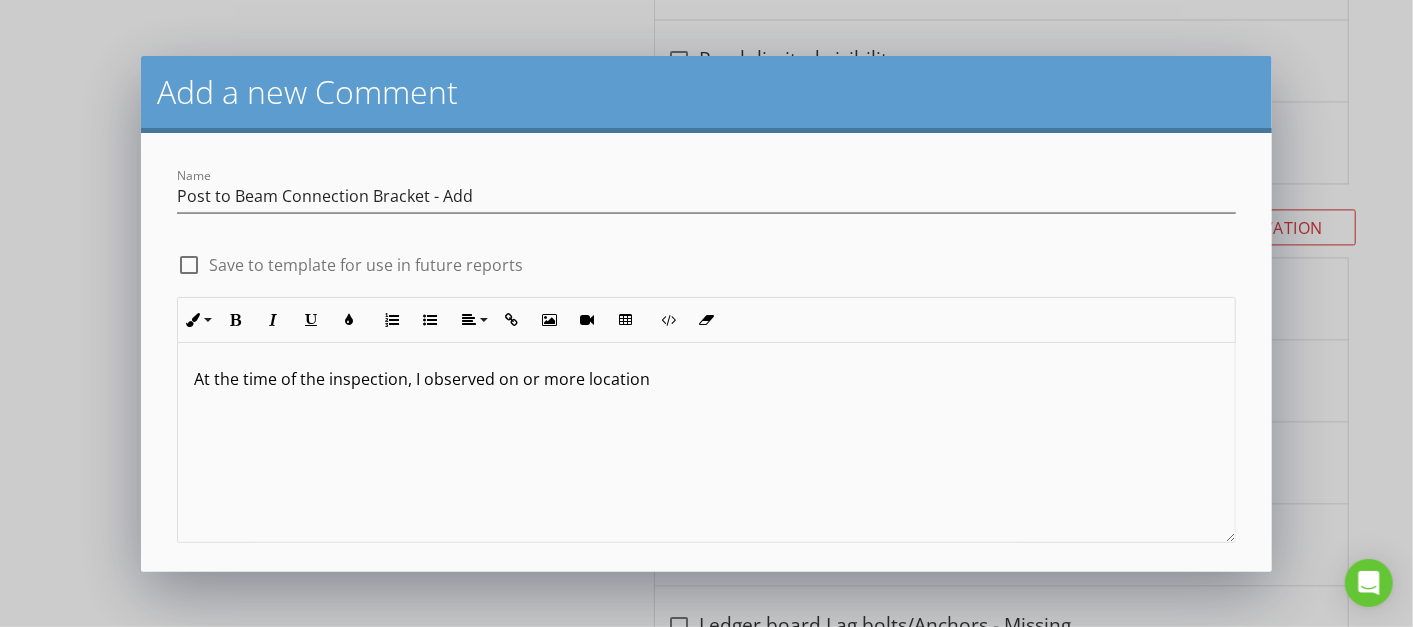 scroll, scrollTop: 2, scrollLeft: 0, axis: vertical 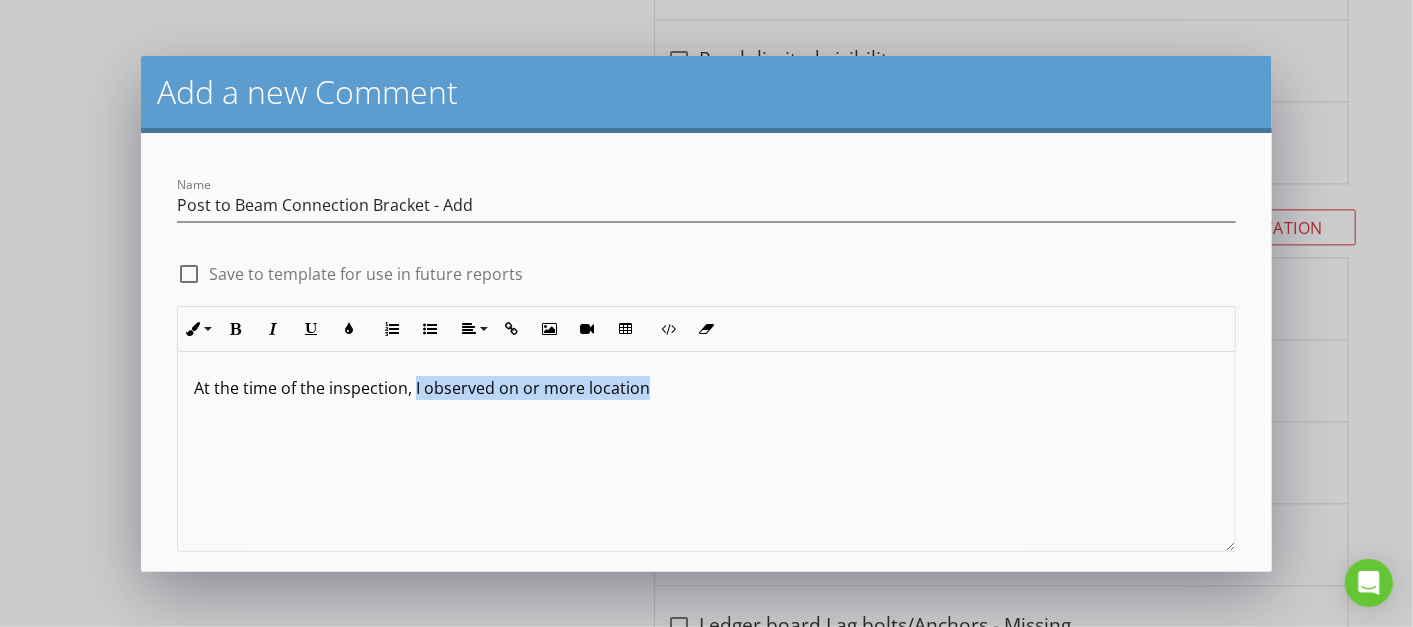 drag, startPoint x: 416, startPoint y: 389, endPoint x: 738, endPoint y: 391, distance: 322.00623 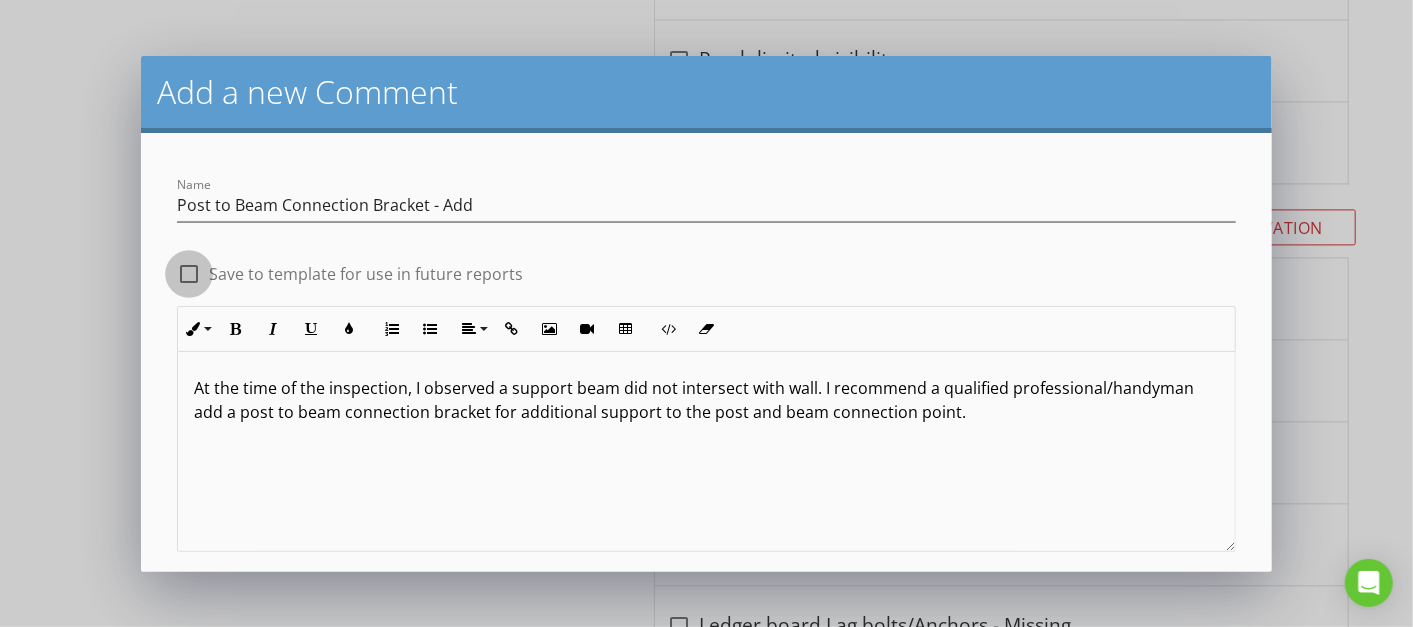 click at bounding box center [189, 274] 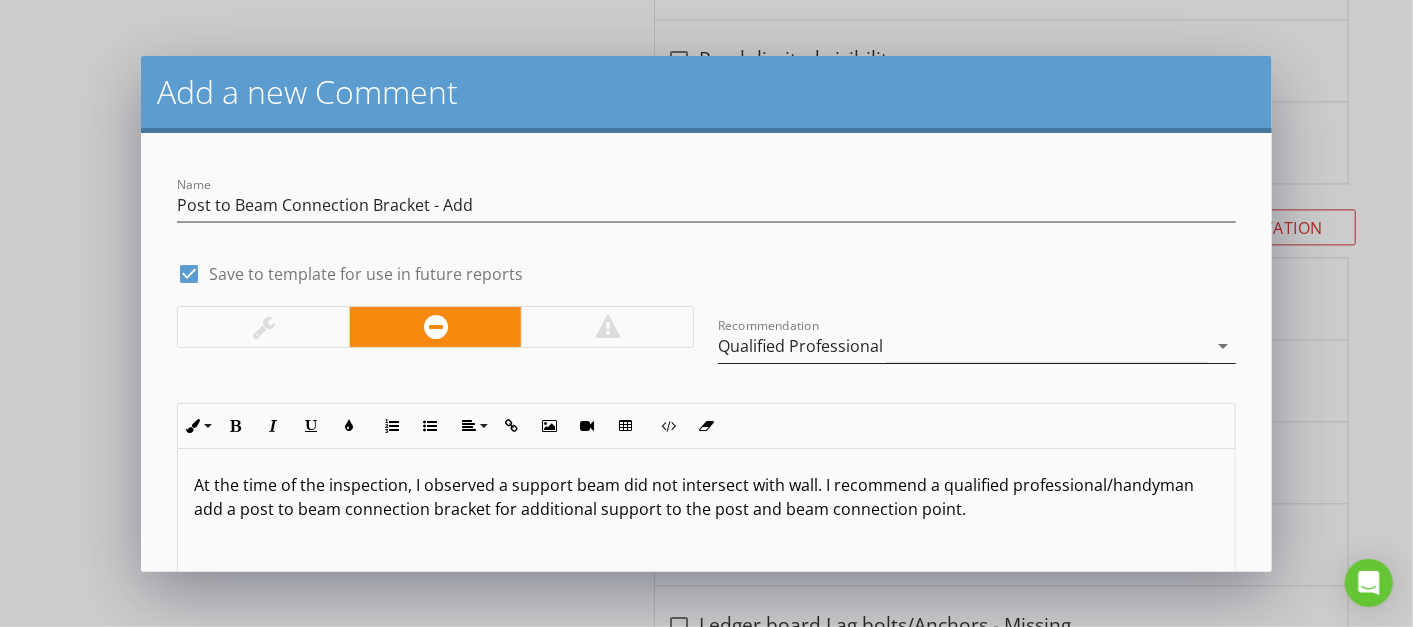 click on "arrow_drop_down" at bounding box center (1224, 346) 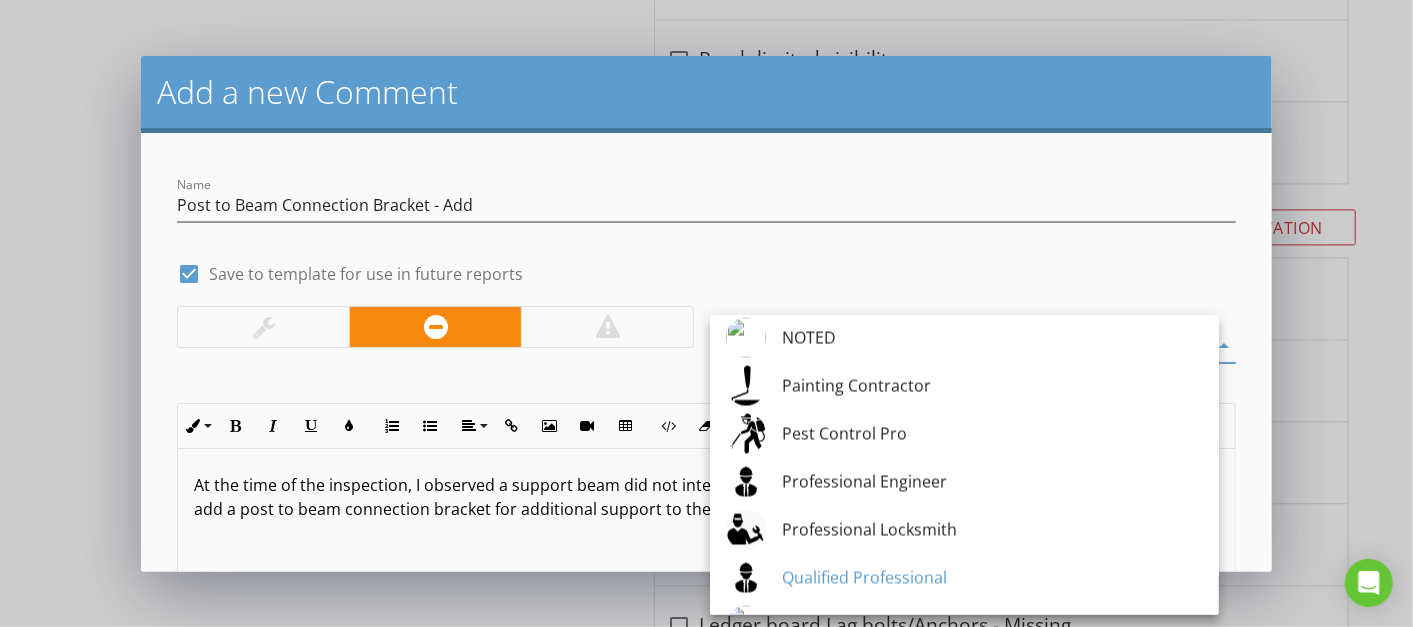scroll, scrollTop: 2086, scrollLeft: 0, axis: vertical 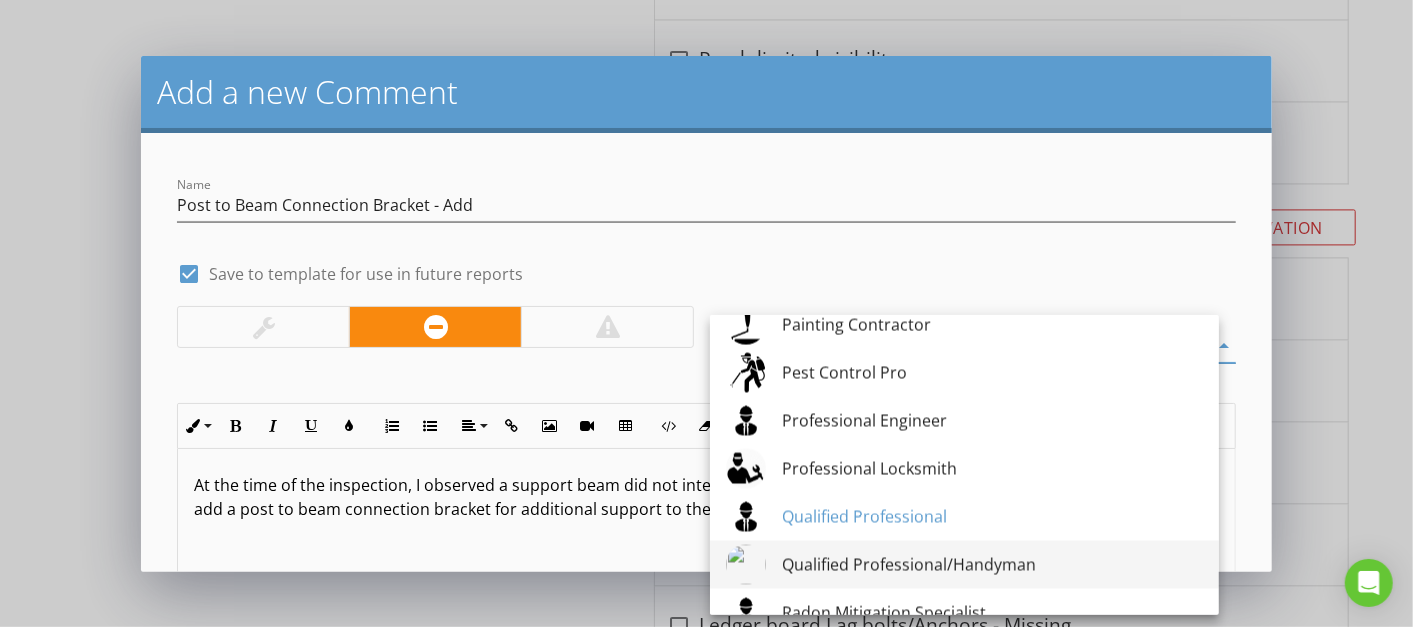 click on "Qualified Professional/Handyman" at bounding box center [992, 565] 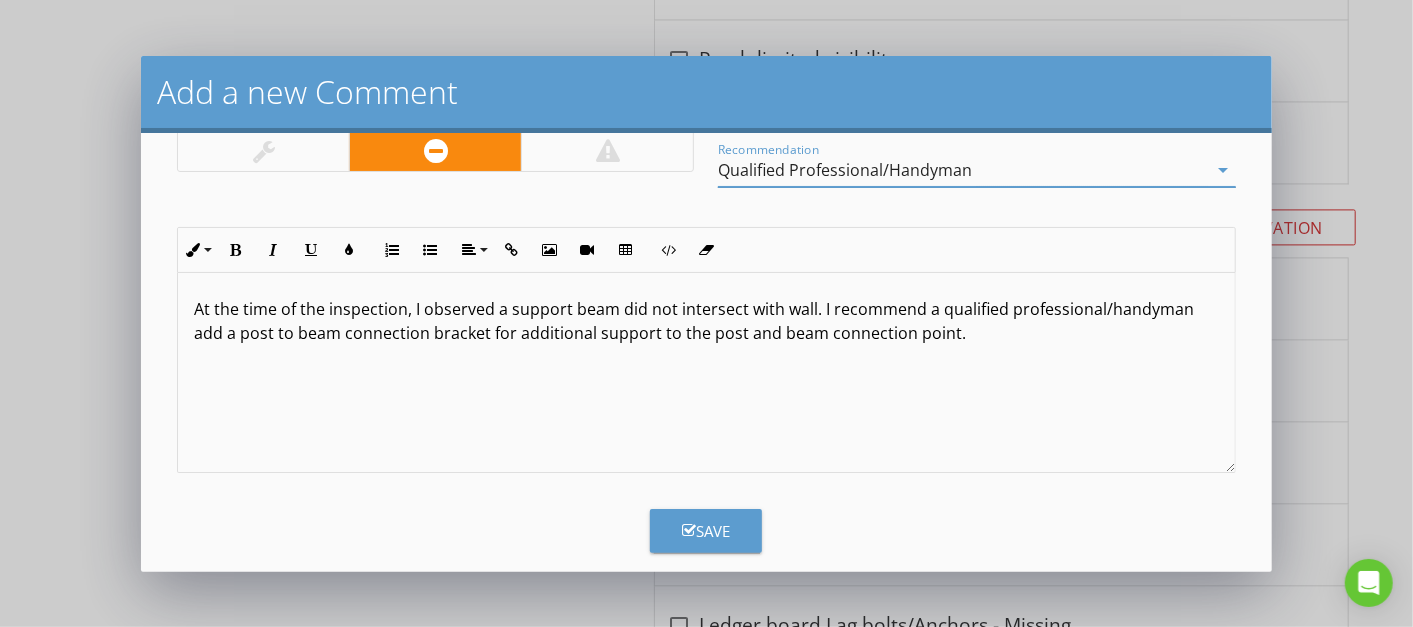 scroll, scrollTop: 200, scrollLeft: 0, axis: vertical 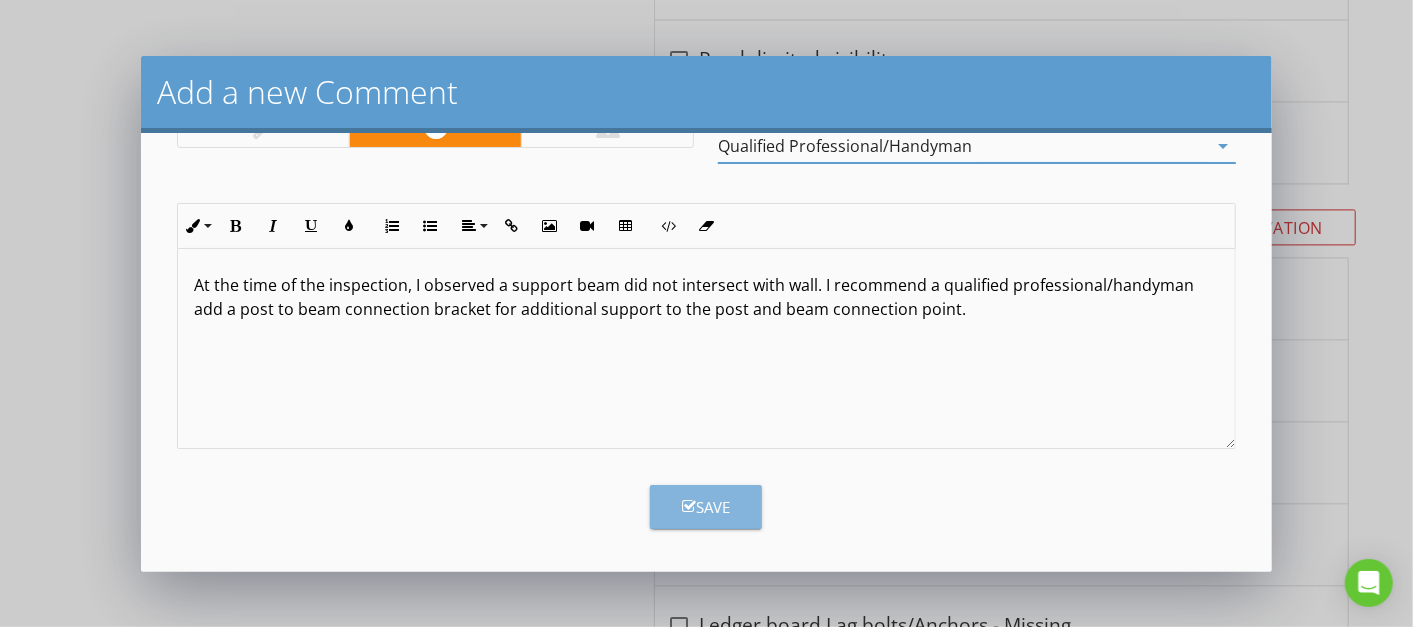 click on "Save" at bounding box center [706, 507] 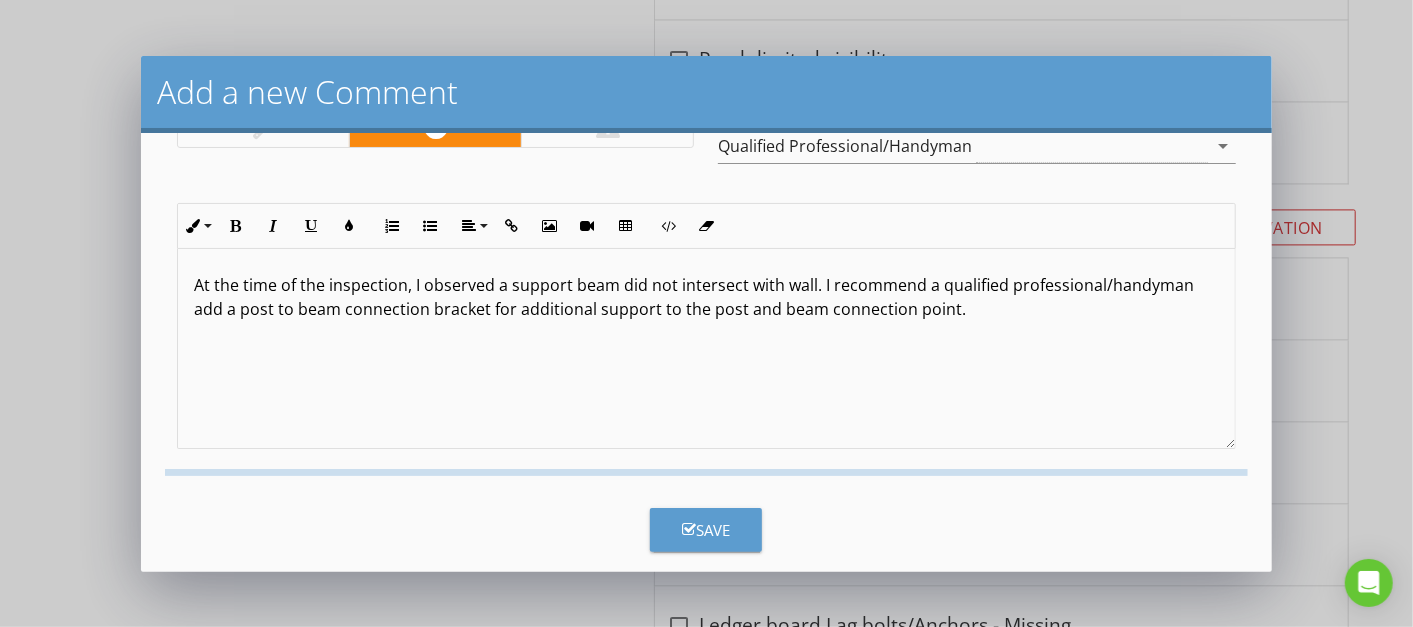 checkbox on "false" 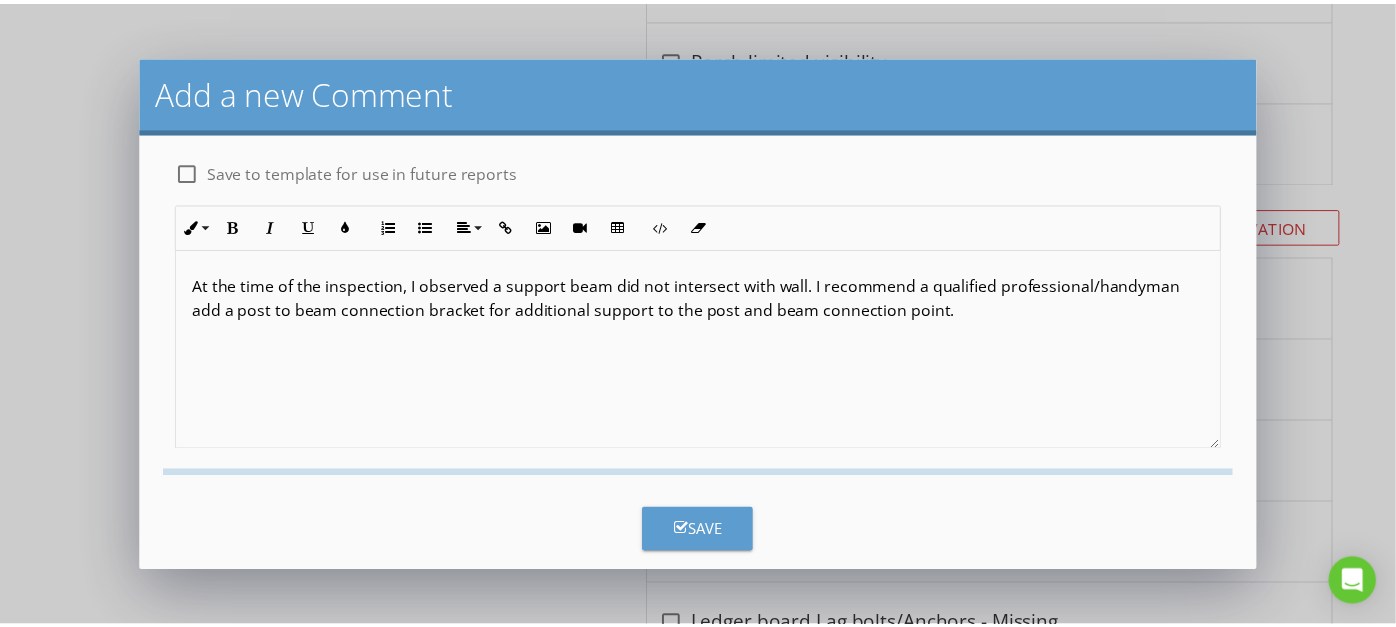 scroll, scrollTop: 7, scrollLeft: 0, axis: vertical 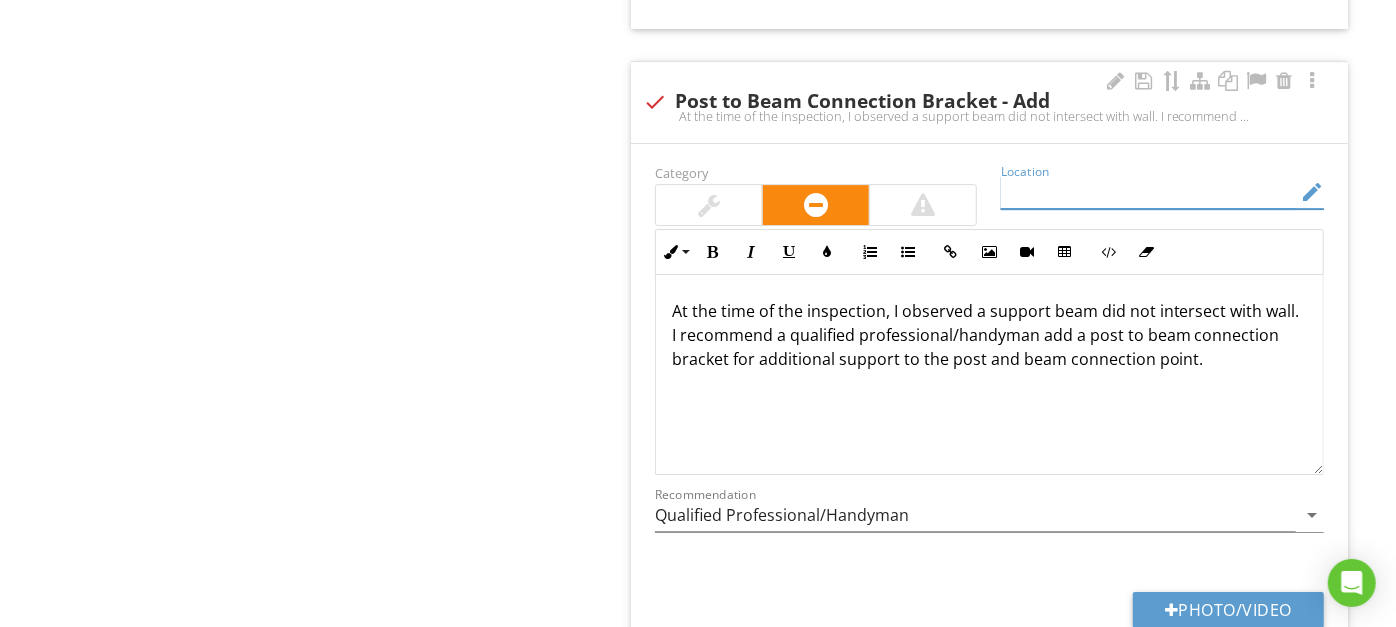 click at bounding box center (1148, 192) 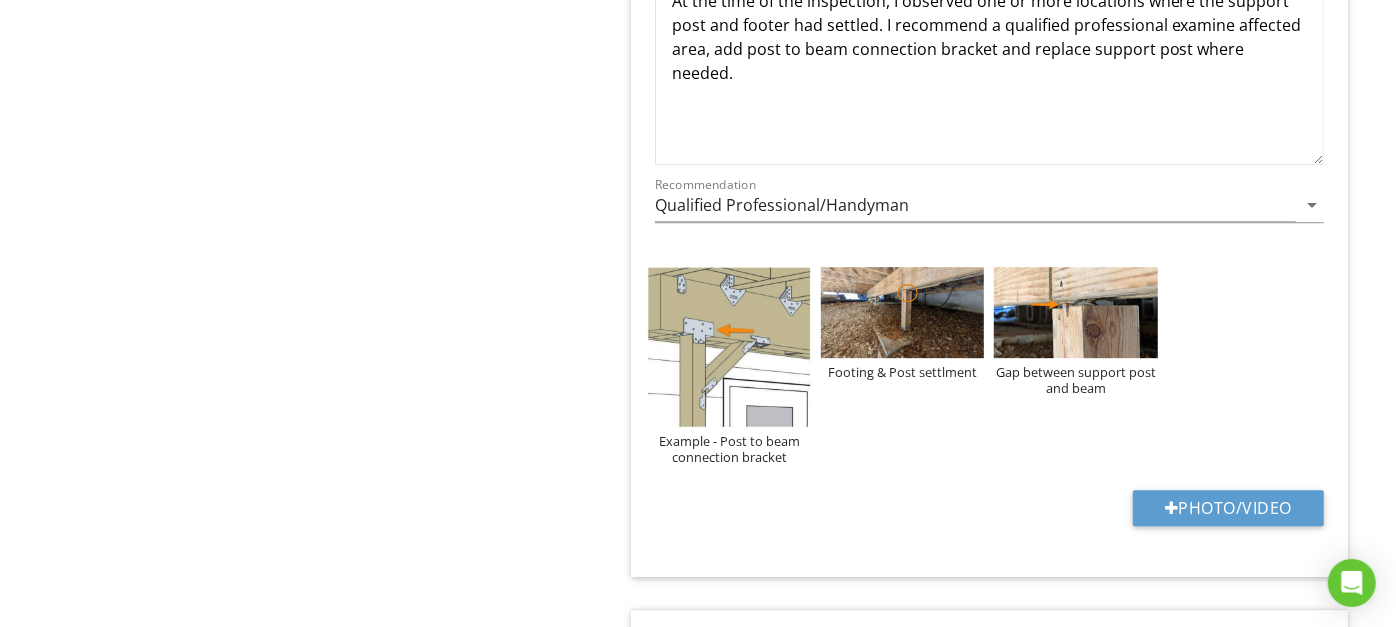 scroll, scrollTop: 22174, scrollLeft: 0, axis: vertical 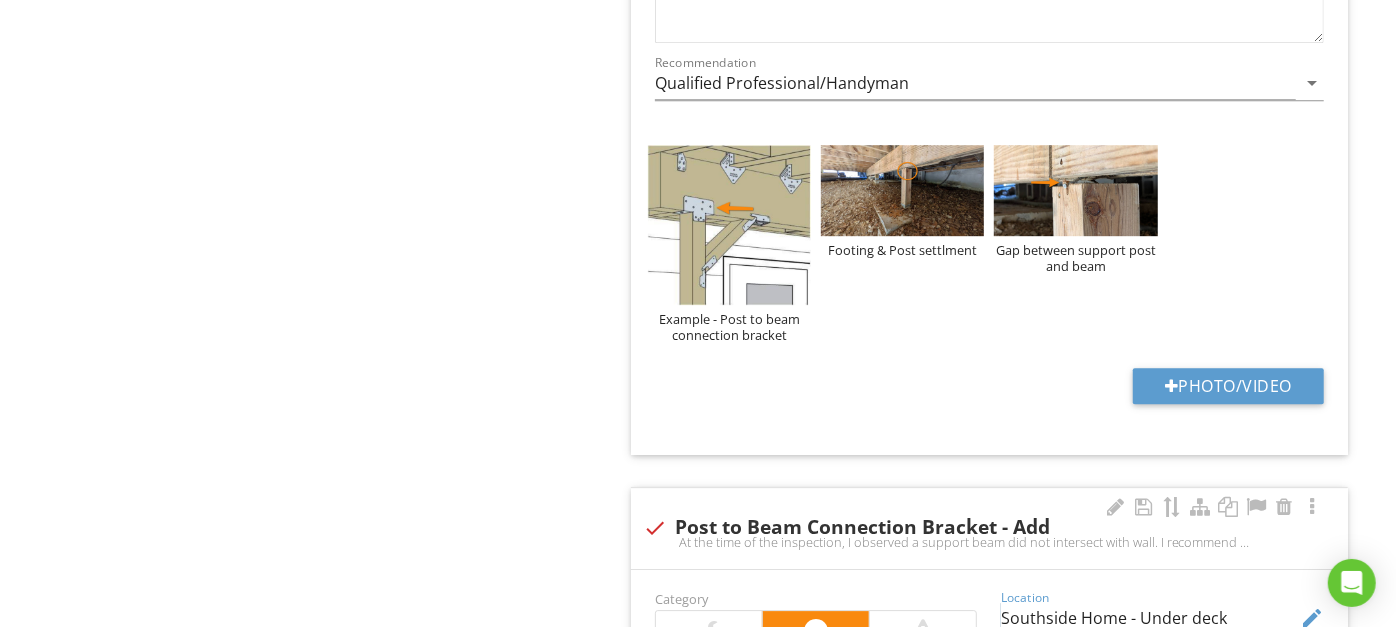 click on "Southside Home - Under deck" at bounding box center (1148, 618) 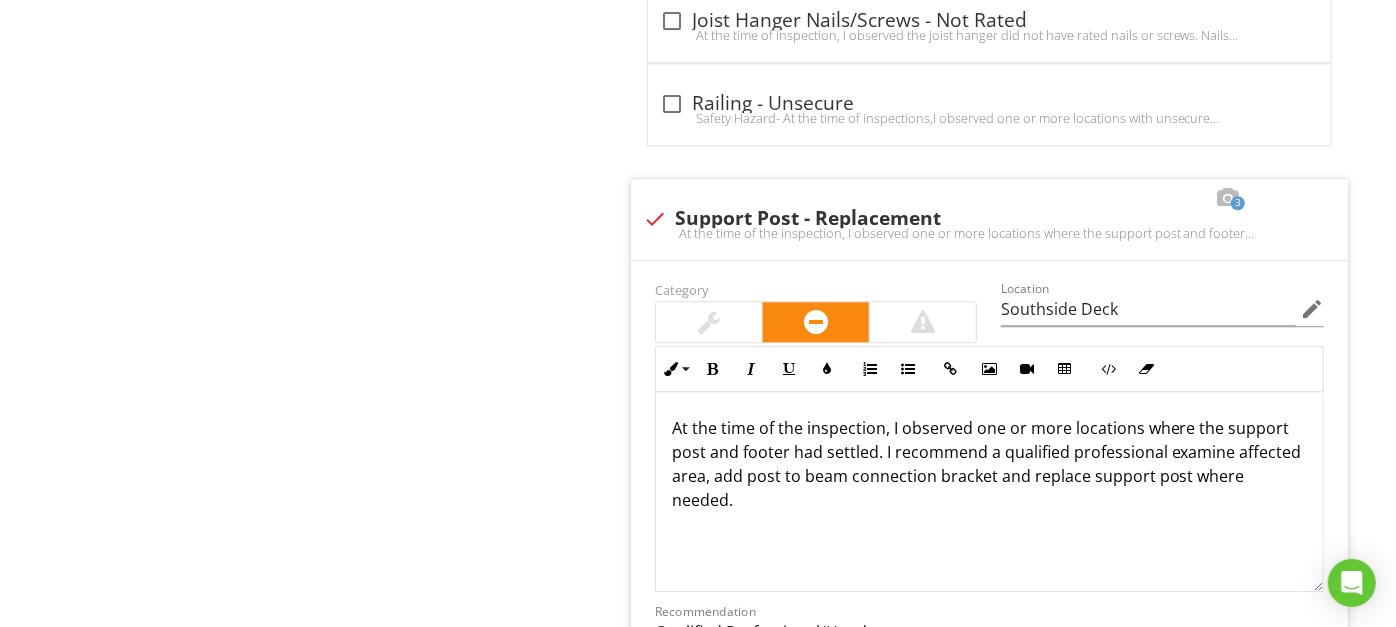 scroll, scrollTop: 21747, scrollLeft: 0, axis: vertical 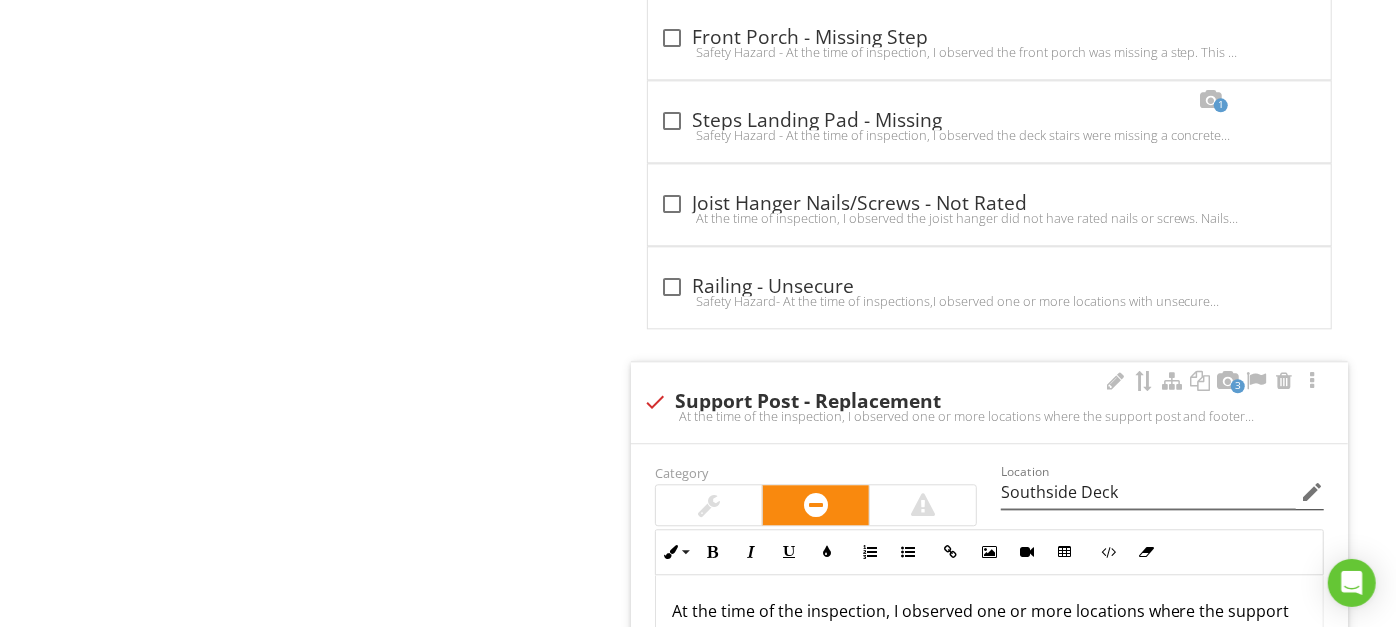 type on "Southside Home - Under Deck" 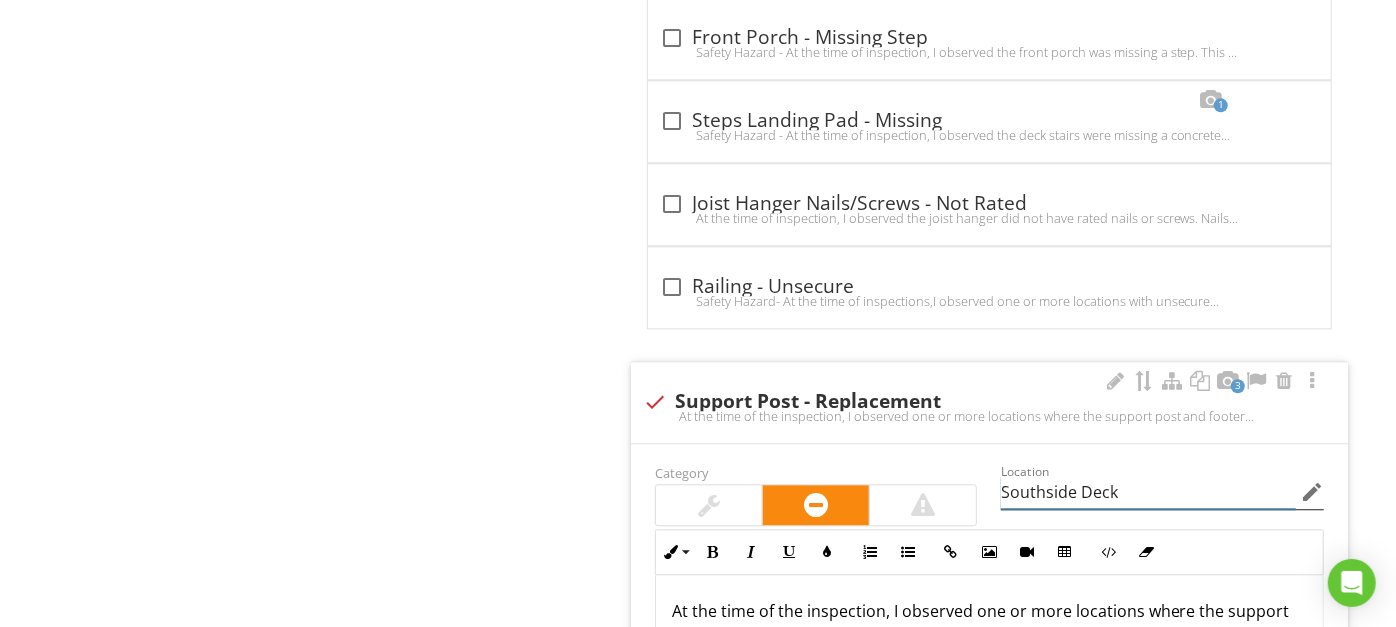 click on "Southside Deck" at bounding box center (1148, 492) 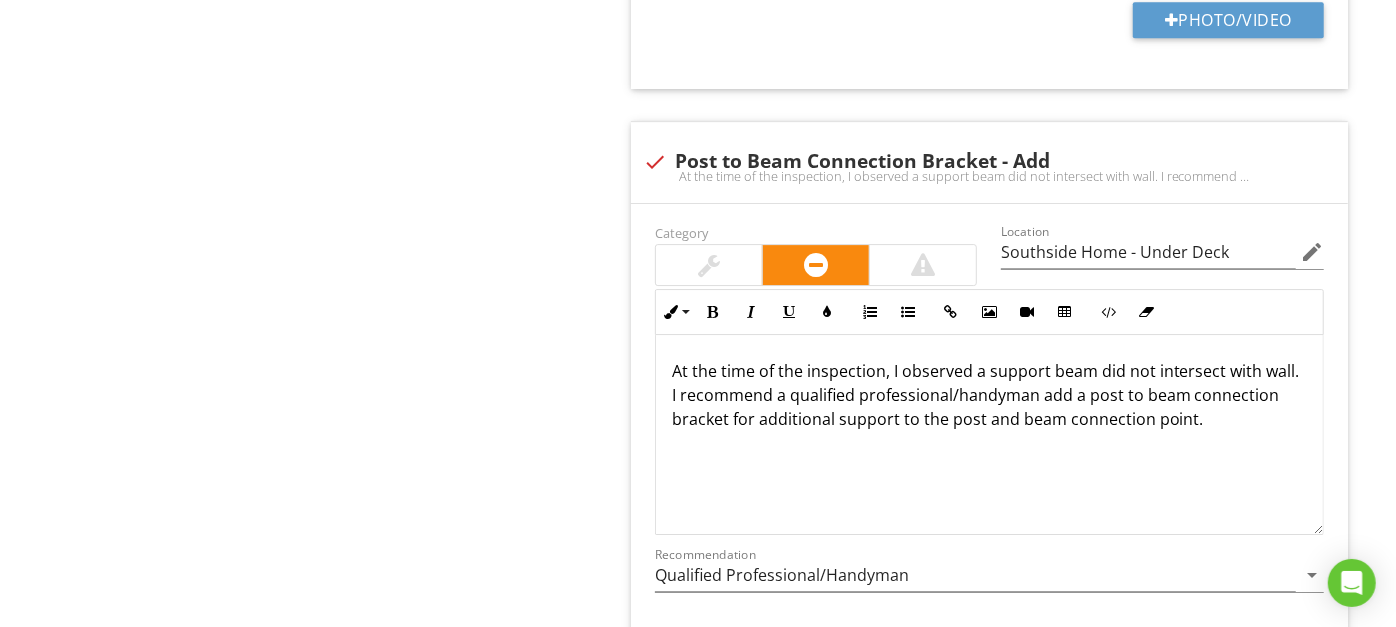 scroll, scrollTop: 22905, scrollLeft: 0, axis: vertical 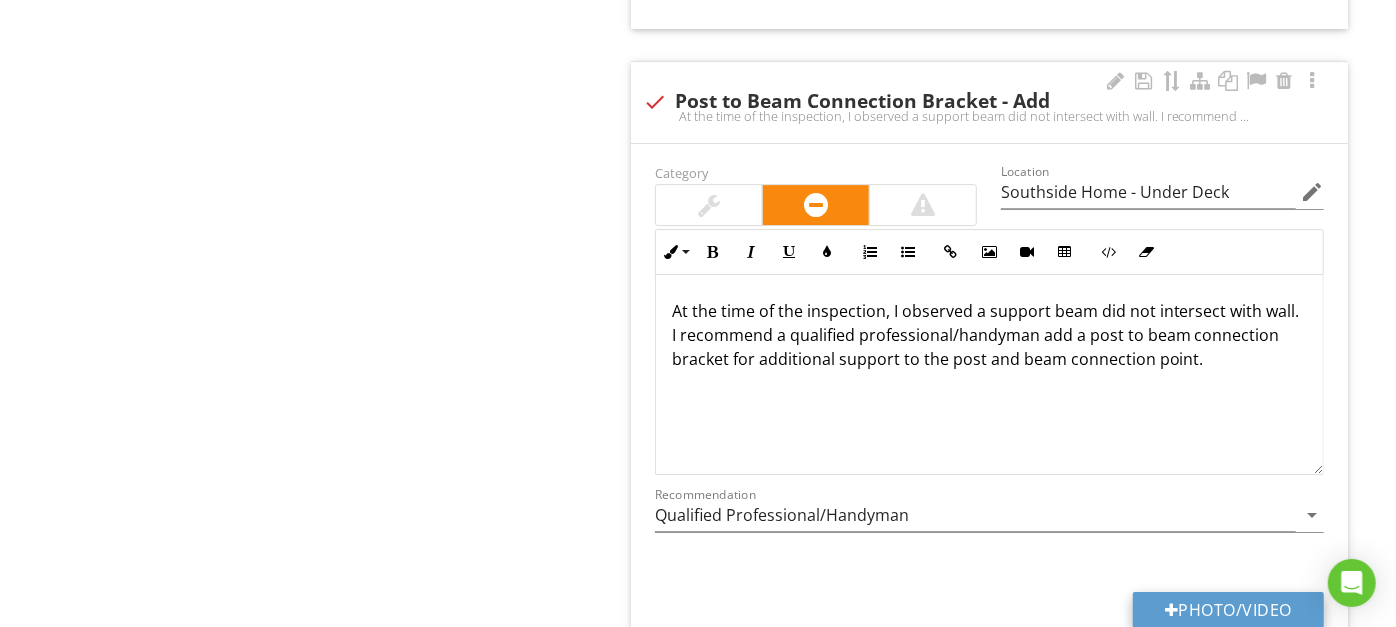 type on "Southside Deck - Under Deck" 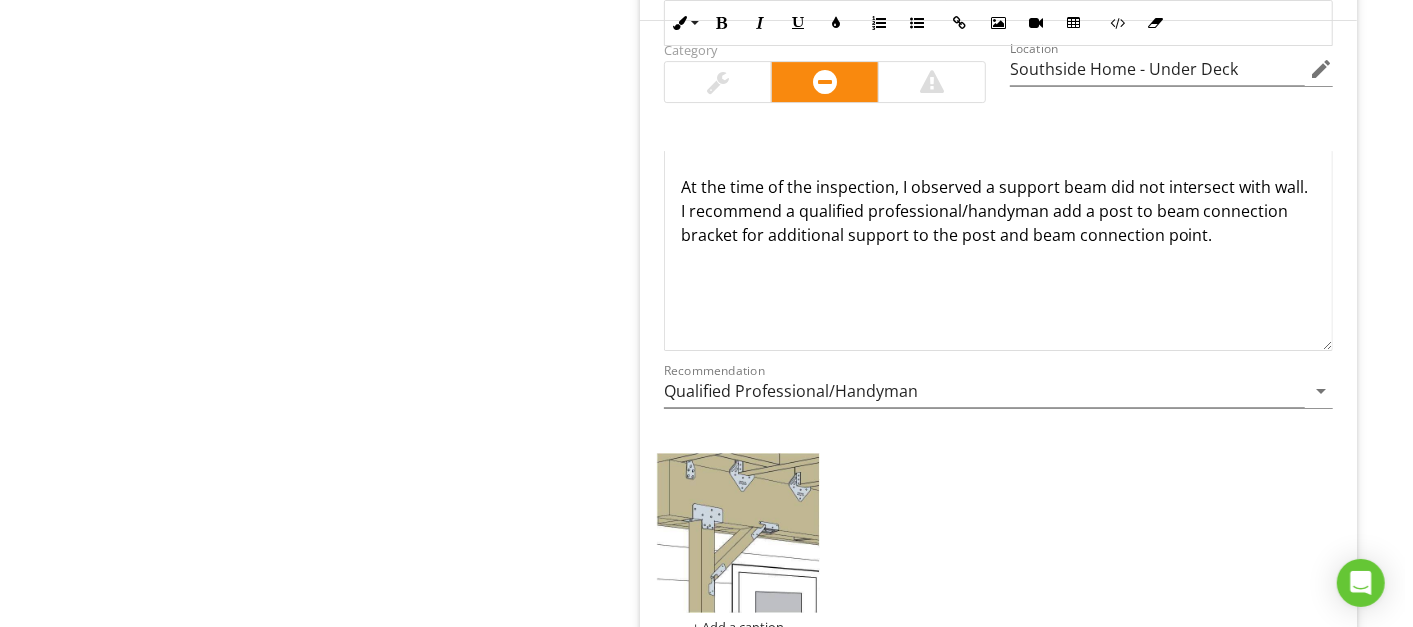 scroll, scrollTop: 23089, scrollLeft: 0, axis: vertical 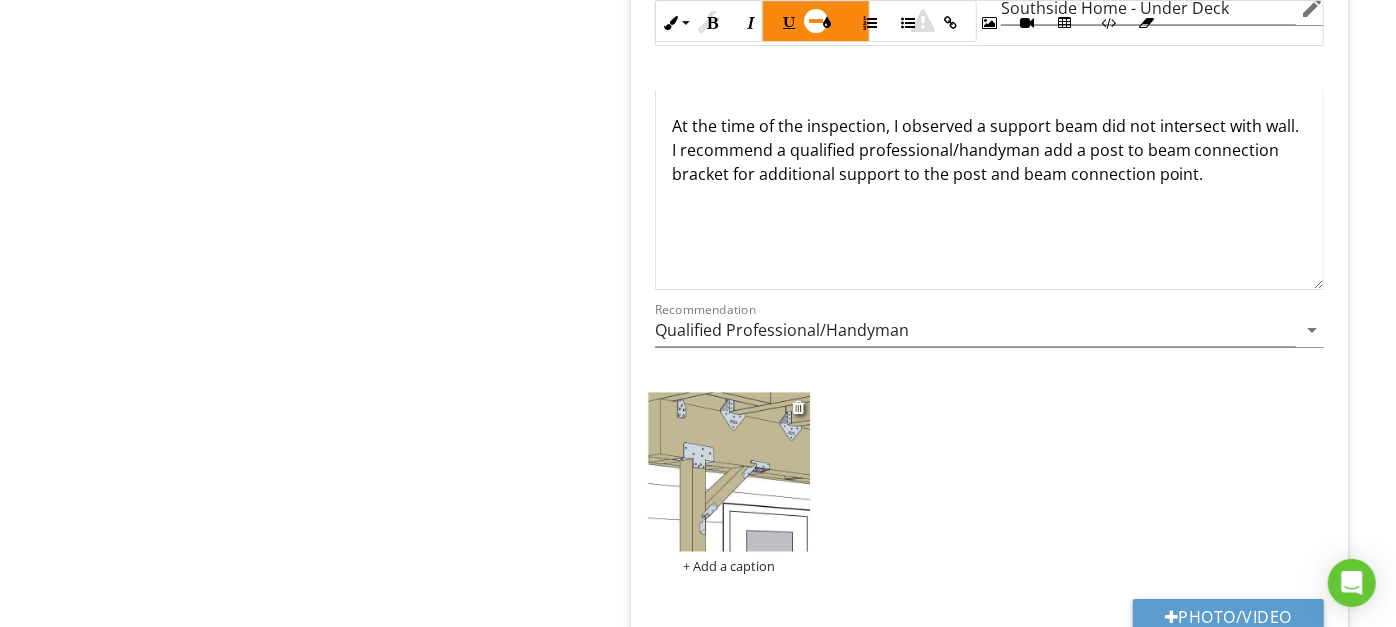 click on "+ Add a caption" at bounding box center (729, 566) 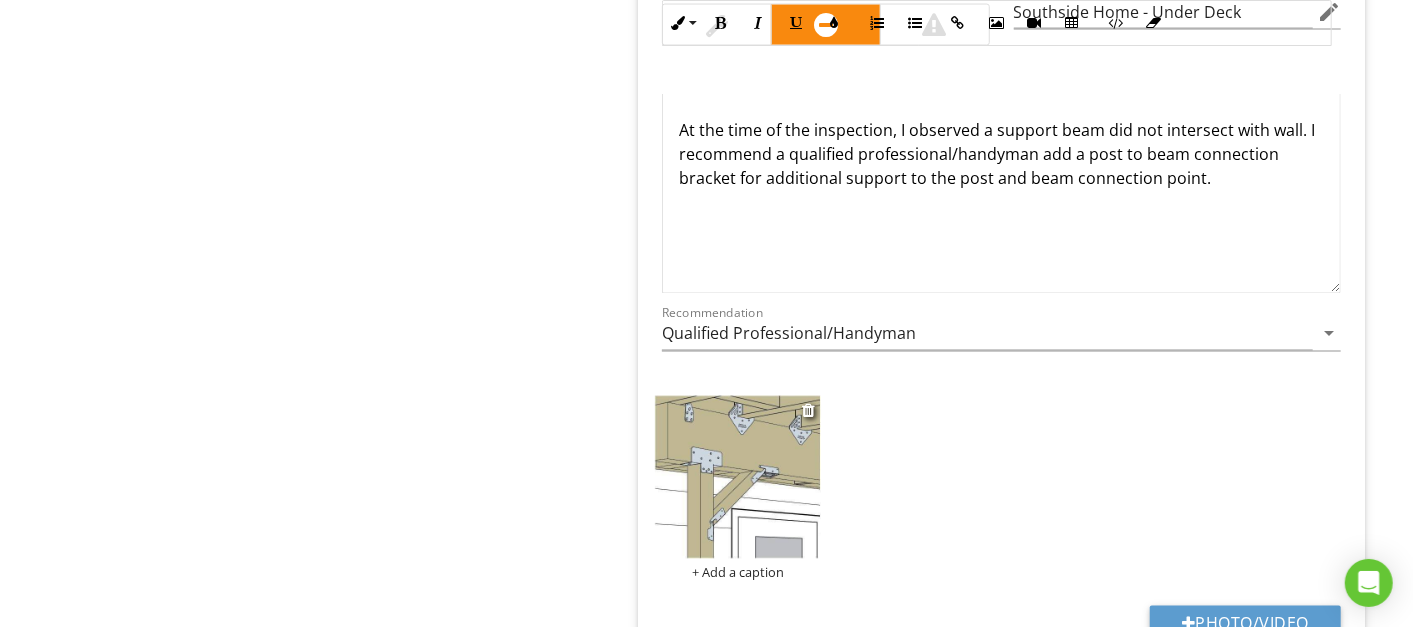 scroll, scrollTop: 0, scrollLeft: 0, axis: both 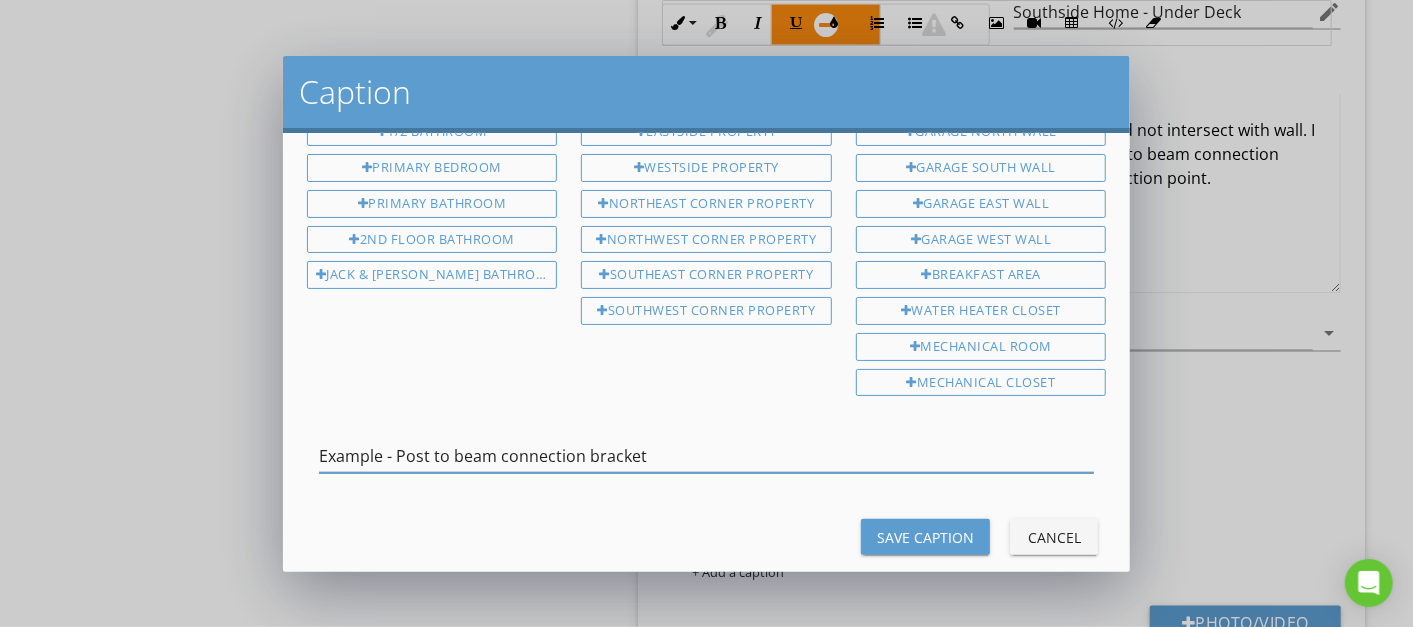 type on "Example - Post to beam connection bracket" 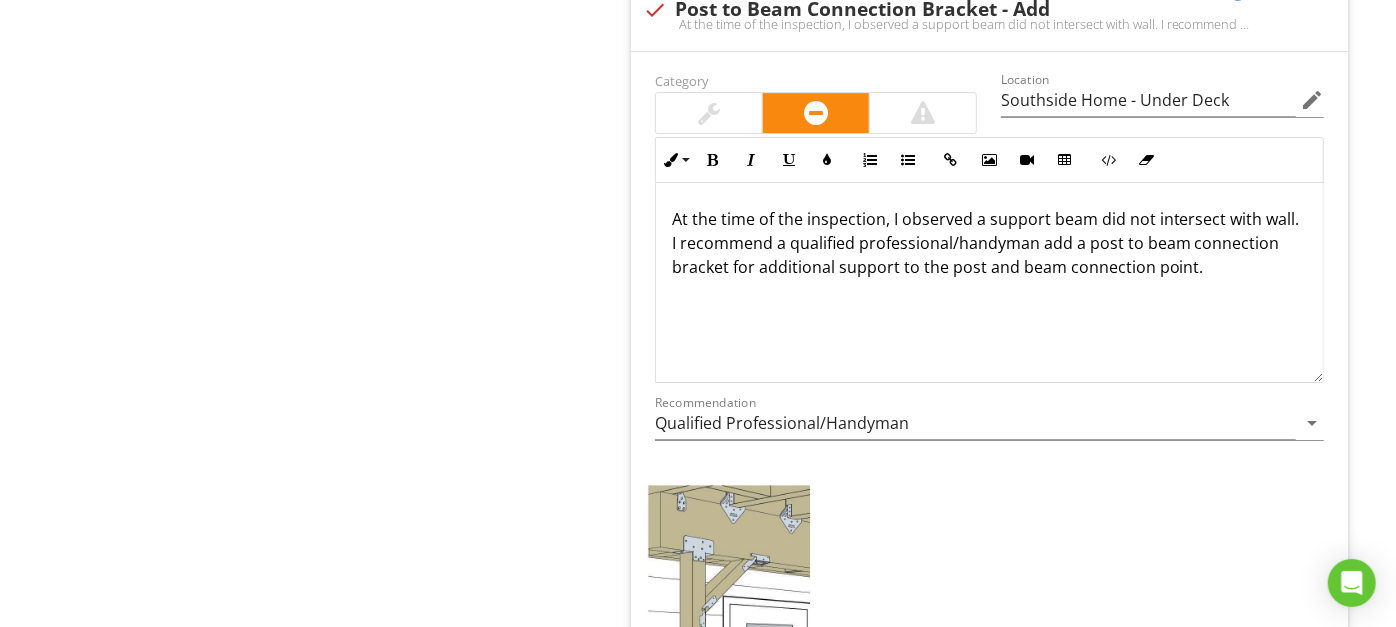 scroll, scrollTop: 23059, scrollLeft: 0, axis: vertical 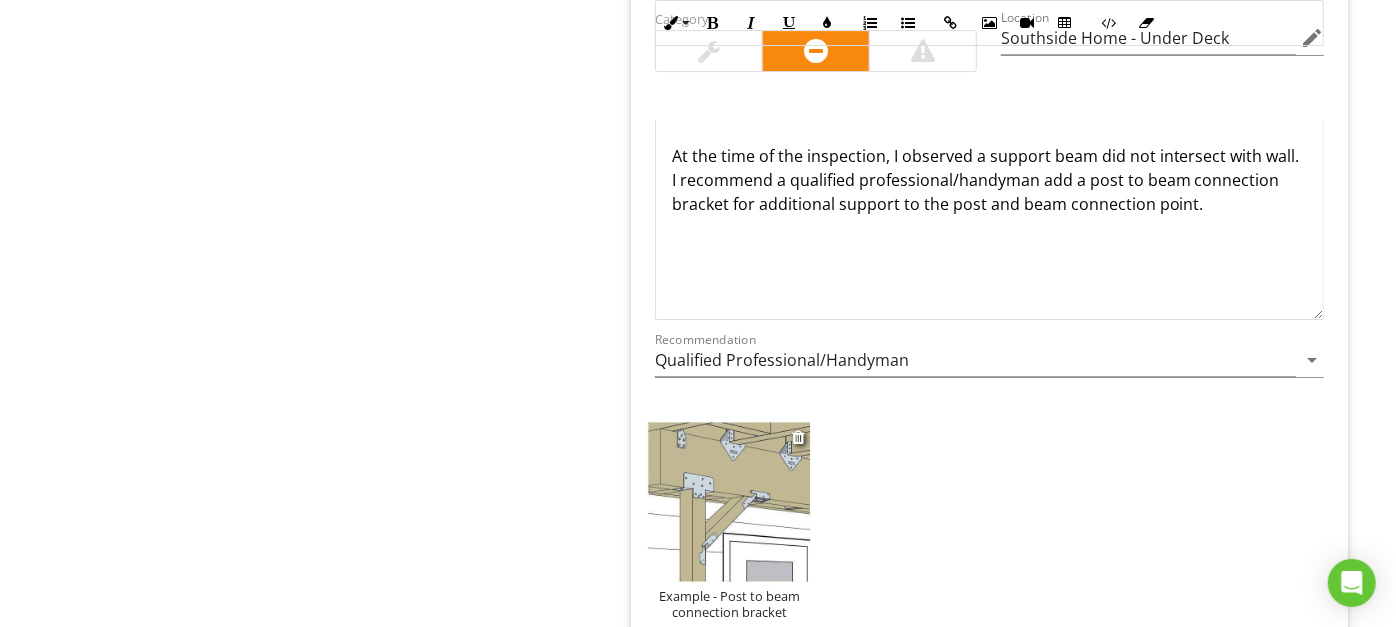 click at bounding box center (729, 502) 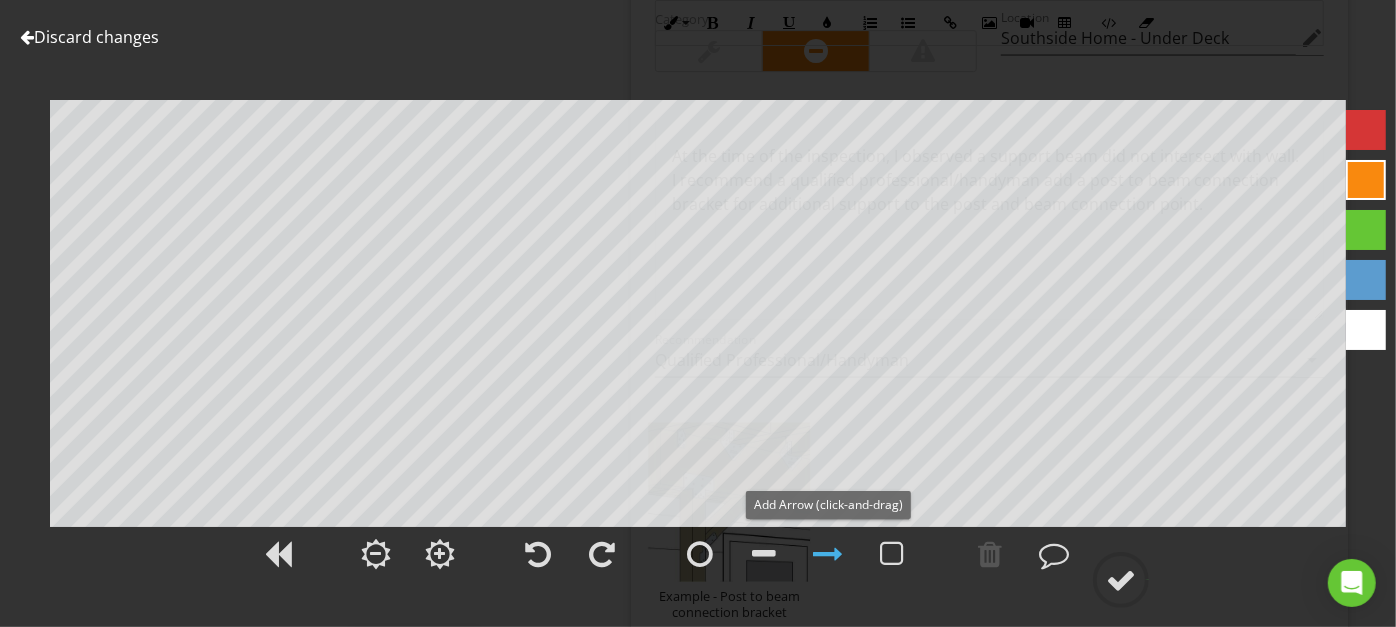 click at bounding box center [828, 554] 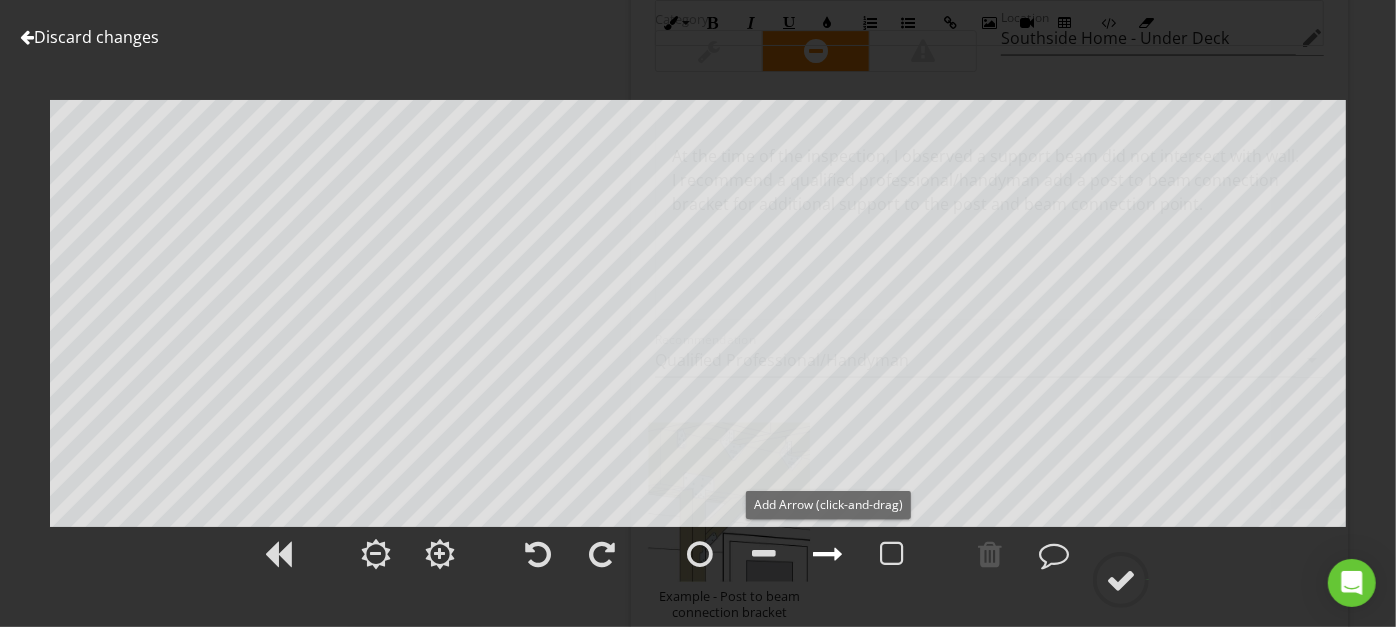 click at bounding box center [828, 554] 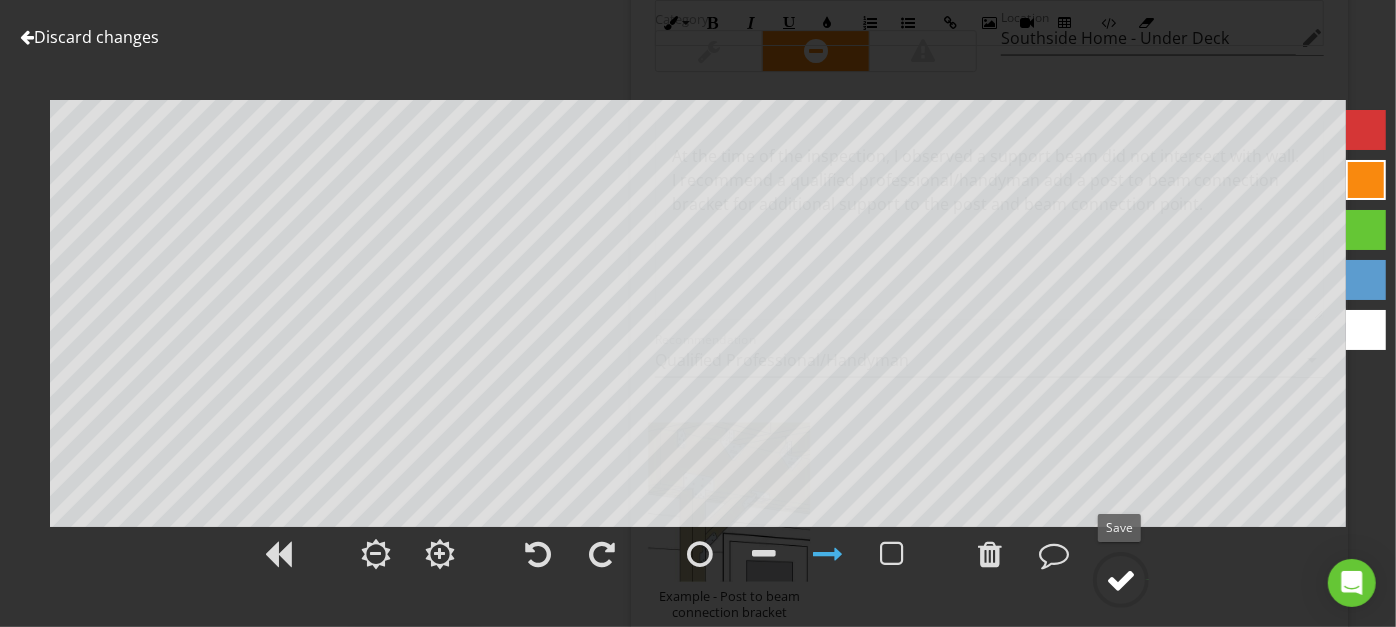 click at bounding box center [1121, 580] 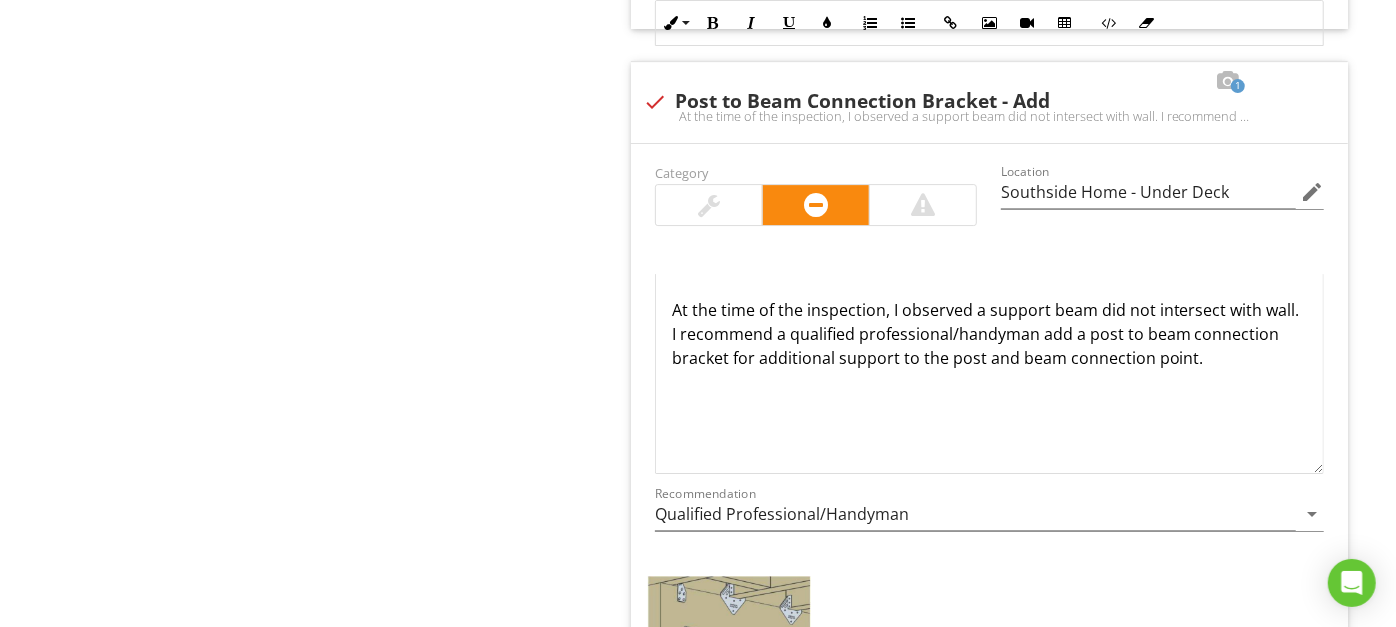 scroll, scrollTop: 23113, scrollLeft: 0, axis: vertical 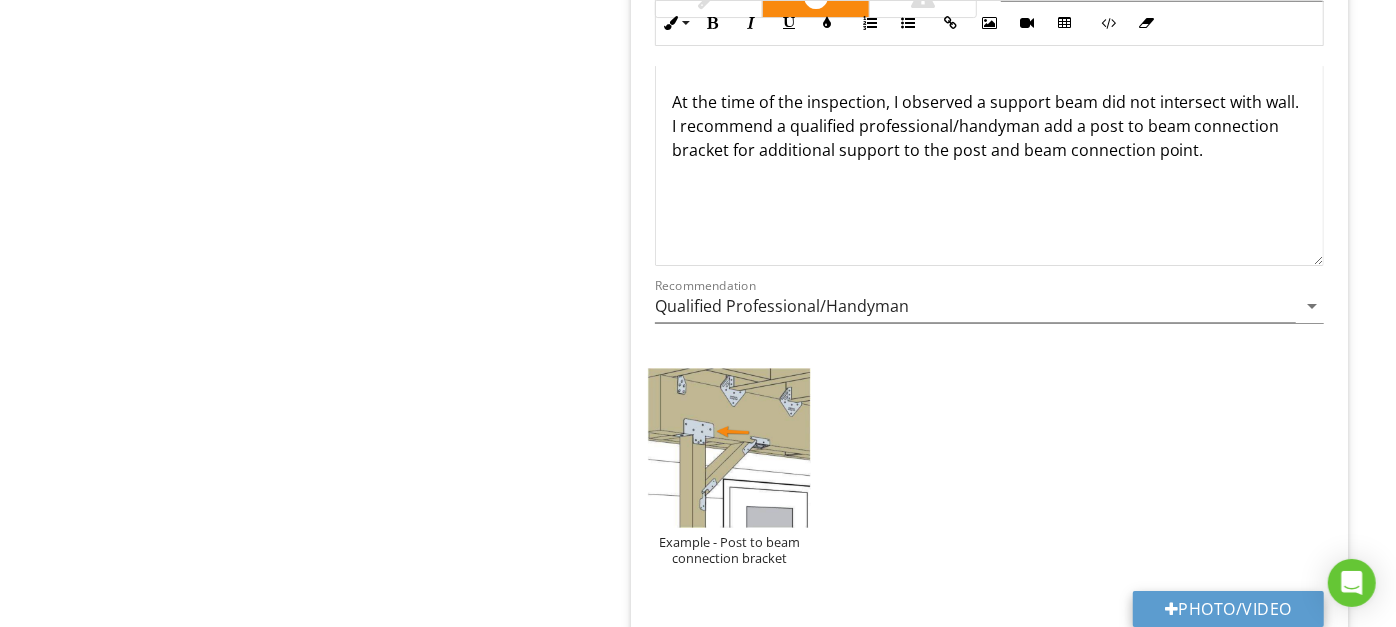 click on "Photo/Video" at bounding box center (1228, 609) 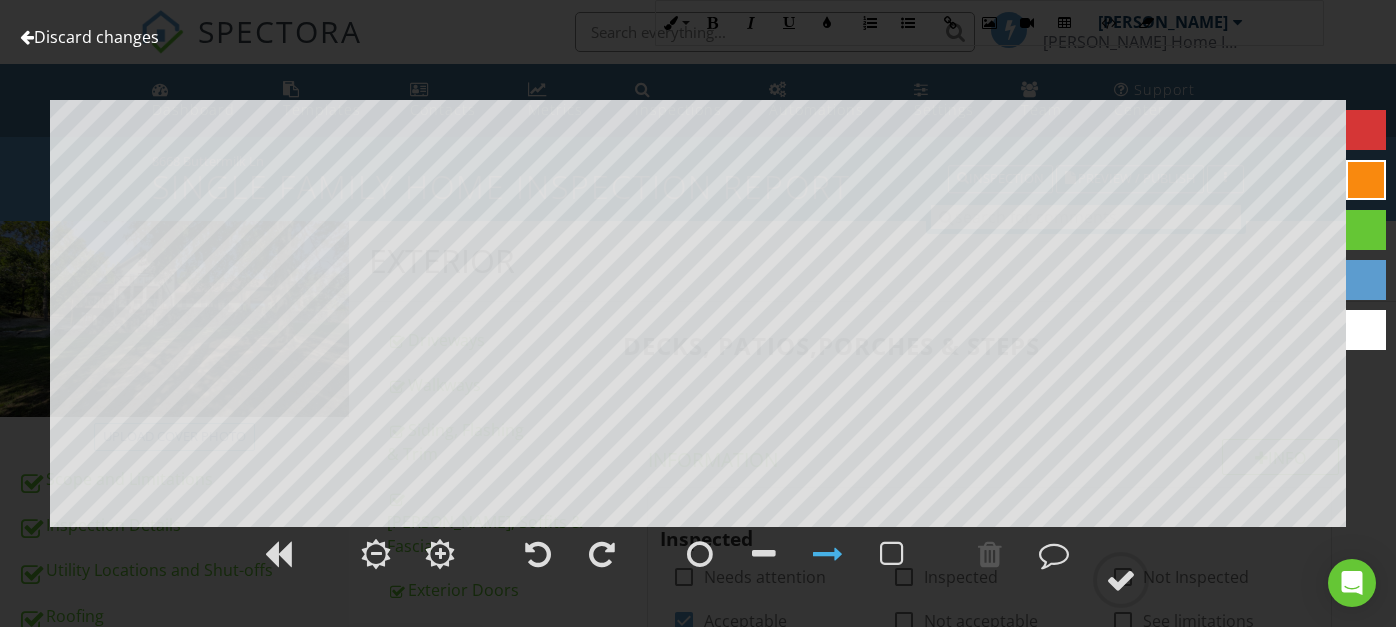 scroll, scrollTop: 23113, scrollLeft: 0, axis: vertical 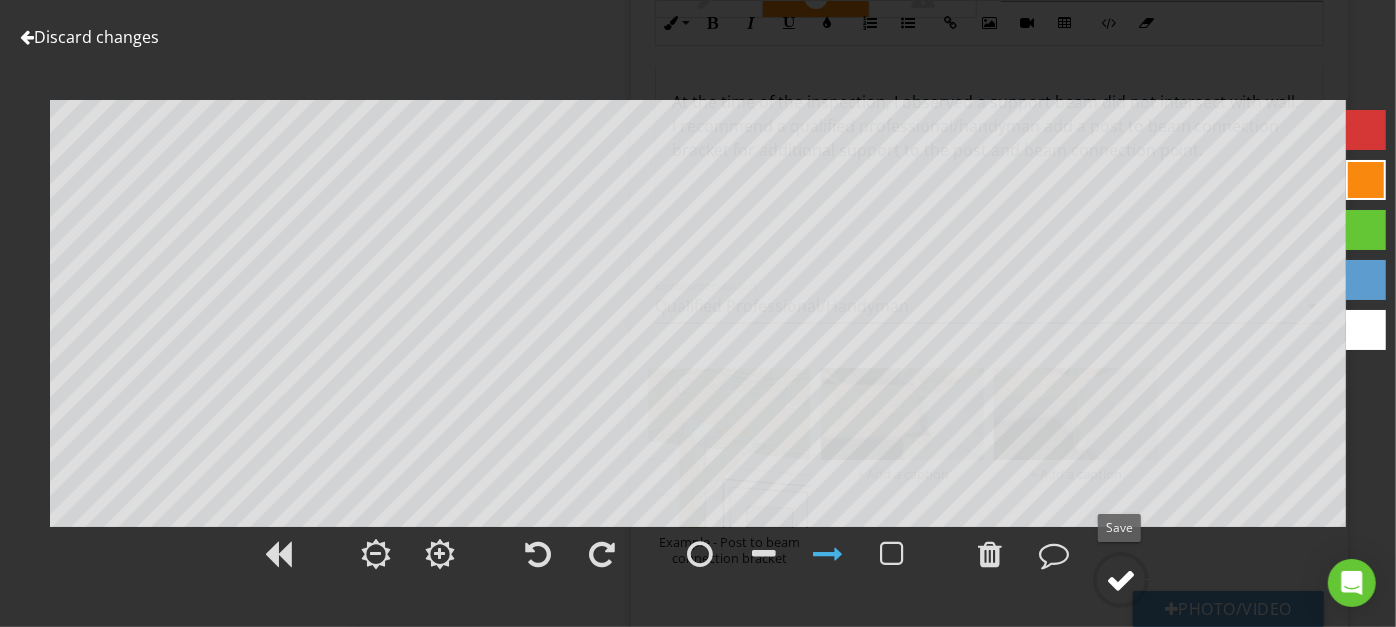 click at bounding box center [1121, 580] 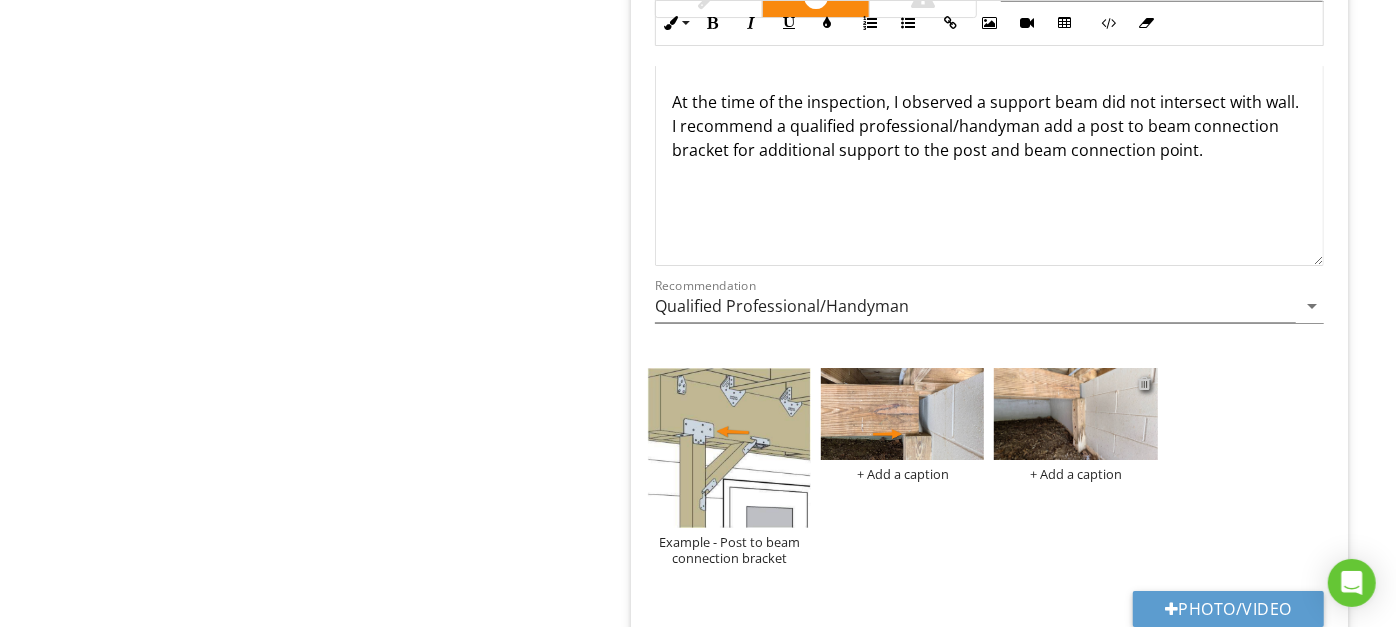 click at bounding box center [1145, 383] 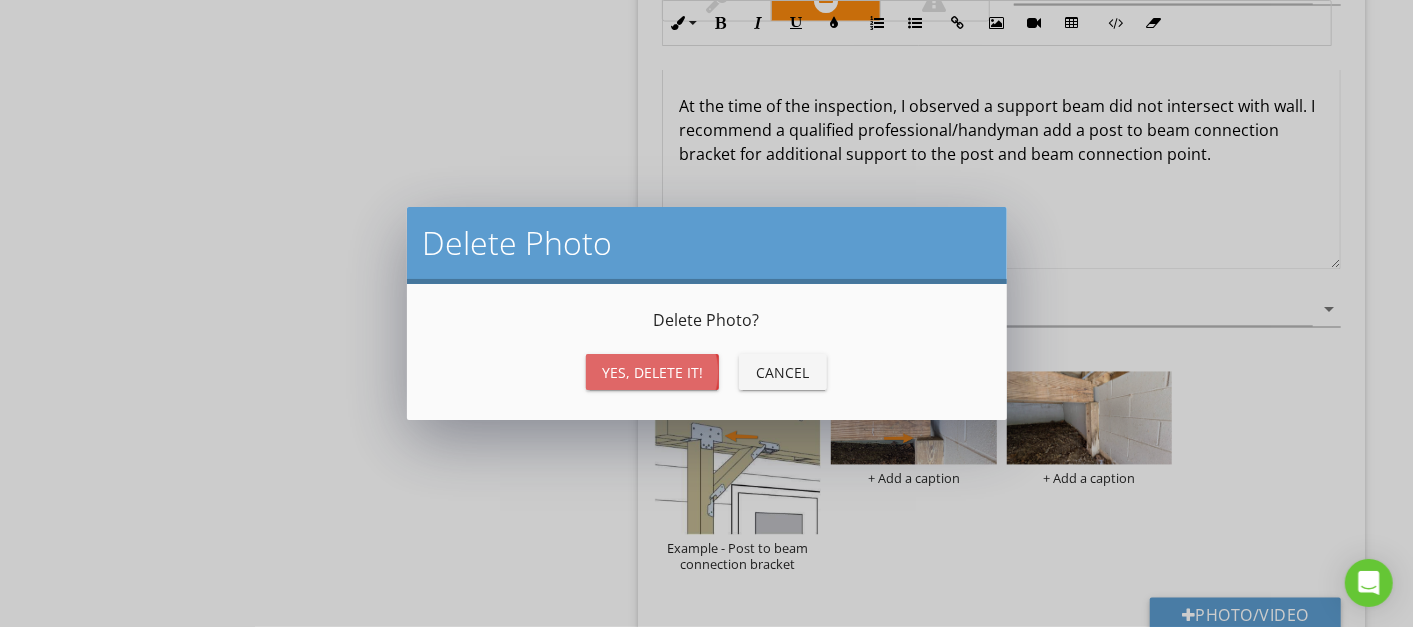 click on "Yes, Delete it!" at bounding box center (652, 372) 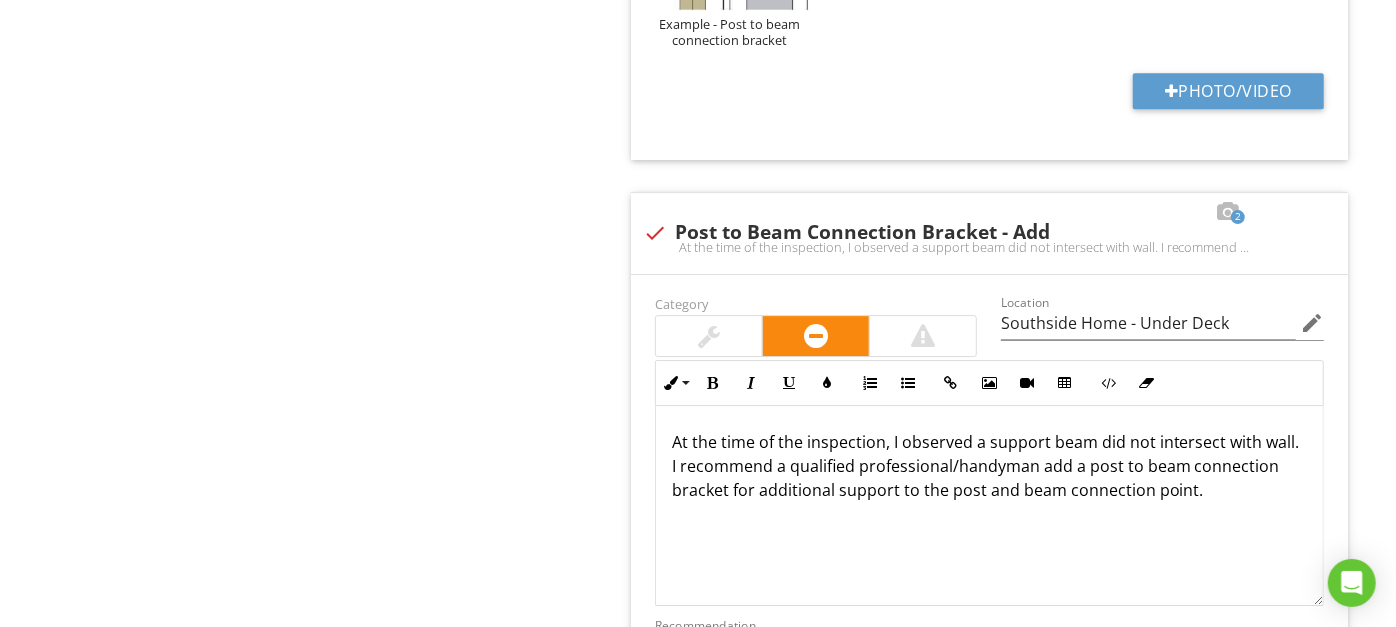 scroll, scrollTop: 22867, scrollLeft: 0, axis: vertical 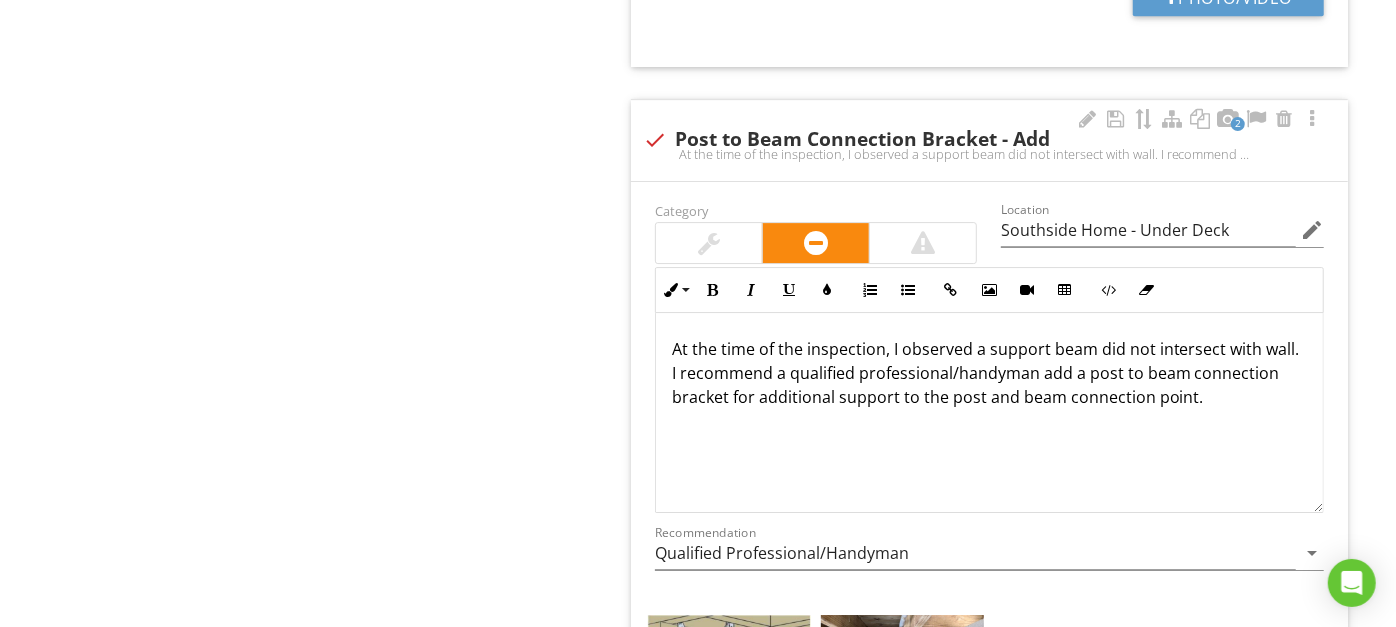 click on "At the time of the inspection, I observed a support beam did not intersect with wall. I recommend a qualified professional/handyman add a post to beam connection bracket for additional support to the post and beam connection point." at bounding box center [989, 373] 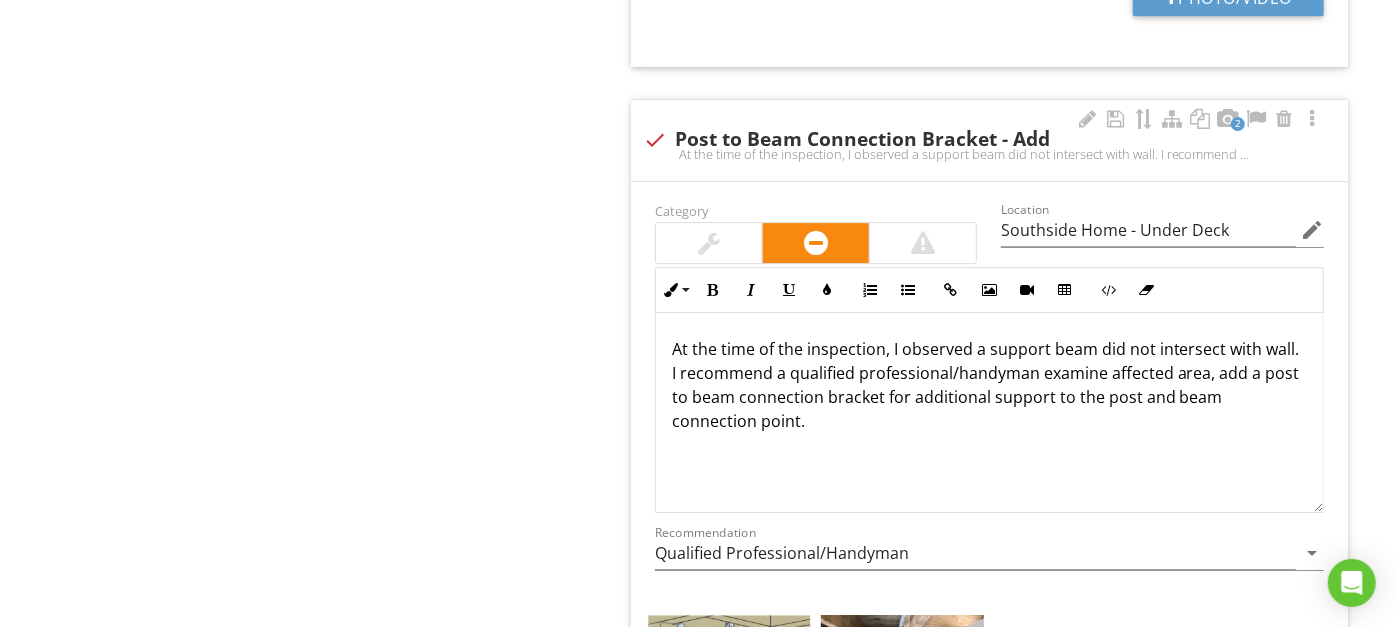 click on "At the time of the inspection, I observed a support beam did not intersect with wall. I recommend a qualified professional/handyman examine affected area, add a post to beam connection bracket for additional support to the post and beam connection point." at bounding box center (989, 385) 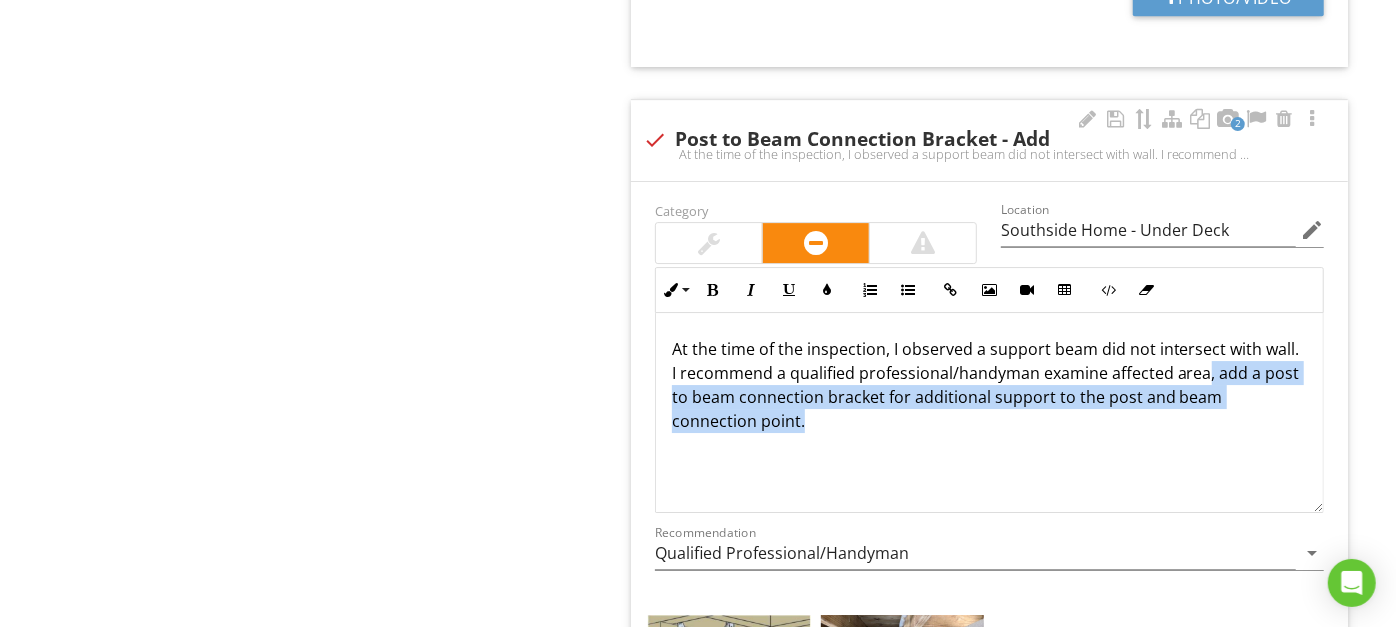 drag, startPoint x: 1244, startPoint y: 242, endPoint x: 1284, endPoint y: 301, distance: 71.281136 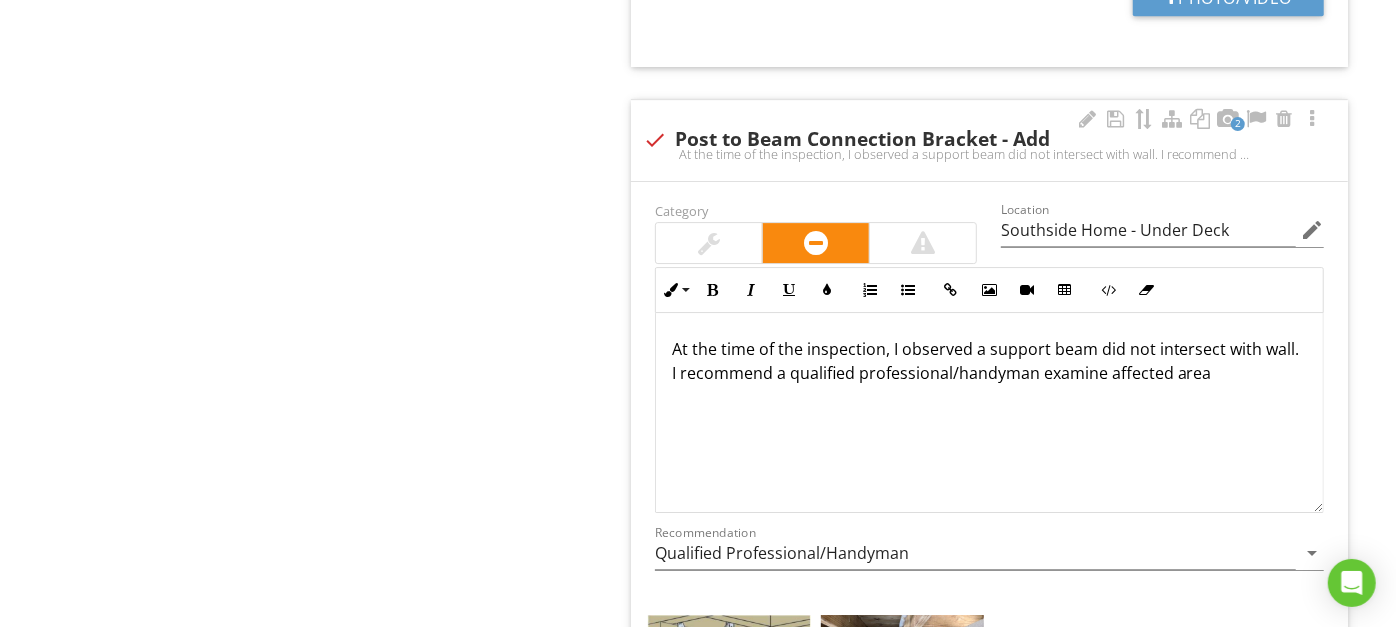 click on "At the time of the inspection, I observed a support beam did not intersect with wall. I recommend a qualified professional/handyman examine affected area" at bounding box center (989, 361) 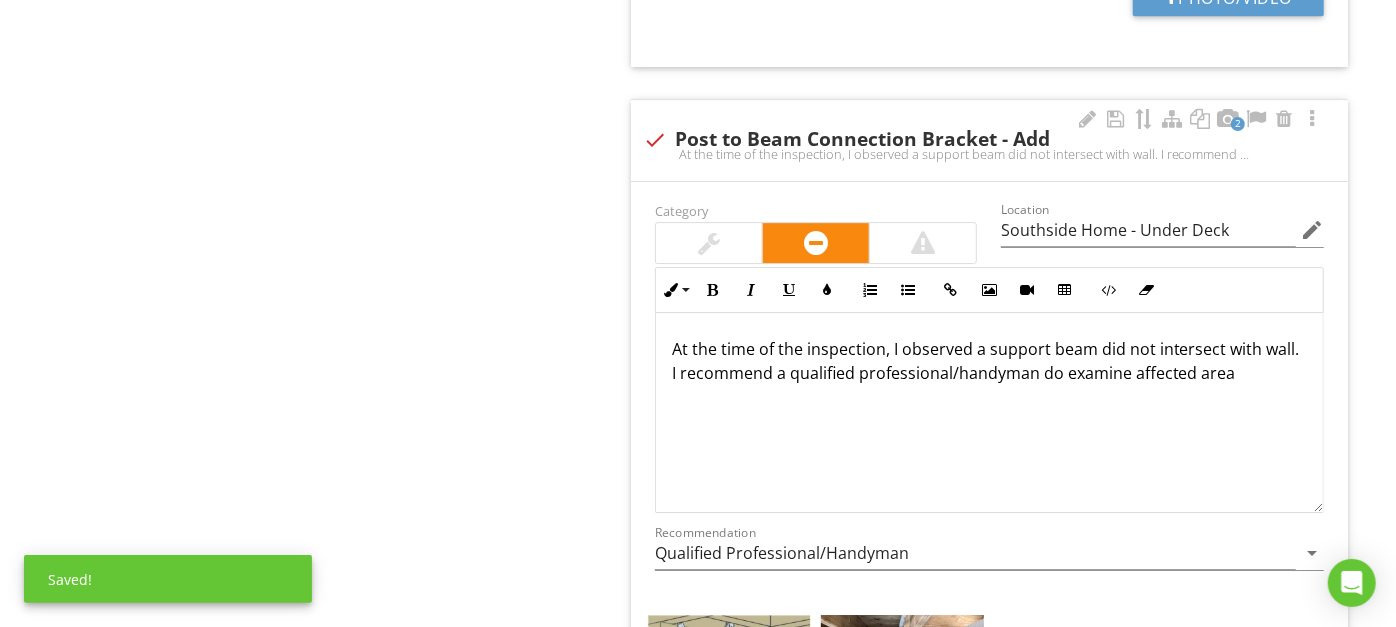 click on "At the time of the inspection, I observed a support beam did not intersect with wall. I recommend a qualified professional/handyman do examine affected area" at bounding box center (989, 361) 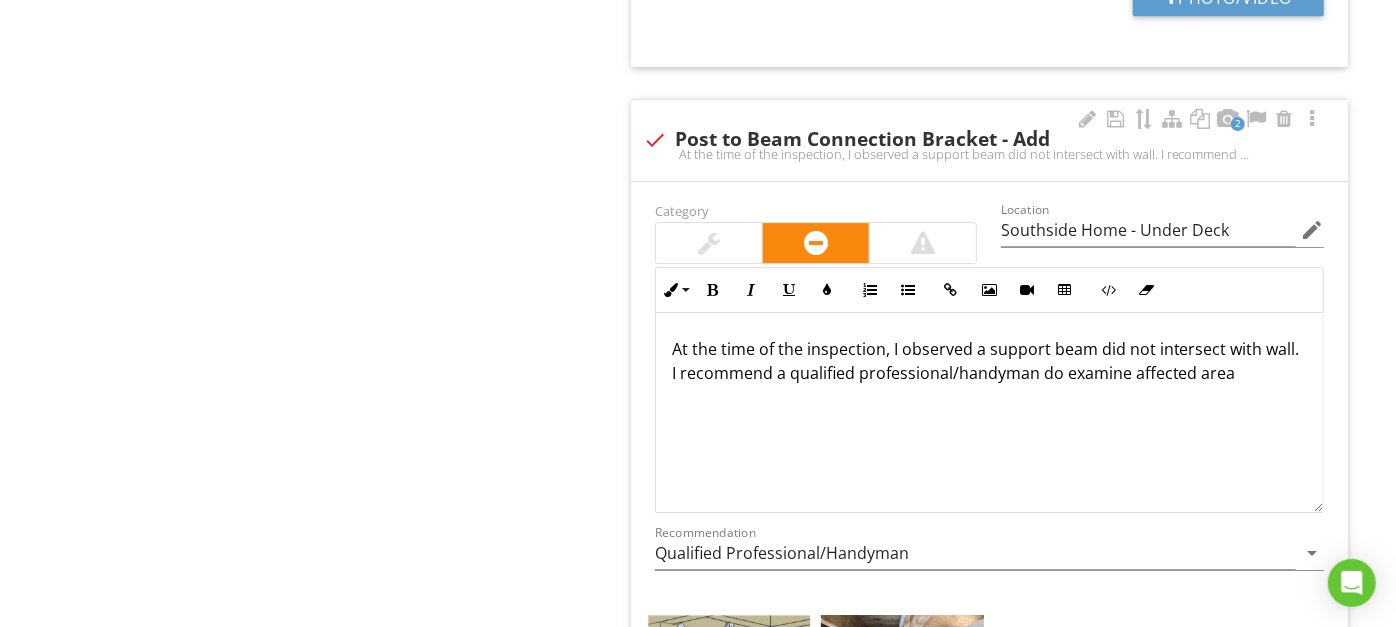 click on "At the time of the inspection, I observed a support beam did not intersect with wall. I recommend a qualified professional/handyman do examine affected area" at bounding box center (989, 361) 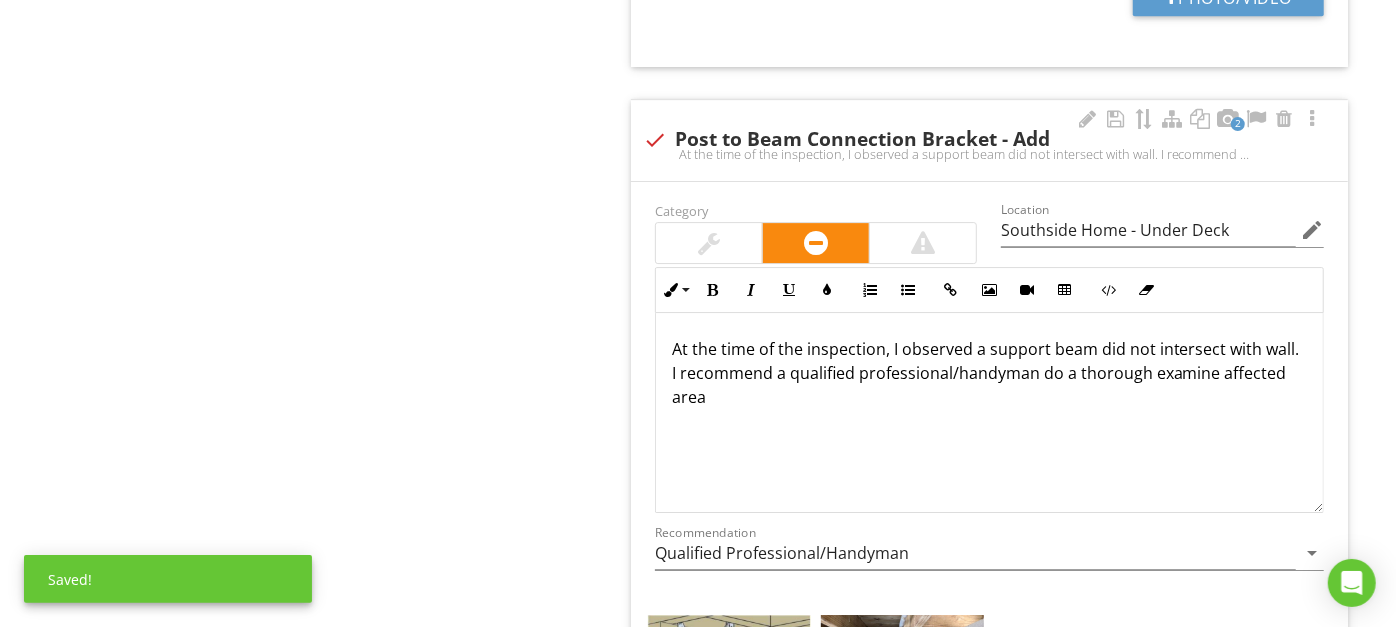 click on "At the time of the inspection, I observed a support beam did not intersect with wall. I recommend a qualified professional/handyman do a thorough examine affected area" at bounding box center (989, 373) 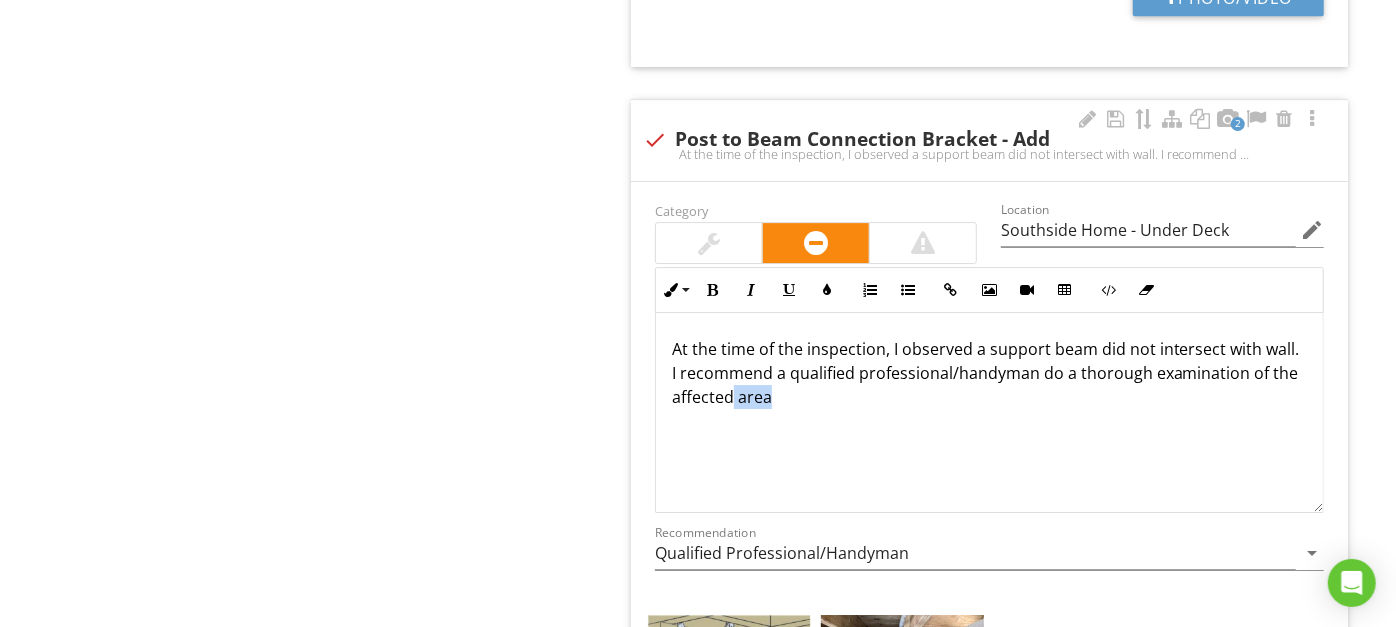 drag, startPoint x: 780, startPoint y: 268, endPoint x: 860, endPoint y: 281, distance: 81.04937 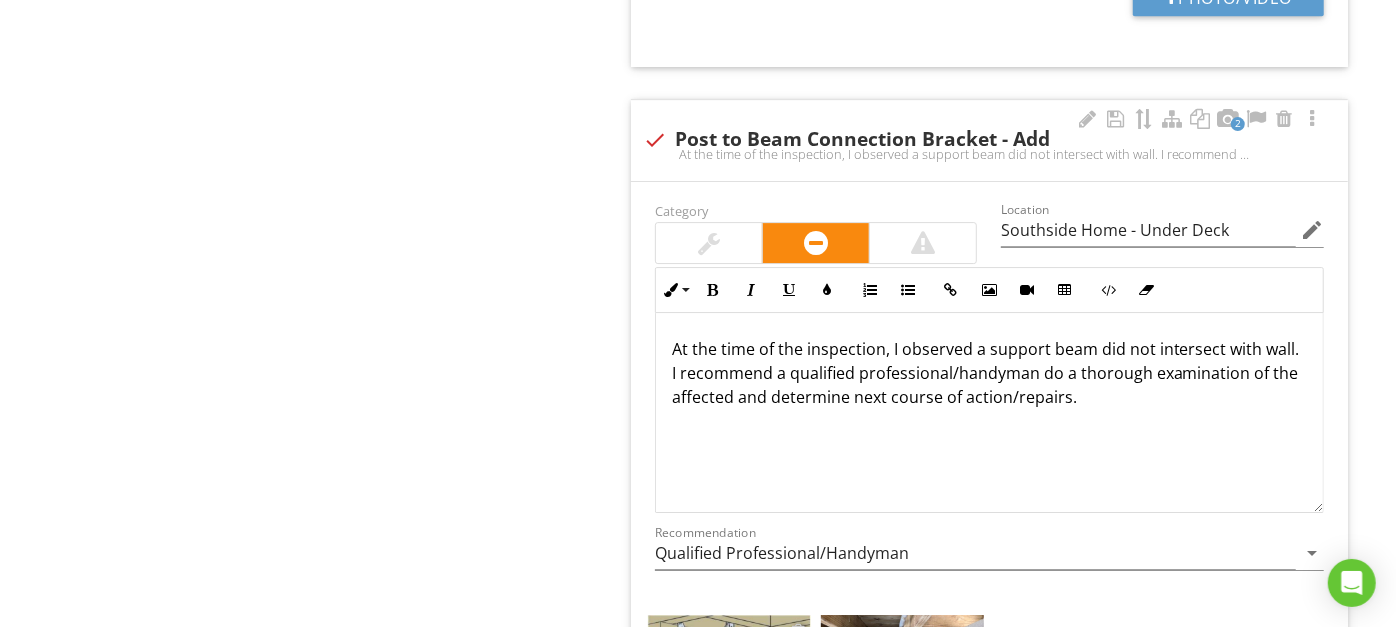click at bounding box center [798, 630] 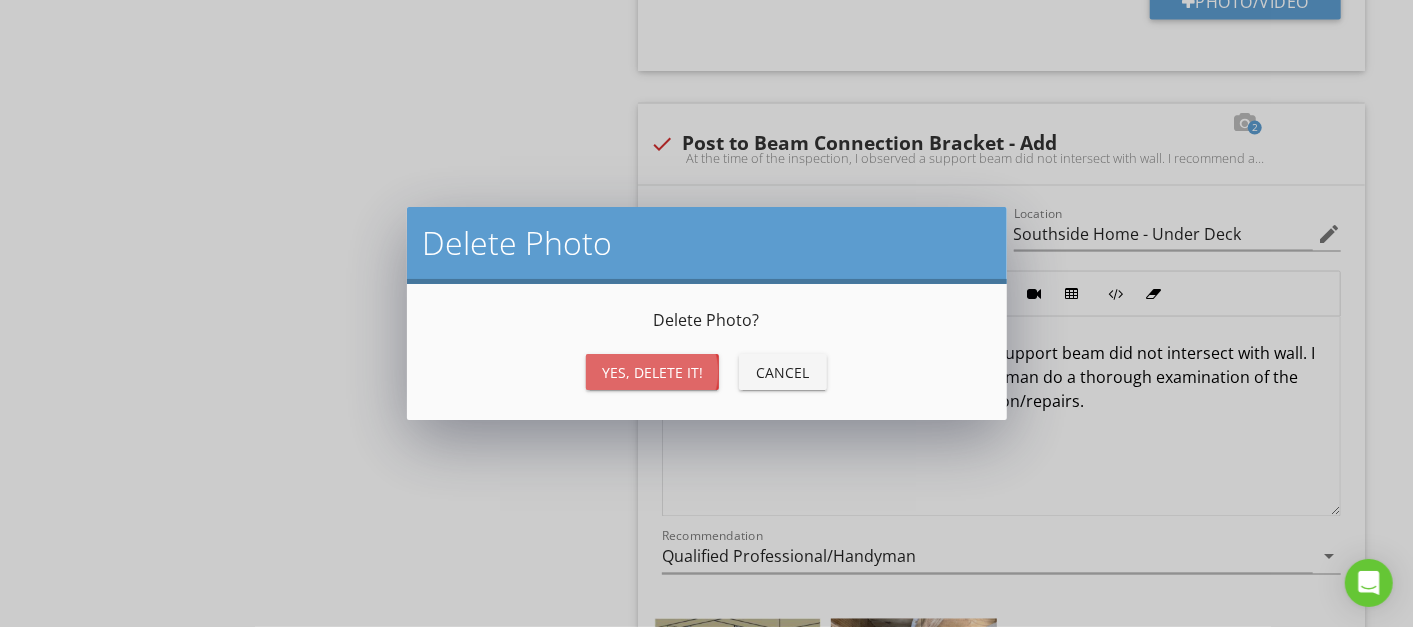 click on "Yes, Delete it!" at bounding box center [652, 372] 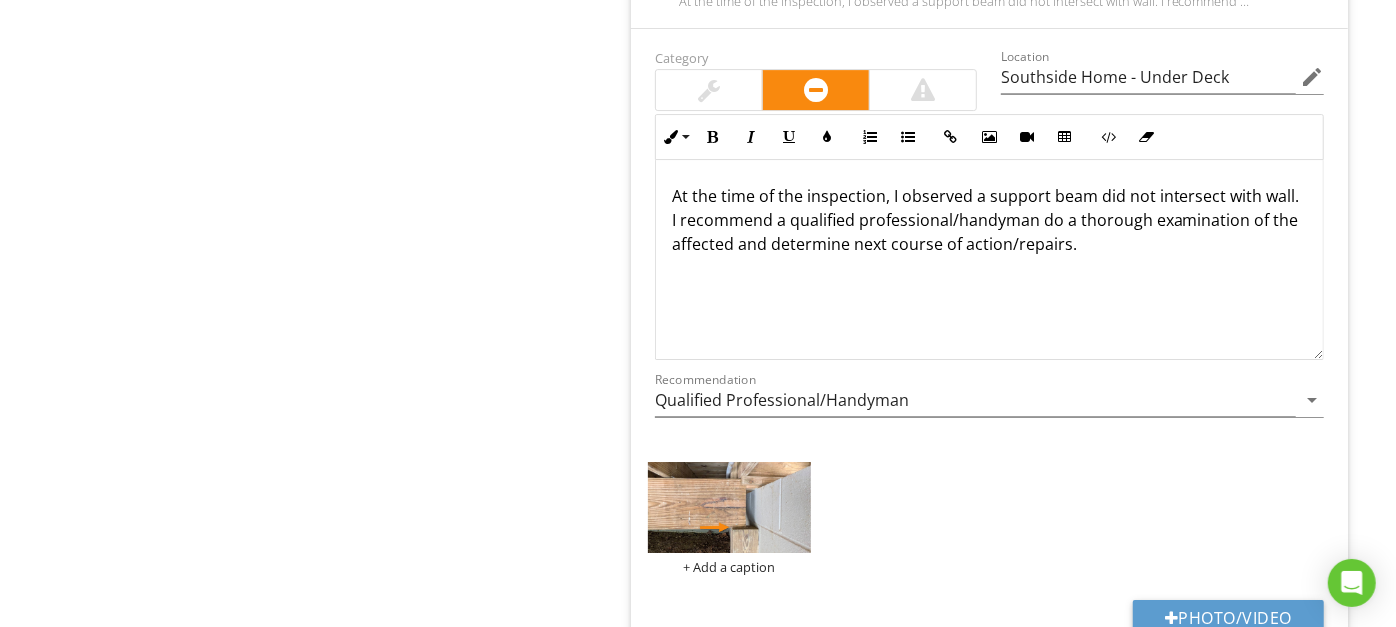 scroll, scrollTop: 22897, scrollLeft: 0, axis: vertical 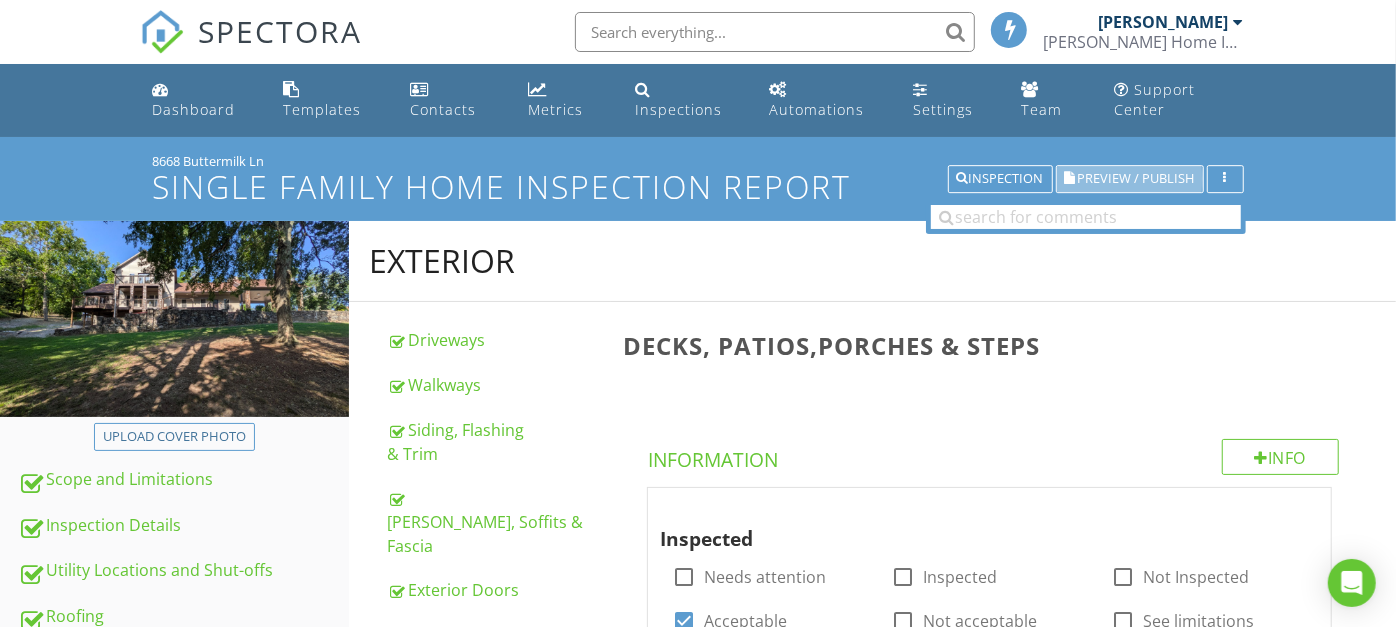 click on "Preview / Publish" at bounding box center (1136, 179) 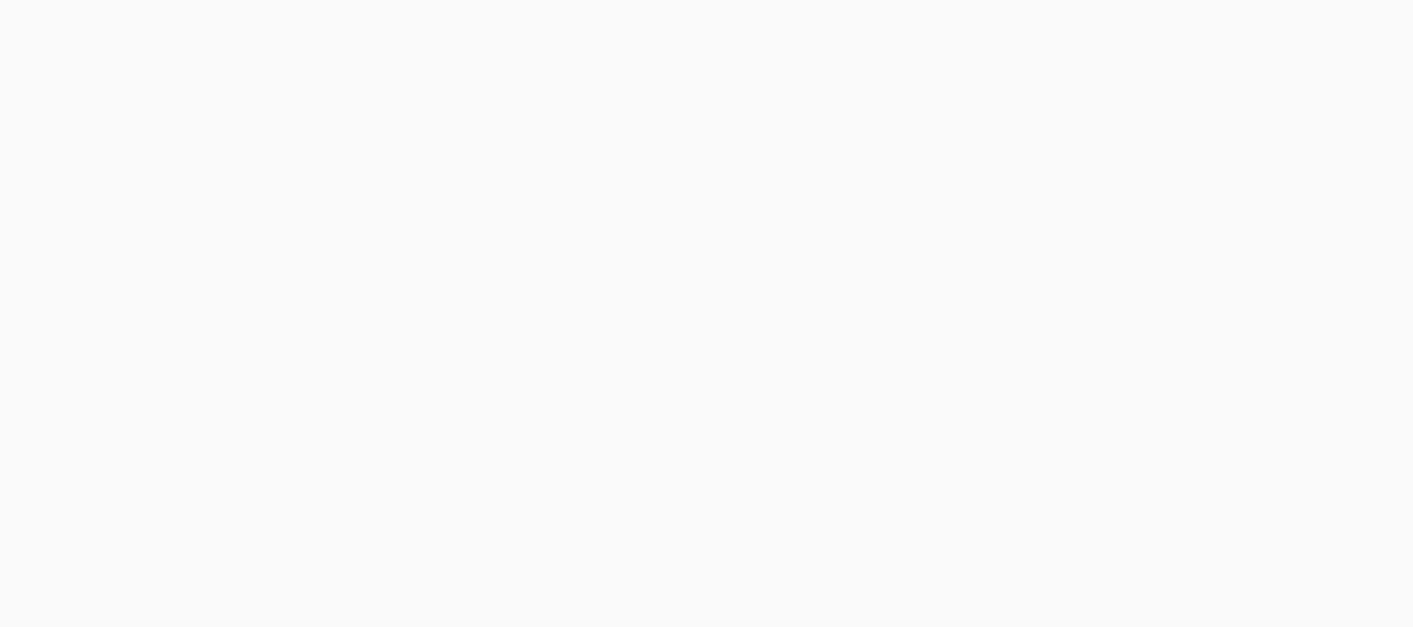 scroll, scrollTop: 0, scrollLeft: 0, axis: both 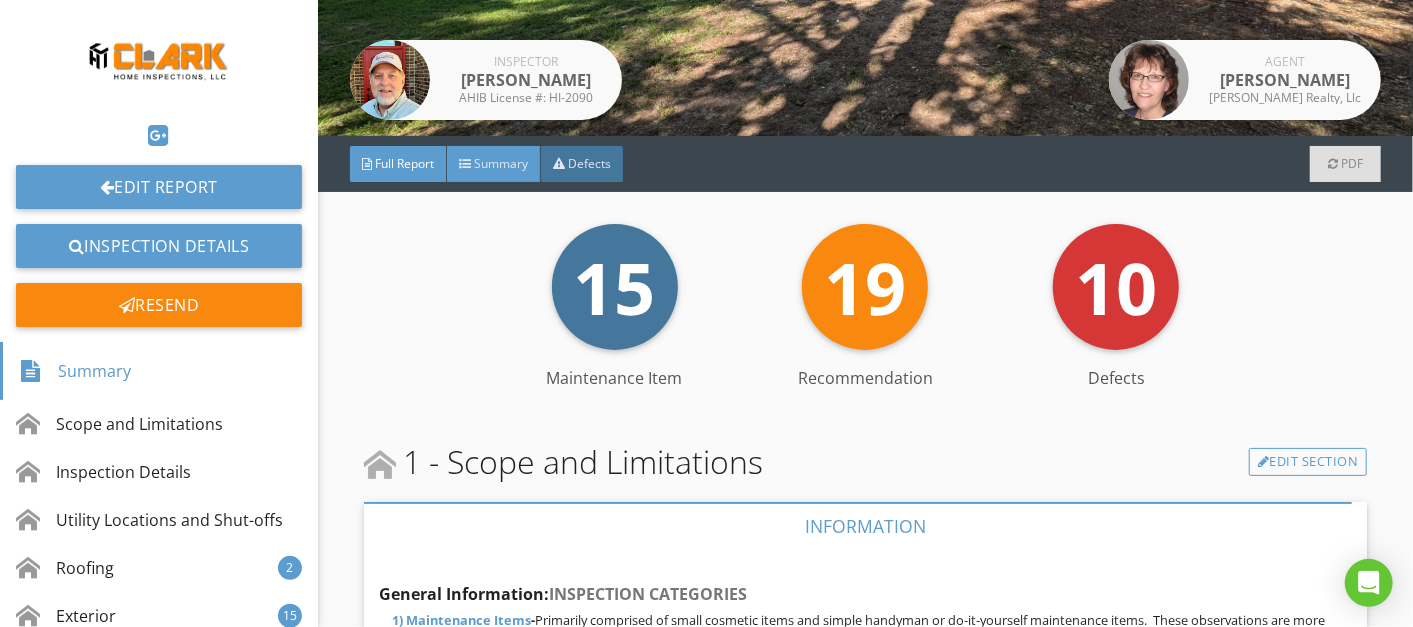click on "Summary" at bounding box center [501, 163] 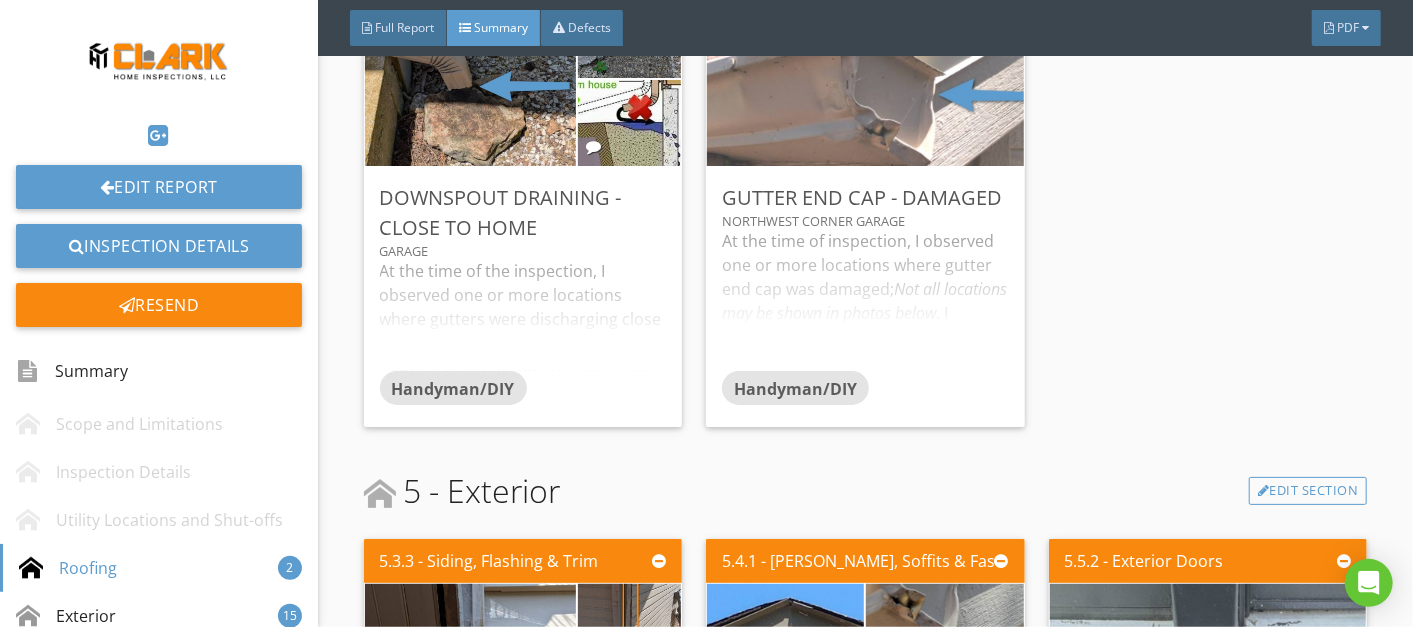 scroll, scrollTop: 609, scrollLeft: 0, axis: vertical 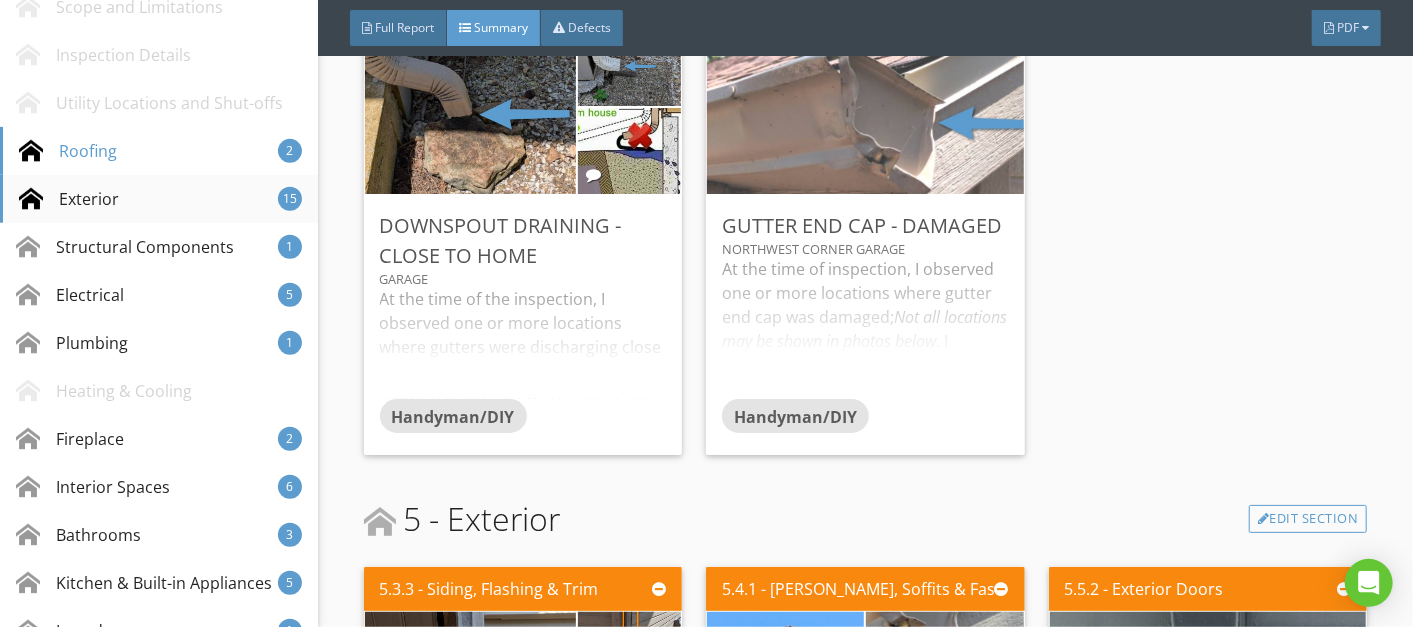 click on "Exterior" at bounding box center (69, 199) 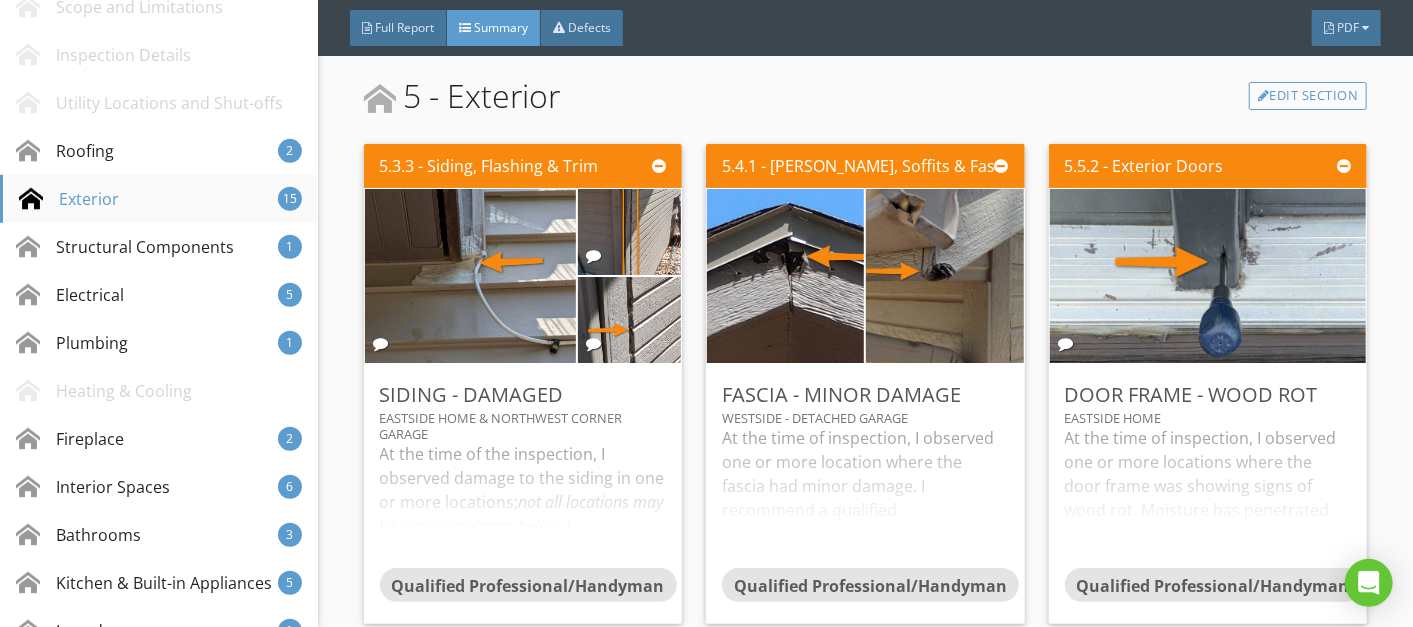scroll, scrollTop: 1103, scrollLeft: 0, axis: vertical 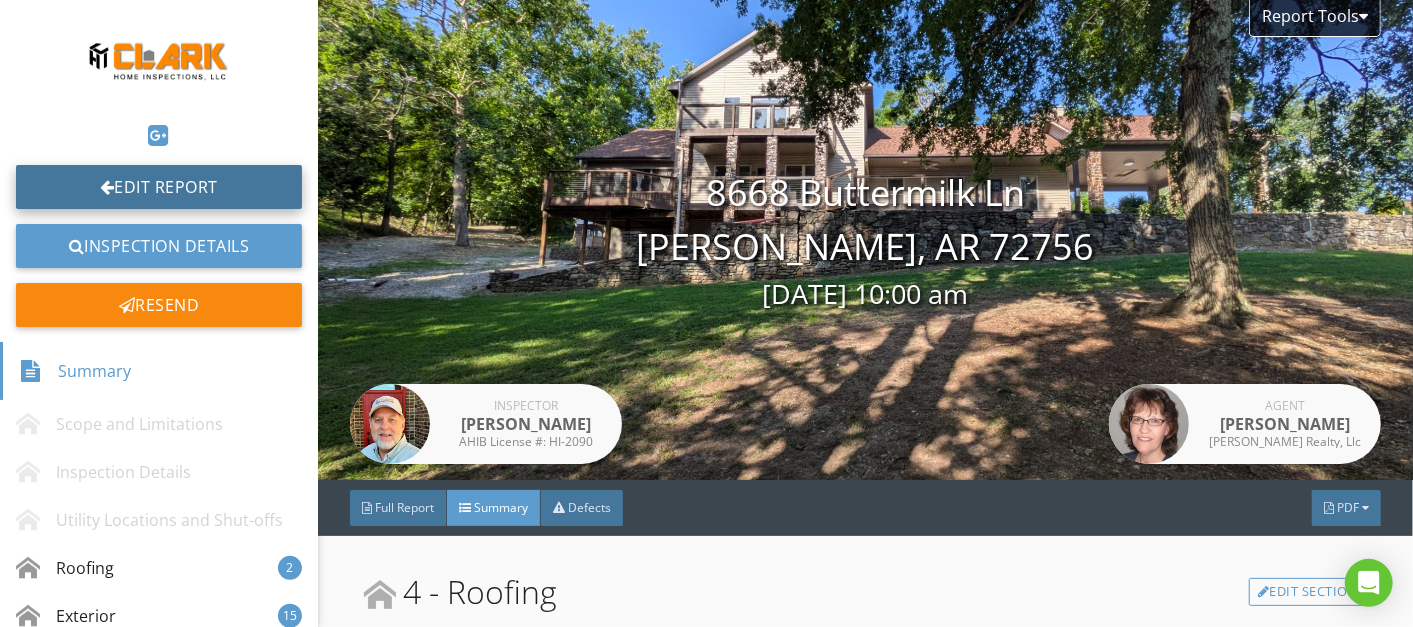 click on "Edit Report" at bounding box center (159, 187) 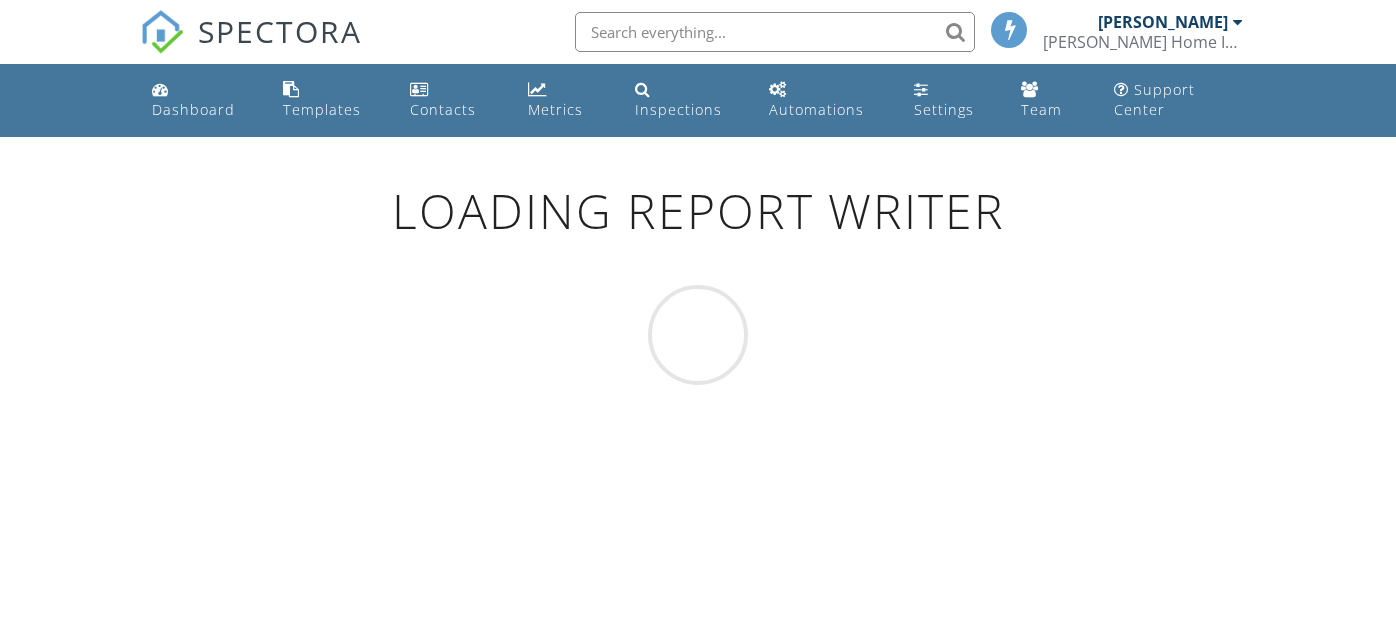 scroll, scrollTop: 0, scrollLeft: 0, axis: both 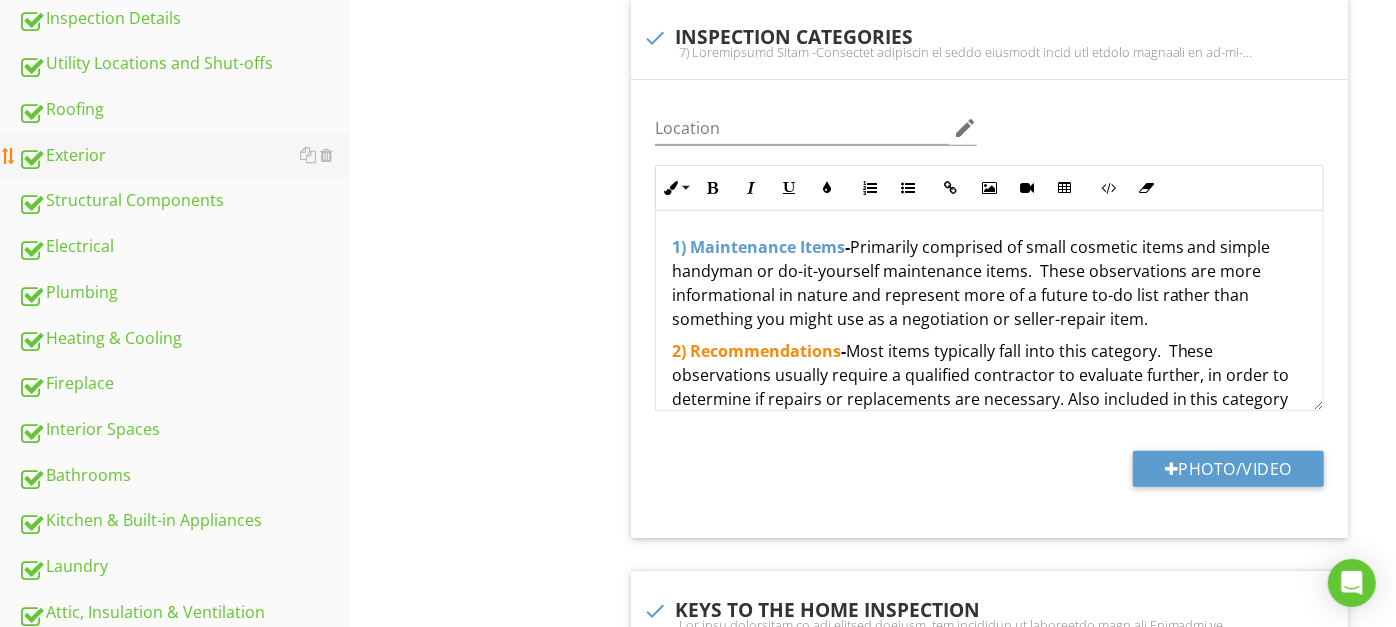 click on "Exterior" at bounding box center [183, 156] 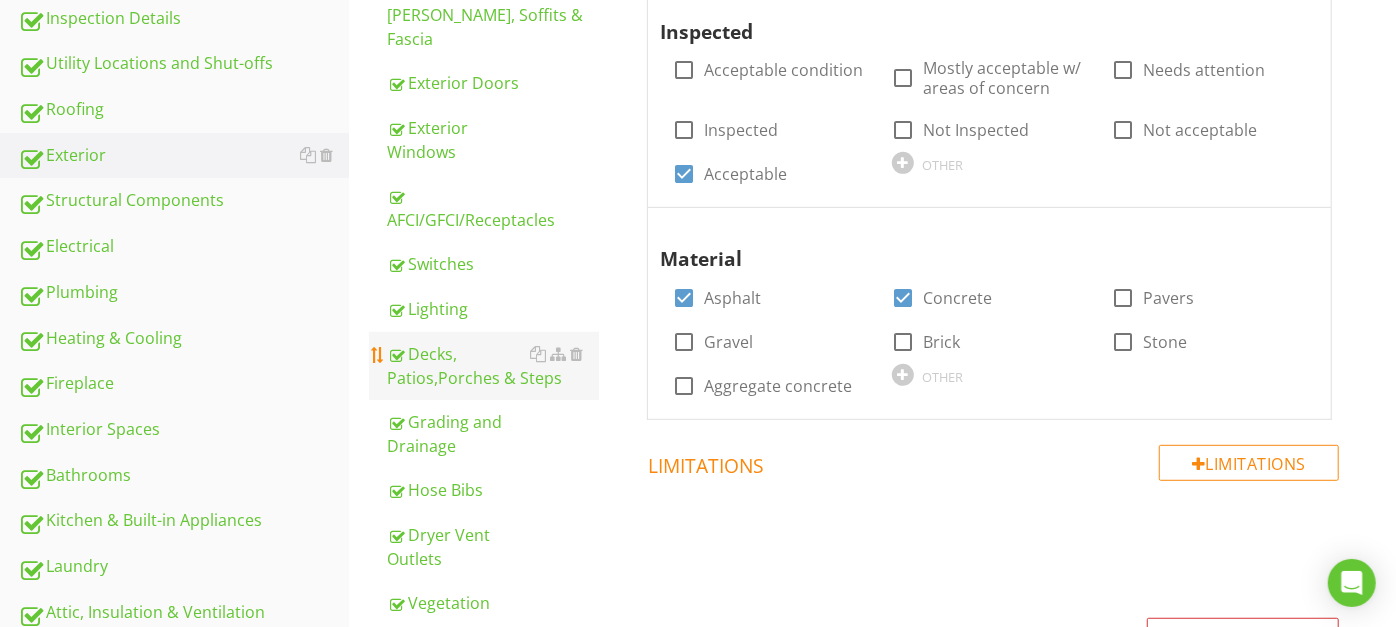 click on "Decks, Patios,Porches & Steps" at bounding box center (493, 366) 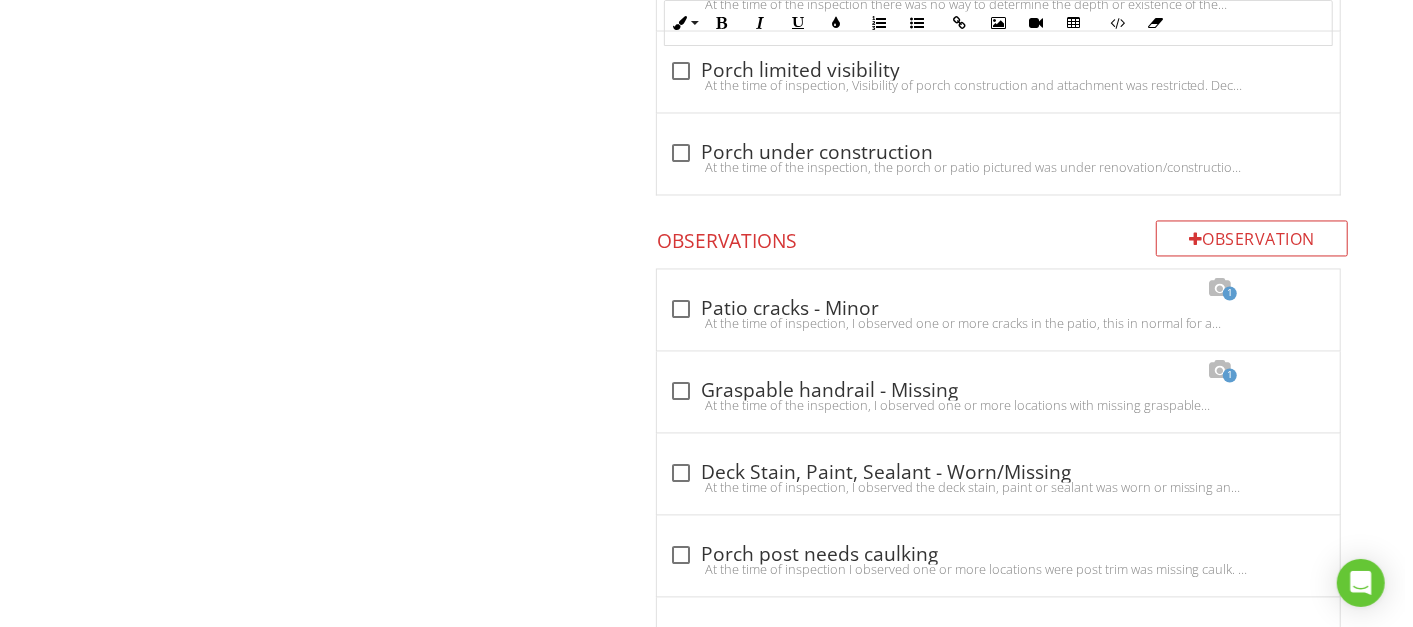 scroll, scrollTop: 3483, scrollLeft: 0, axis: vertical 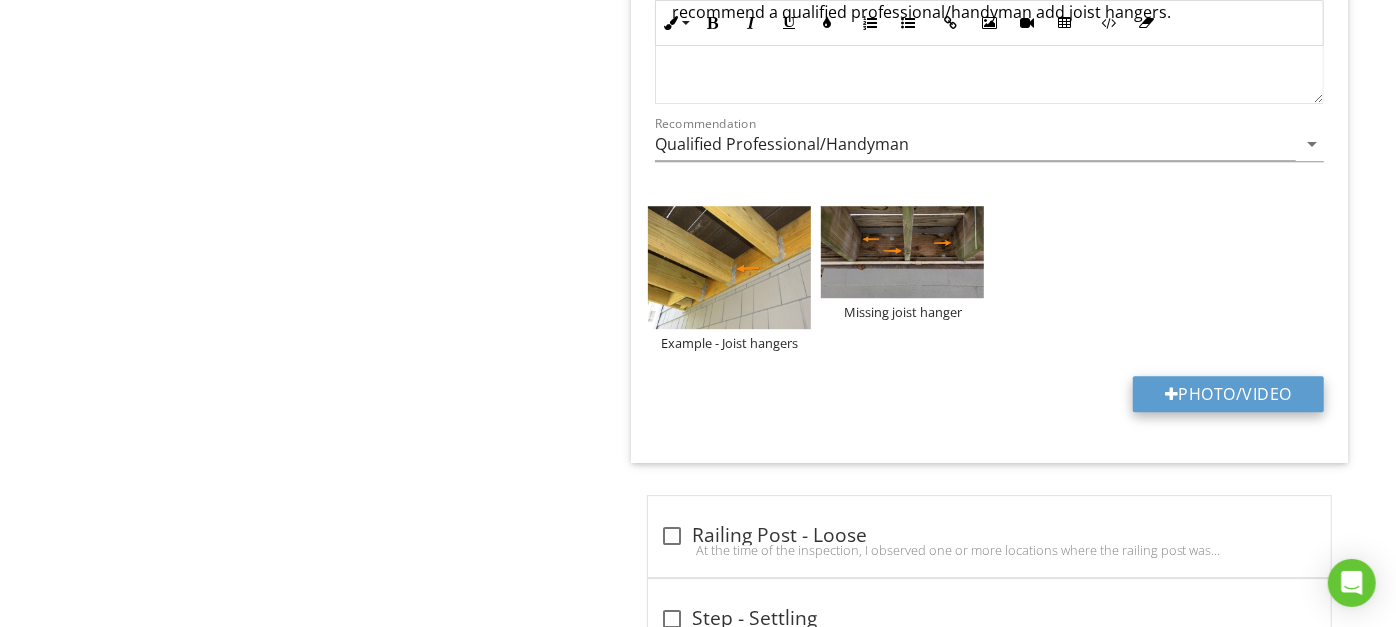 drag, startPoint x: 888, startPoint y: 212, endPoint x: 1245, endPoint y: 377, distance: 393.28616 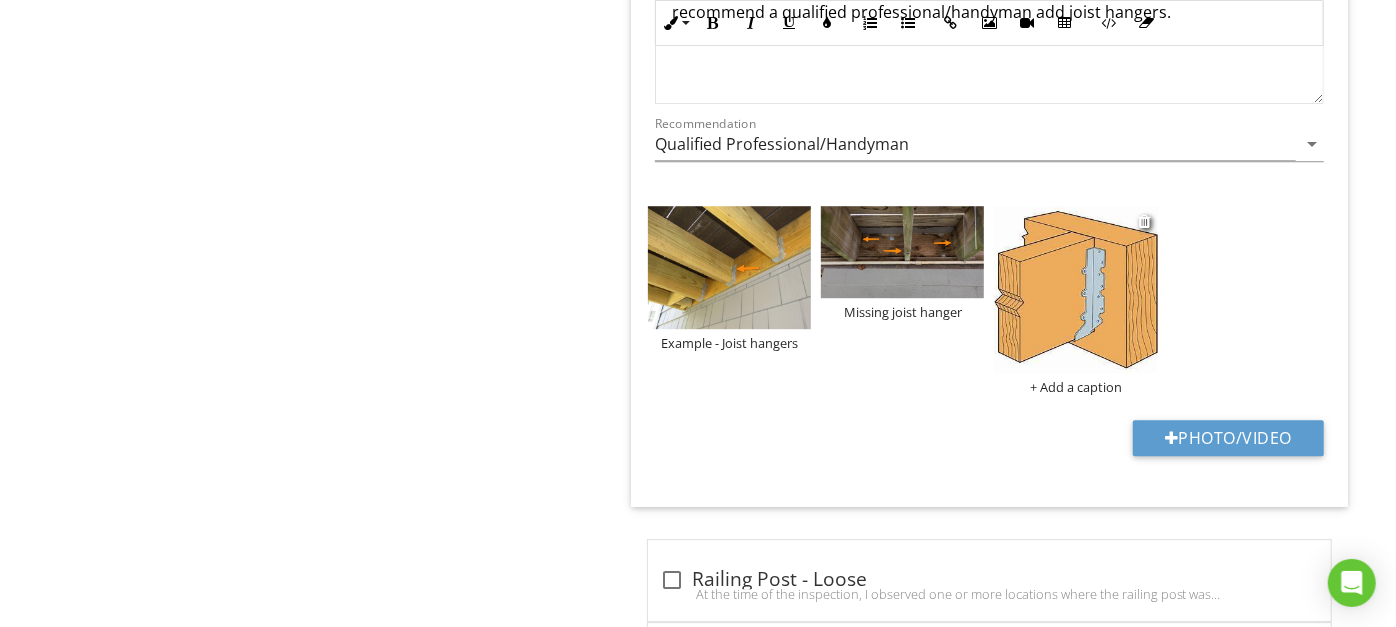 click on "+ Add a caption" at bounding box center (1075, 387) 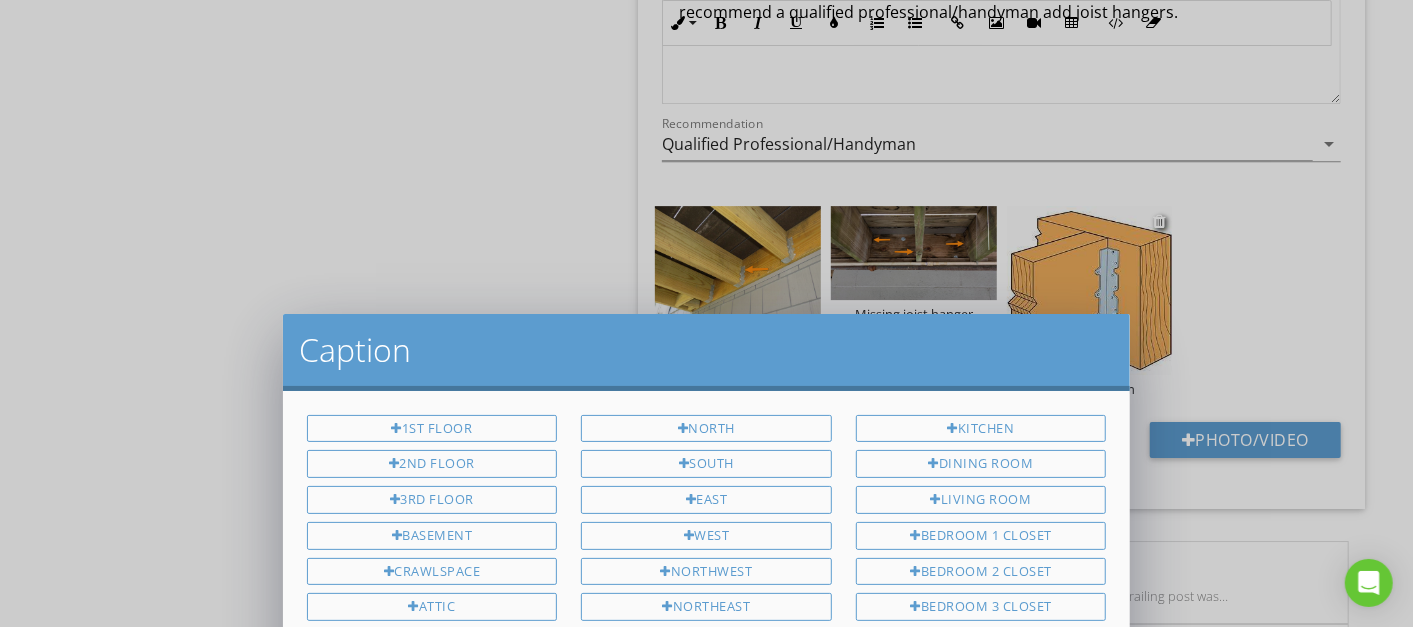 scroll, scrollTop: 540, scrollLeft: 0, axis: vertical 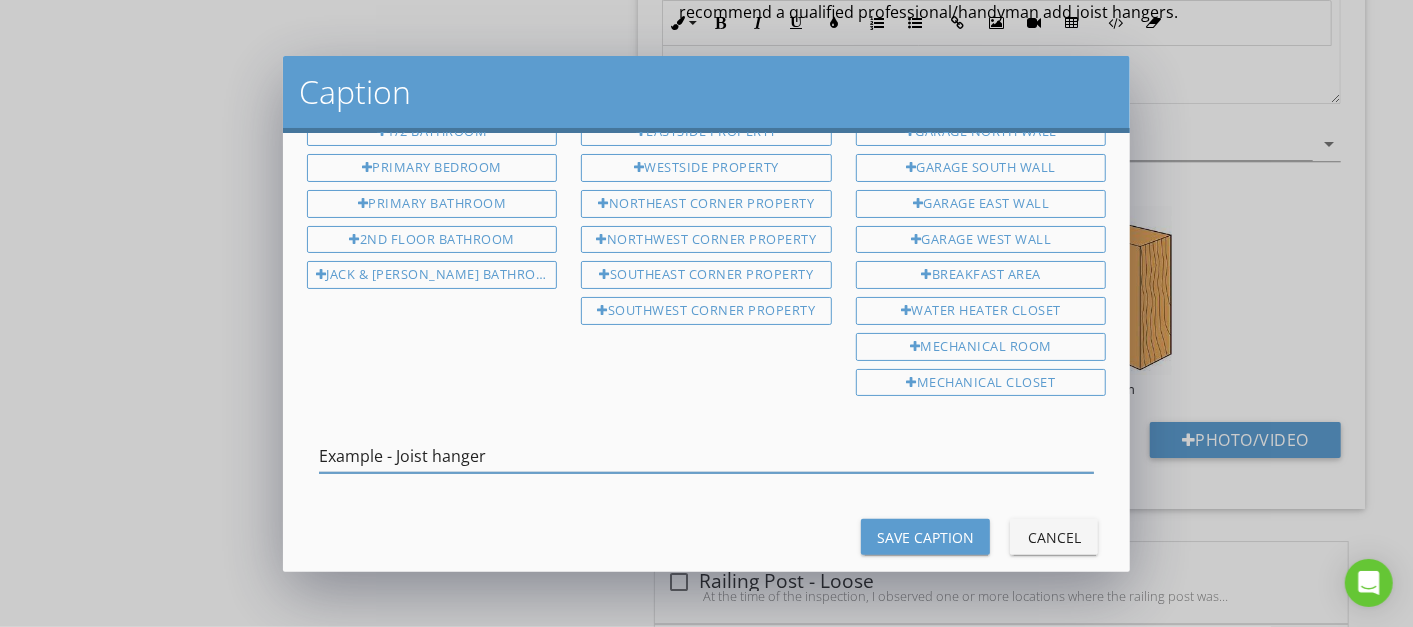type on "Example - Joist hanger" 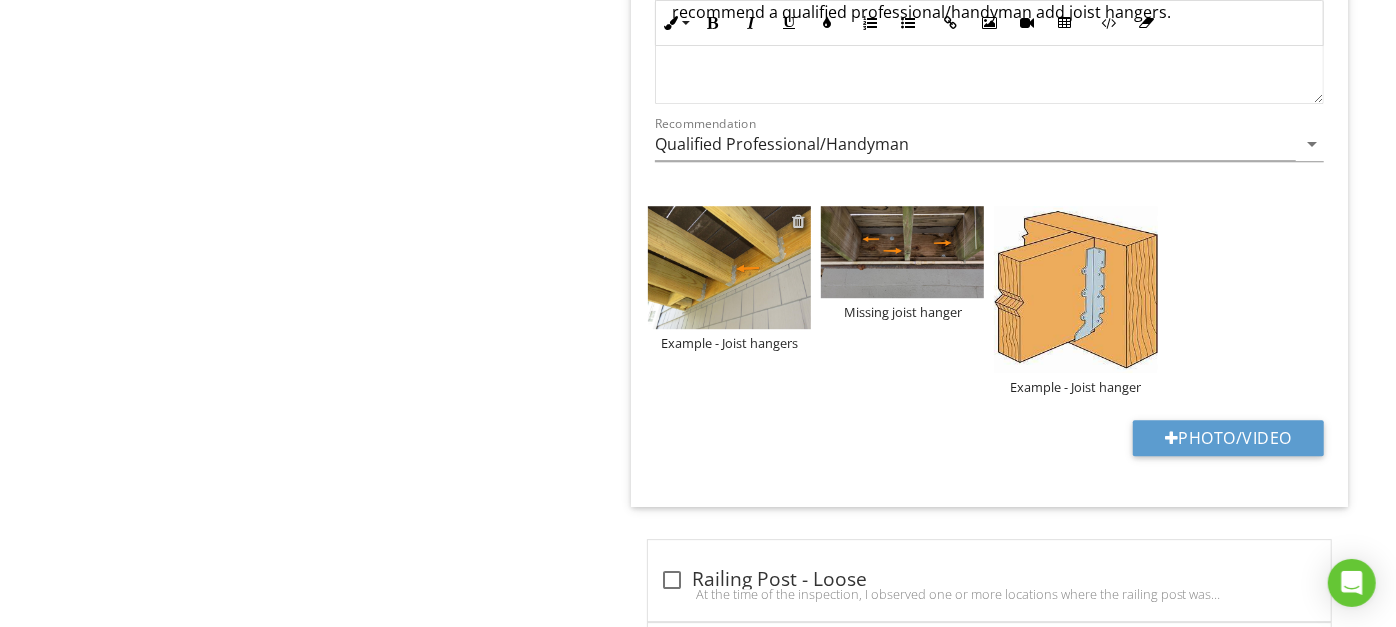 click at bounding box center [798, 221] 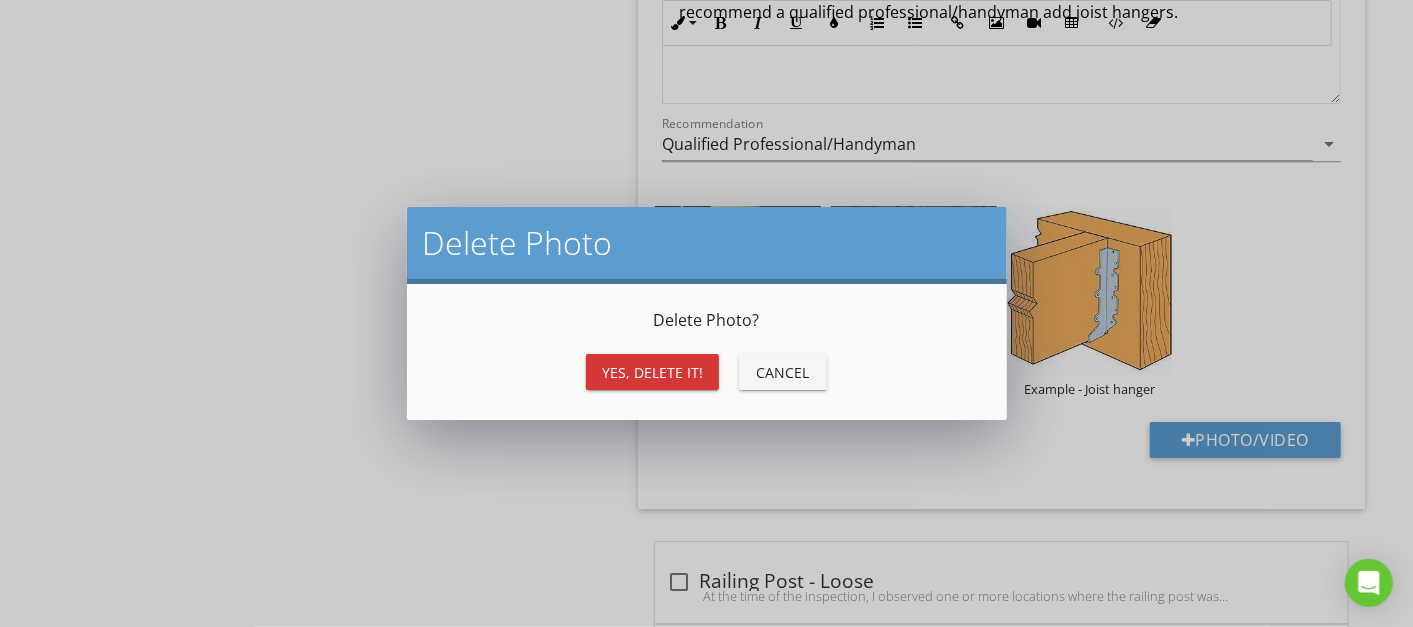 click on "Yes, Delete it!" at bounding box center [652, 372] 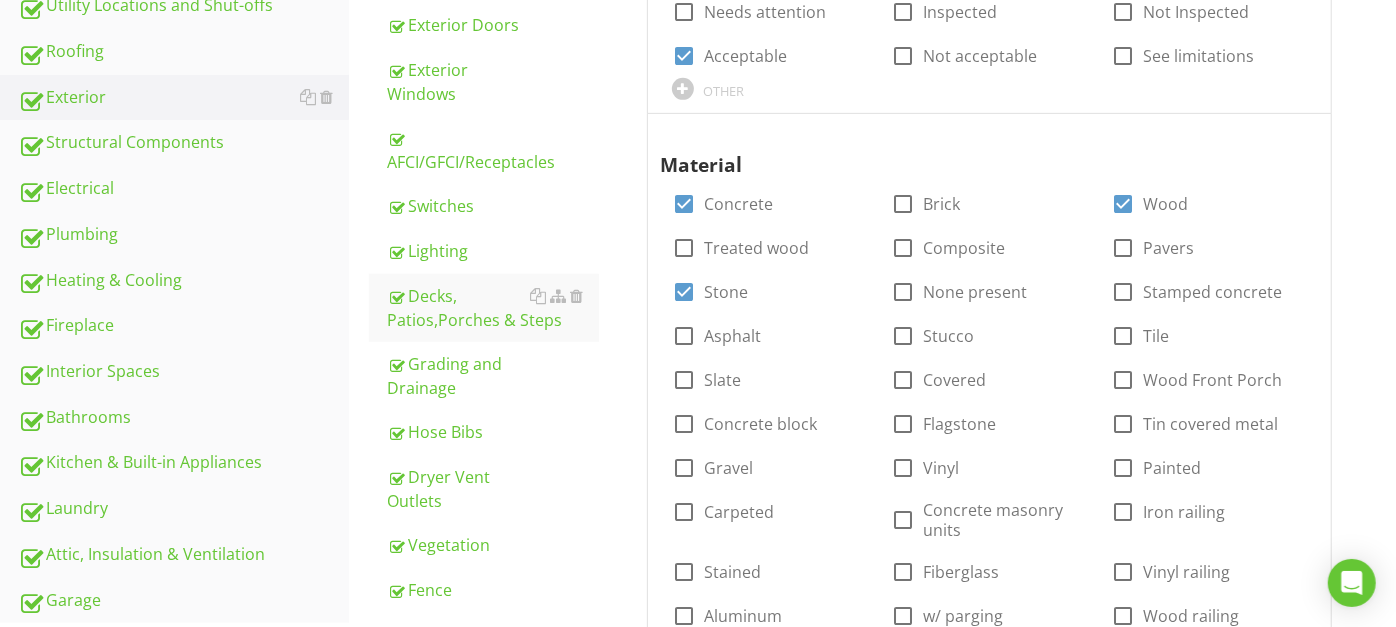 scroll, scrollTop: 0, scrollLeft: 0, axis: both 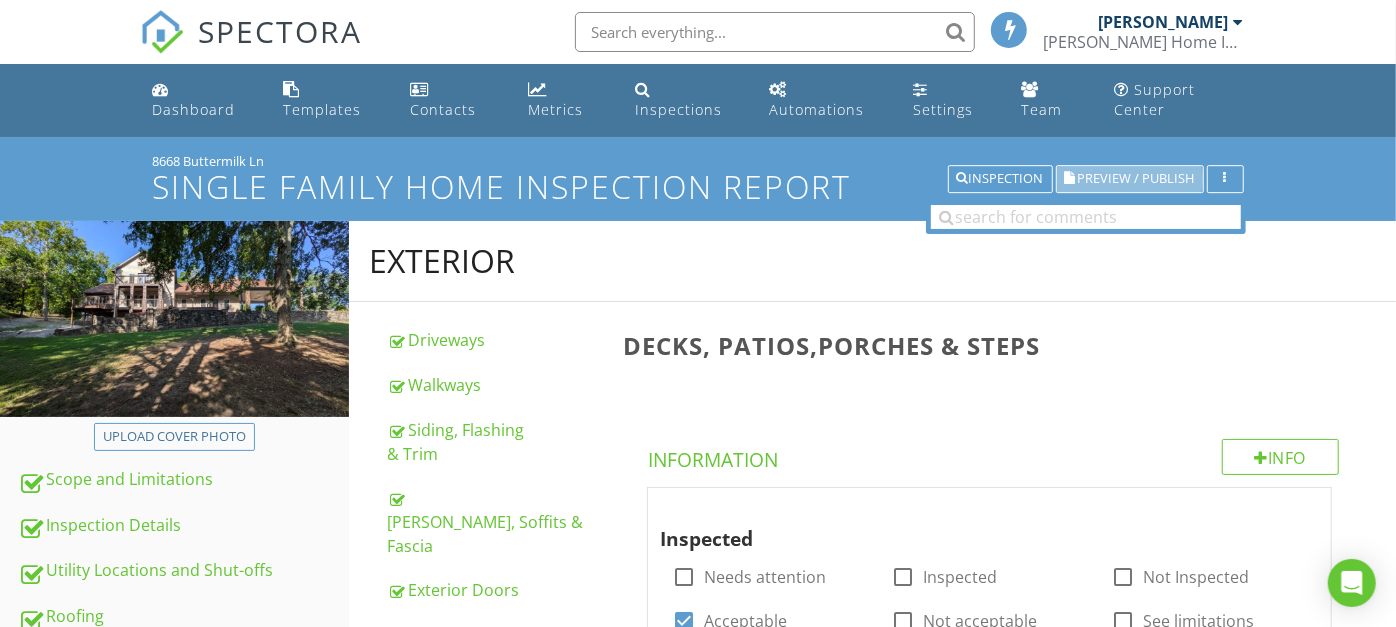 click on "Preview / Publish" at bounding box center (1136, 179) 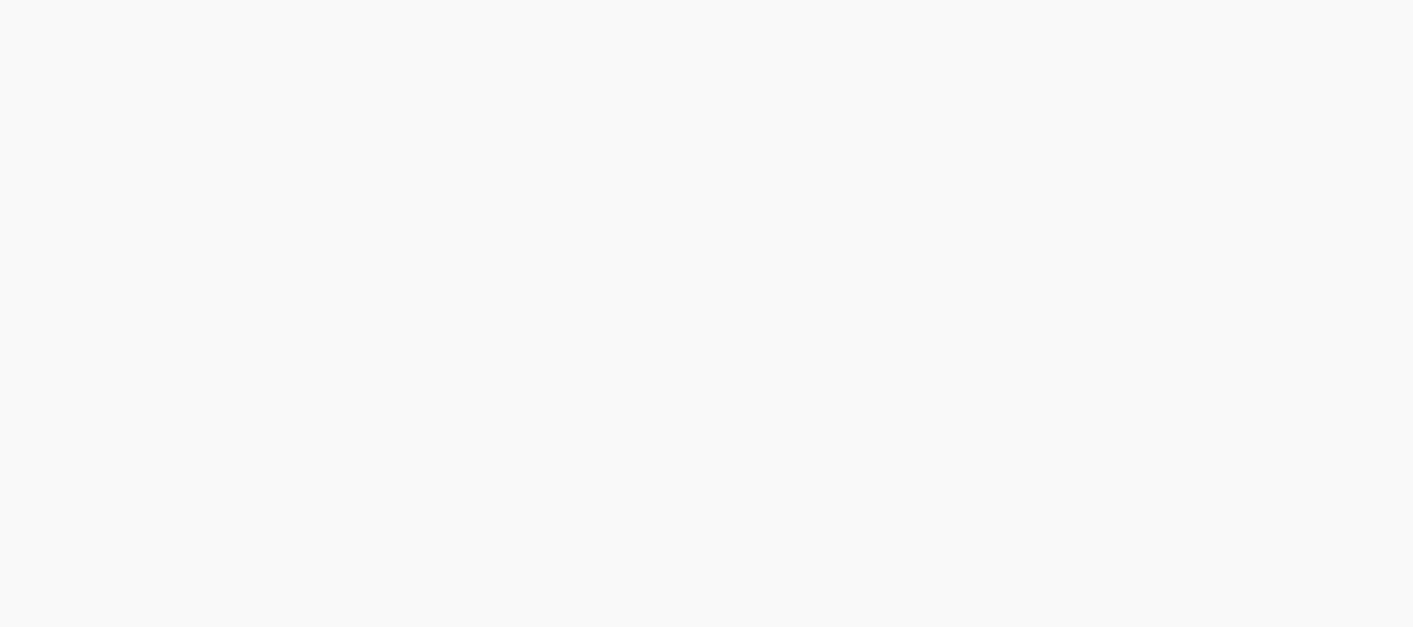 scroll, scrollTop: 0, scrollLeft: 0, axis: both 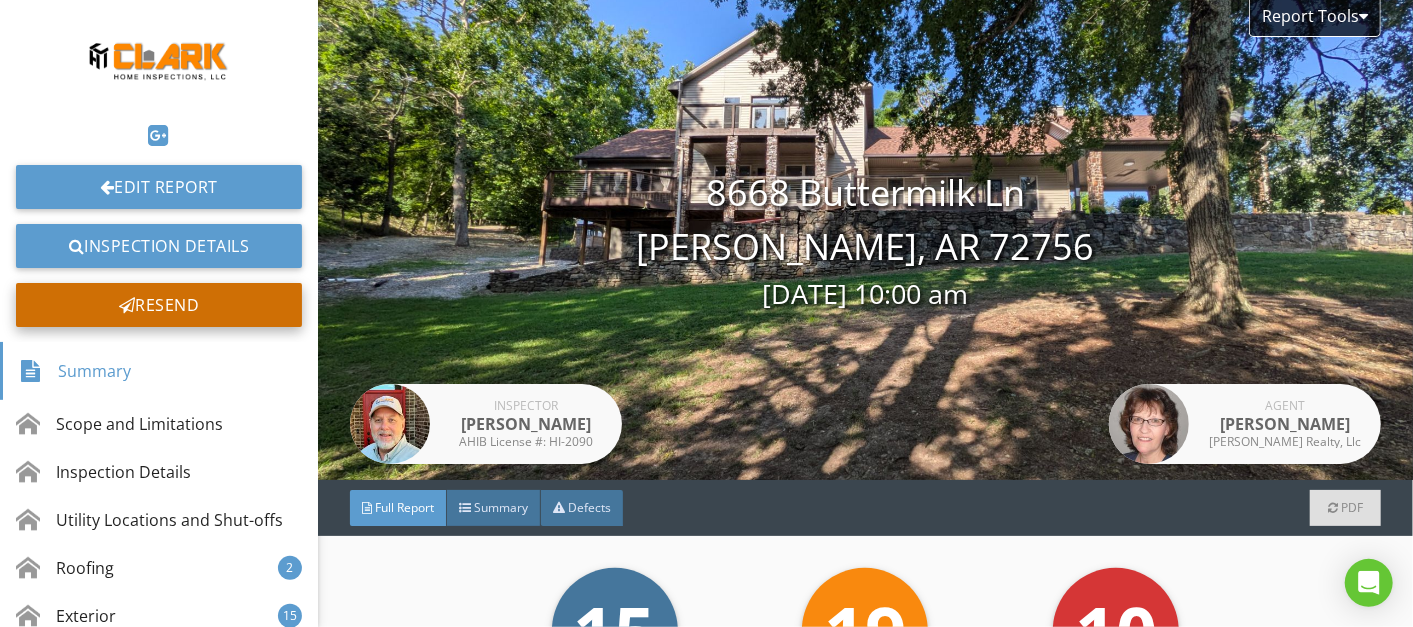 click on "Resend" at bounding box center (159, 305) 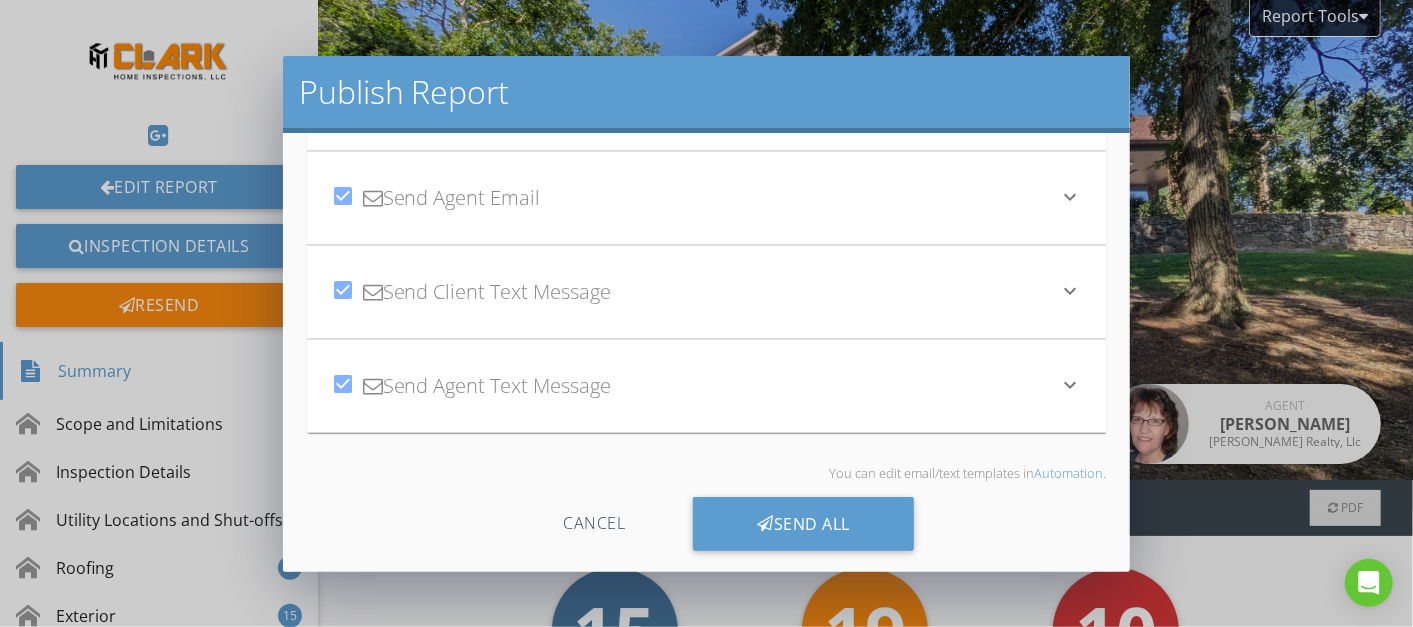scroll, scrollTop: 147, scrollLeft: 0, axis: vertical 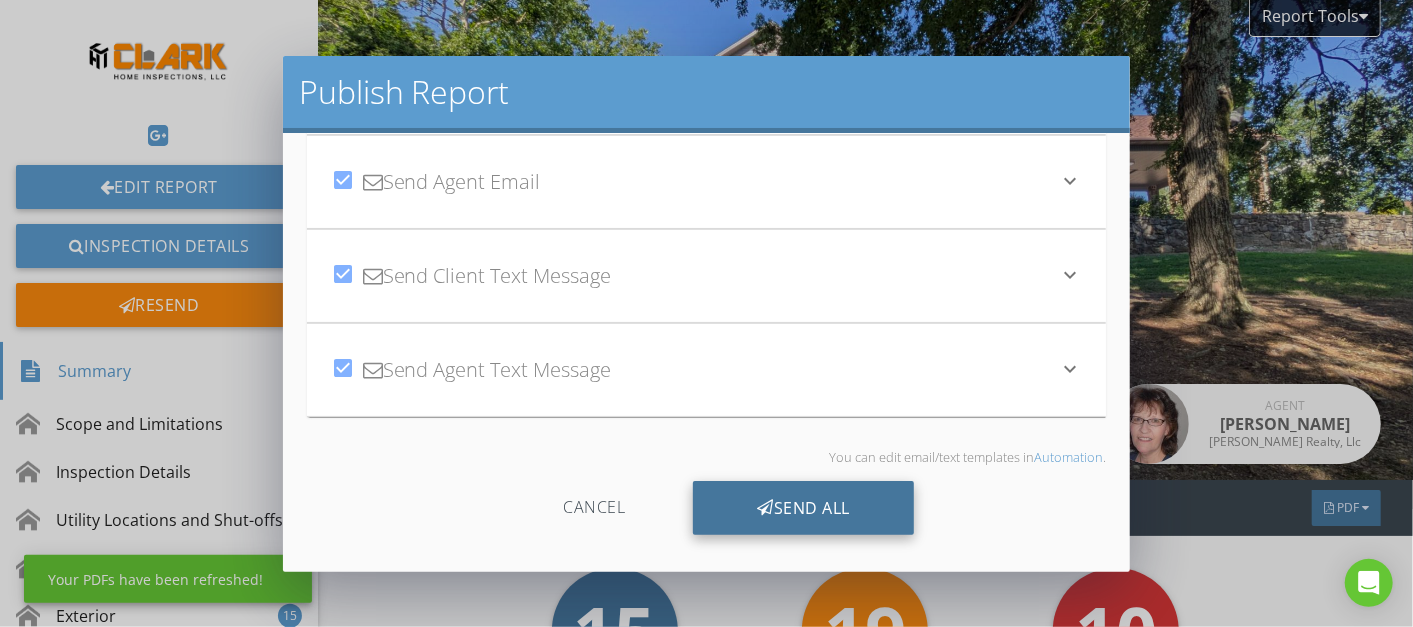 click on "Send All" at bounding box center (803, 508) 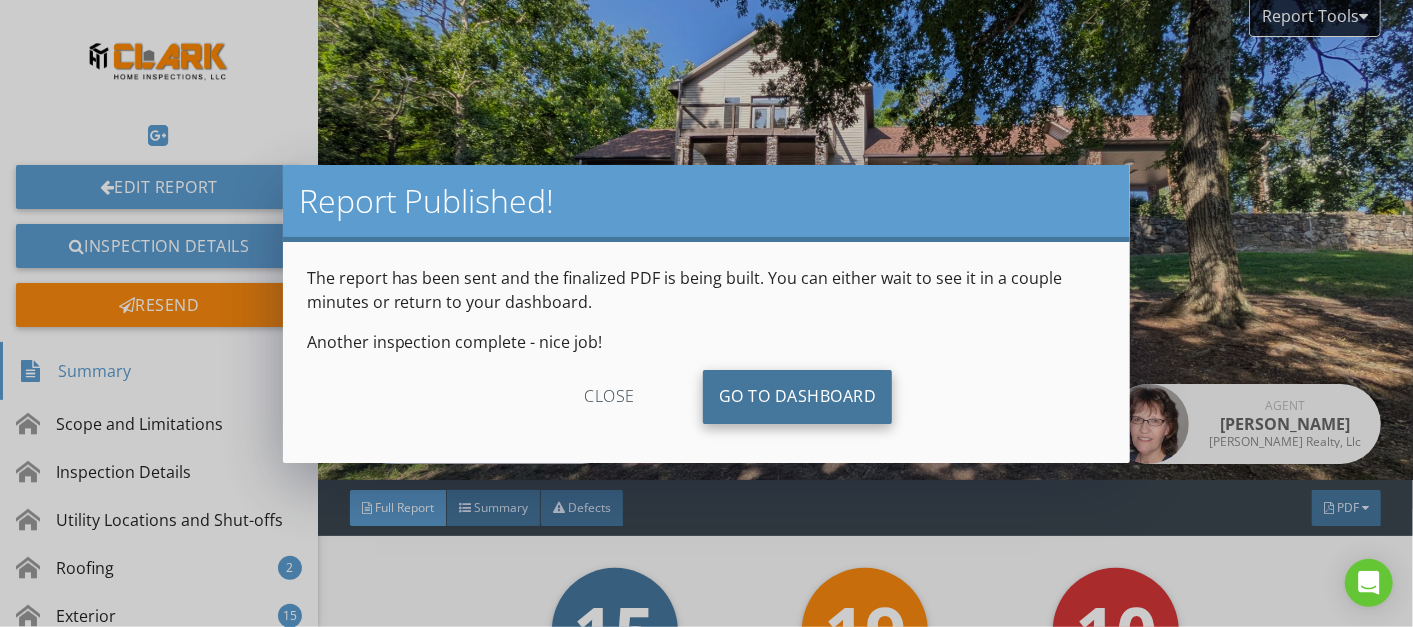 click on "Go To Dashboard" at bounding box center [798, 397] 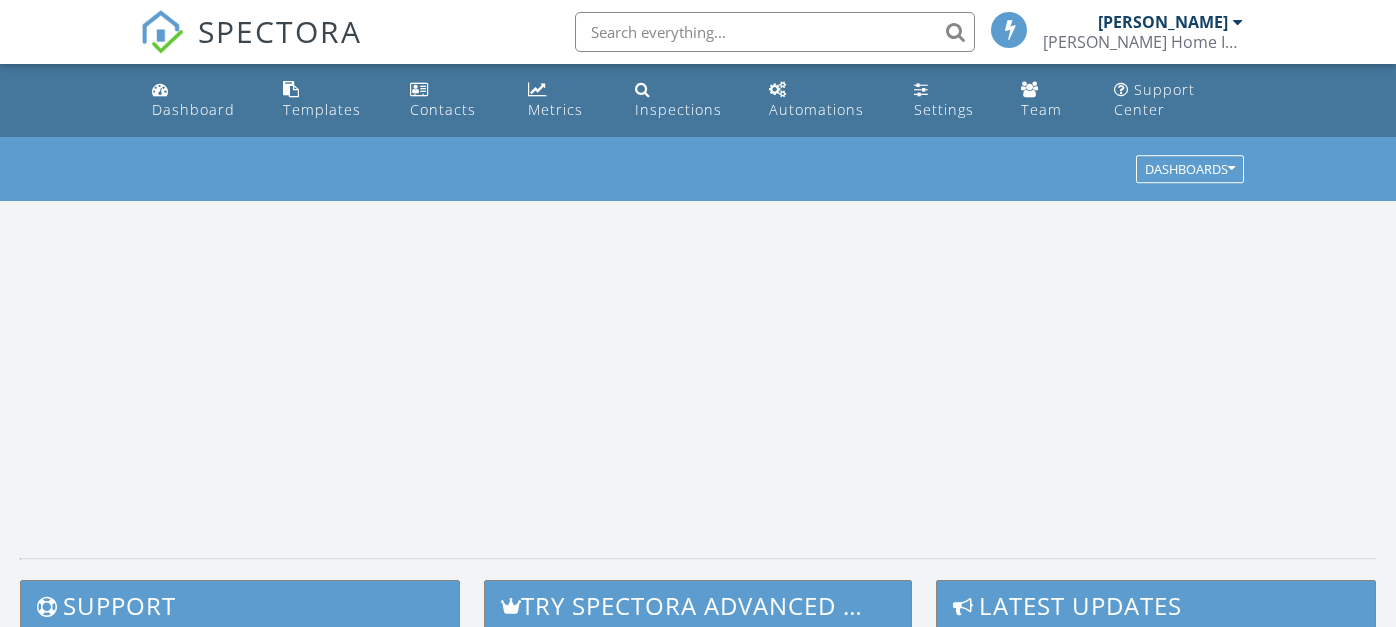 scroll, scrollTop: 0, scrollLeft: 0, axis: both 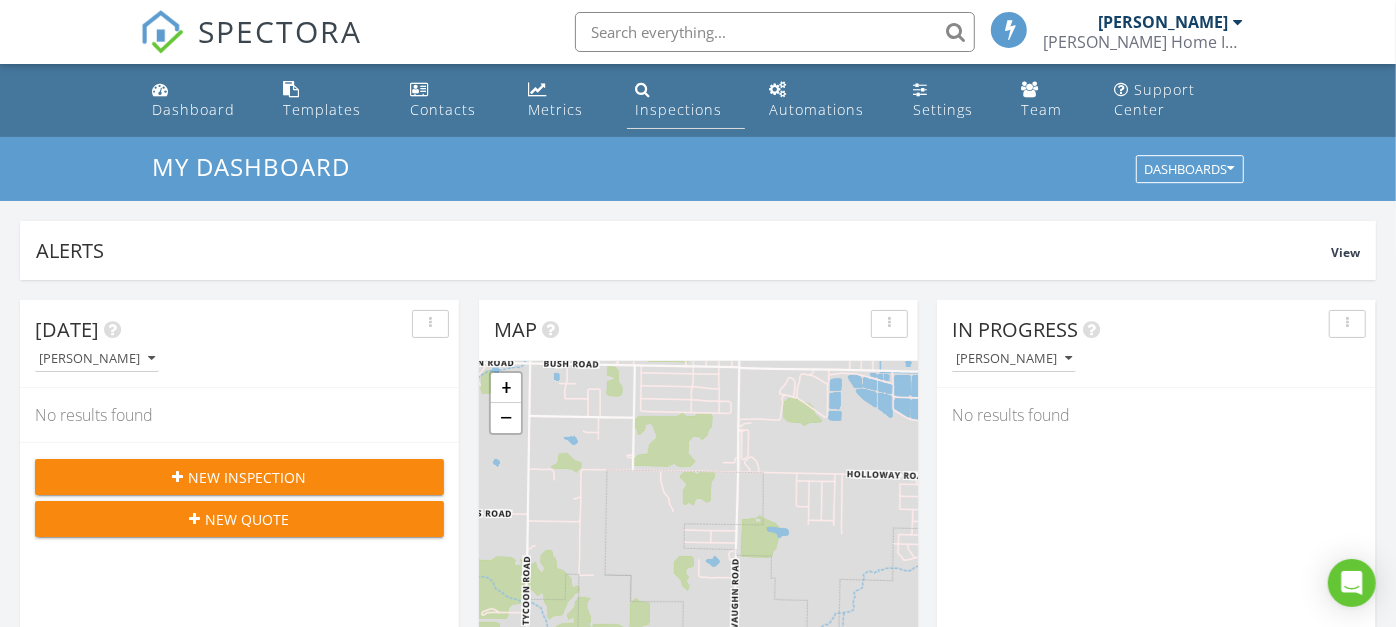 click on "Inspections" at bounding box center [678, 109] 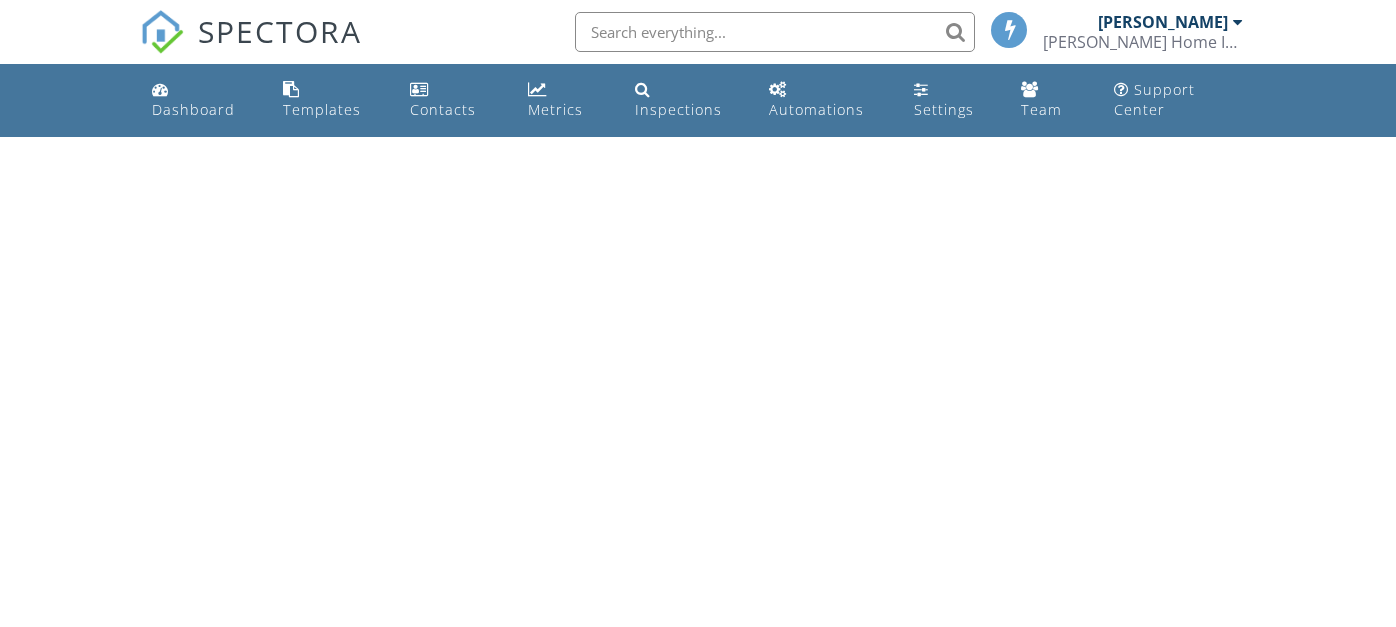 scroll, scrollTop: 0, scrollLeft: 0, axis: both 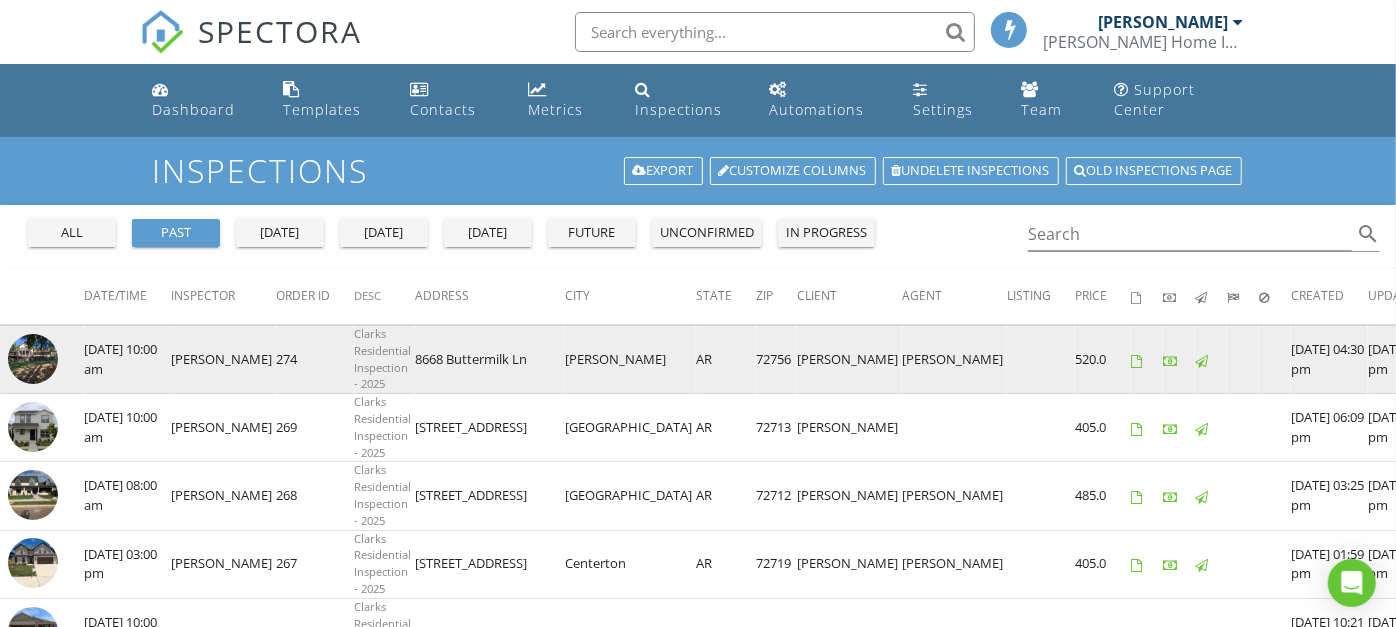 click at bounding box center [33, 359] 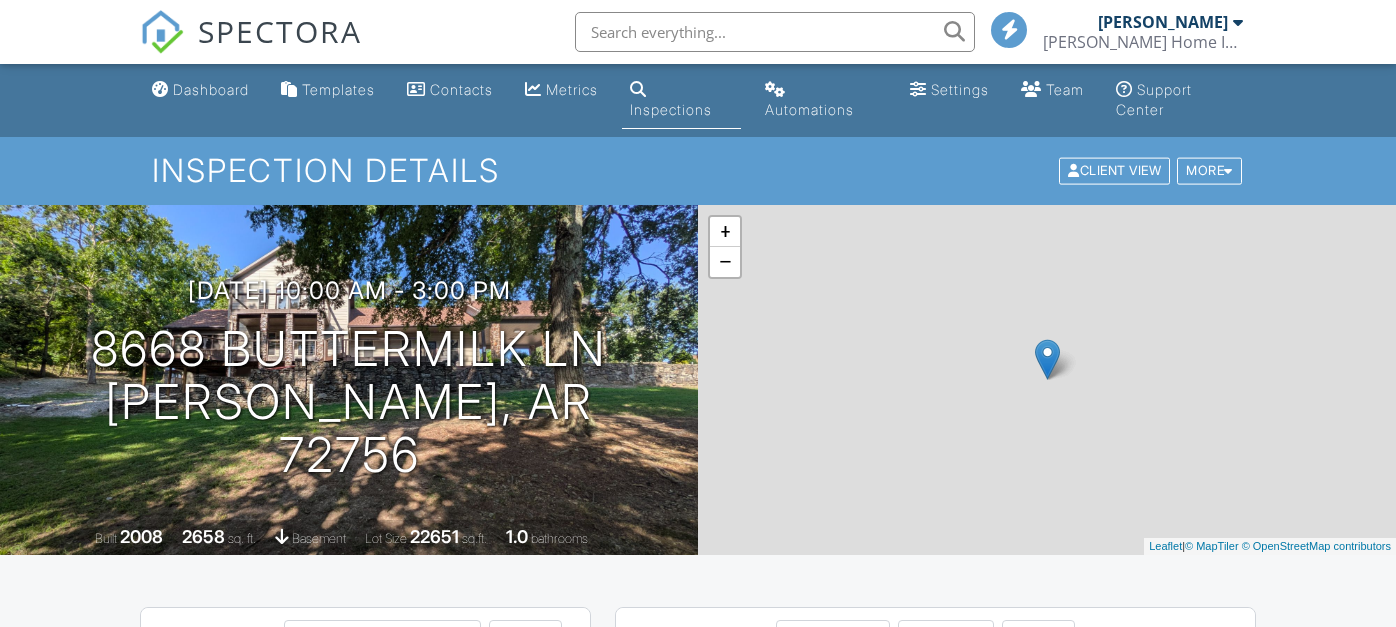 scroll, scrollTop: 0, scrollLeft: 0, axis: both 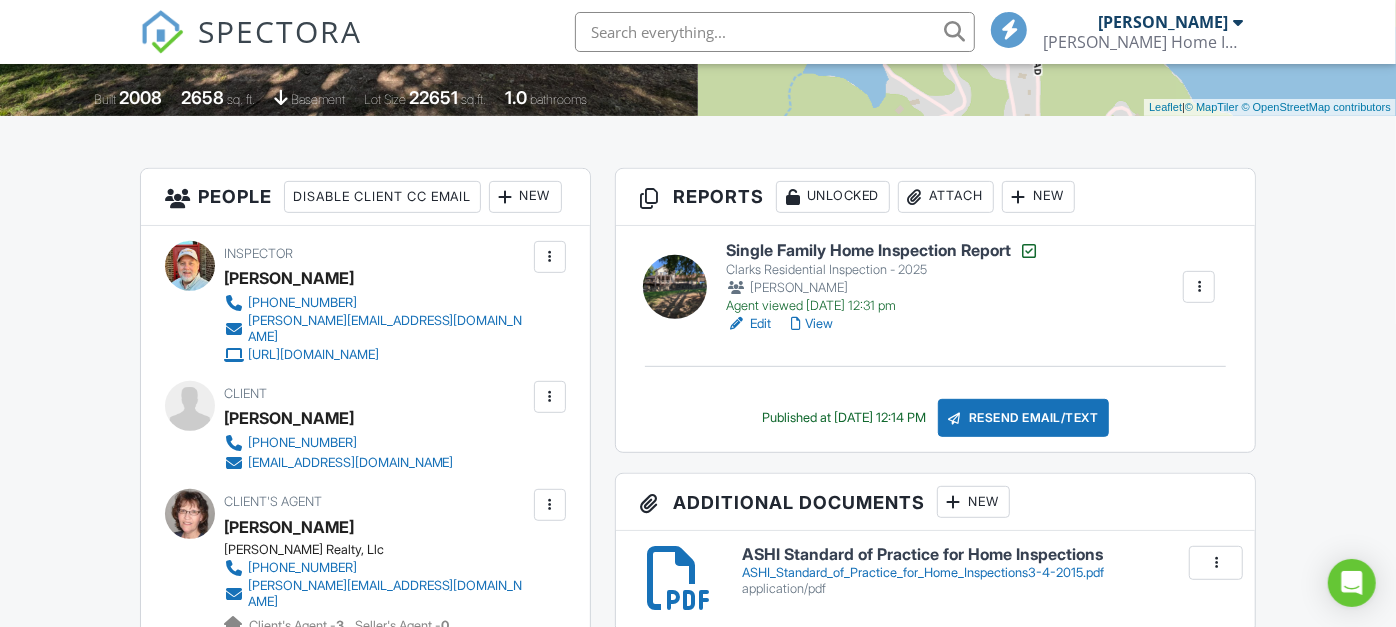 click on "View" at bounding box center [812, 324] 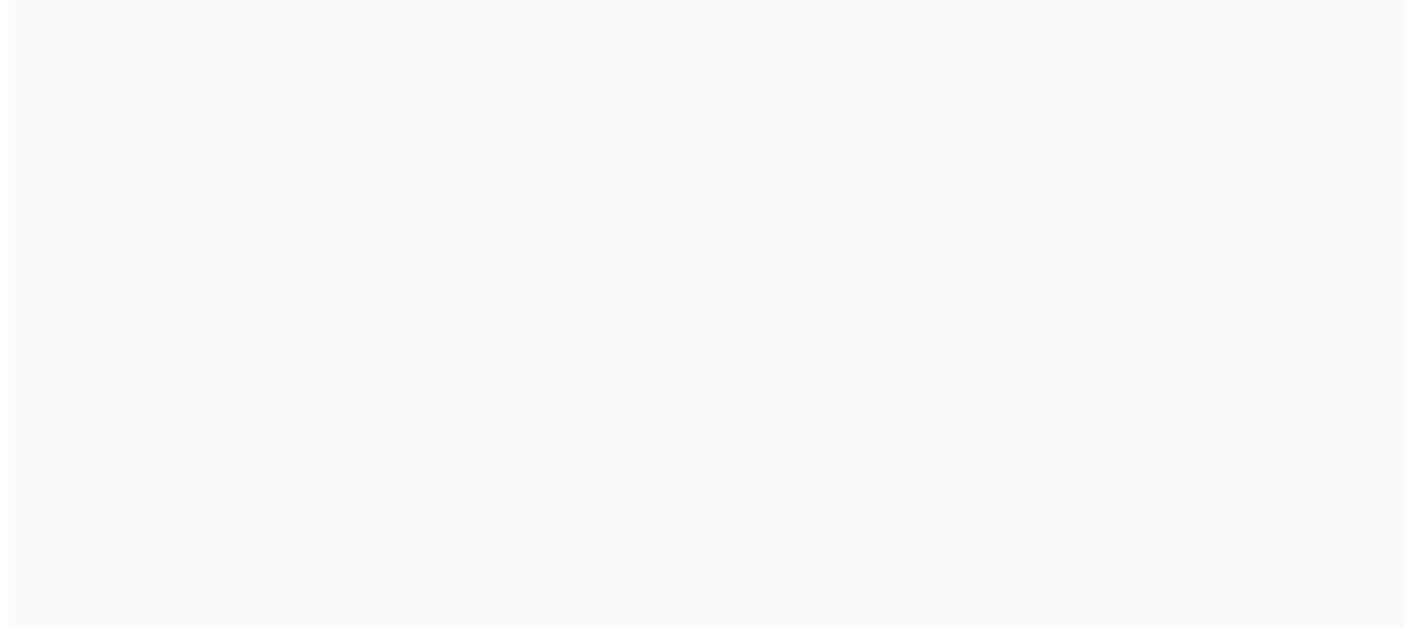 scroll, scrollTop: 0, scrollLeft: 0, axis: both 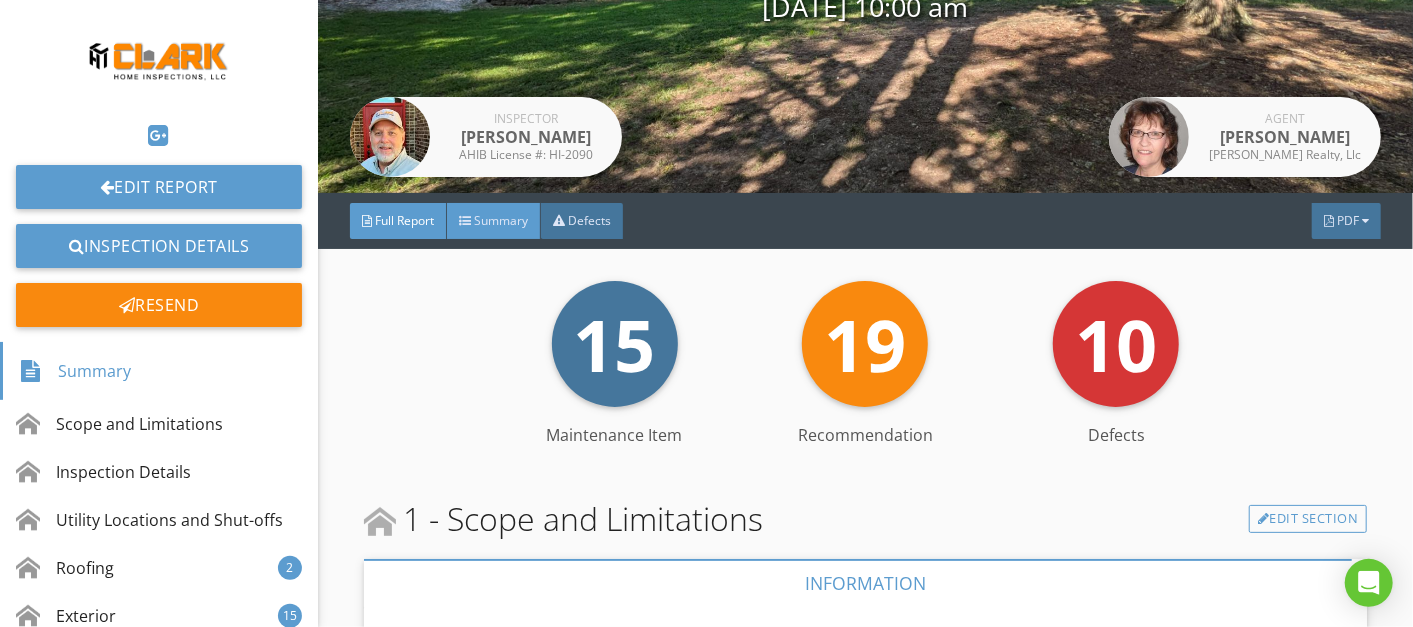 click on "Summary" at bounding box center (494, 221) 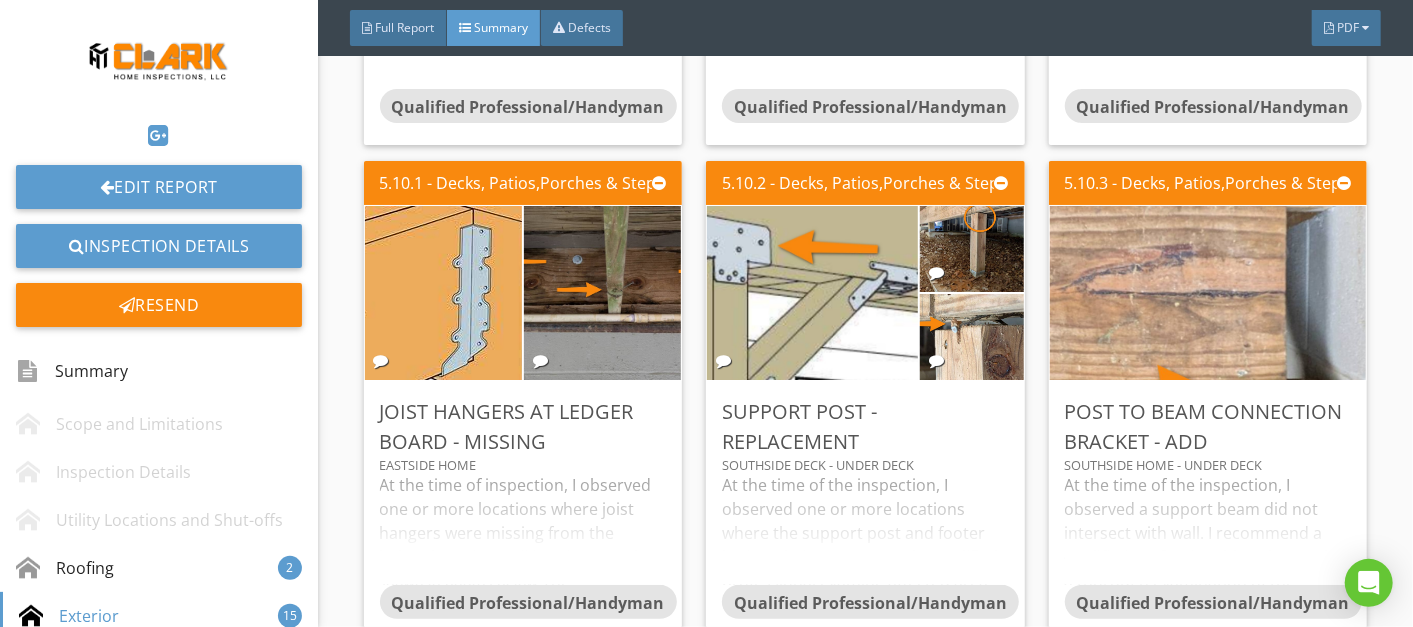 scroll, scrollTop: 1539, scrollLeft: 0, axis: vertical 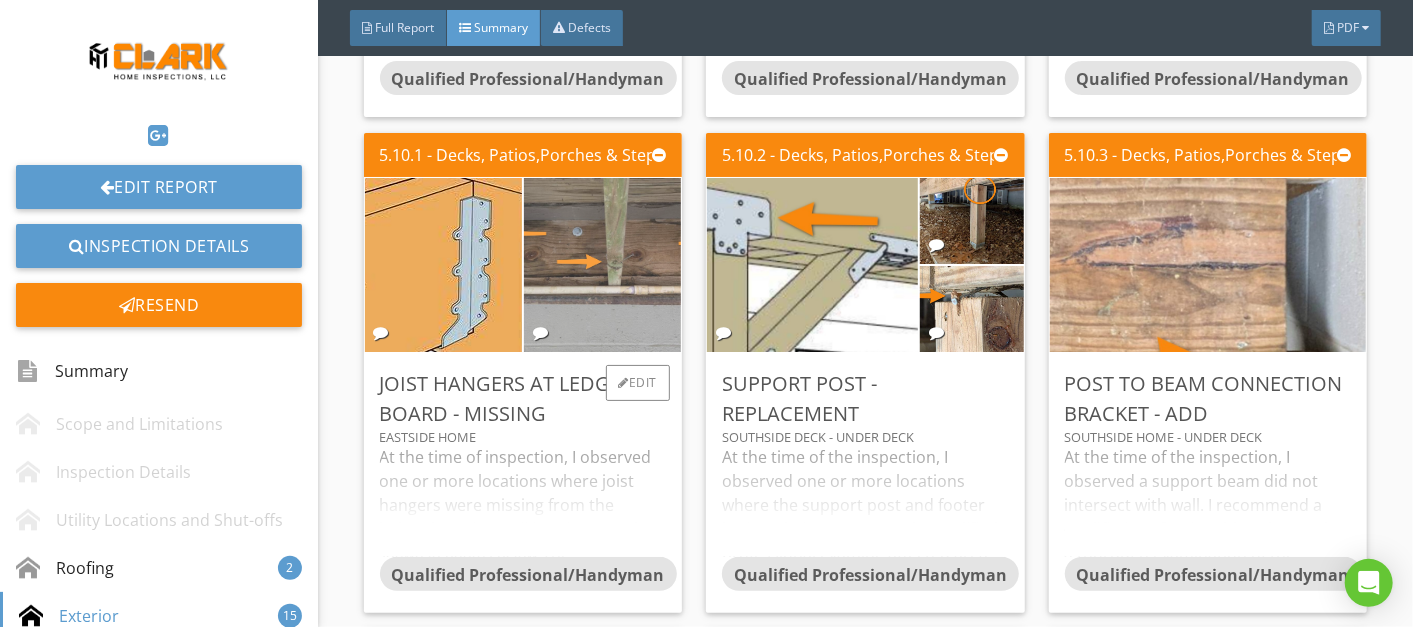 click at bounding box center (602, 264) 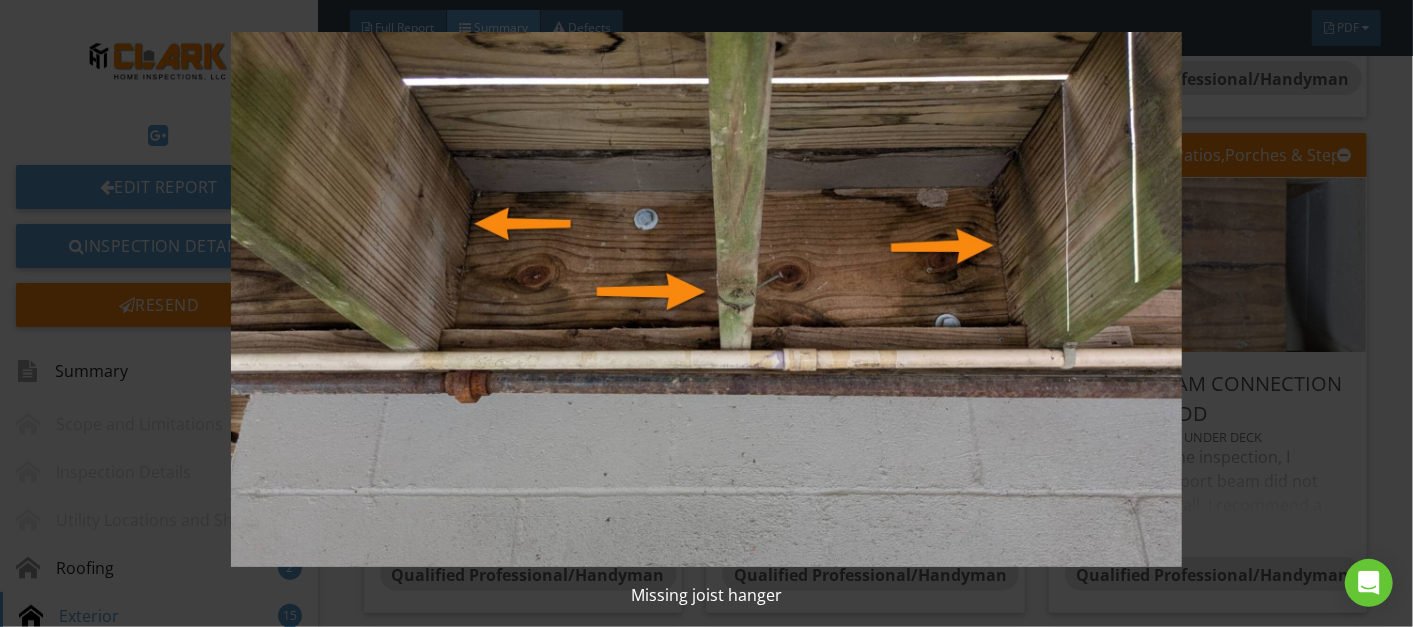 click at bounding box center [707, 299] 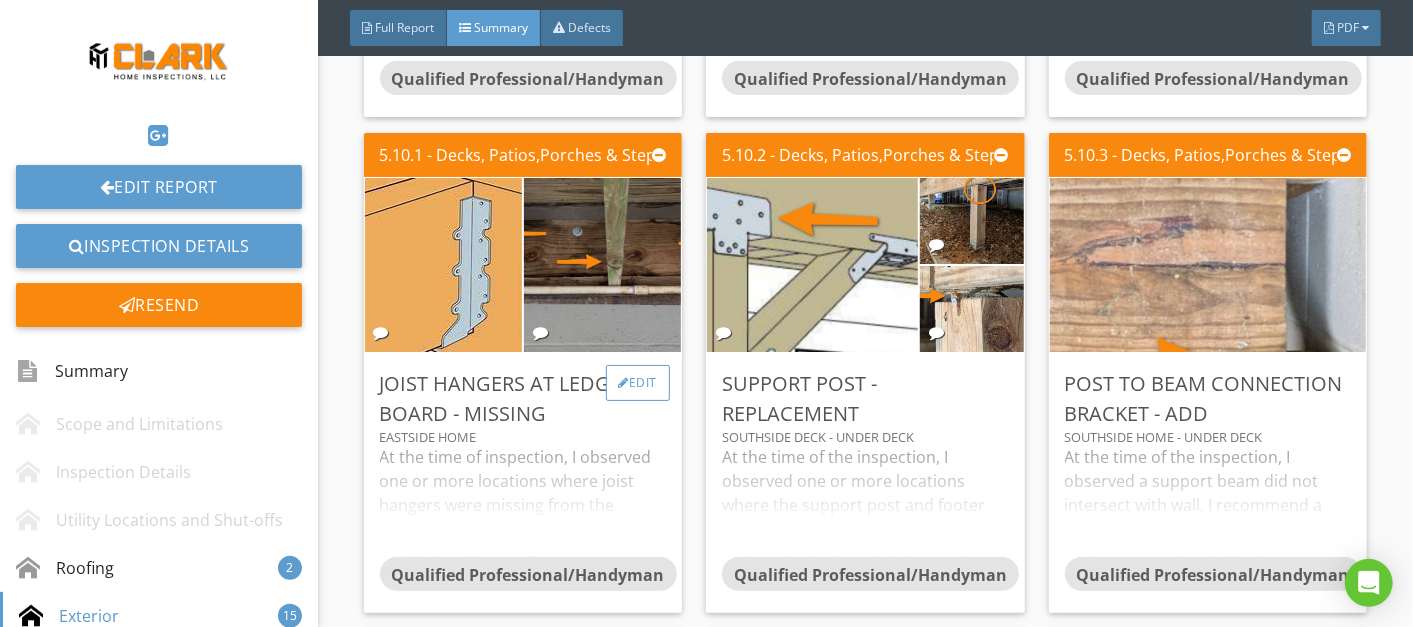 click on "Edit" at bounding box center [638, 383] 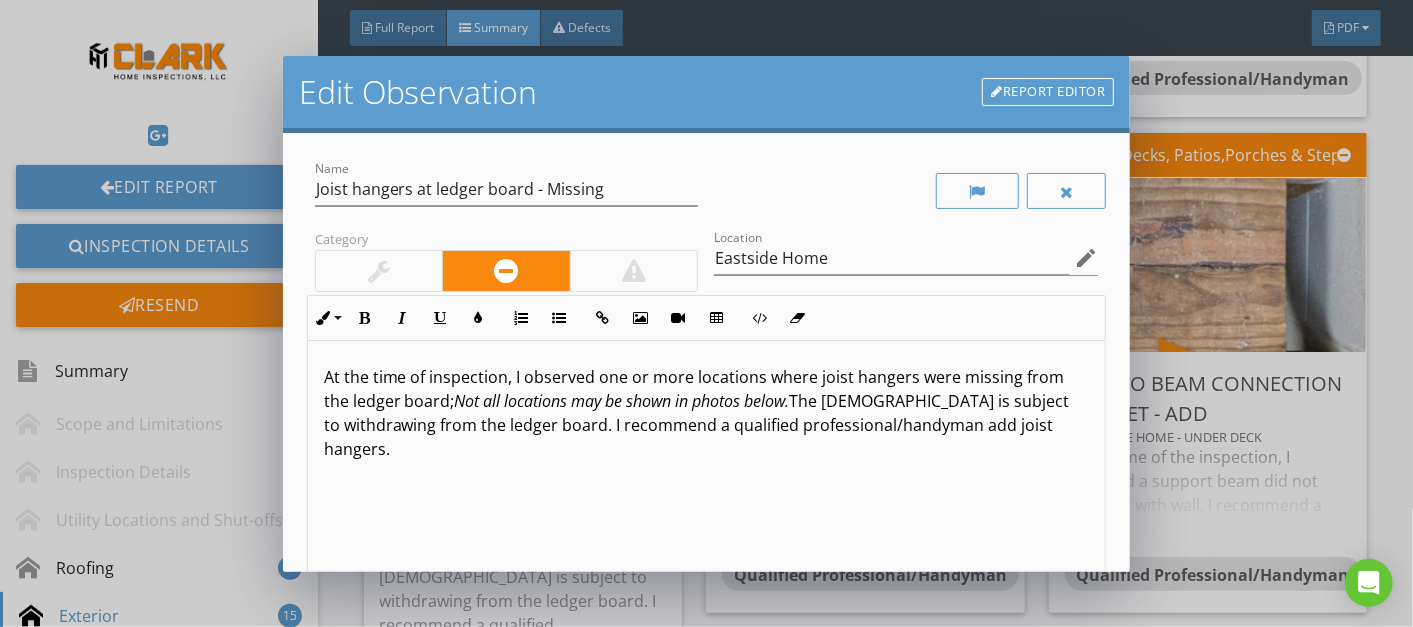 click on "At the time of inspection, I observed one or more locations where joist hangers were missing from the ledger board;  Not all locations may be shown in photos below.   The [DEMOGRAPHIC_DATA] is subject to withdrawing from the ledger board. I recommend a qualified professional/handyman add joist hangers." at bounding box center [707, 413] 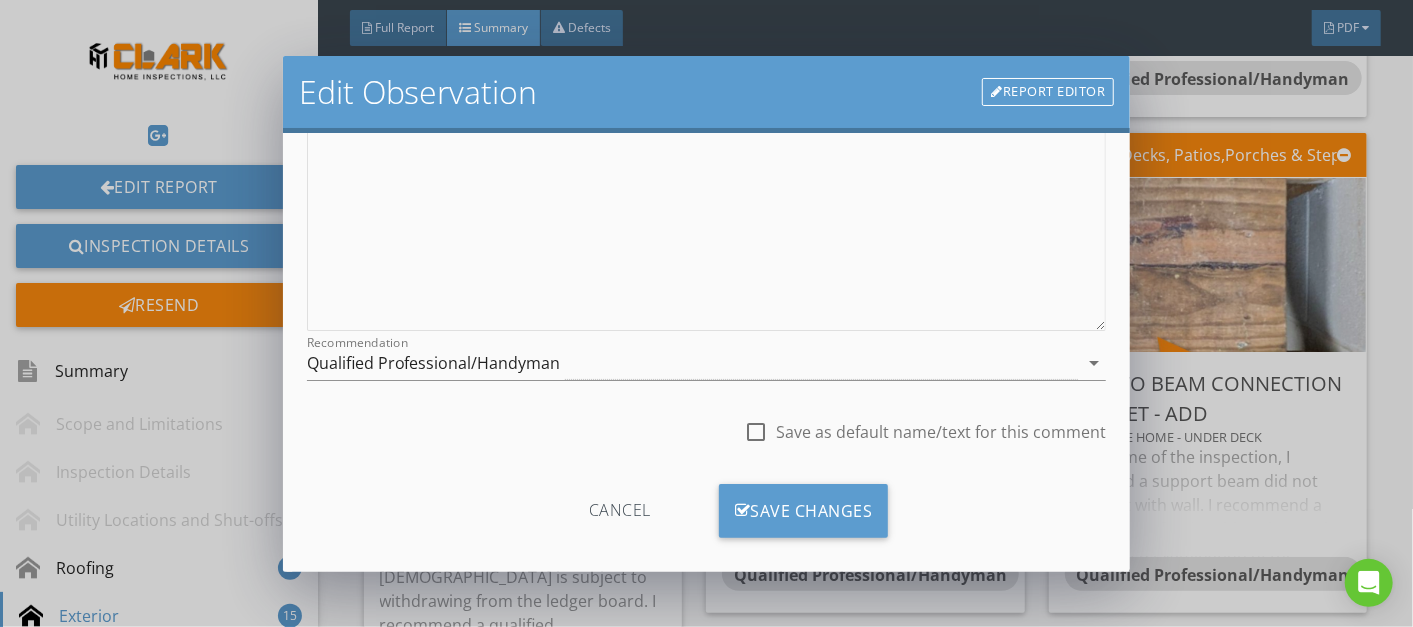 scroll, scrollTop: 336, scrollLeft: 0, axis: vertical 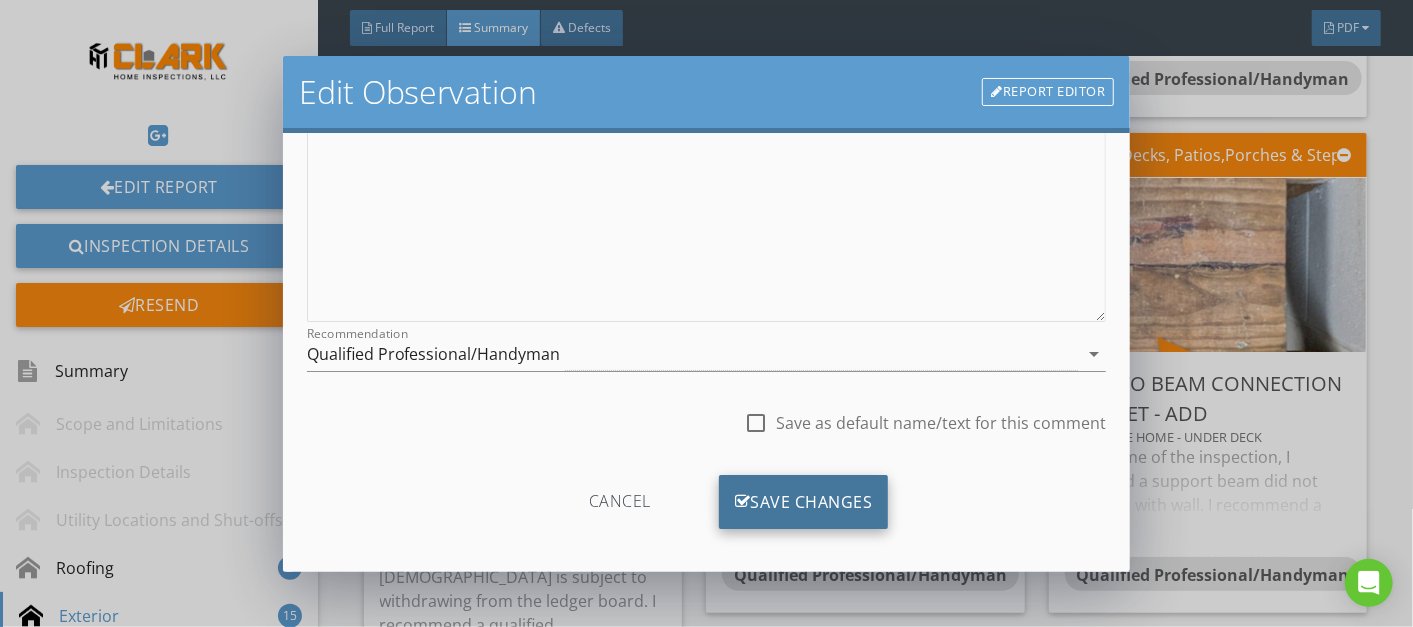 click on "Save Changes" at bounding box center (804, 502) 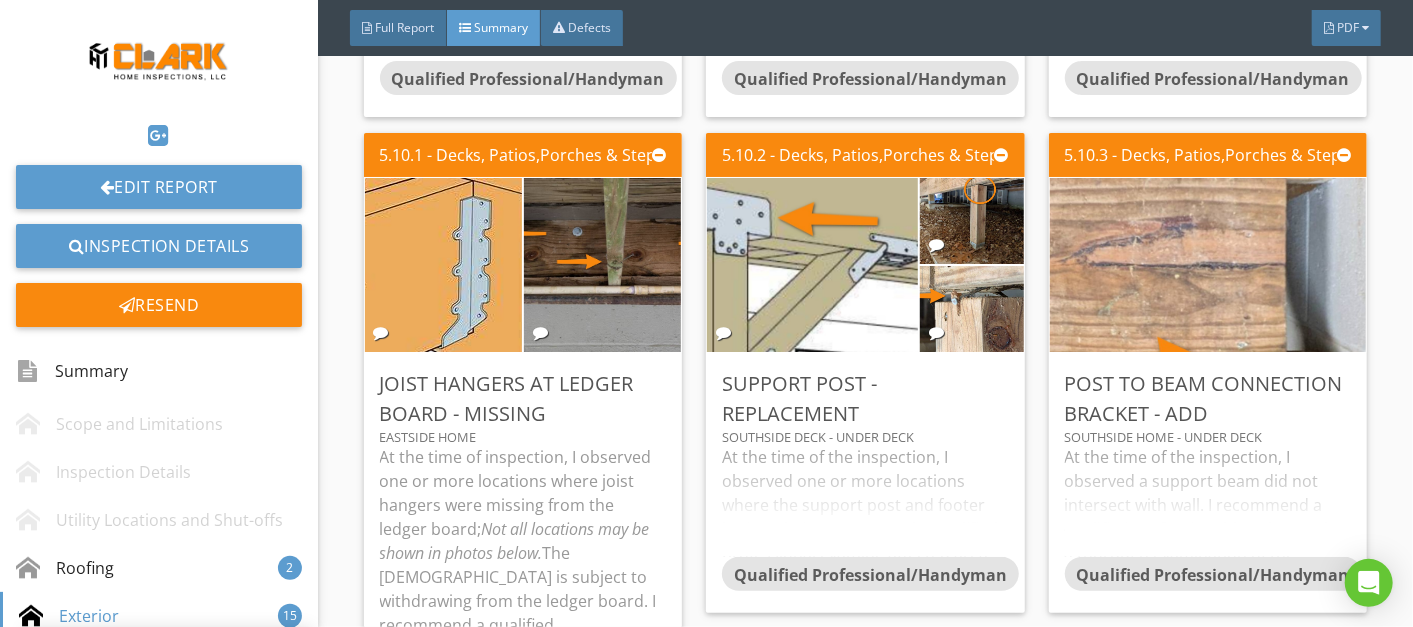 scroll, scrollTop: 110, scrollLeft: 0, axis: vertical 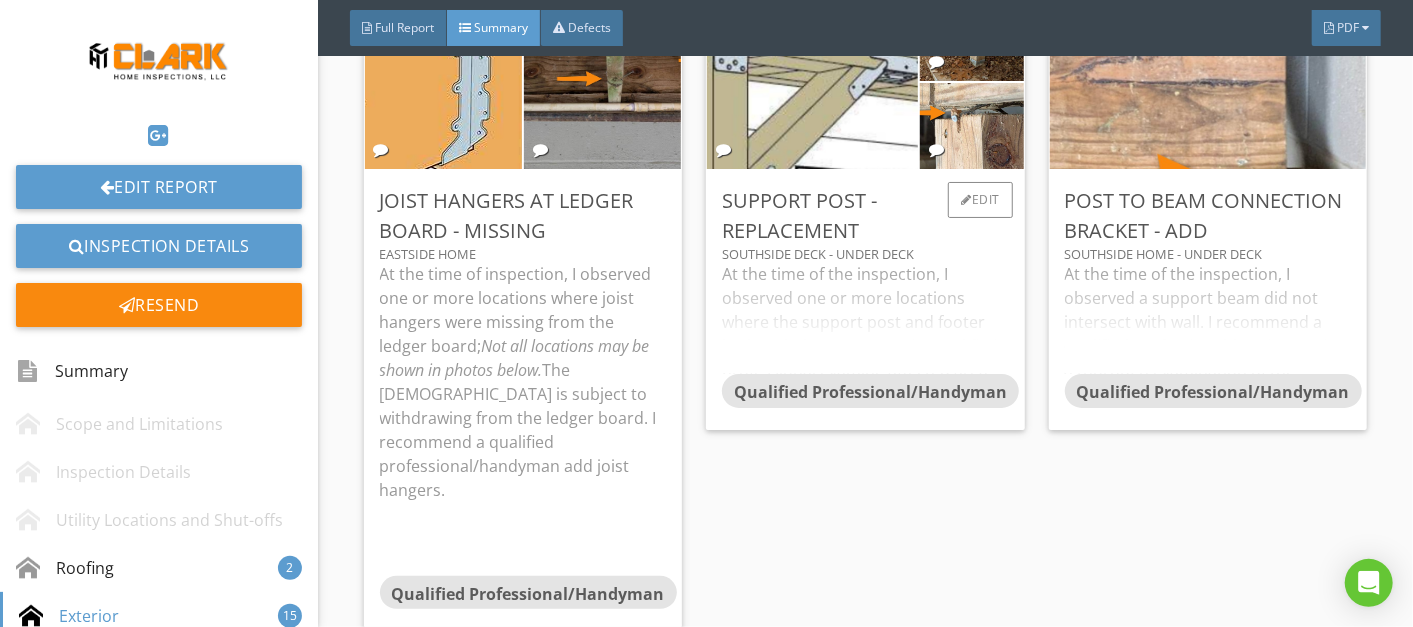 click on "At the time of the inspection, I observed one or more locations where the support post and footer had settled. I recommend a qualified professional examine affected area, add post to beam connection bracket and replace support post where needed." at bounding box center (865, 318) 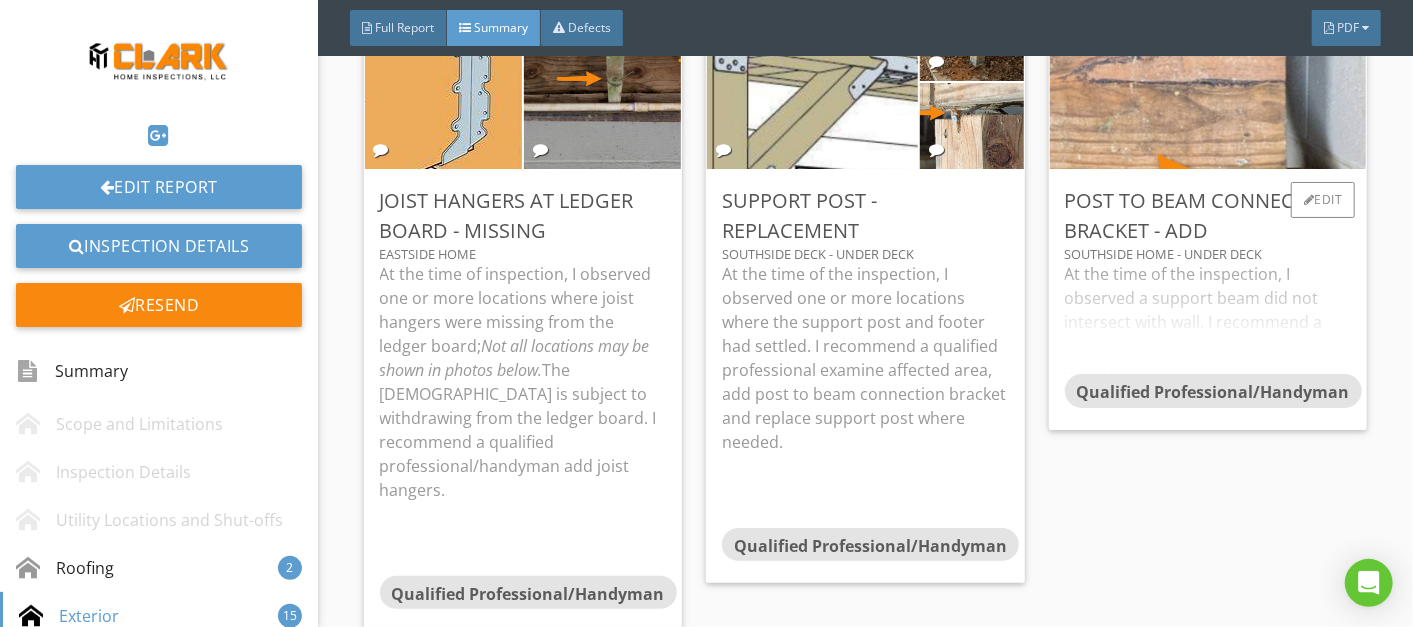click on "At the time of the inspection, I observed a support beam did not intersect with wall. I recommend a qualified professional/handyman do a thorough examination of the affected and determine next course of action/repairs." at bounding box center (1208, 318) 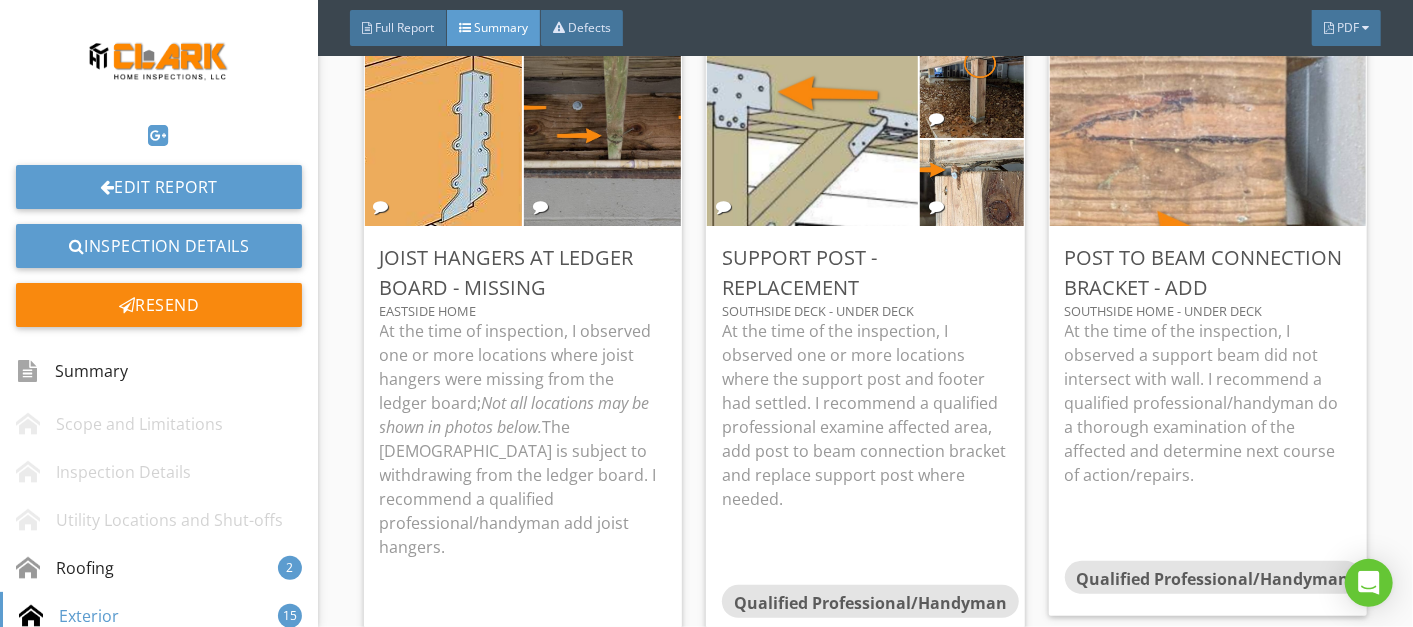 scroll, scrollTop: 1651, scrollLeft: 0, axis: vertical 